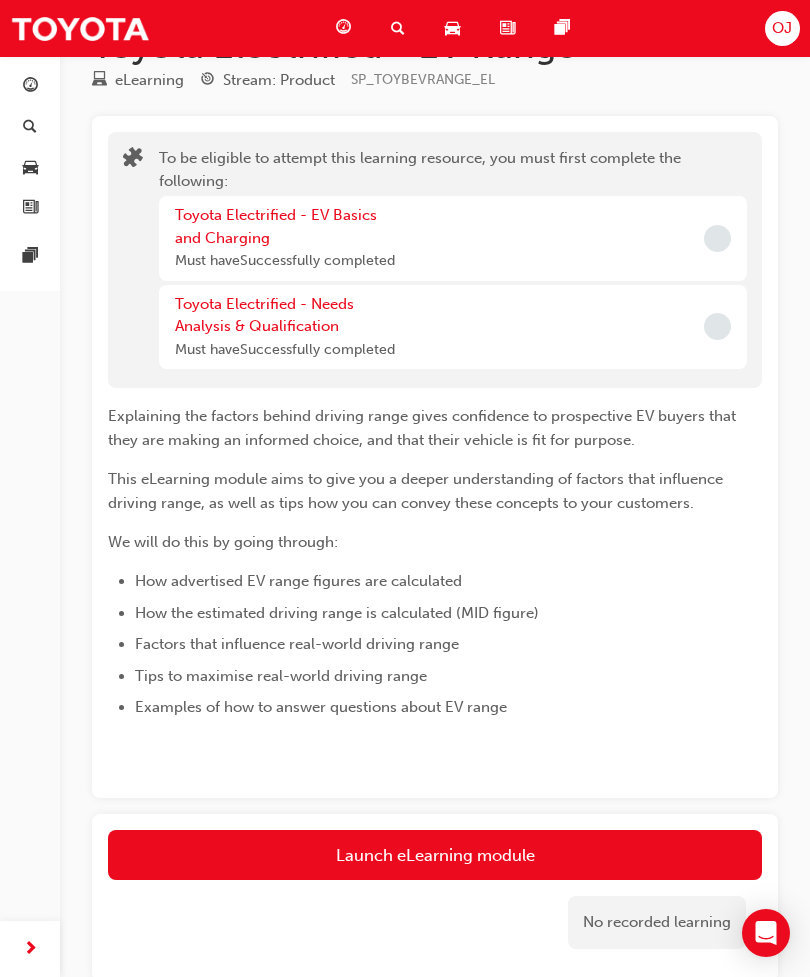 scroll, scrollTop: 127, scrollLeft: 0, axis: vertical 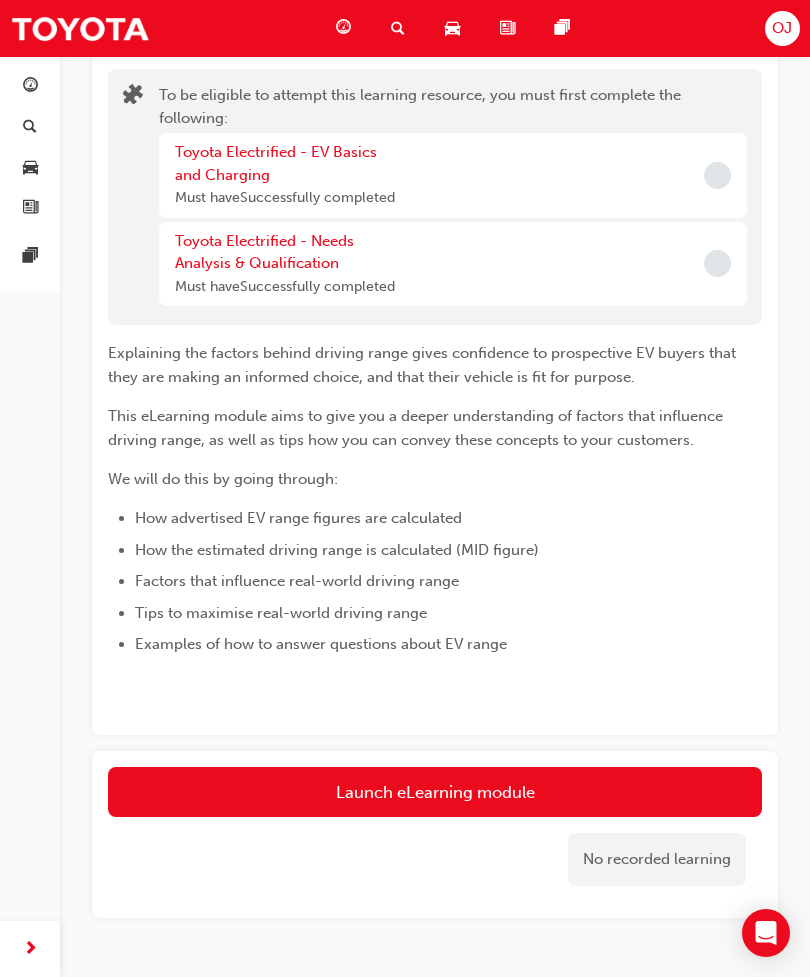 click on "Toyota Electrified - EV Basics and Charging Must have  Successfully completed" at bounding box center (453, 175) 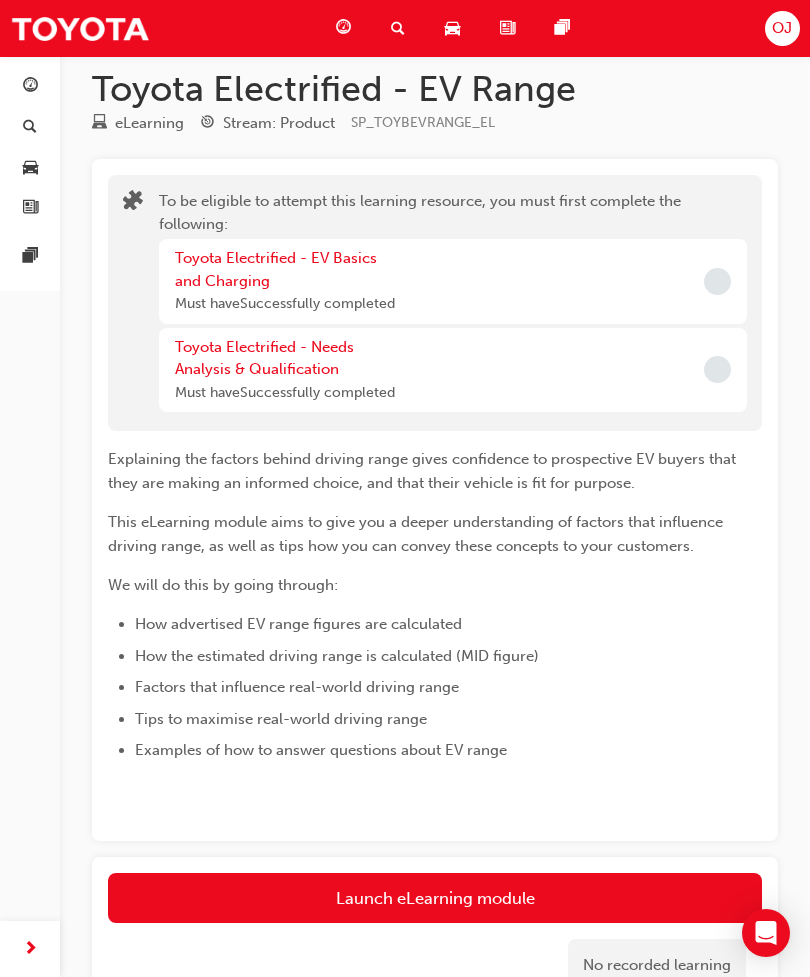 scroll, scrollTop: 0, scrollLeft: 0, axis: both 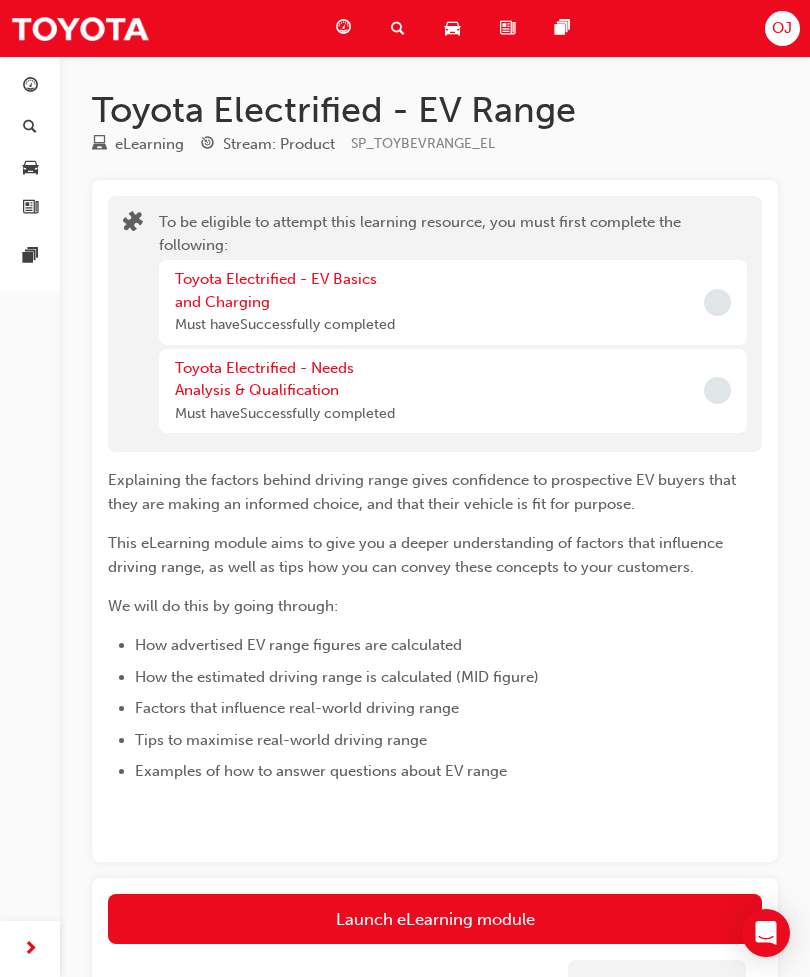 click at bounding box center [398, 28] 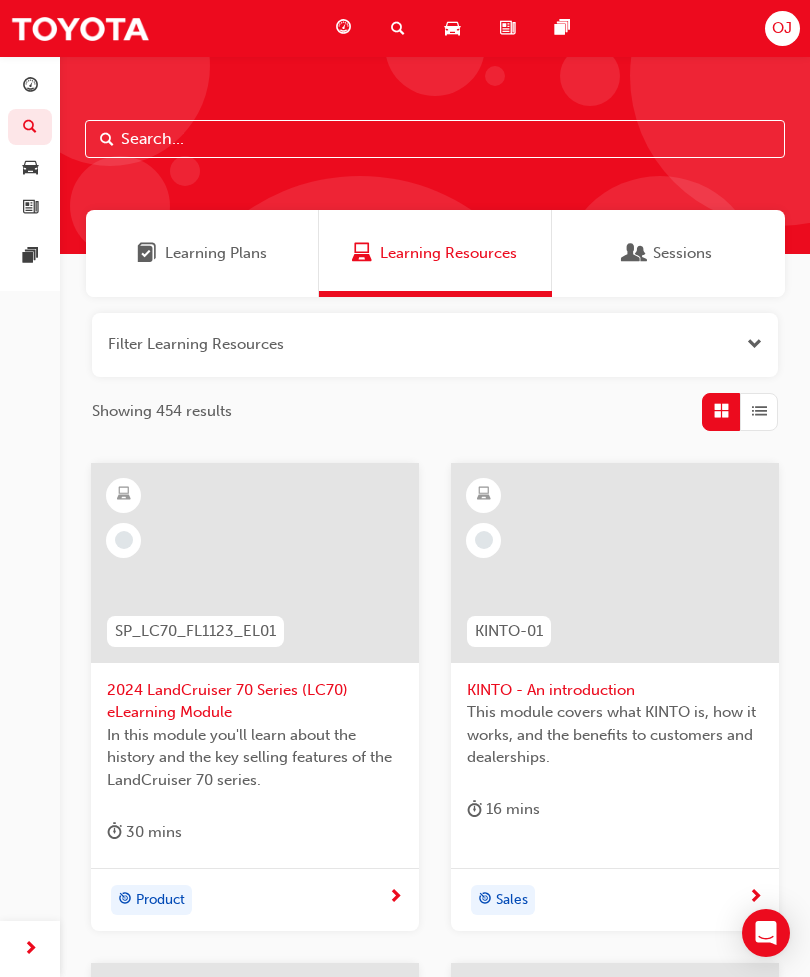click at bounding box center (435, 139) 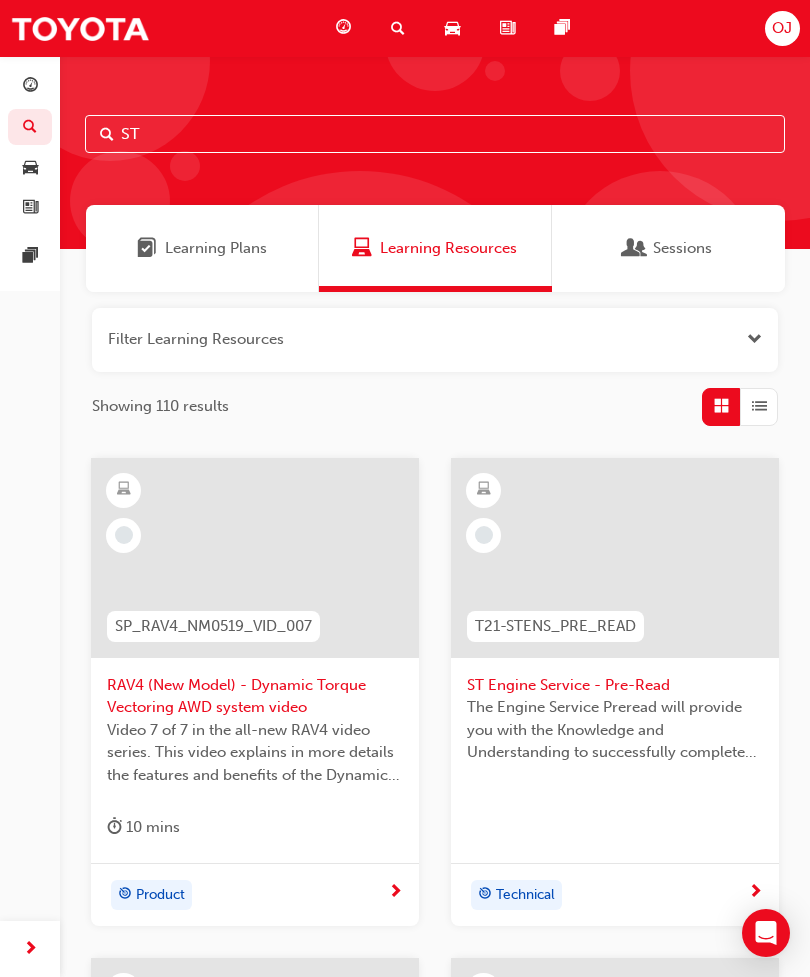 scroll, scrollTop: 0, scrollLeft: 0, axis: both 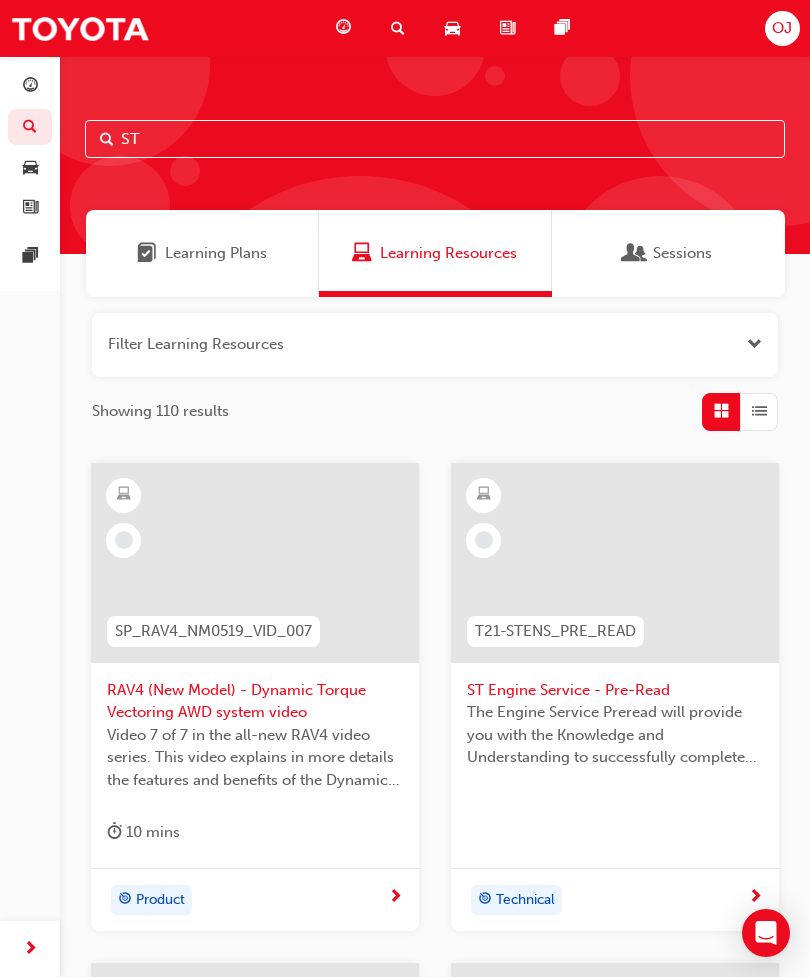 type on "S" 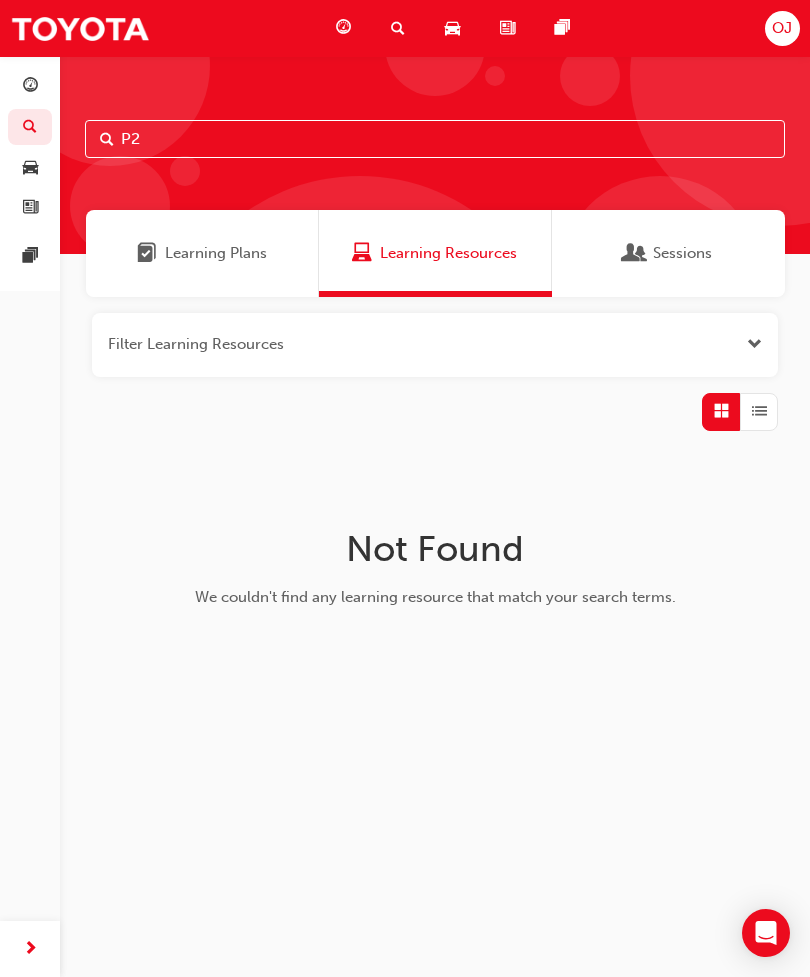 type on "P" 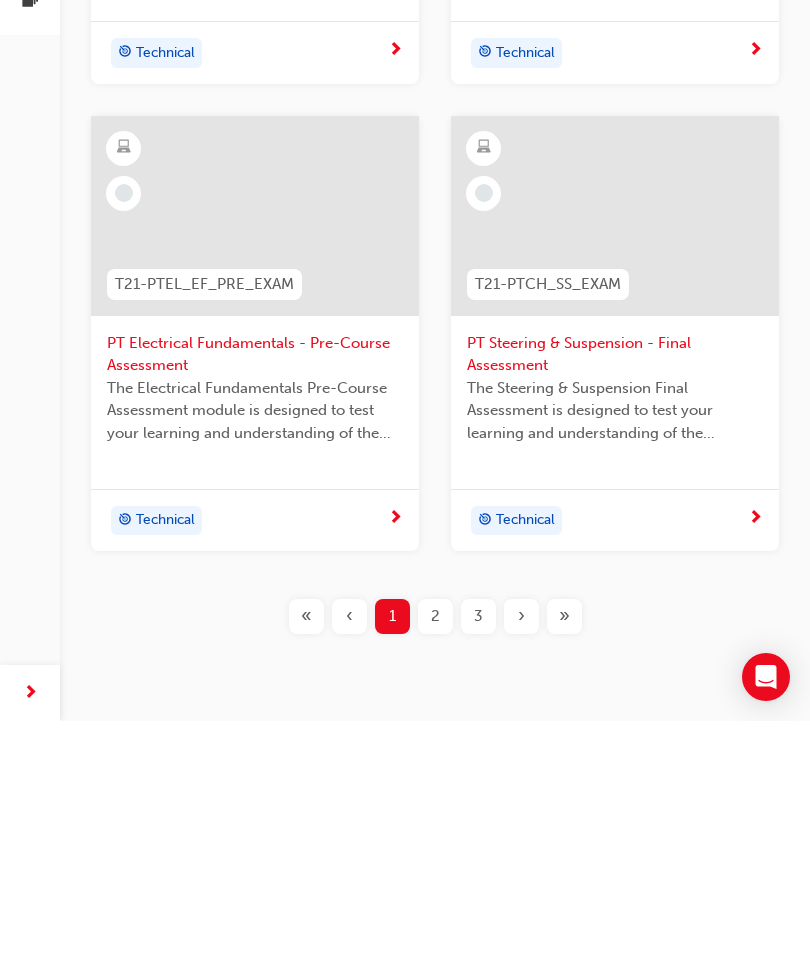 scroll, scrollTop: 1103, scrollLeft: 0, axis: vertical 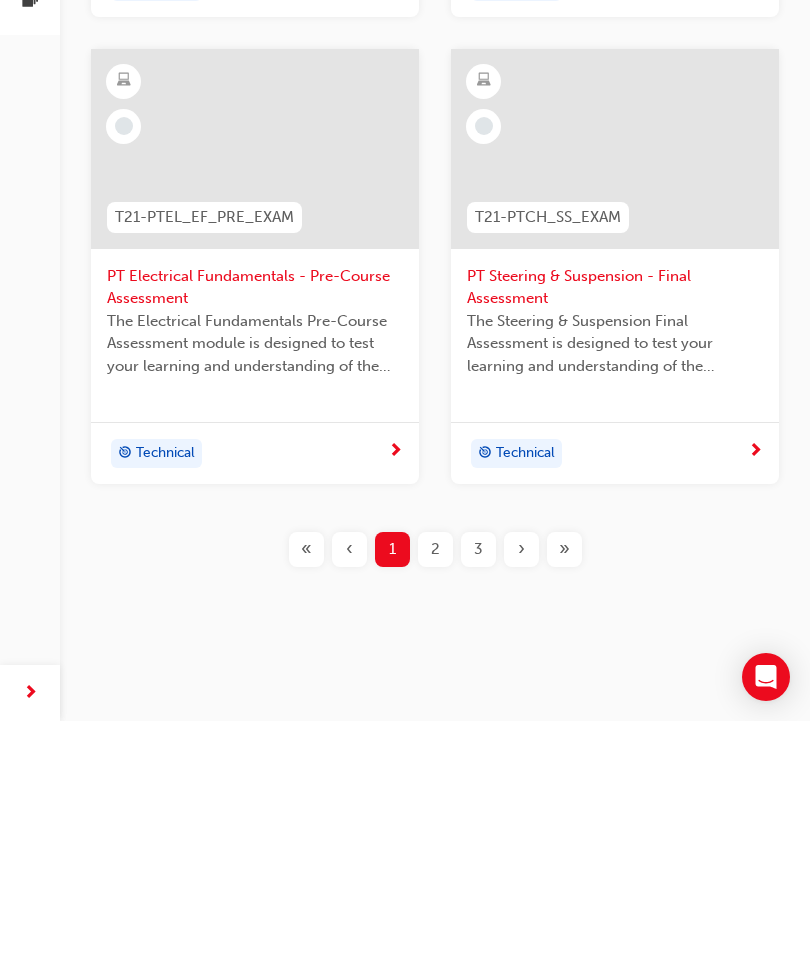click on "2" at bounding box center [435, 805] 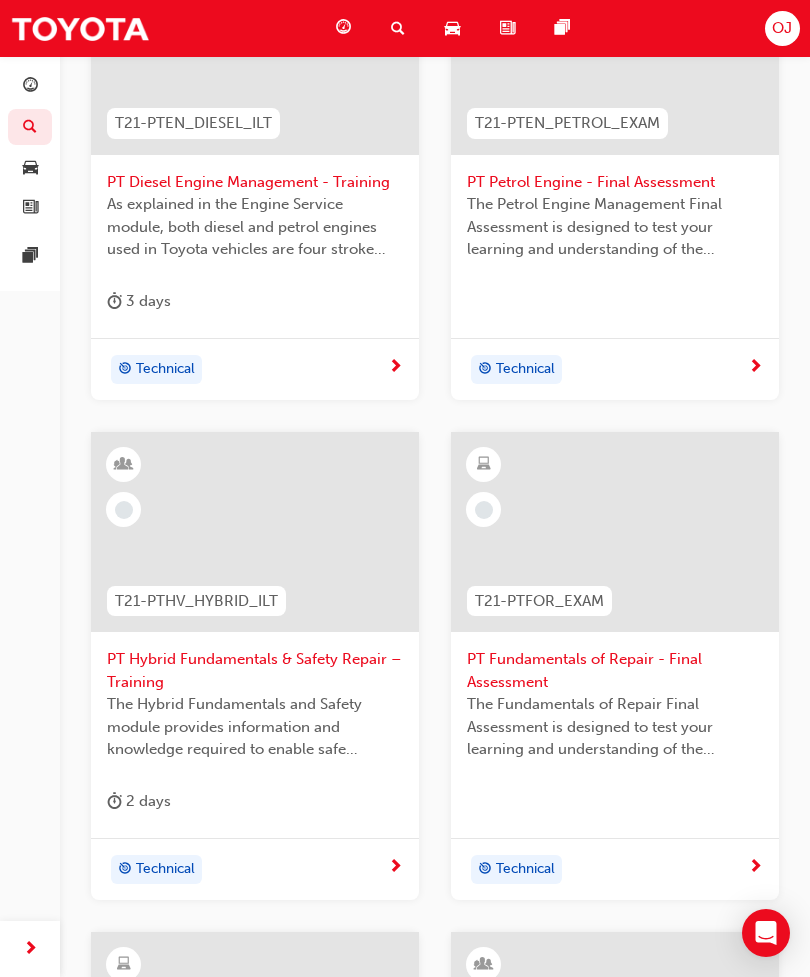 scroll, scrollTop: 507, scrollLeft: 0, axis: vertical 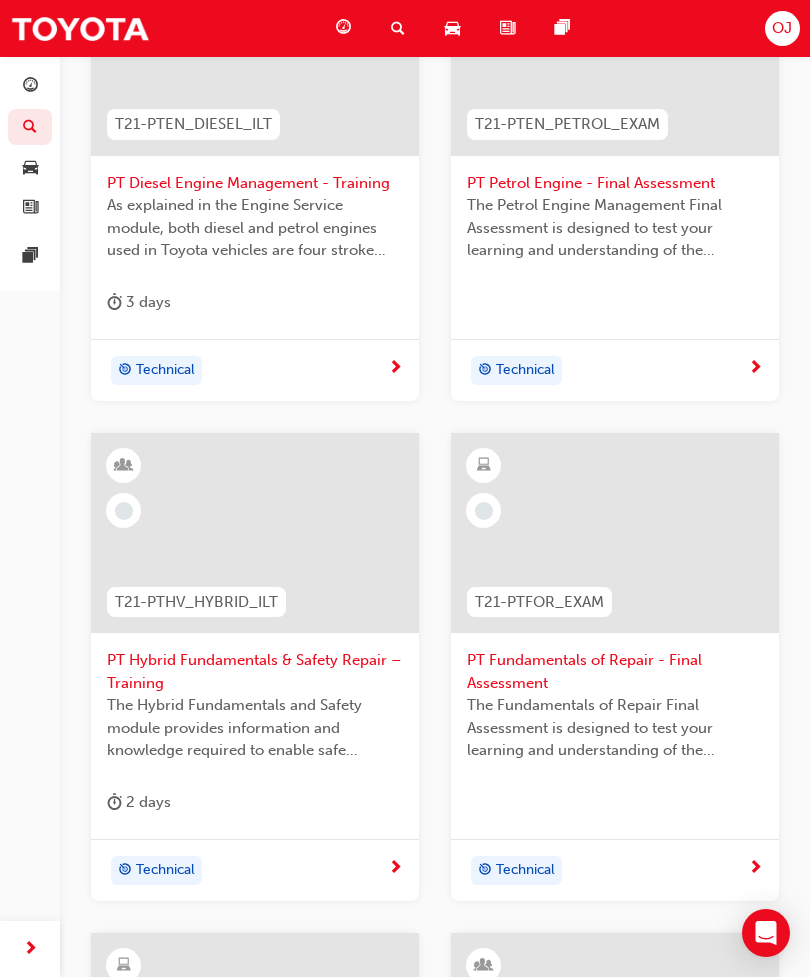 click at bounding box center (398, 28) 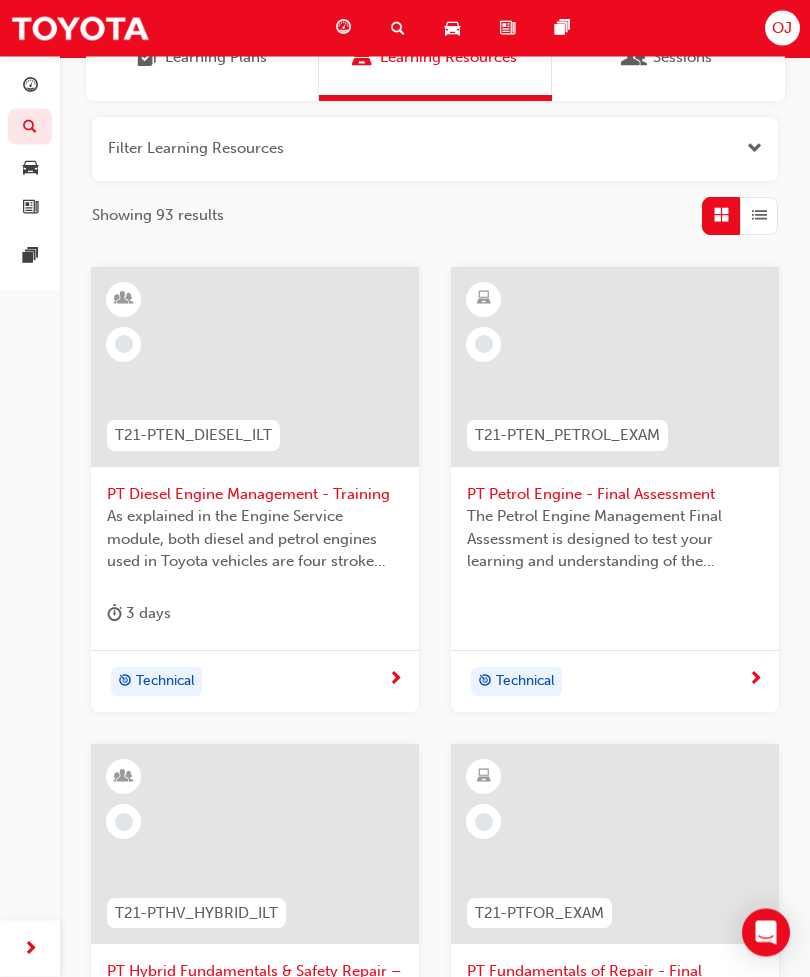 scroll, scrollTop: 0, scrollLeft: 0, axis: both 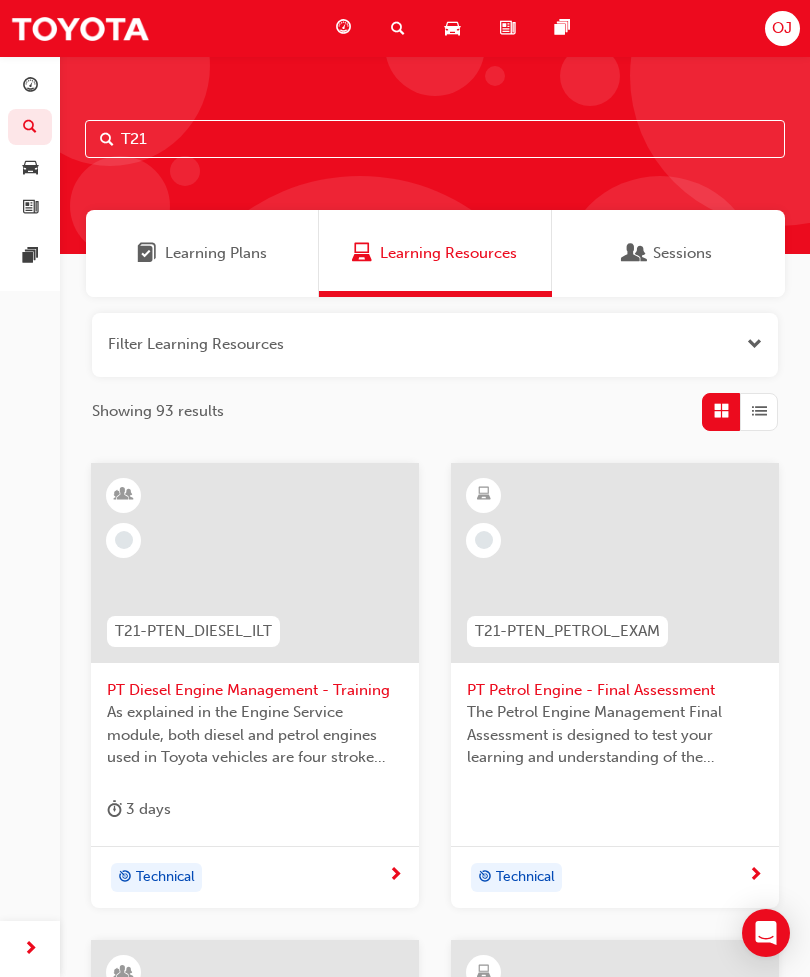 click on "T21" at bounding box center (435, 139) 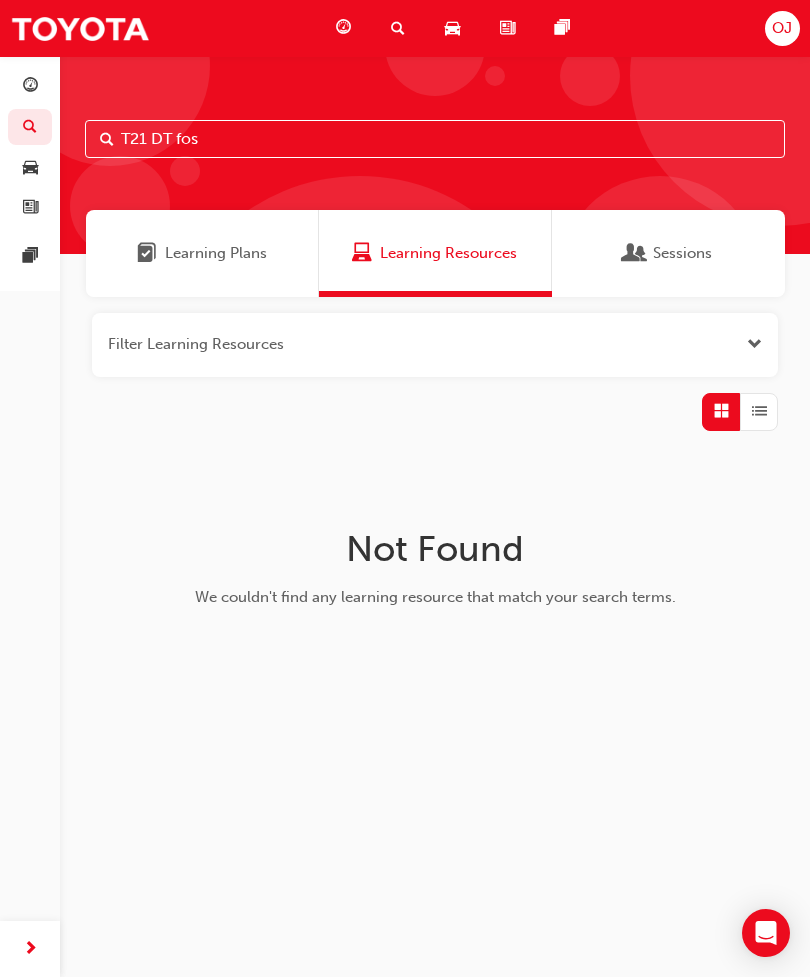 click on "T21 DT fos" at bounding box center (435, 139) 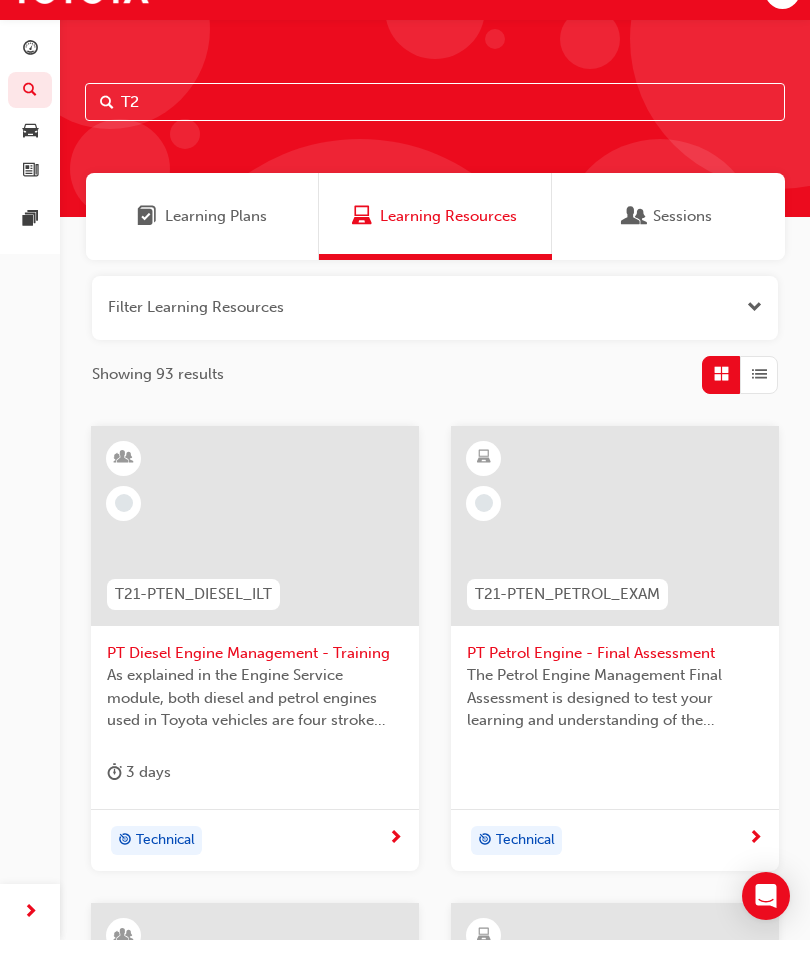 type on "T" 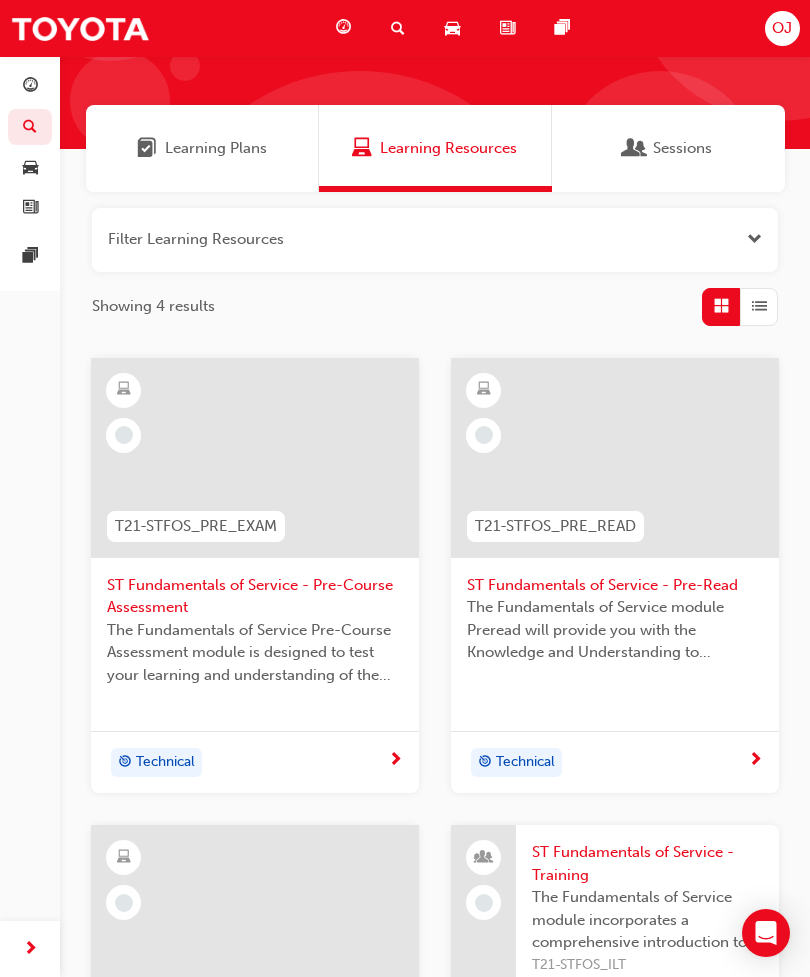 scroll, scrollTop: 102, scrollLeft: 0, axis: vertical 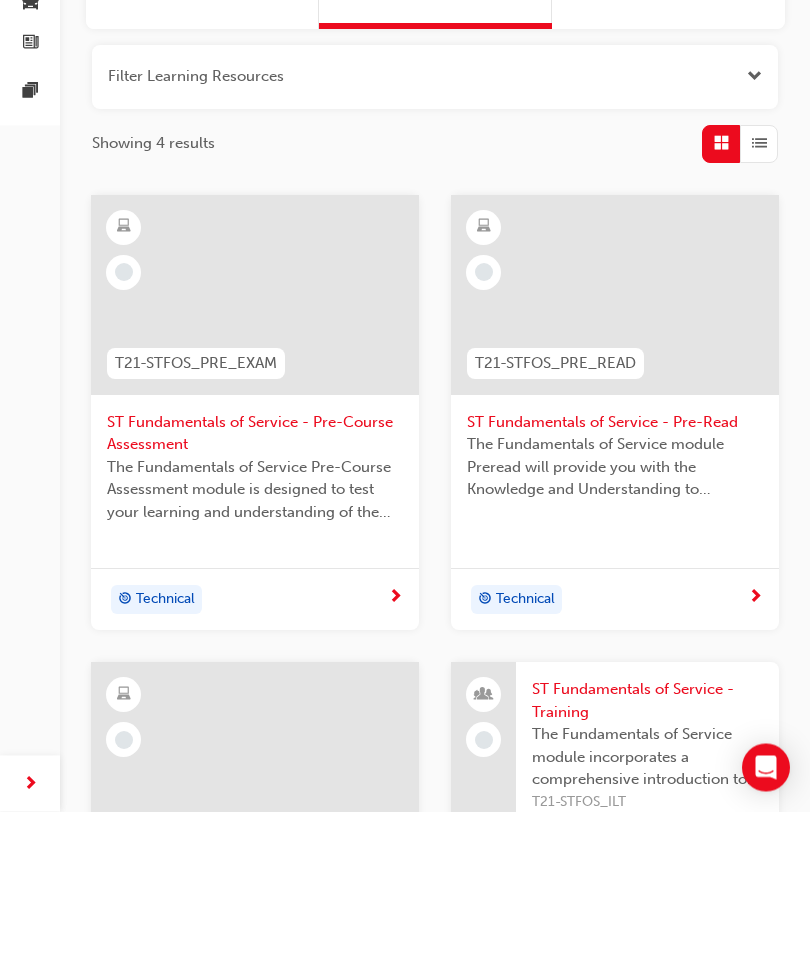 type on "STFoS" 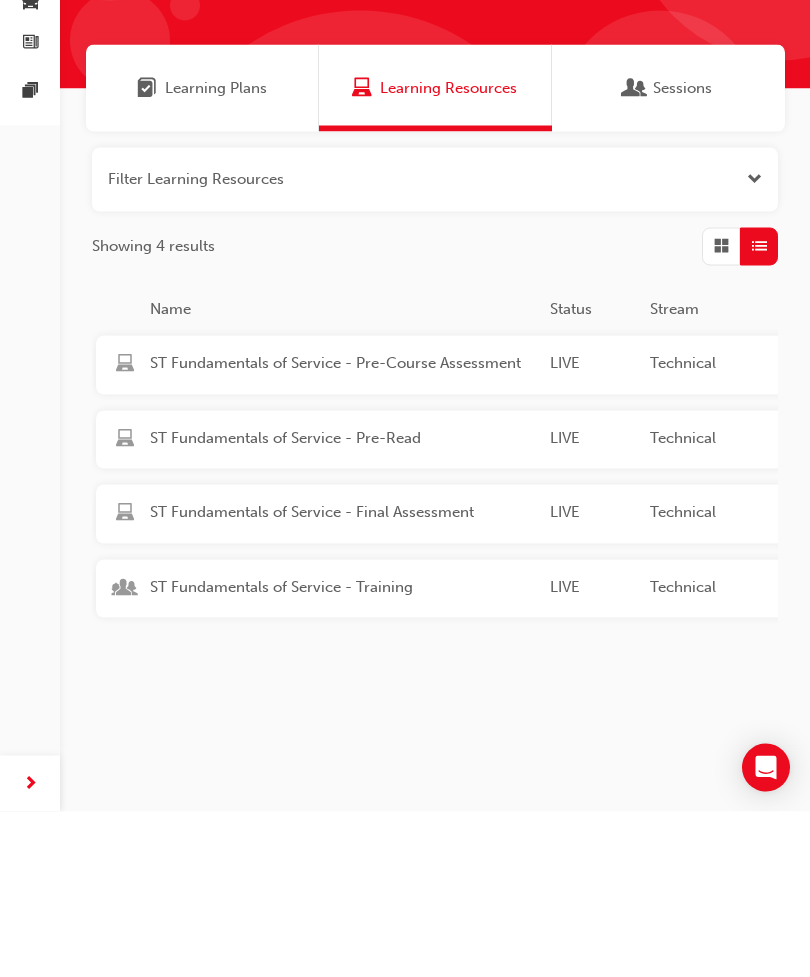 scroll, scrollTop: 0, scrollLeft: 0, axis: both 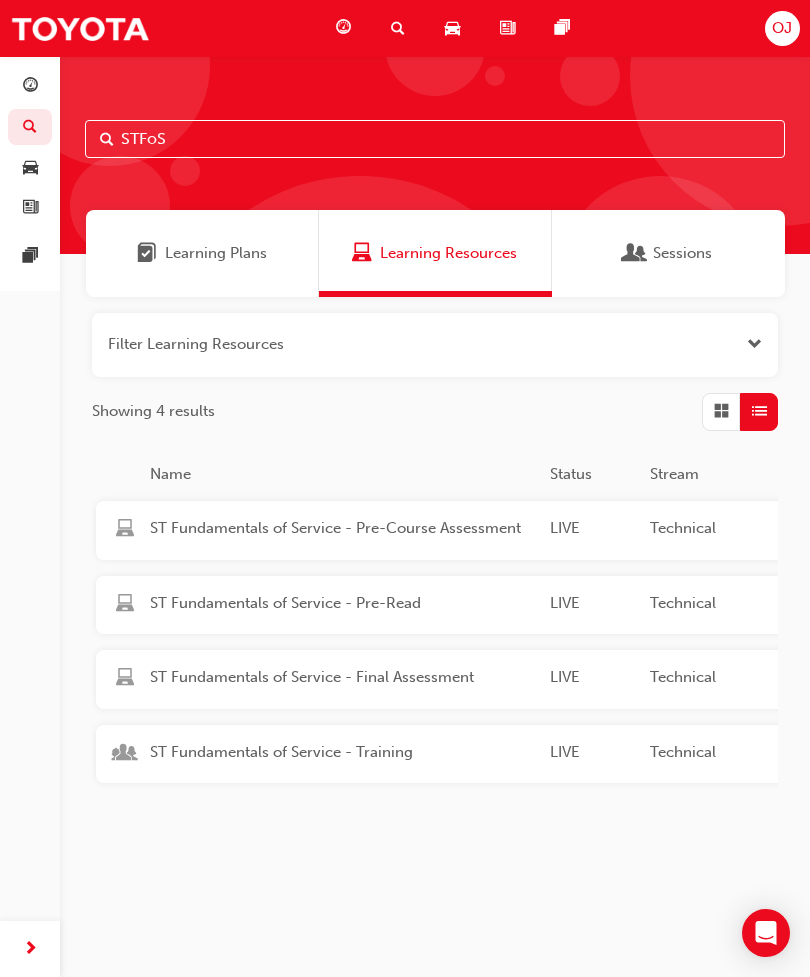 click at bounding box center [435, 345] 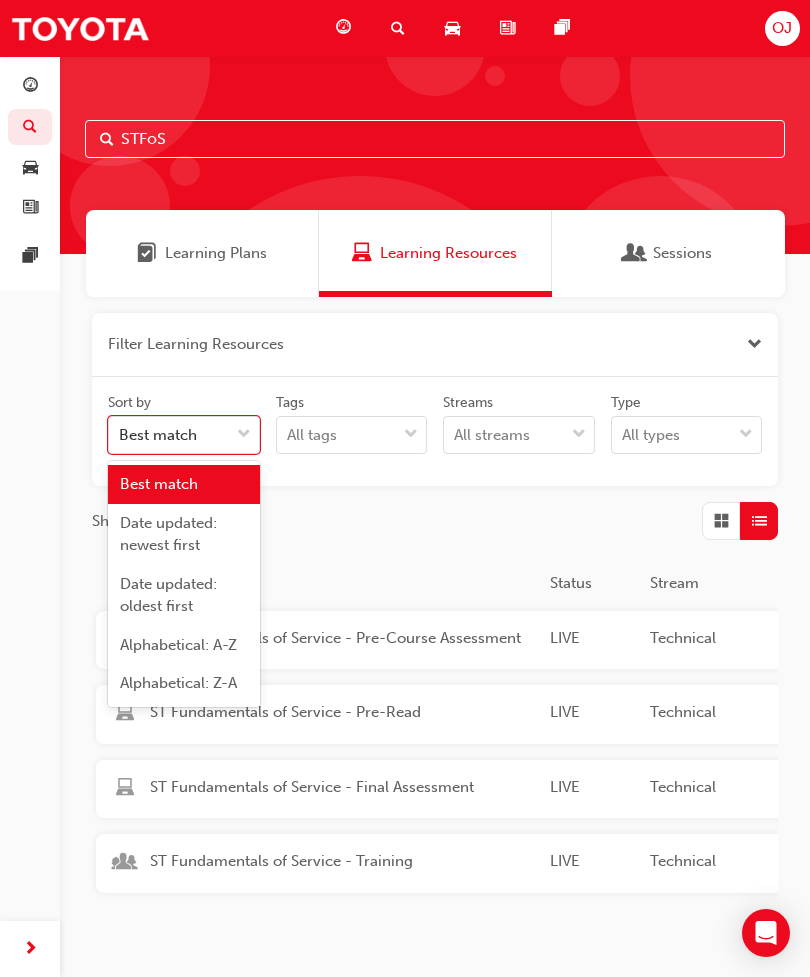 click on "Date updated: newest first" at bounding box center (168, 534) 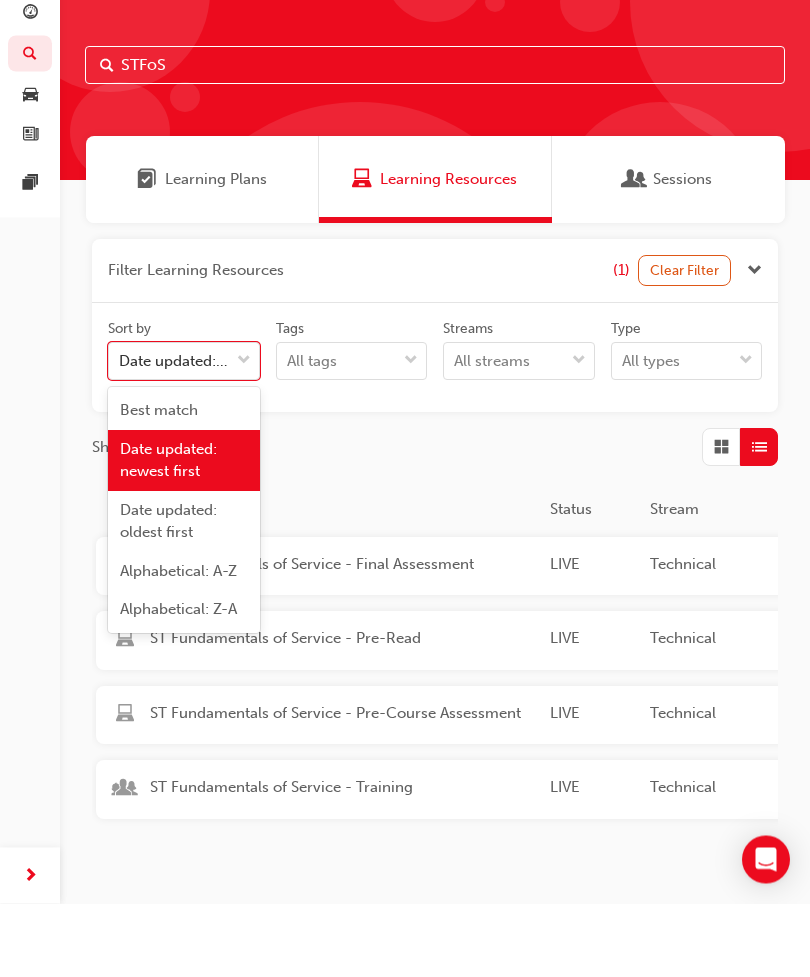 scroll, scrollTop: 26, scrollLeft: 0, axis: vertical 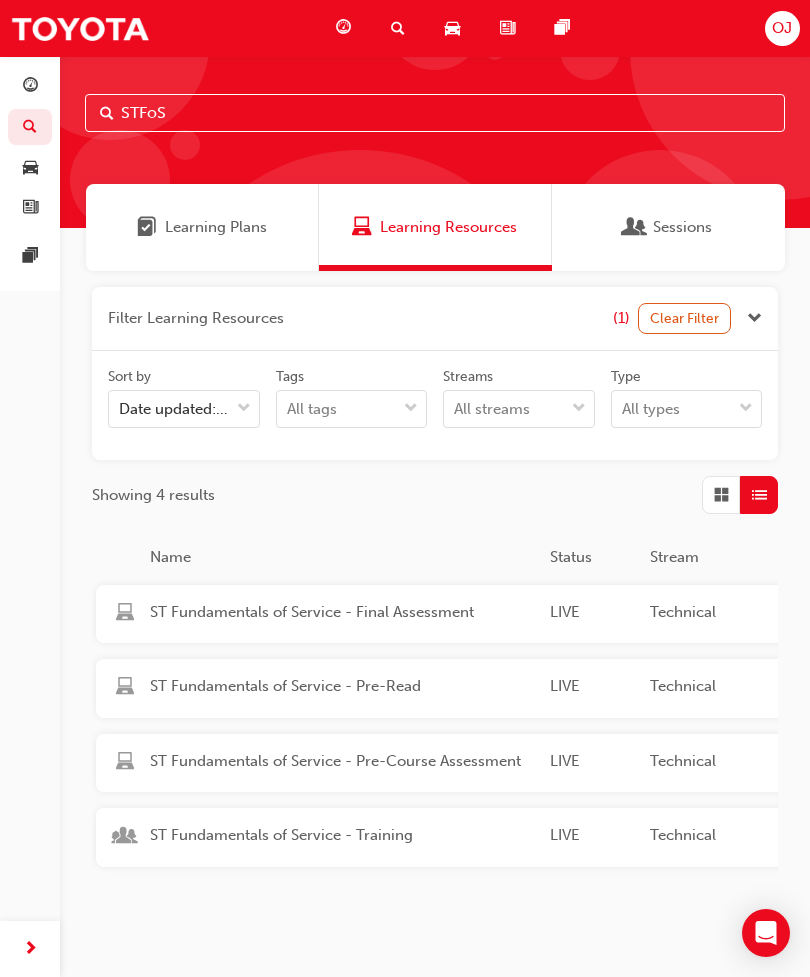 click on "ST Fundamentals of Service - Final Assessment LIVE Technical T21-STFOS_EXAM The Fundamentals of Service Final Assessment is designed to test your learning and understanding of the module." at bounding box center (852, 614) 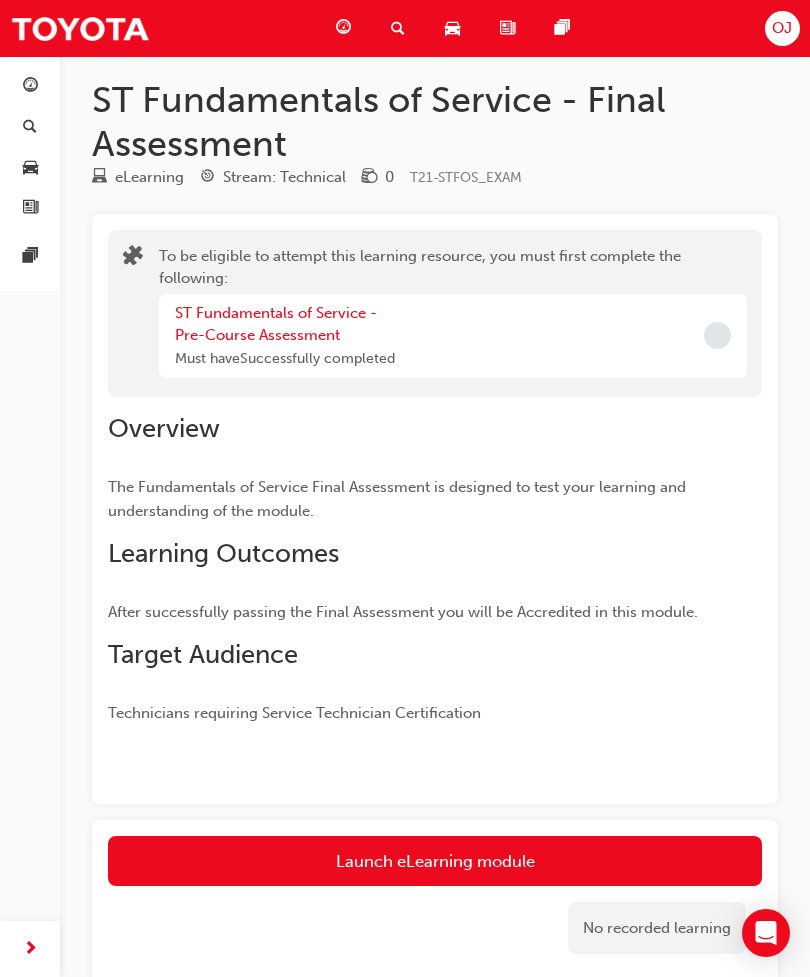 scroll, scrollTop: 3, scrollLeft: 0, axis: vertical 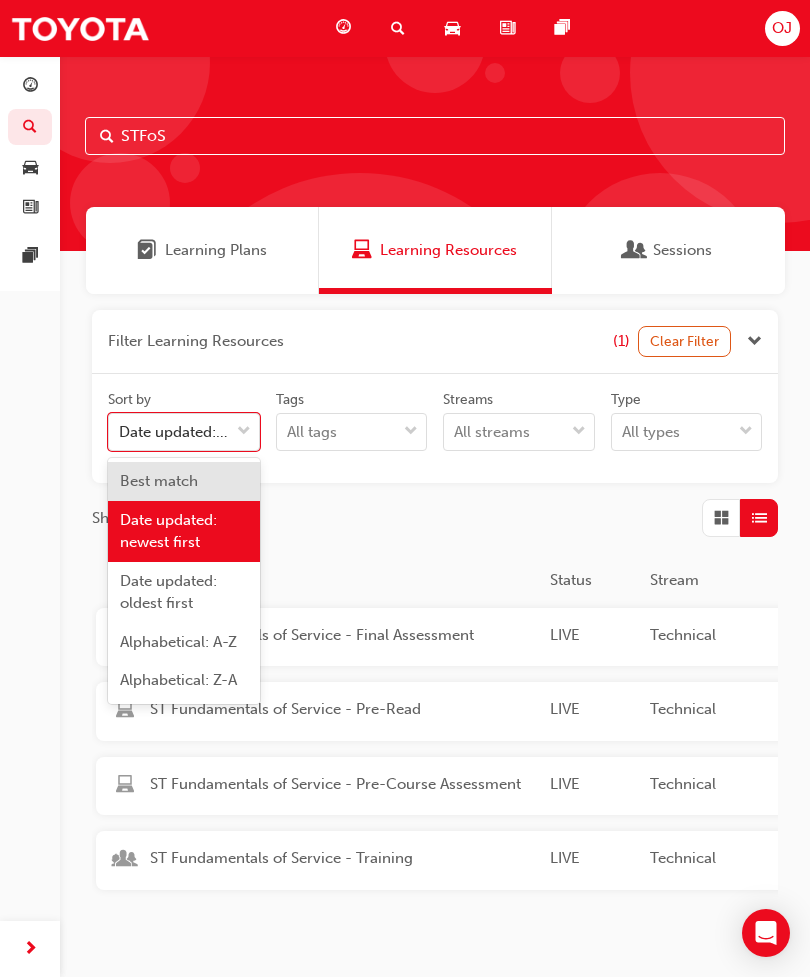 click on "Best match" at bounding box center (159, 481) 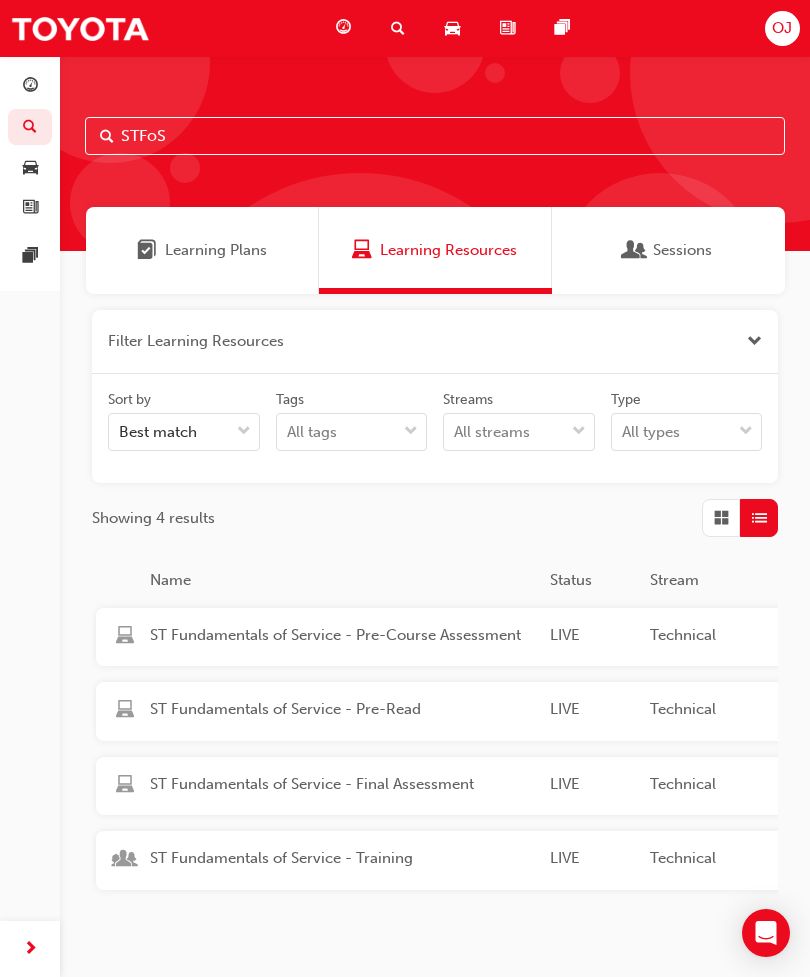 click on "ST Fundamentals of Service - Pre-Read LIVE Technical T21-STFOS_PRE_READ The Fundamentals of Service module Preread will provide you with the Knowledge and Understanding to successfully complete the Pre-Course Assessment." at bounding box center (852, 711) 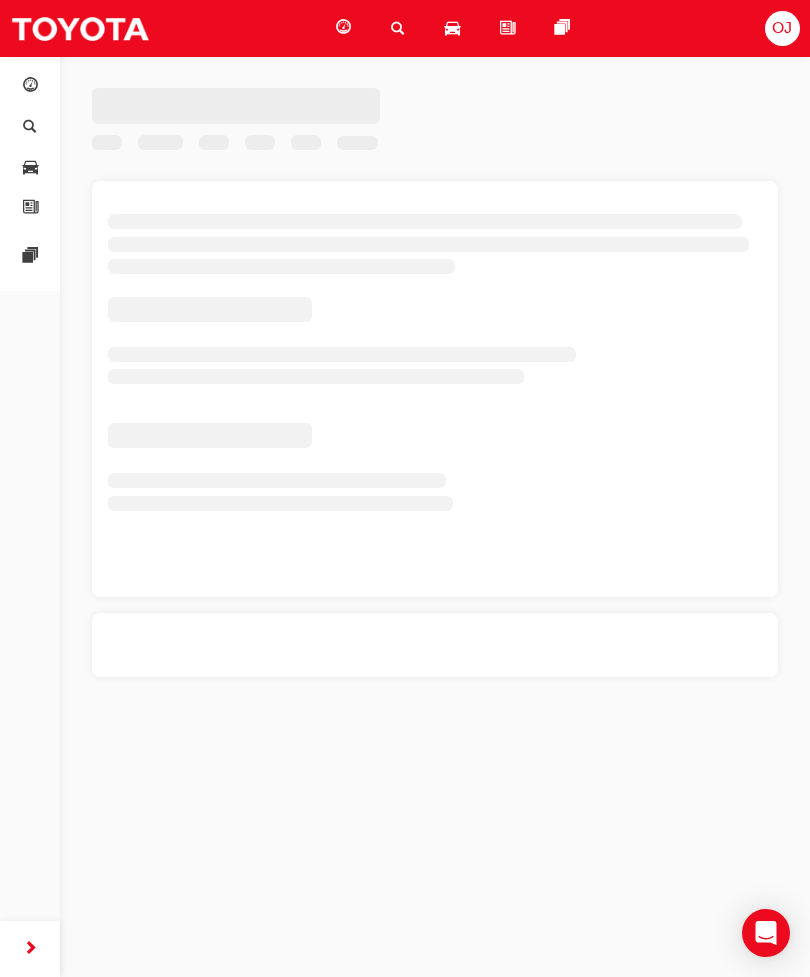 scroll, scrollTop: 0, scrollLeft: 0, axis: both 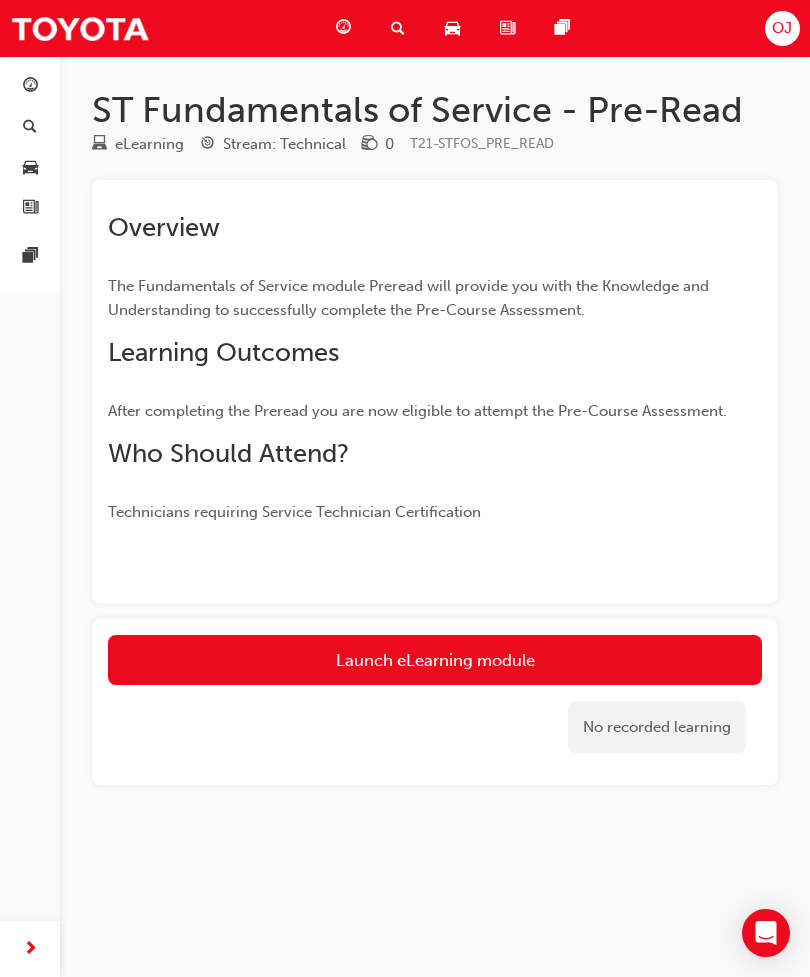 click on "Launch eLearning module" at bounding box center (435, 660) 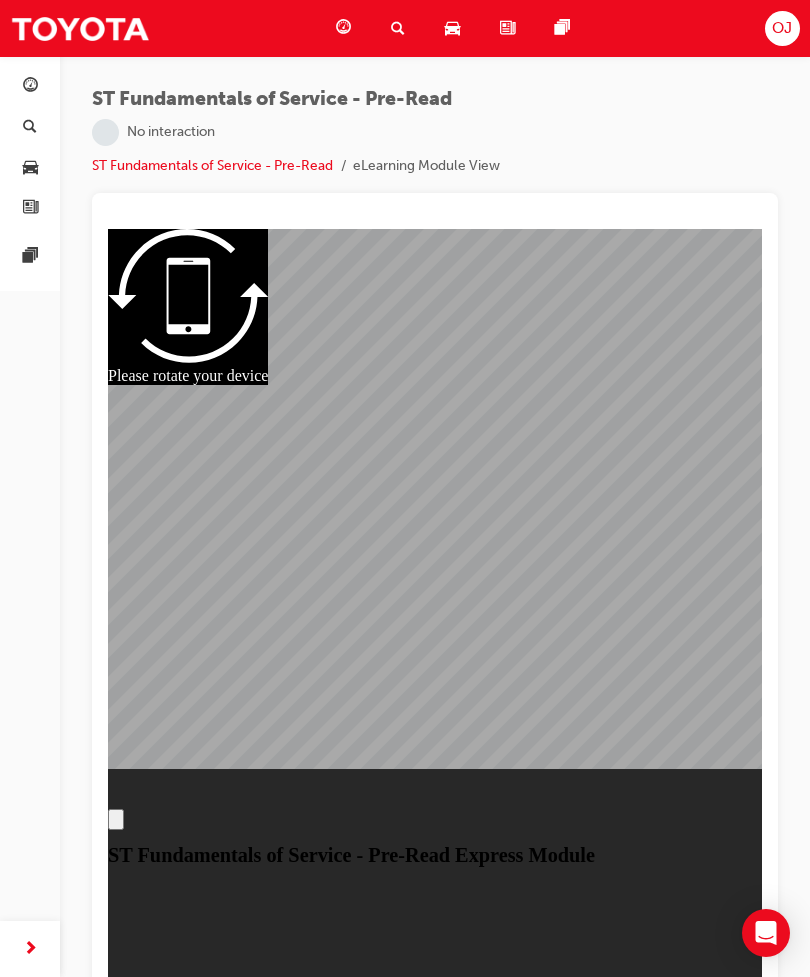 scroll, scrollTop: 0, scrollLeft: 0, axis: both 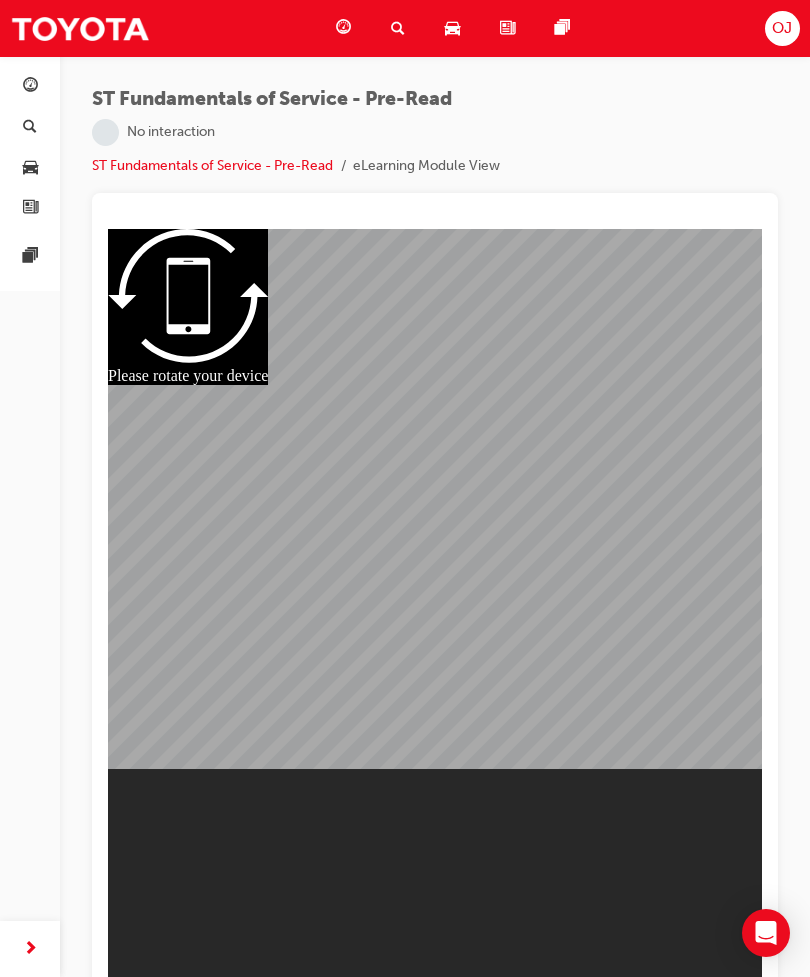 click at bounding box center [435, 616] 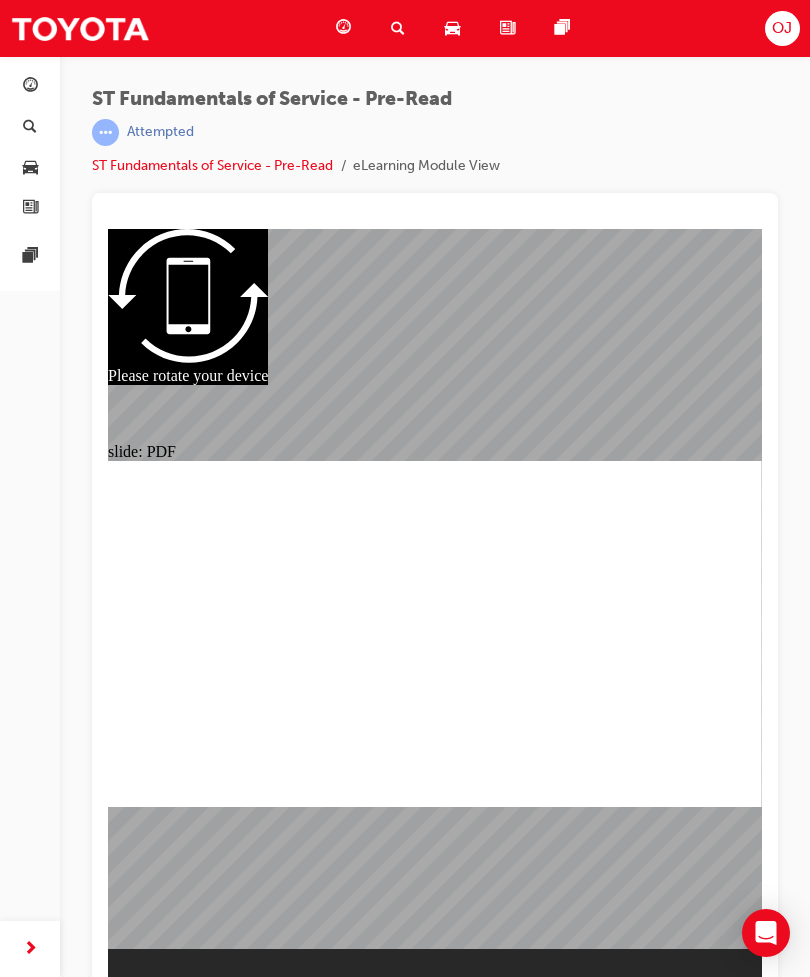 scroll, scrollTop: 26, scrollLeft: 0, axis: vertical 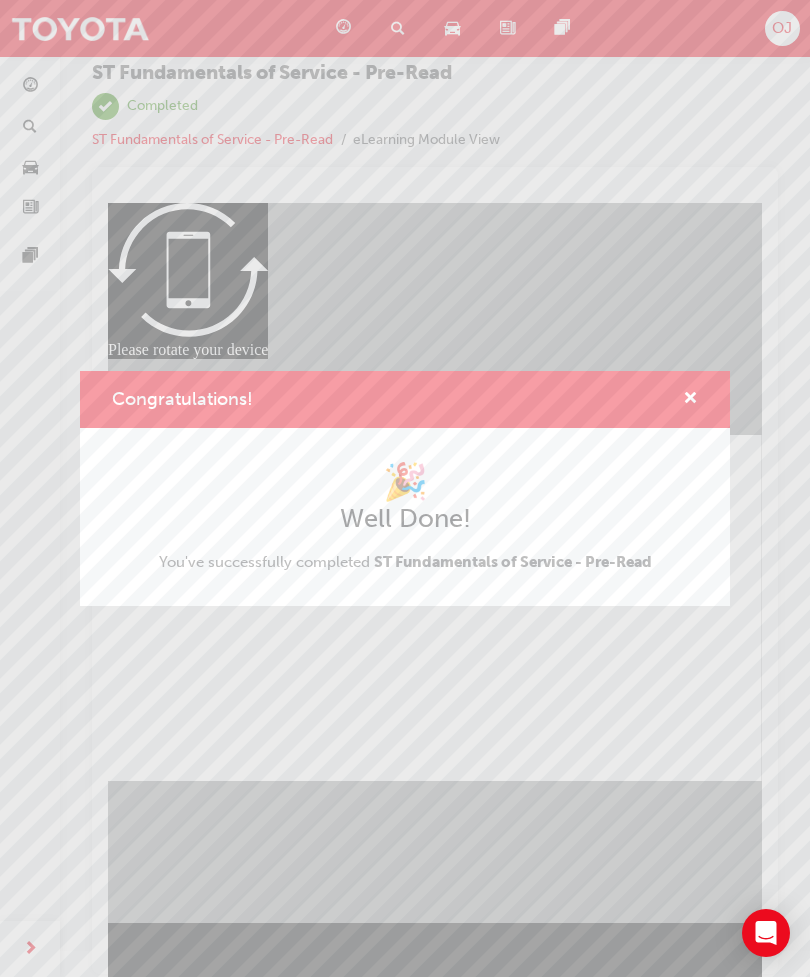 click on "Congratulations! 🎉 Well Done! You've successfully completed   ST Fundamentals of Service - Pre-Read" at bounding box center [405, 488] 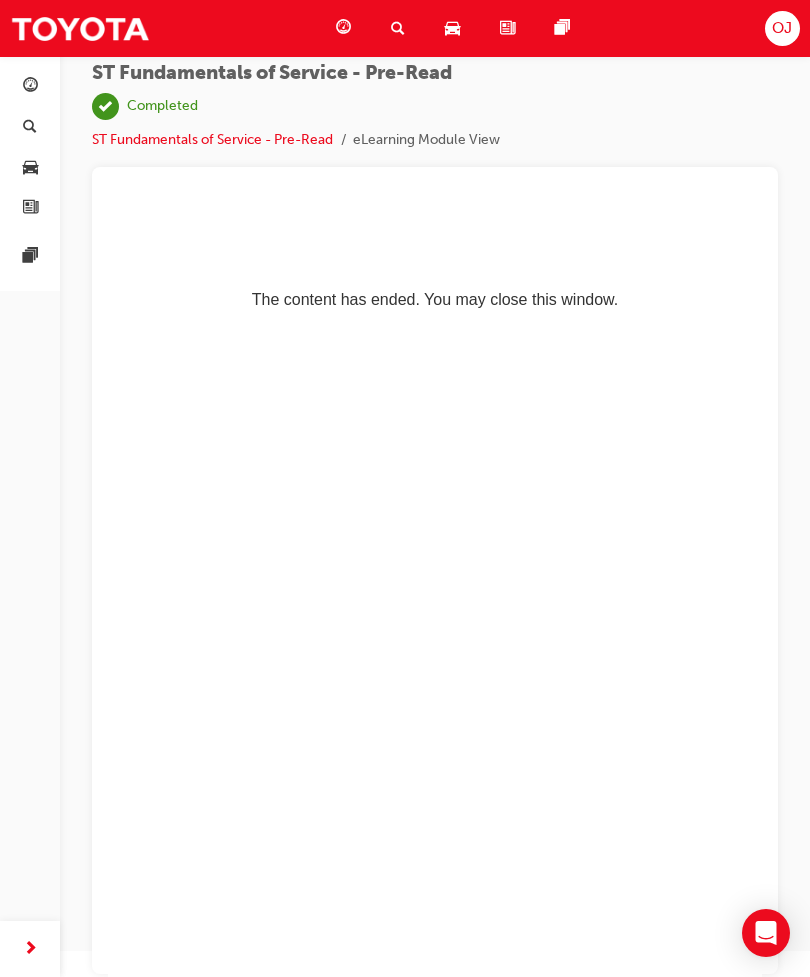 scroll, scrollTop: 0, scrollLeft: 0, axis: both 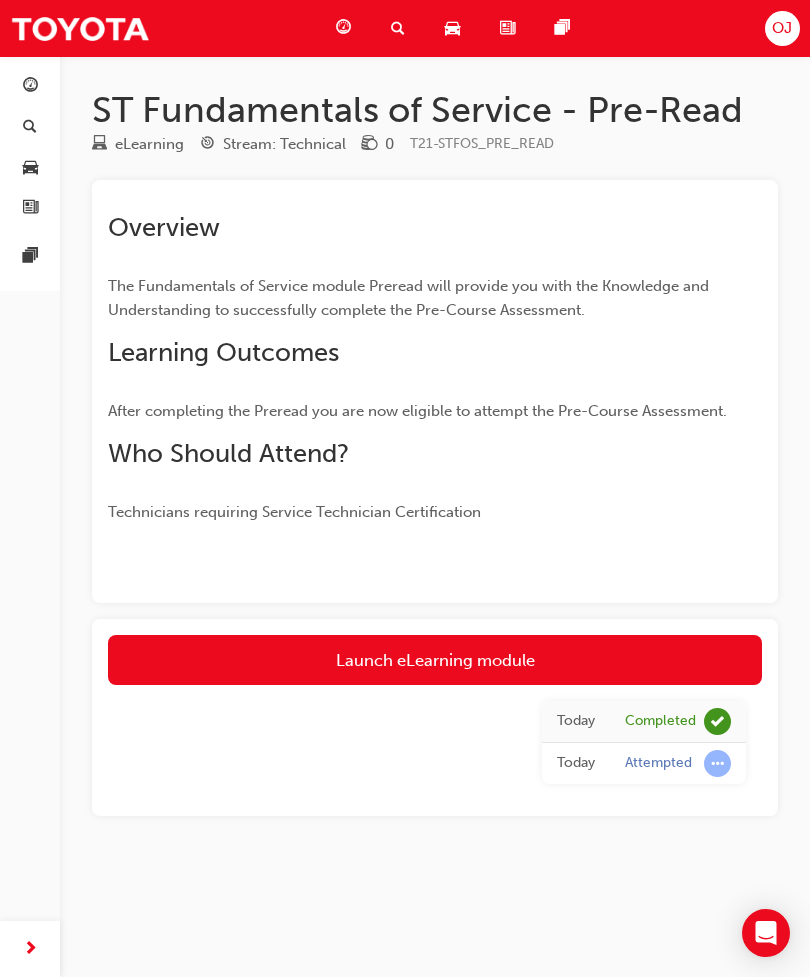 click on "Launch eLearning module" at bounding box center (435, 660) 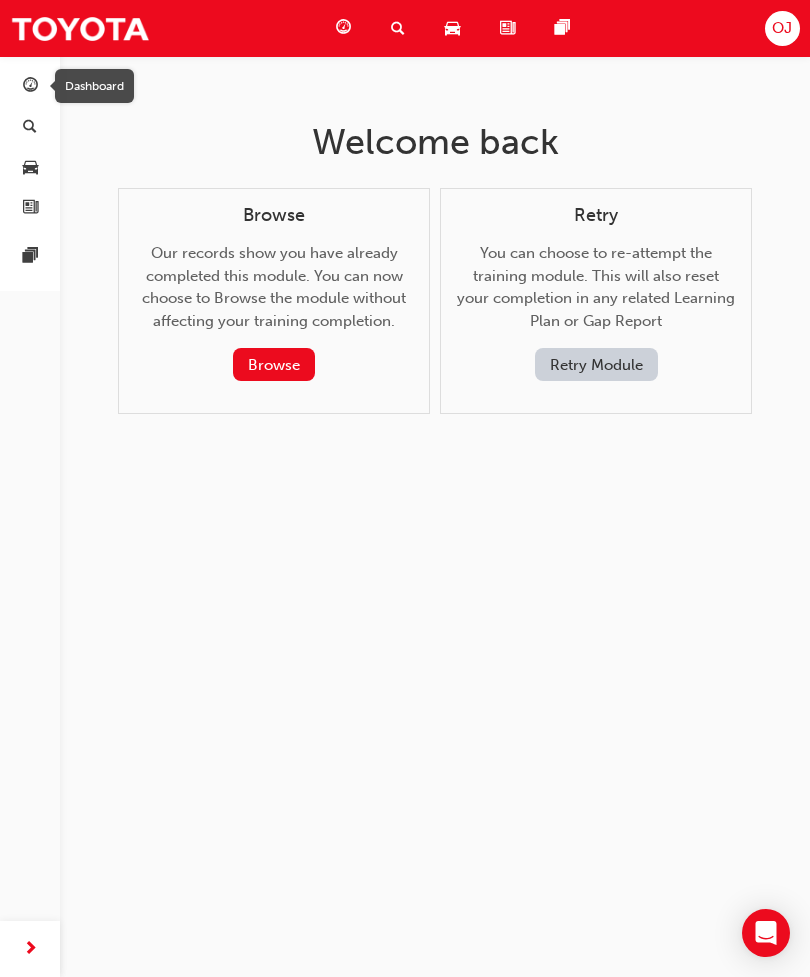 click on "Dashboard" at bounding box center (94, 86) 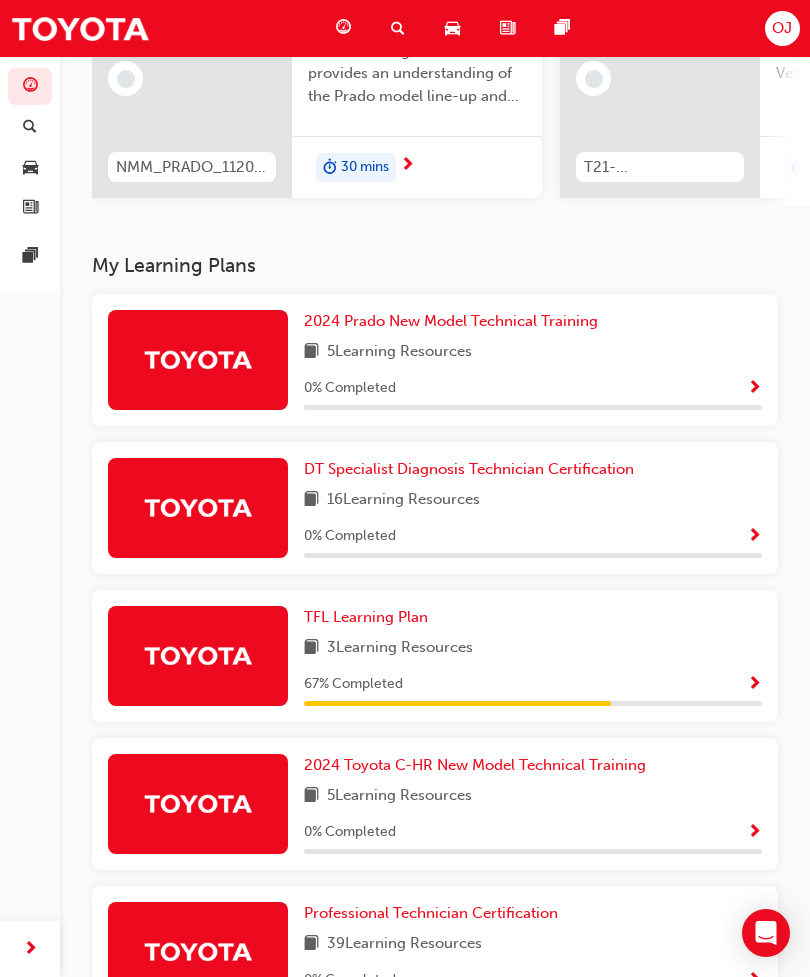 scroll, scrollTop: 0, scrollLeft: 0, axis: both 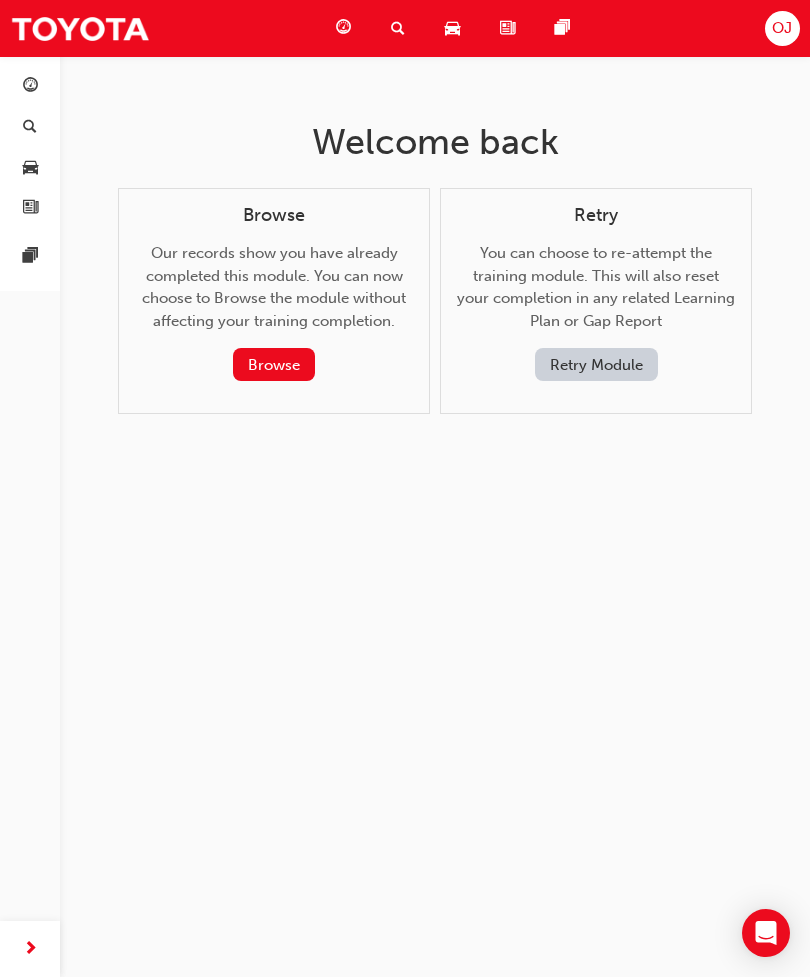 click on "Retry Module" at bounding box center (596, 364) 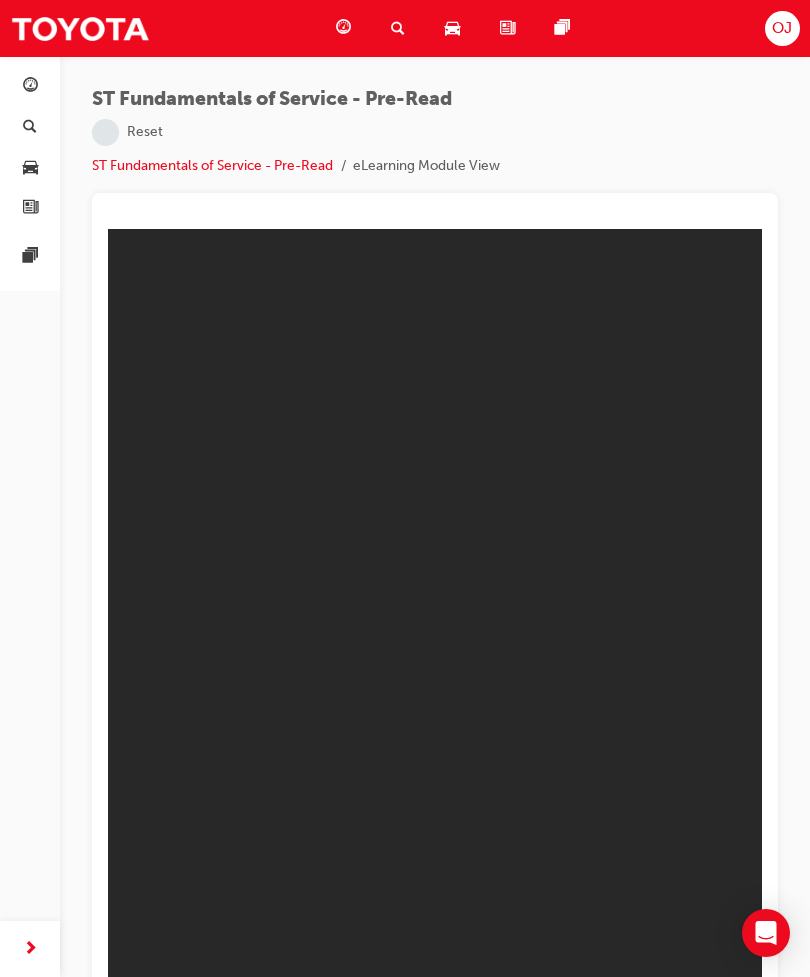 scroll, scrollTop: 26, scrollLeft: 0, axis: vertical 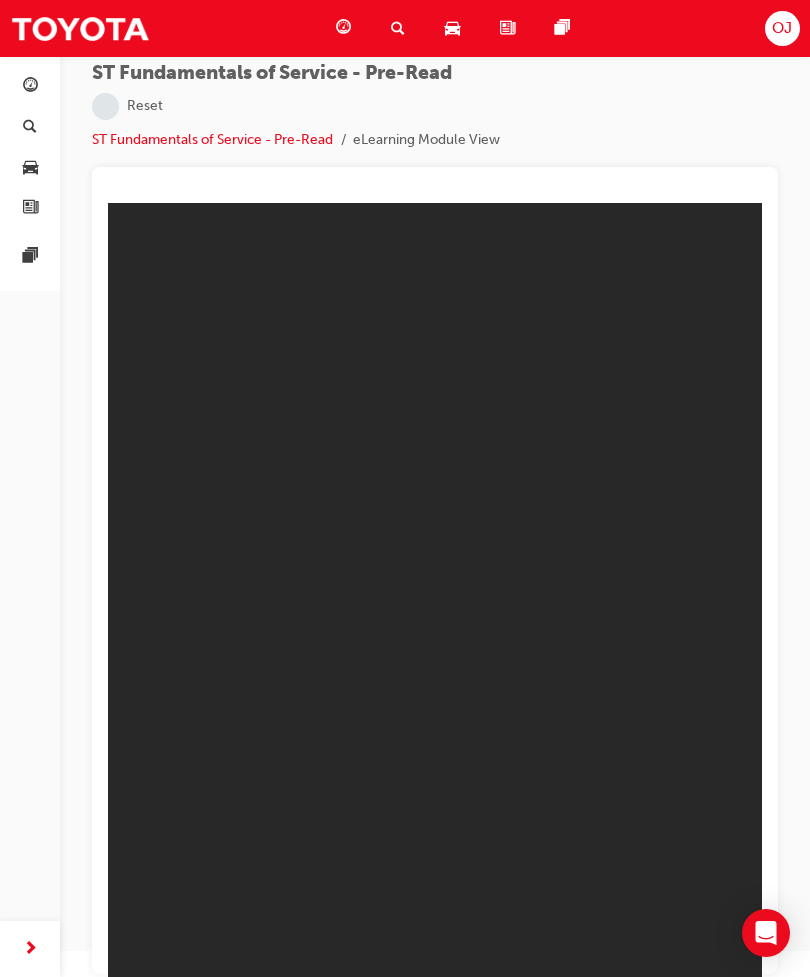 click on "ST Fundamentals of Service - Pre-Read" at bounding box center [212, 139] 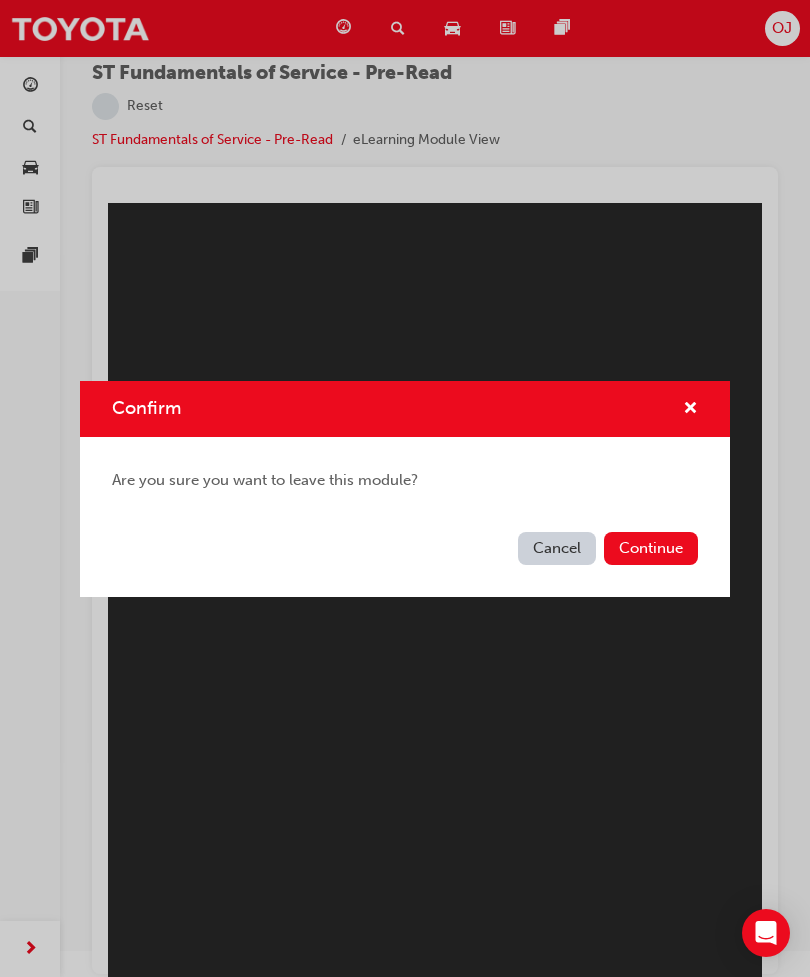 click on "Continue" at bounding box center (651, 548) 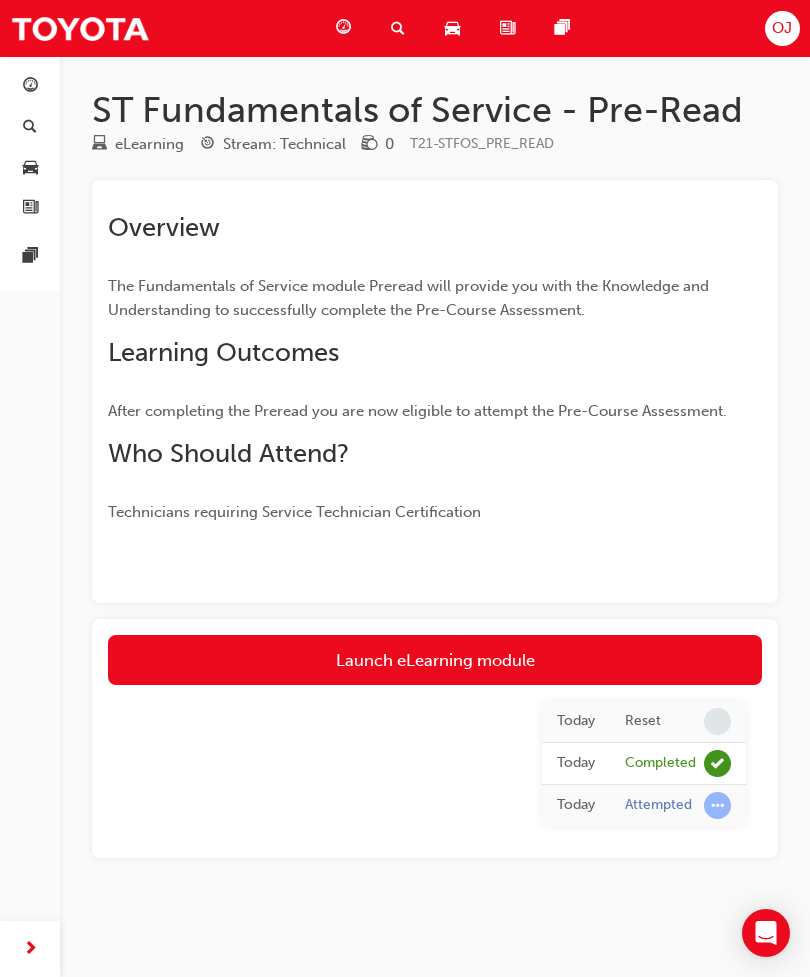 click on "Launch eLearning module" at bounding box center [435, 660] 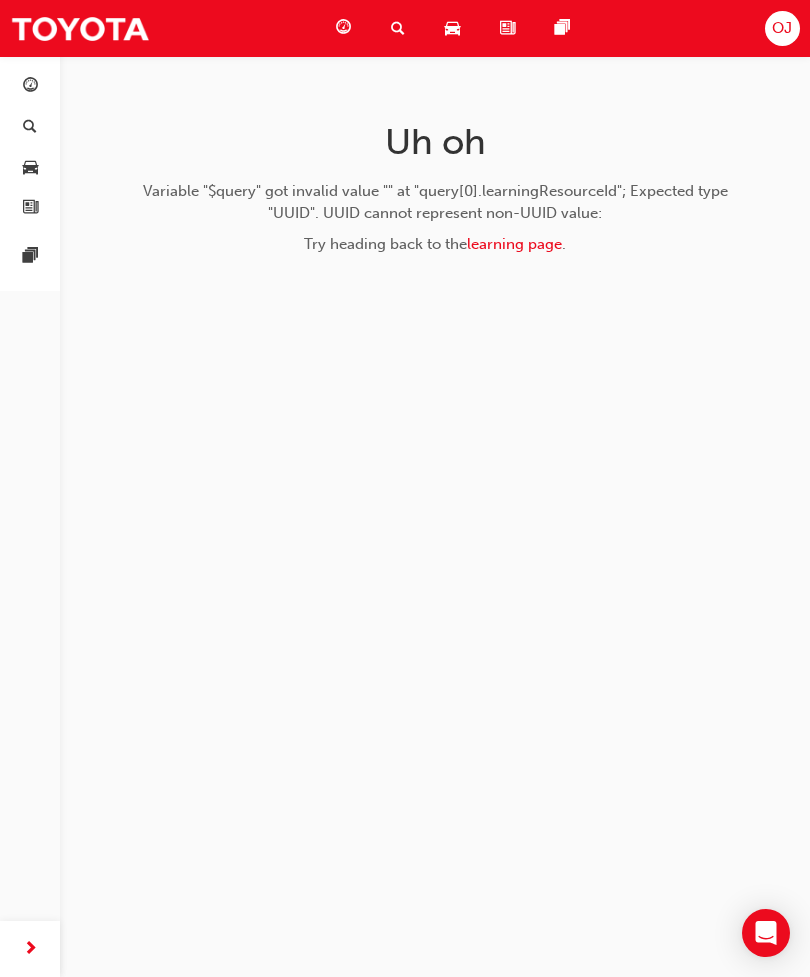click on "learning page" at bounding box center (514, 244) 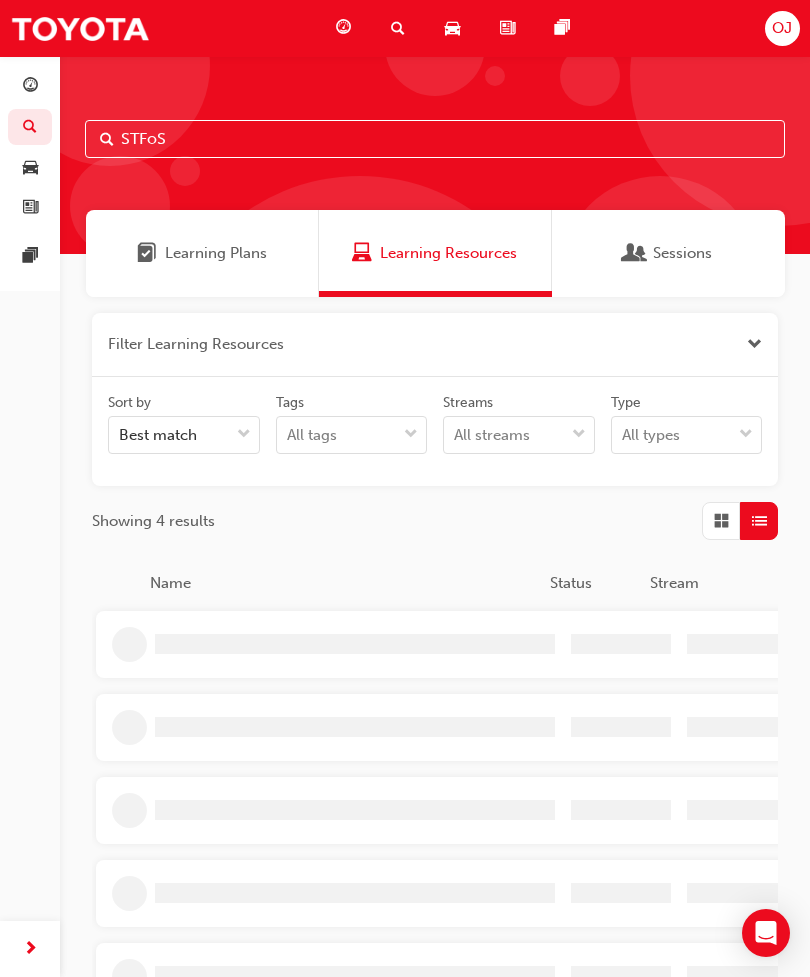 click on "Learning Resources" at bounding box center [448, 253] 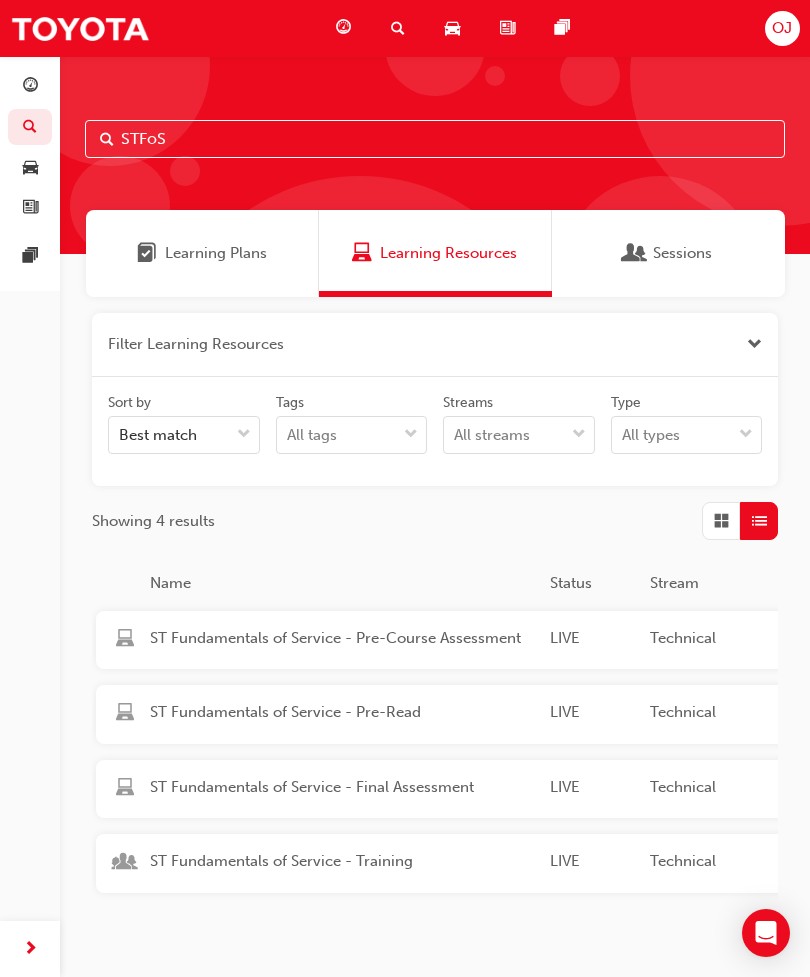 scroll, scrollTop: 26, scrollLeft: 0, axis: vertical 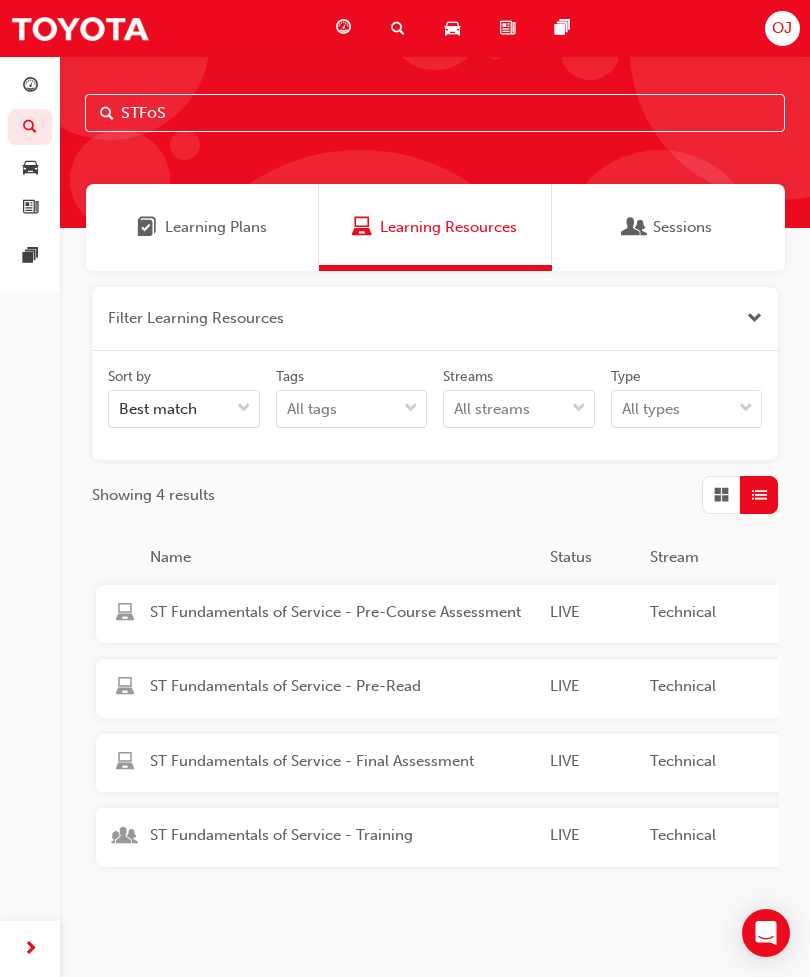 click at bounding box center [125, 838] 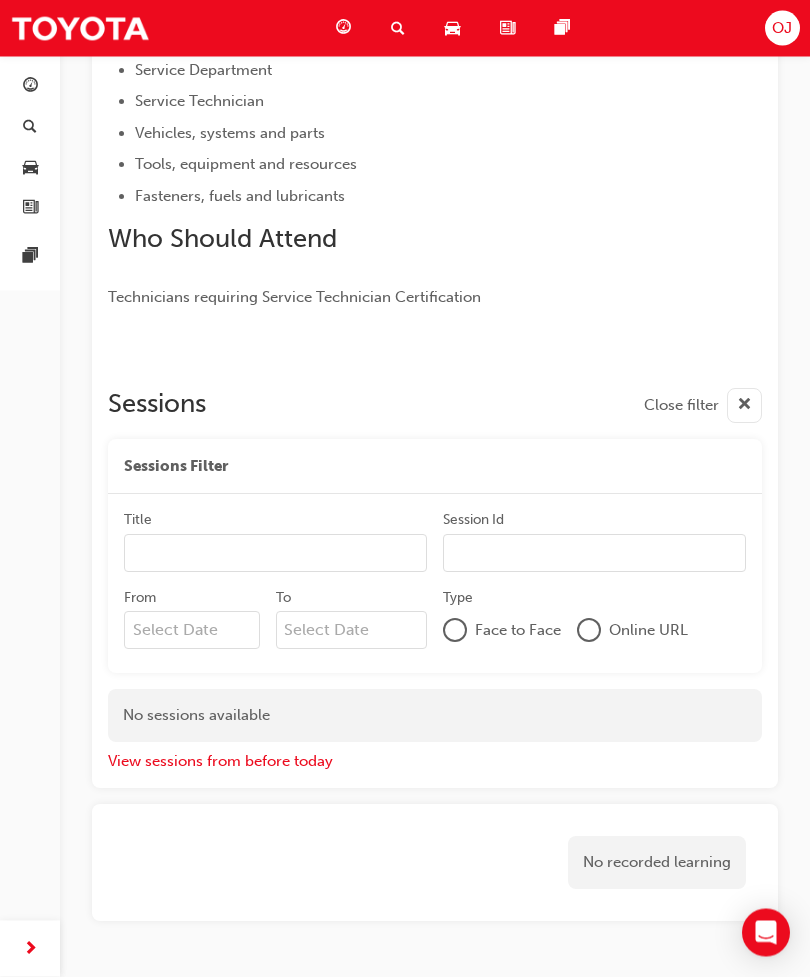 scroll, scrollTop: 603, scrollLeft: 0, axis: vertical 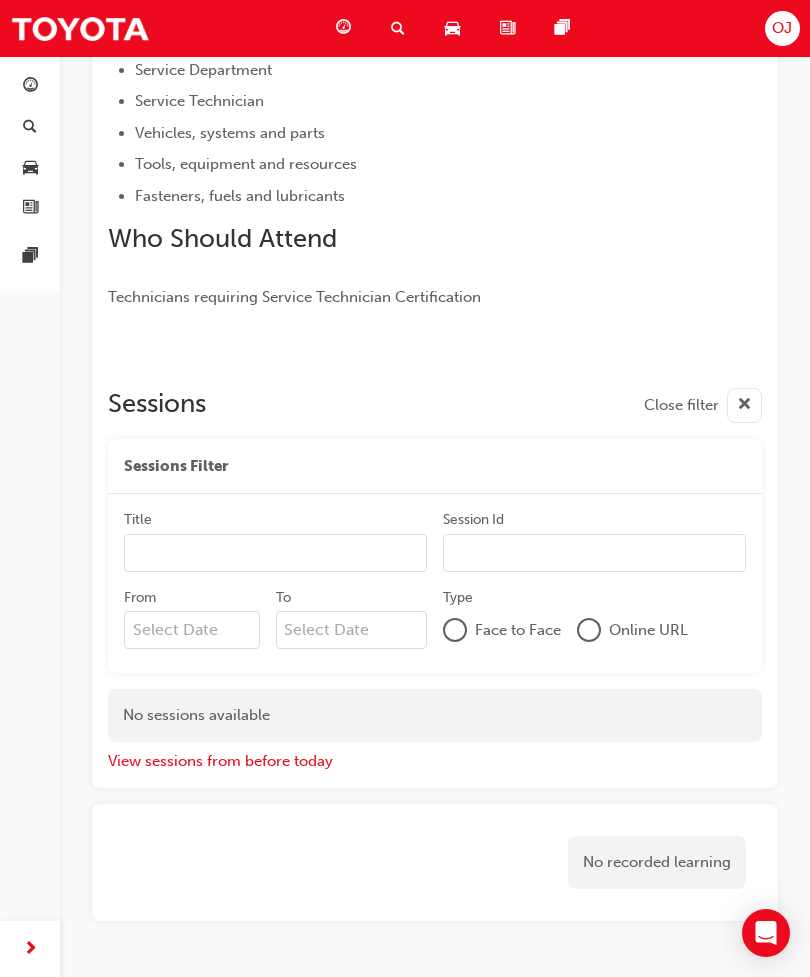 click on "Title" at bounding box center [275, 553] 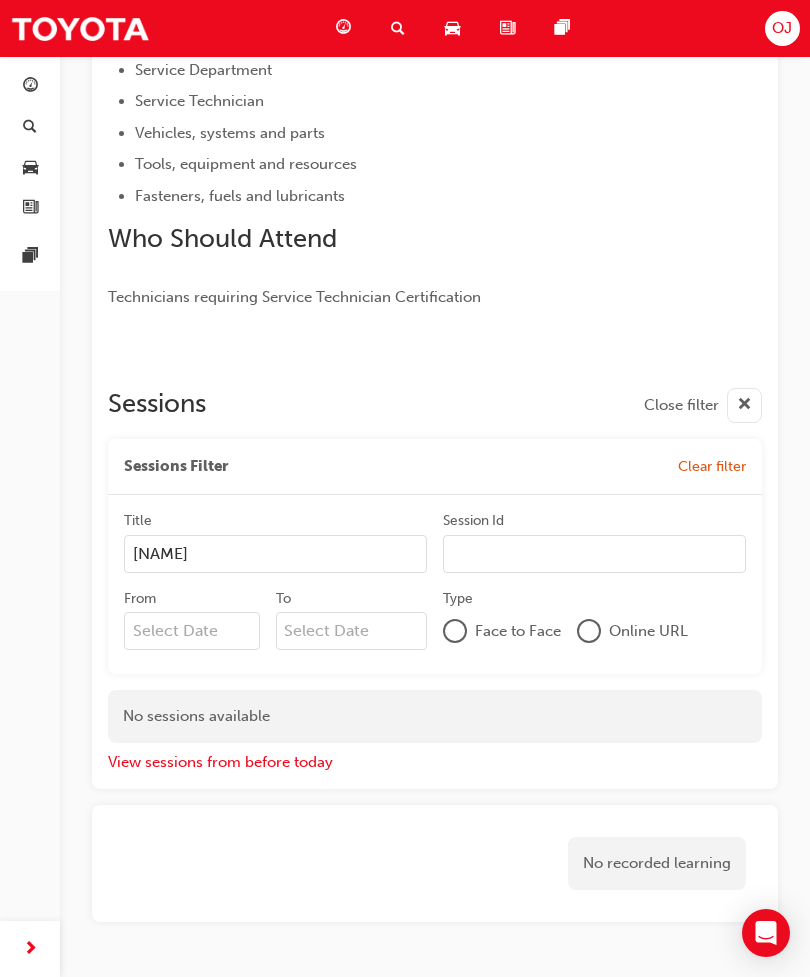 click on "Session Id" at bounding box center [594, 554] 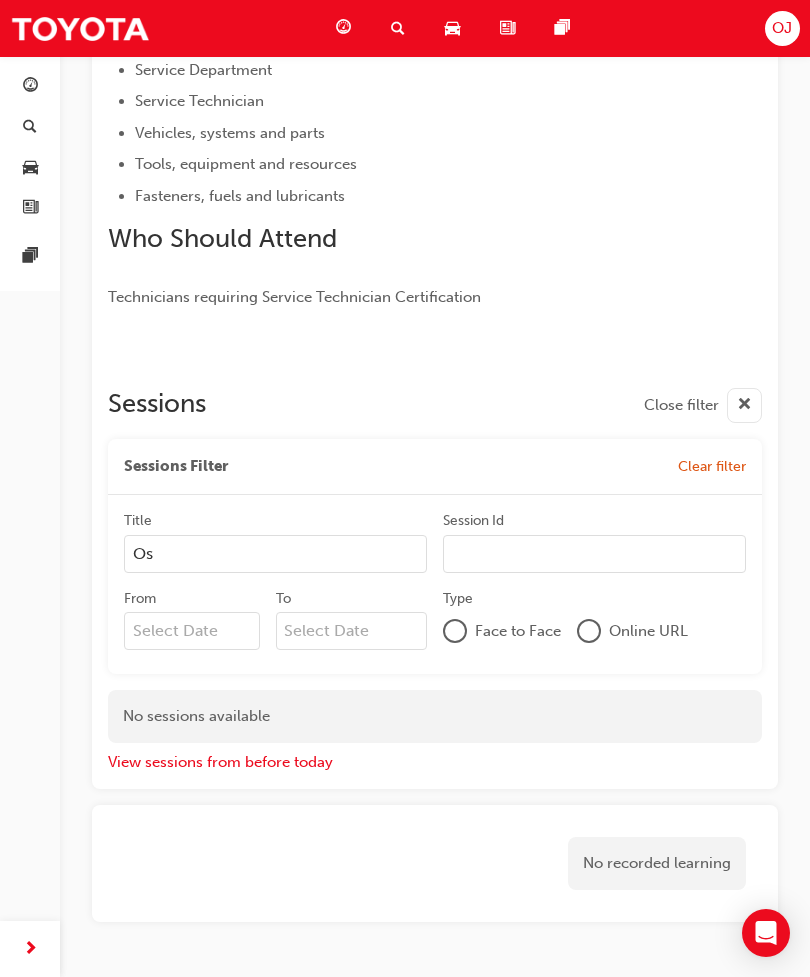 type on "O" 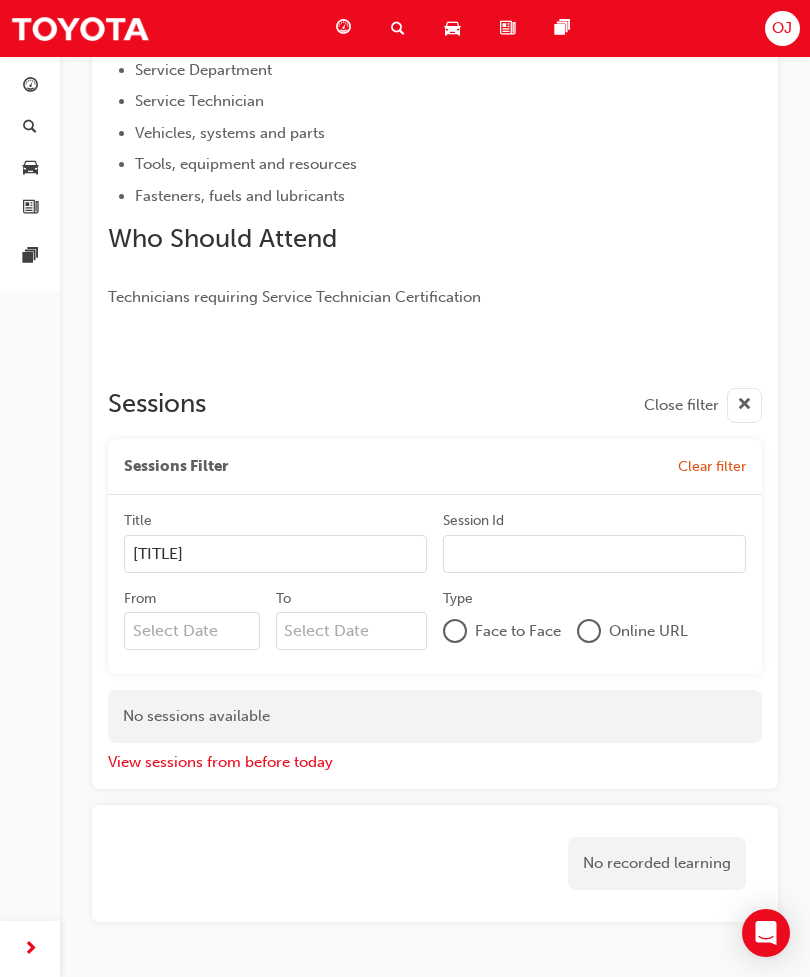 type on "[TITLE]" 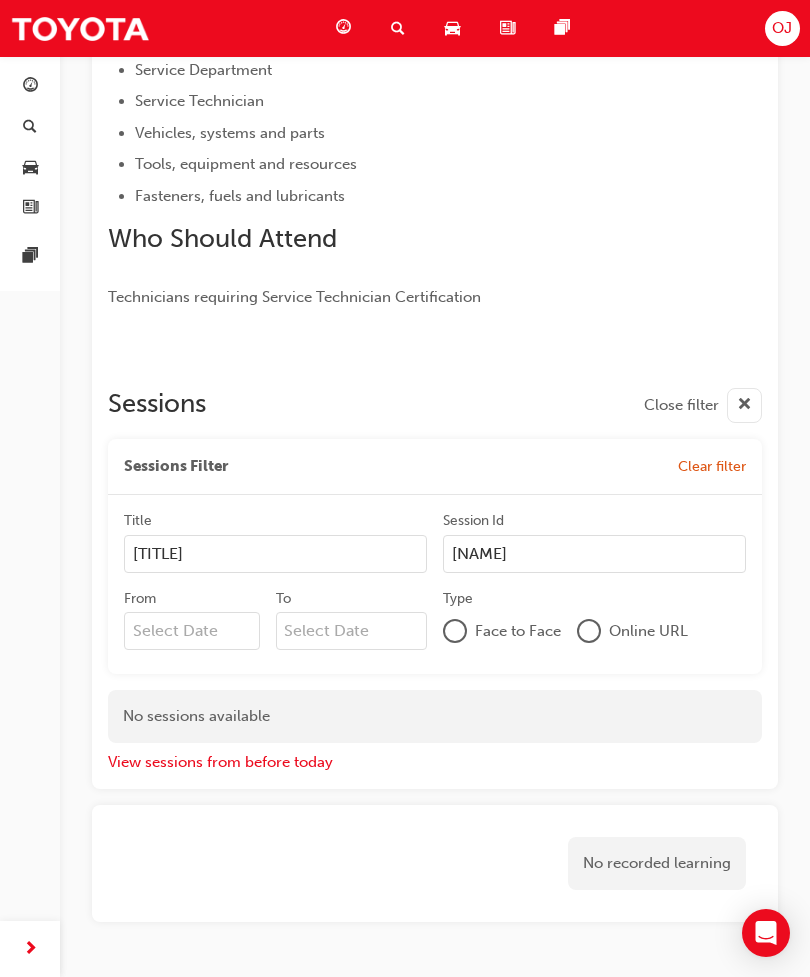 type on "[NAME]" 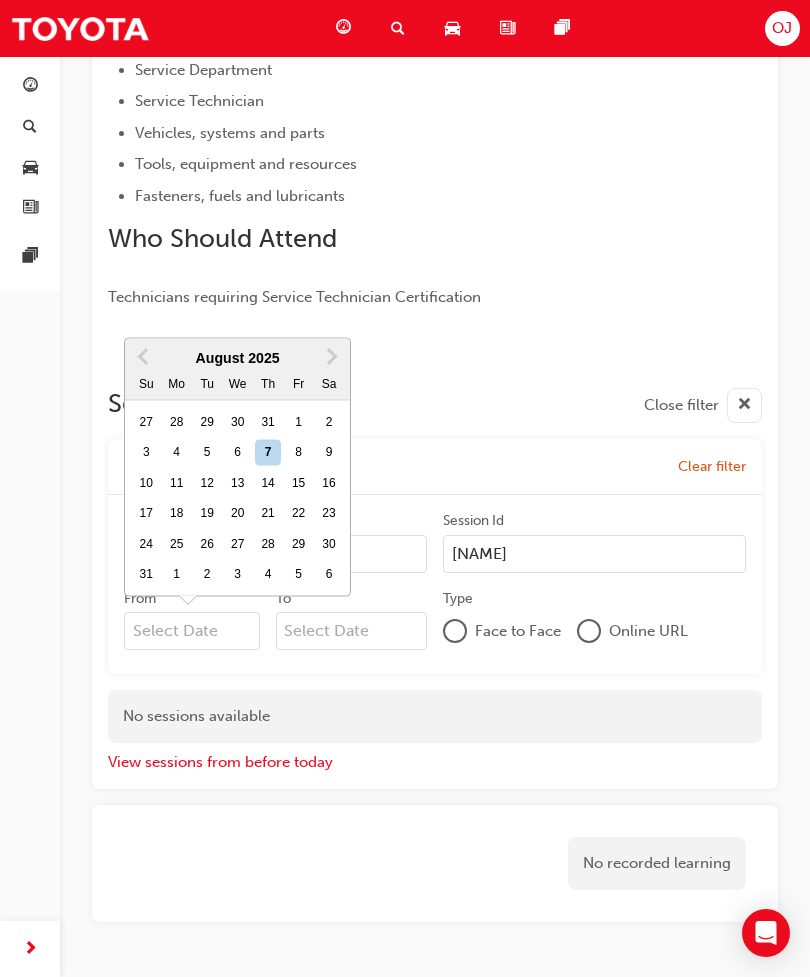 click on "7" at bounding box center [268, 453] 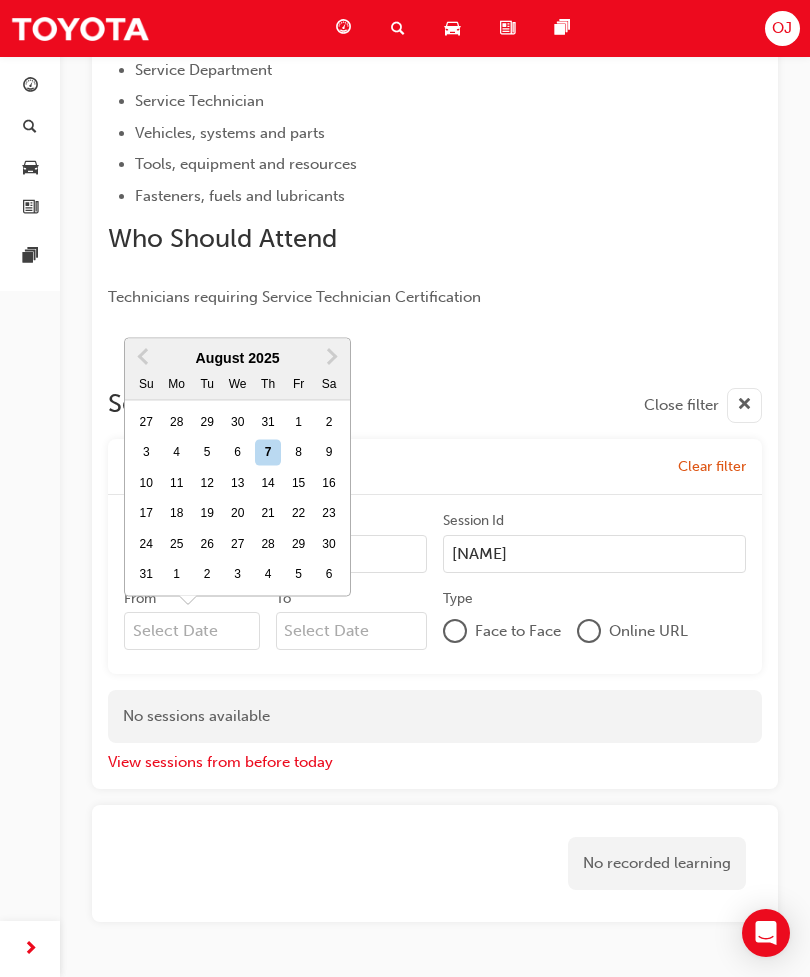 click on "From Previous Month Next Month August 2025 Su Mo Tu We Th Fr Sa 27 28 29 30 31 1 2 3 4 5 6 7 8 9 10 11 12 13 14 15 16 17 18 19 20 21 22 23 24 25 26 27 28 29 30 31 1 2 3 4 5 6" at bounding box center [192, 631] 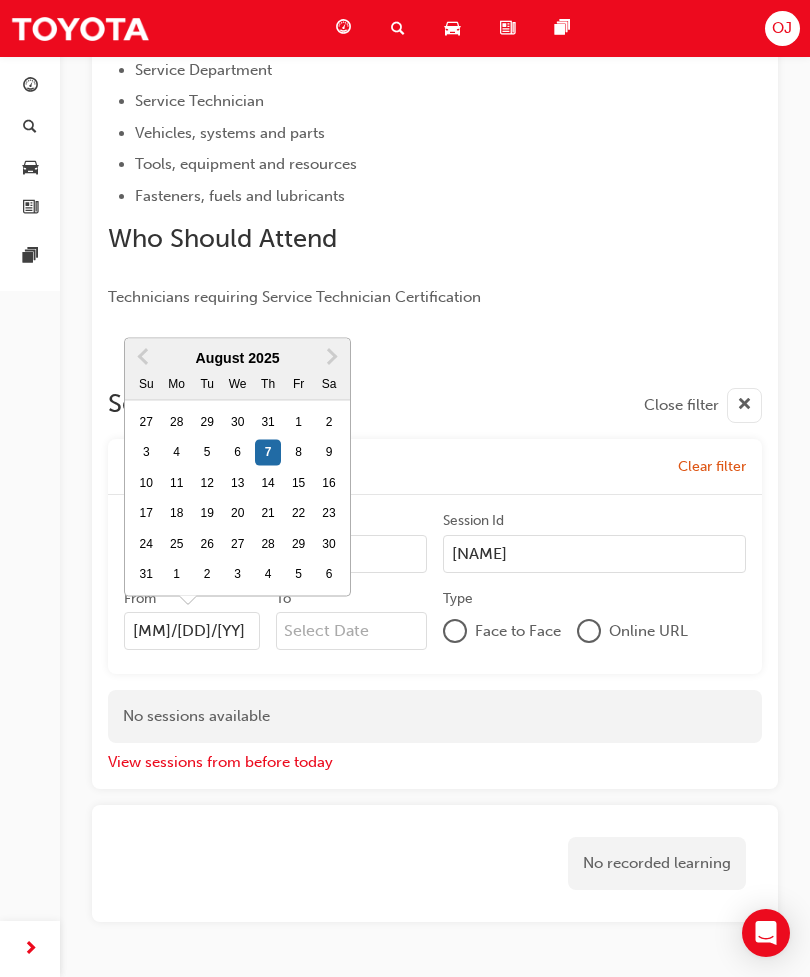 type on "[MM]/[DD]/[YY]" 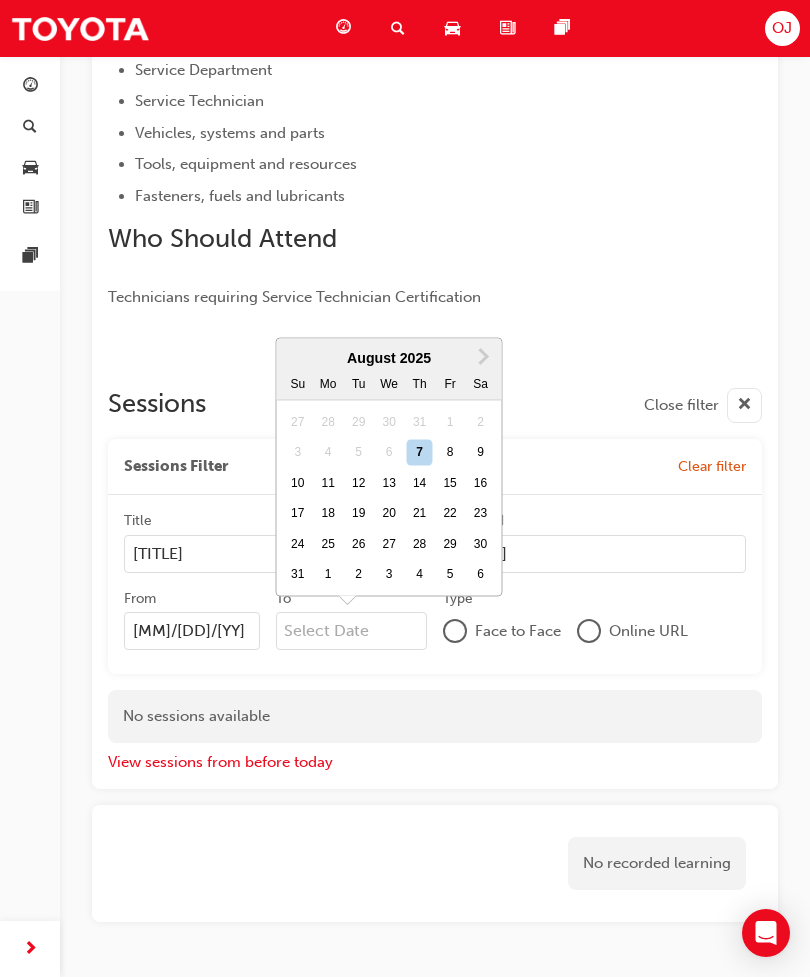click on "7" at bounding box center [420, 453] 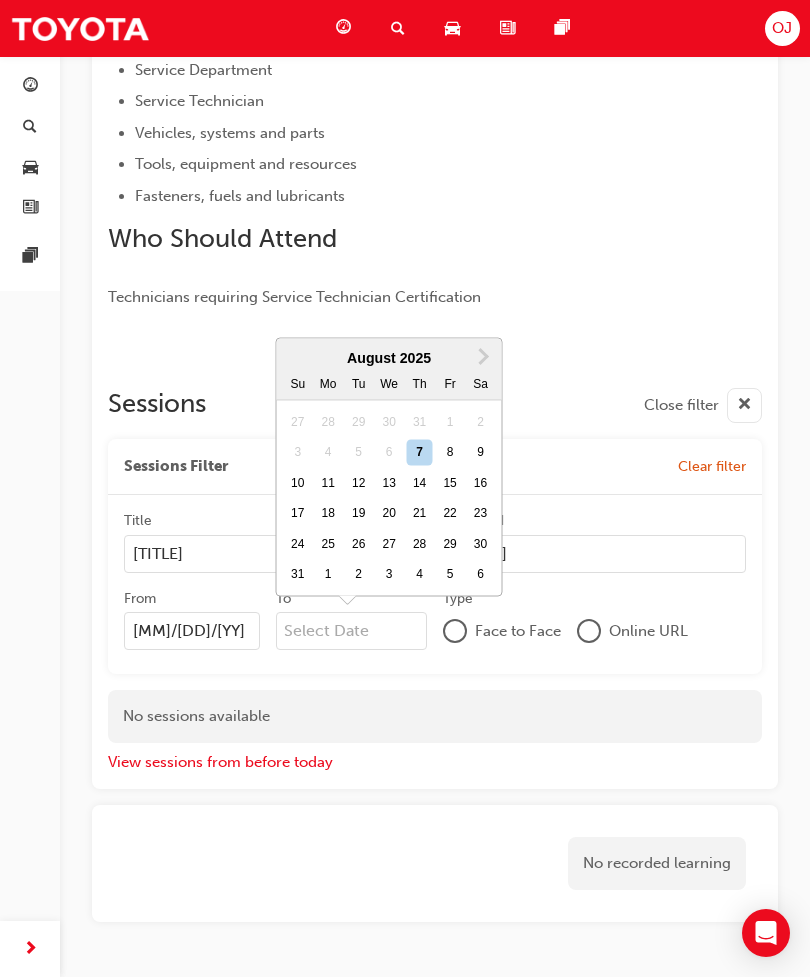 click on "To Next Month August 2025 Su Mo Tu We Th Fr Sa 27 28 29 30 31 1 2 3 4 5 6 7 8 9 10 11 12 13 14 15 16 17 18 19 20 21 22 23 24 25 26 27 28 29 30 31 1 2 3 4 5 6" at bounding box center [352, 631] 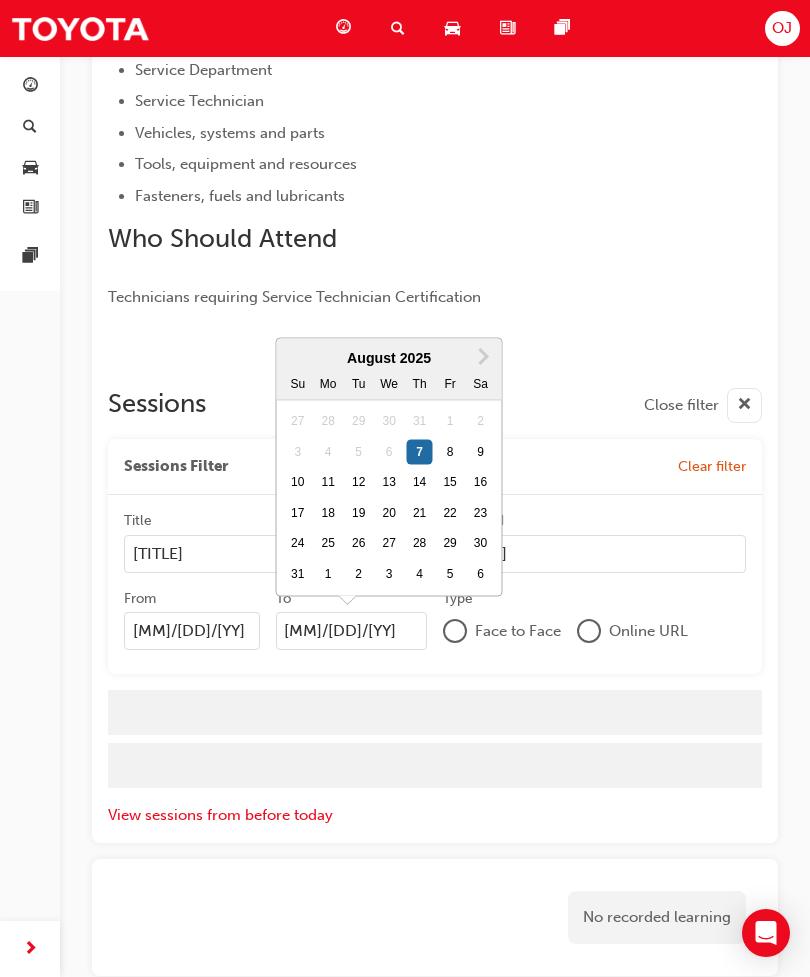 type on "[MM]/[DD]/[YY]" 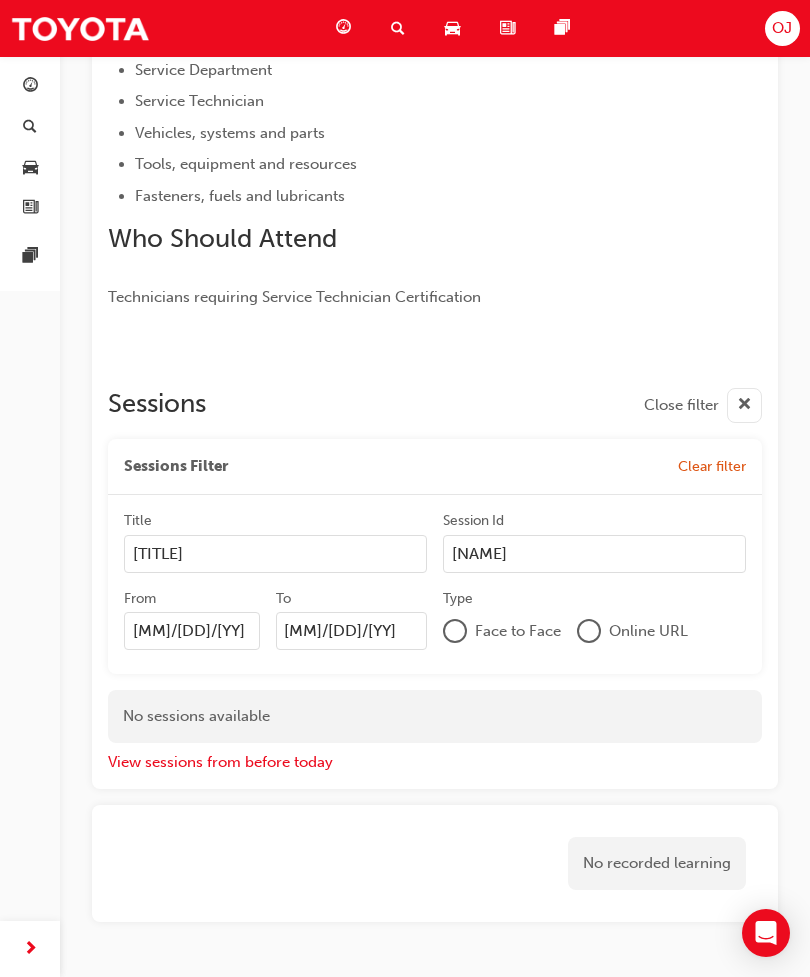 click at bounding box center (589, 631) 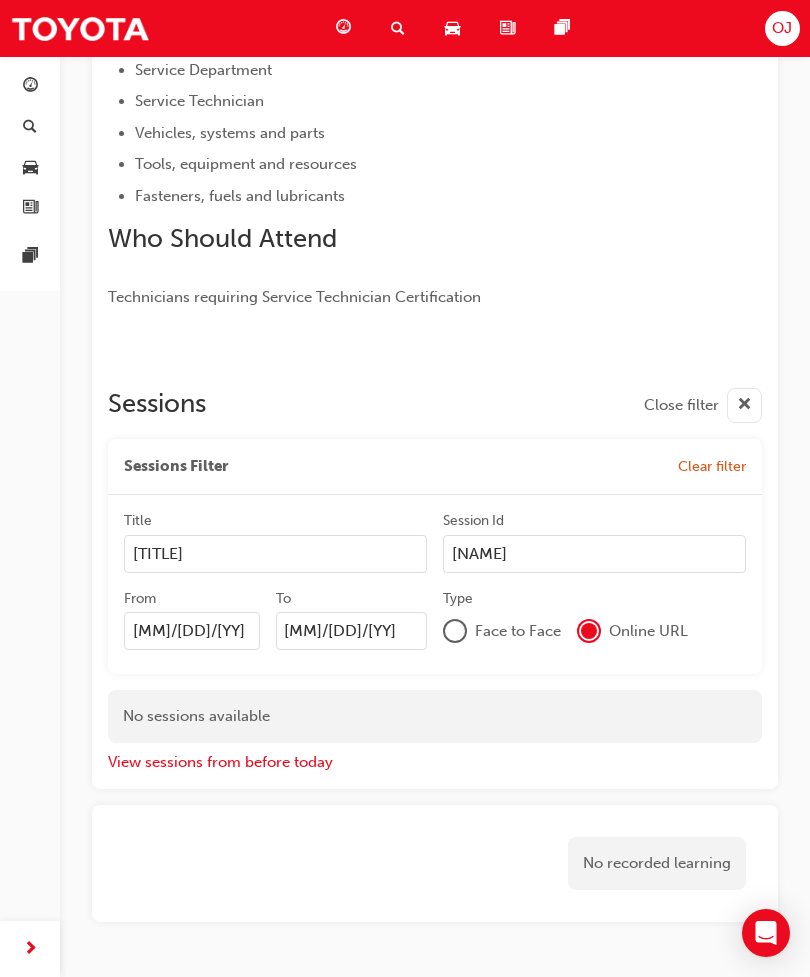click on "No recorded learning" at bounding box center [657, 863] 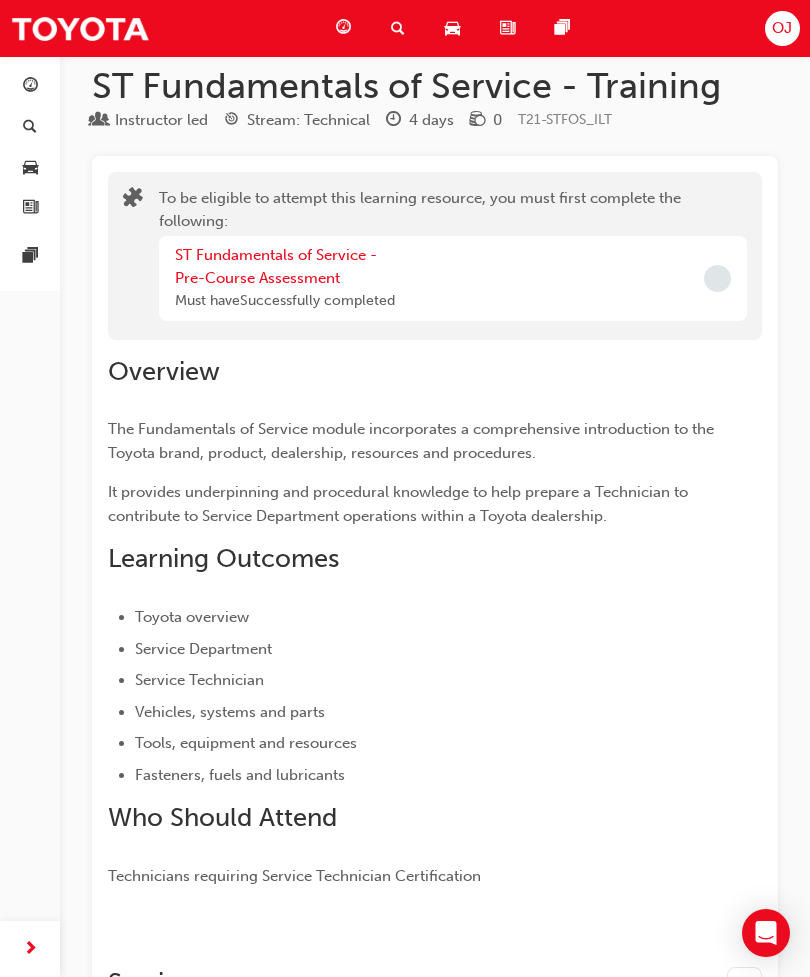 scroll, scrollTop: 7, scrollLeft: 0, axis: vertical 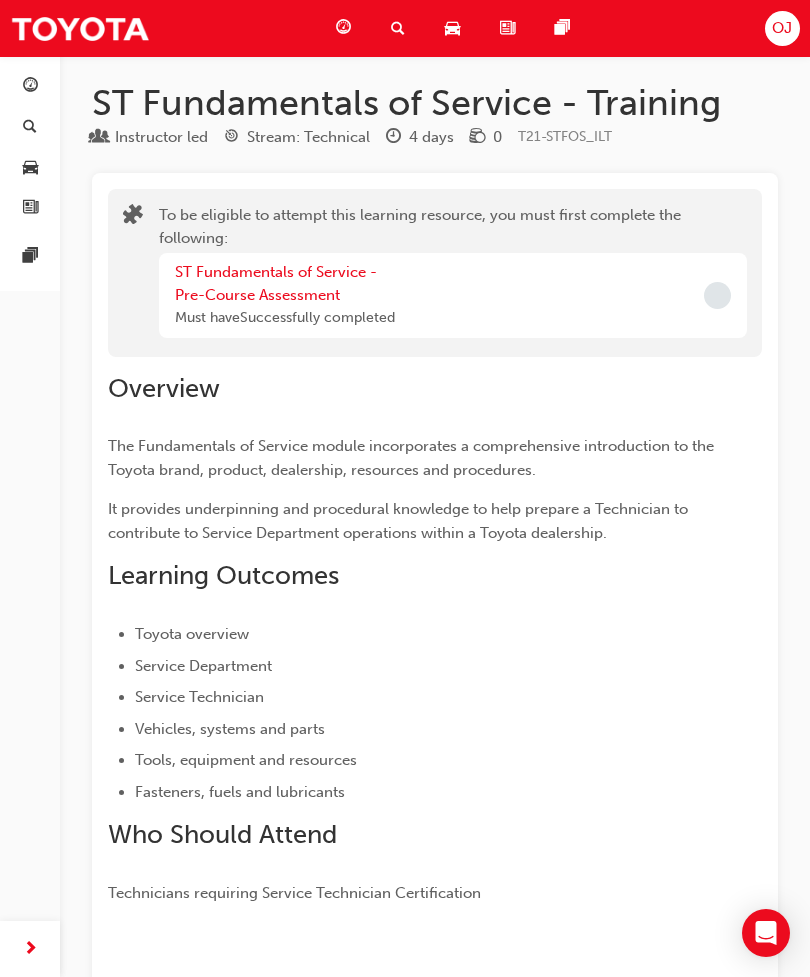 click on "ST Fundamentals of Service - Pre-Course Assessment Must have Successfully completed" at bounding box center [453, 295] 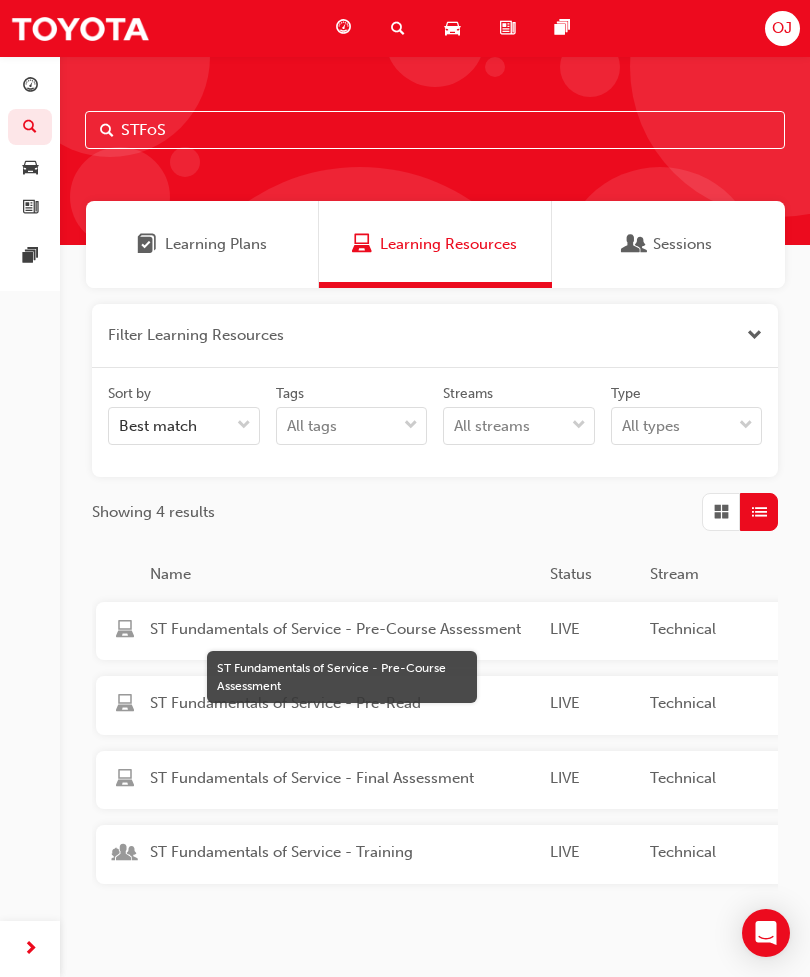 click on "ST Fundamentals of Service - Pre-Course Assessment" at bounding box center [342, 629] 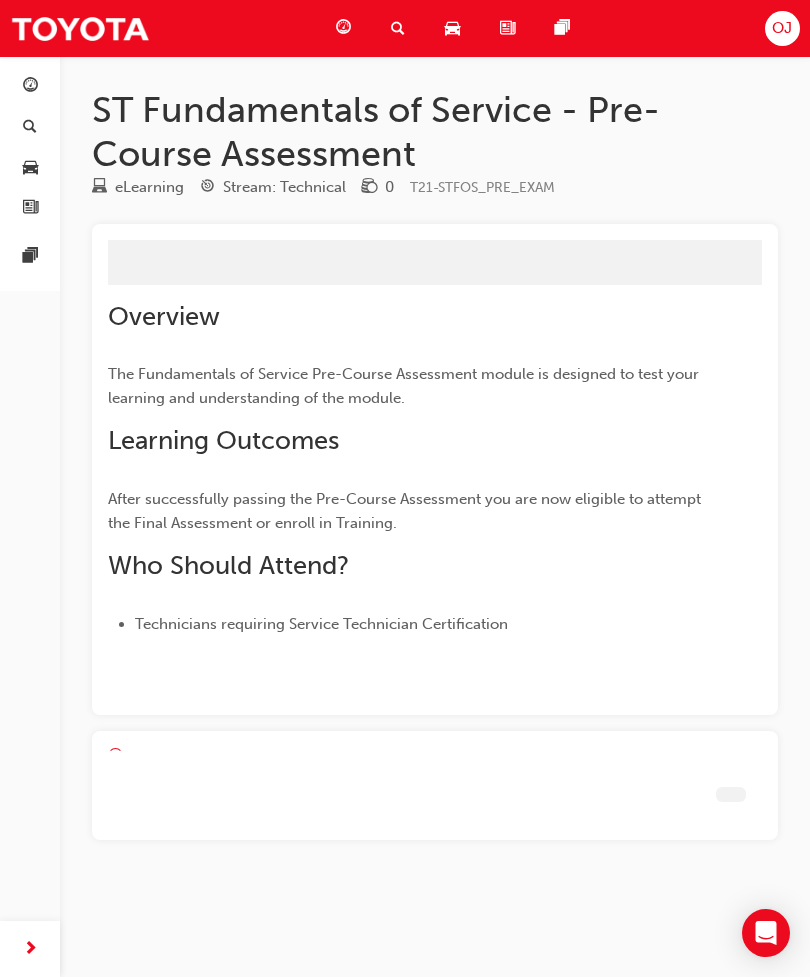 scroll, scrollTop: 0, scrollLeft: 0, axis: both 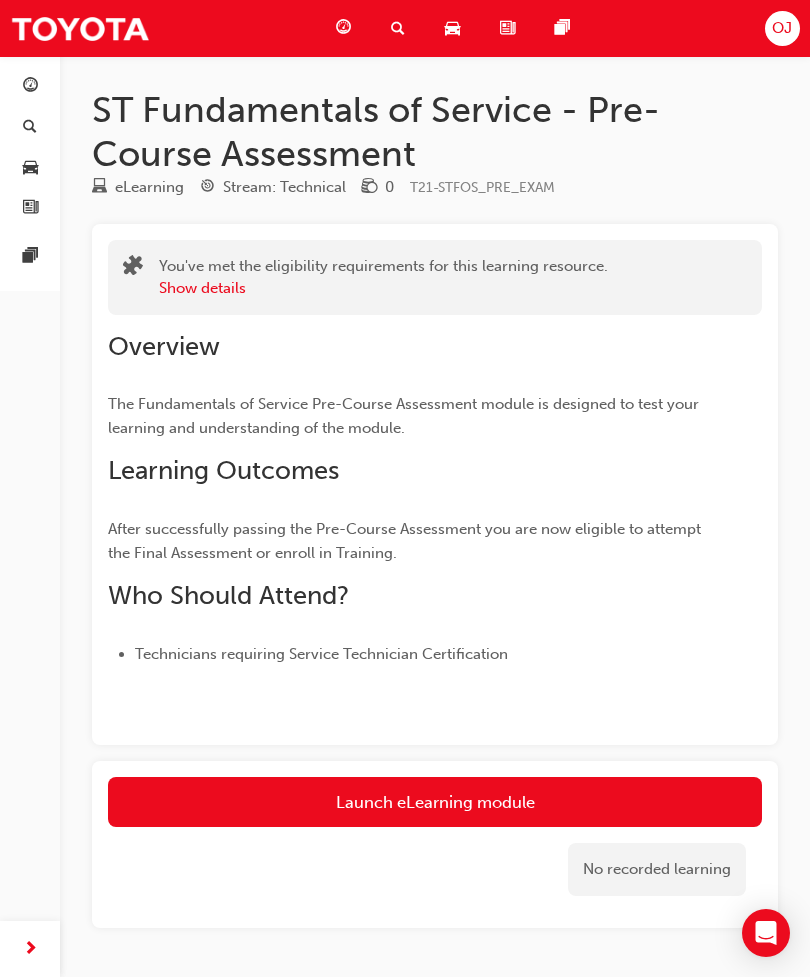 click on "Launch eLearning module" at bounding box center [435, 802] 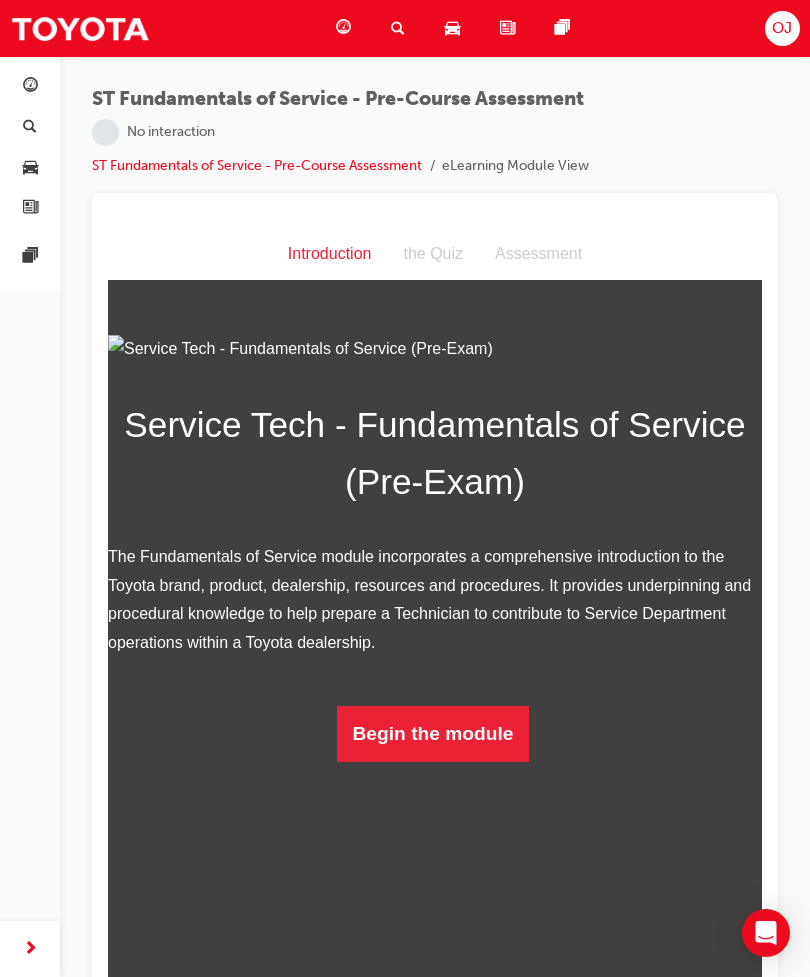 scroll, scrollTop: 0, scrollLeft: 0, axis: both 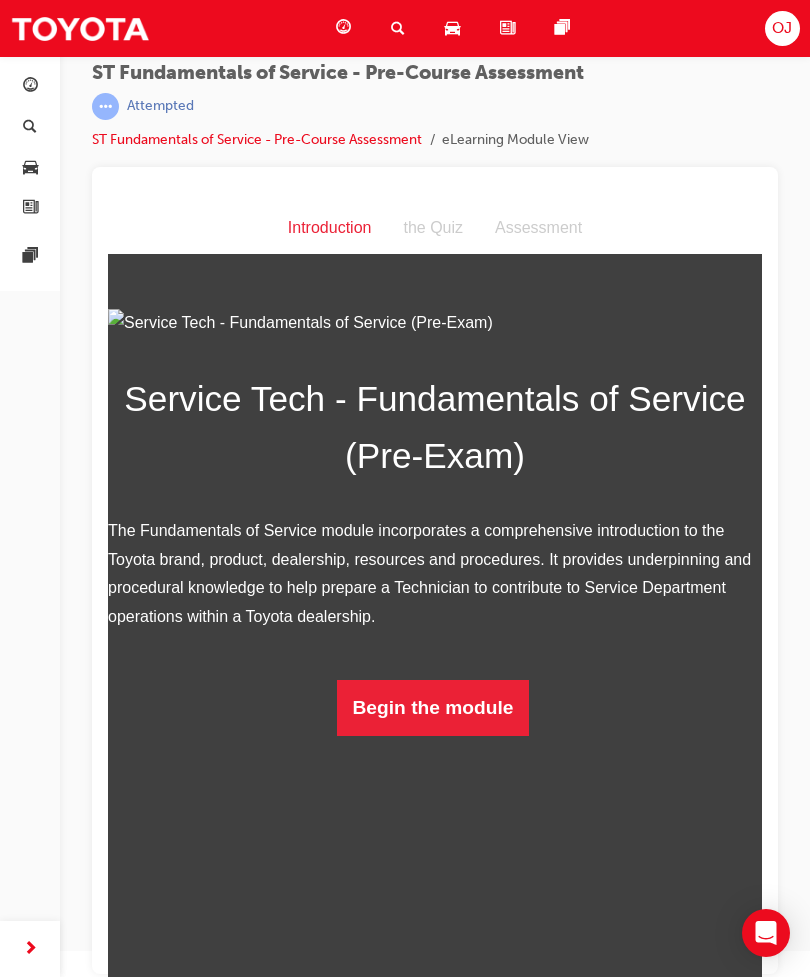 click on "Begin the module" at bounding box center [433, 708] 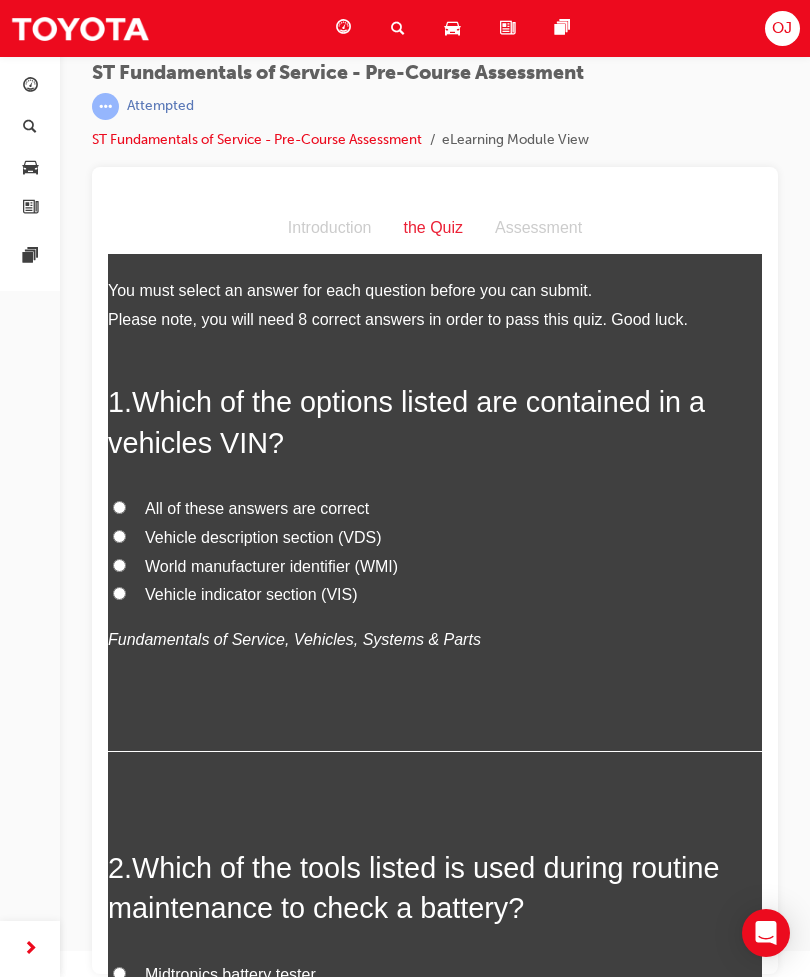 click on "All of these answers are correct" at bounding box center (257, 508) 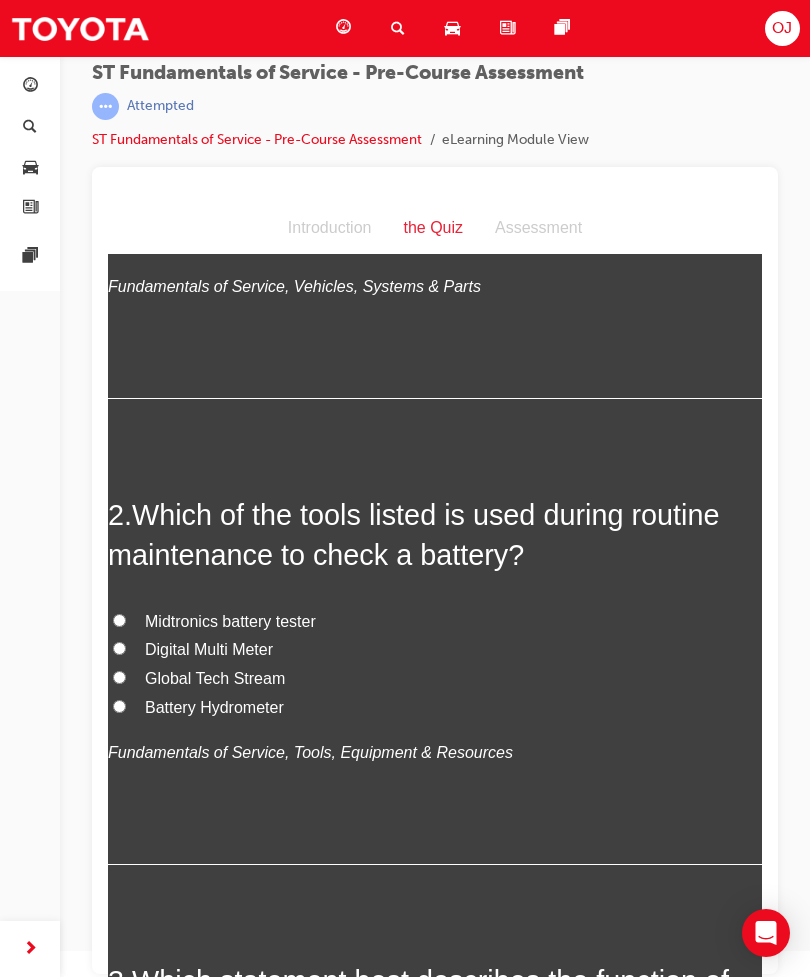 scroll, scrollTop: 354, scrollLeft: 0, axis: vertical 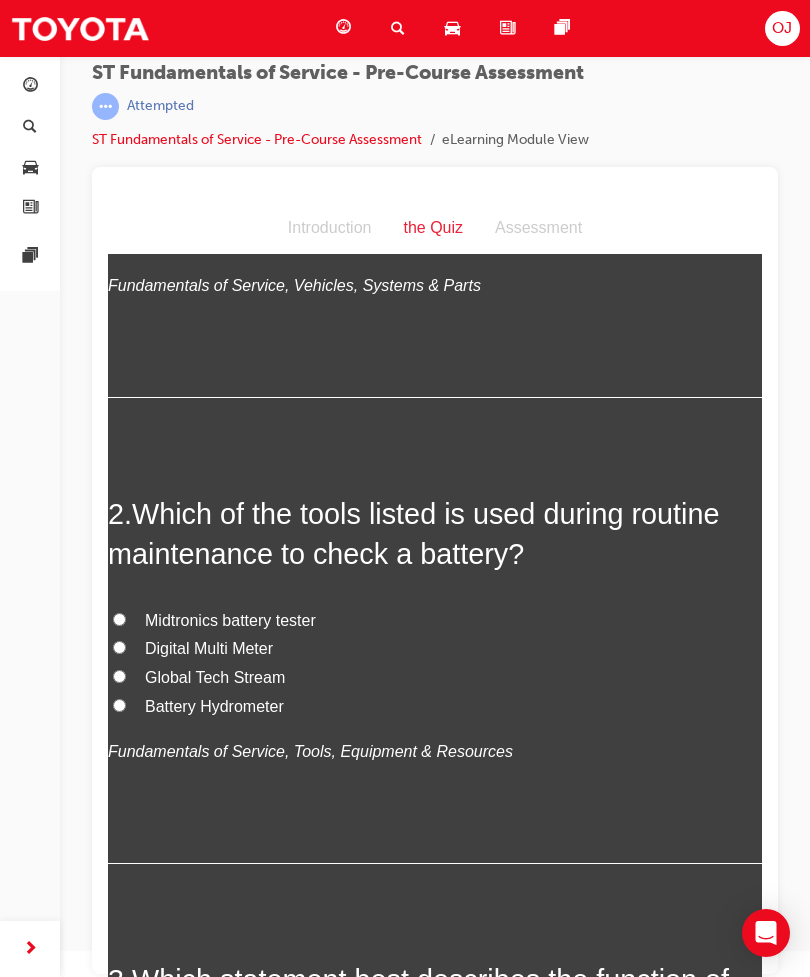 click on "Battery Hydrometer" at bounding box center [214, 706] 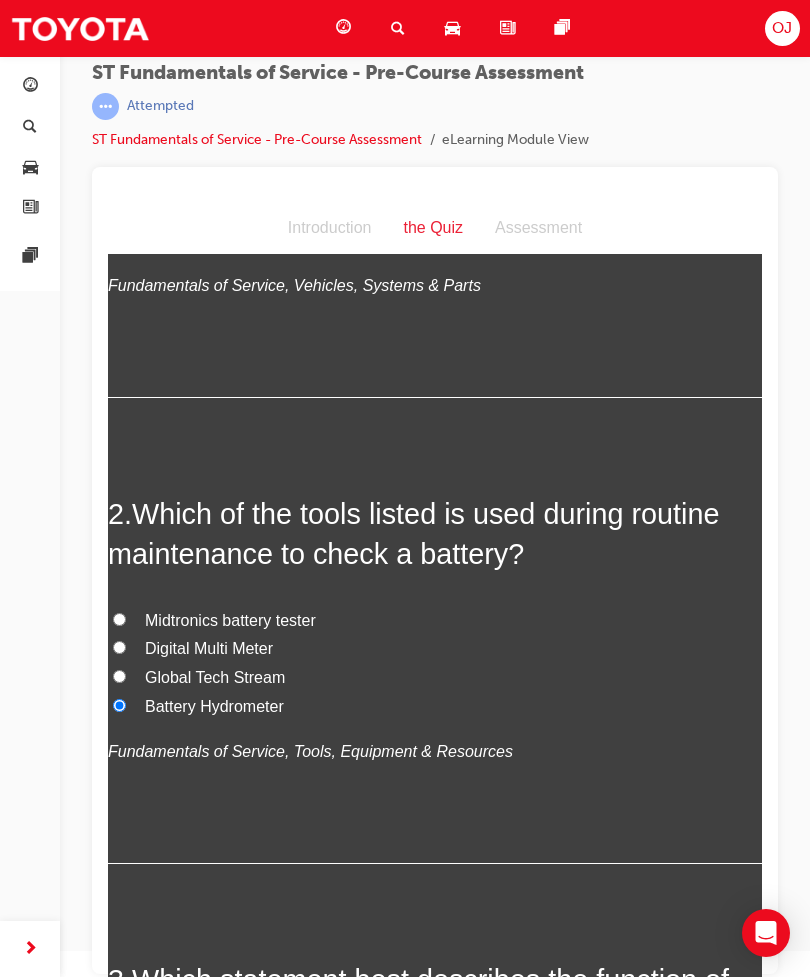 click on "Global Tech Stream" at bounding box center [215, 677] 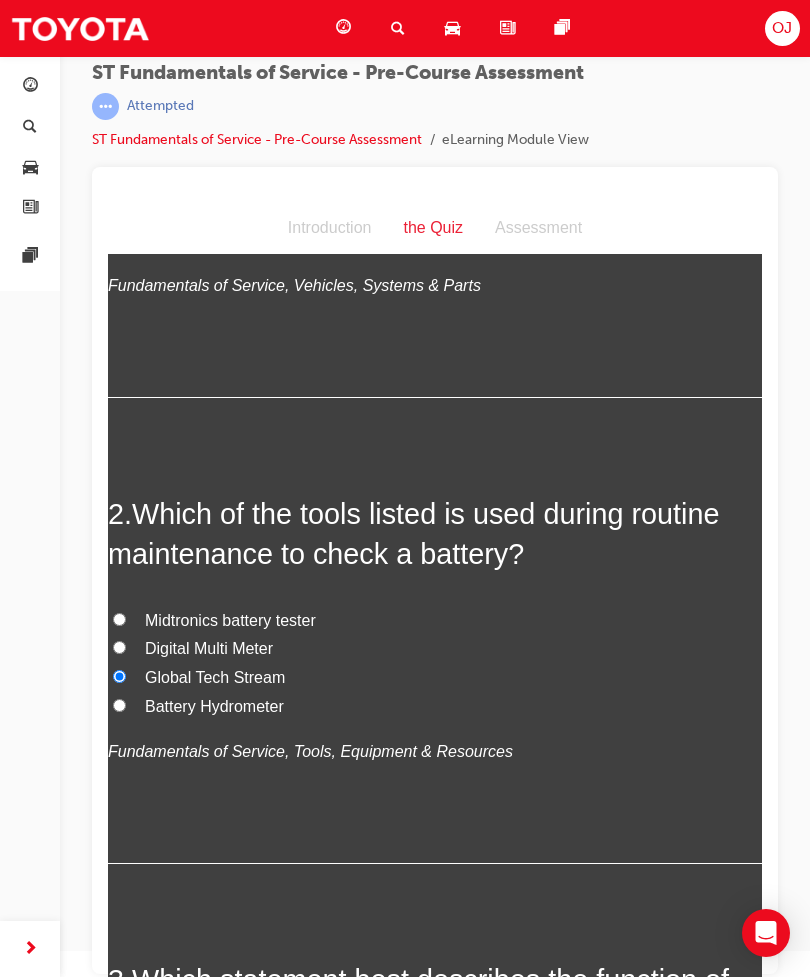 click on "Battery Hydrometer" at bounding box center [214, 706] 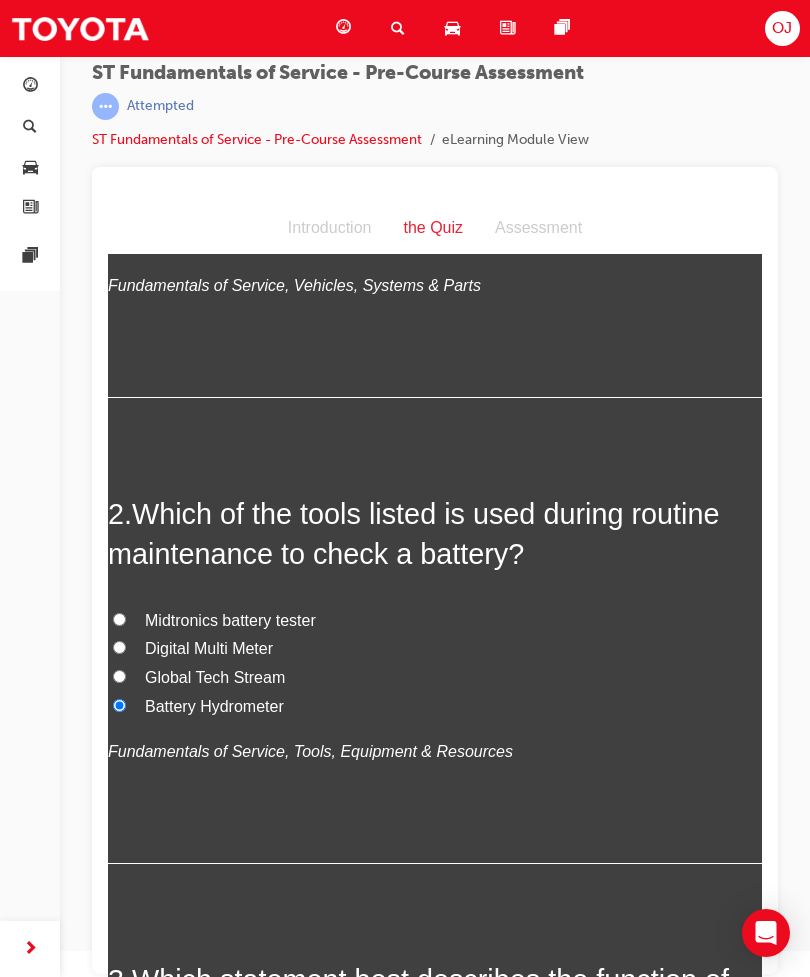 click on "Midtronics battery tester" at bounding box center [230, 620] 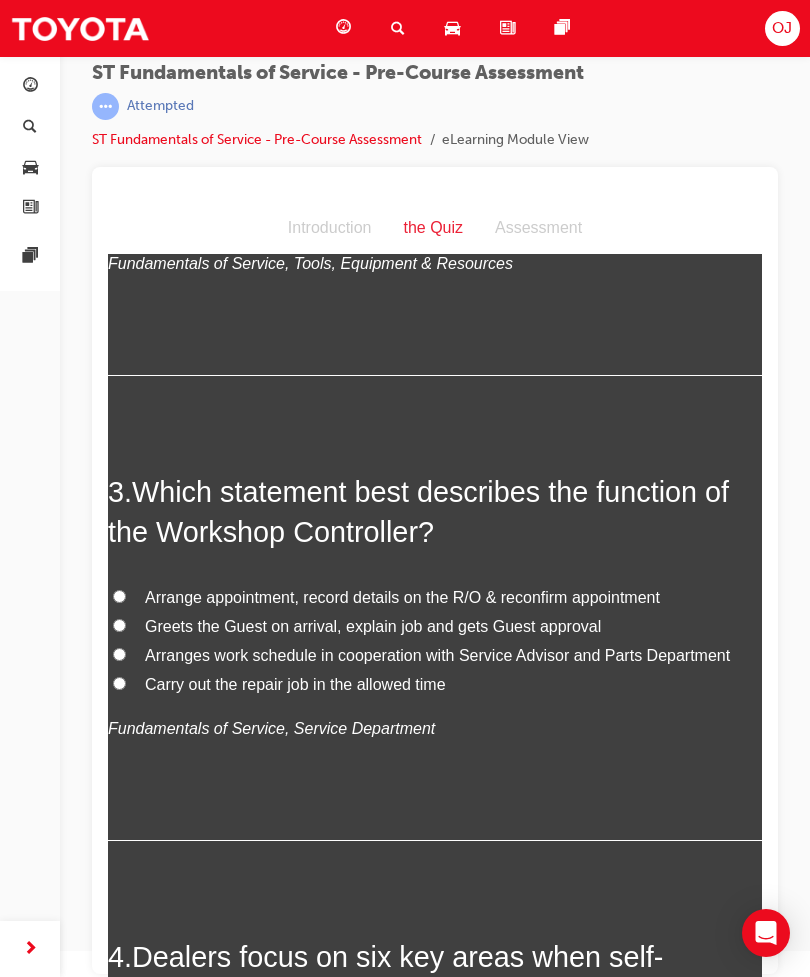 scroll, scrollTop: 843, scrollLeft: 0, axis: vertical 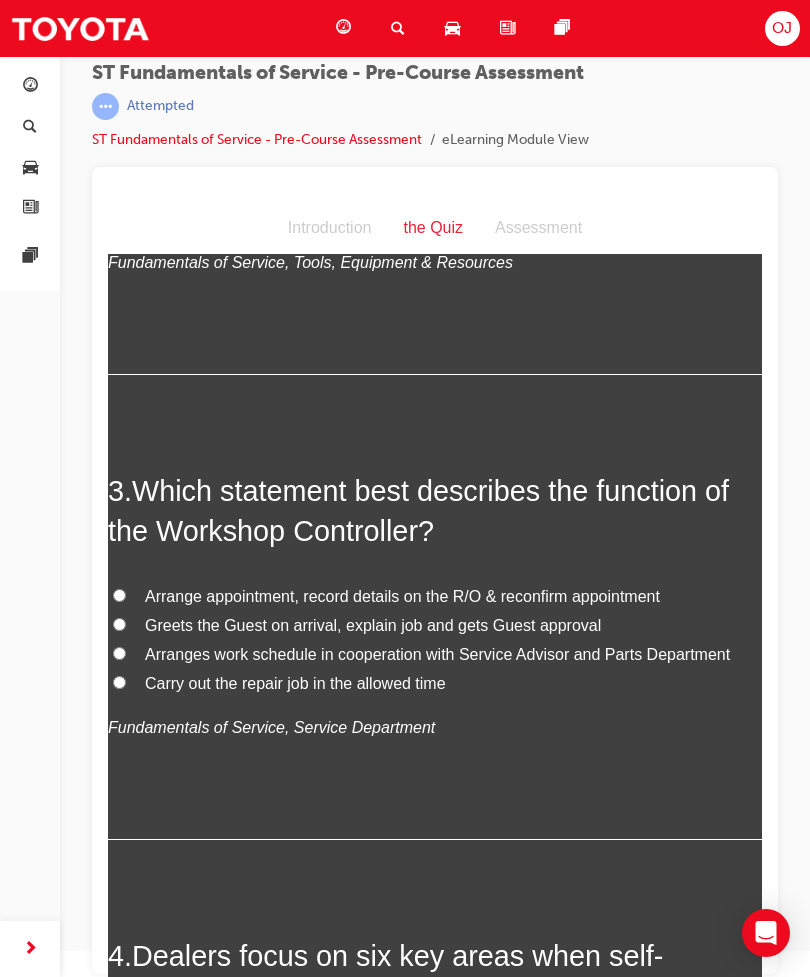 click on "Arranges work schedule in cooperation with Service Advisor and Parts Department" at bounding box center [437, 654] 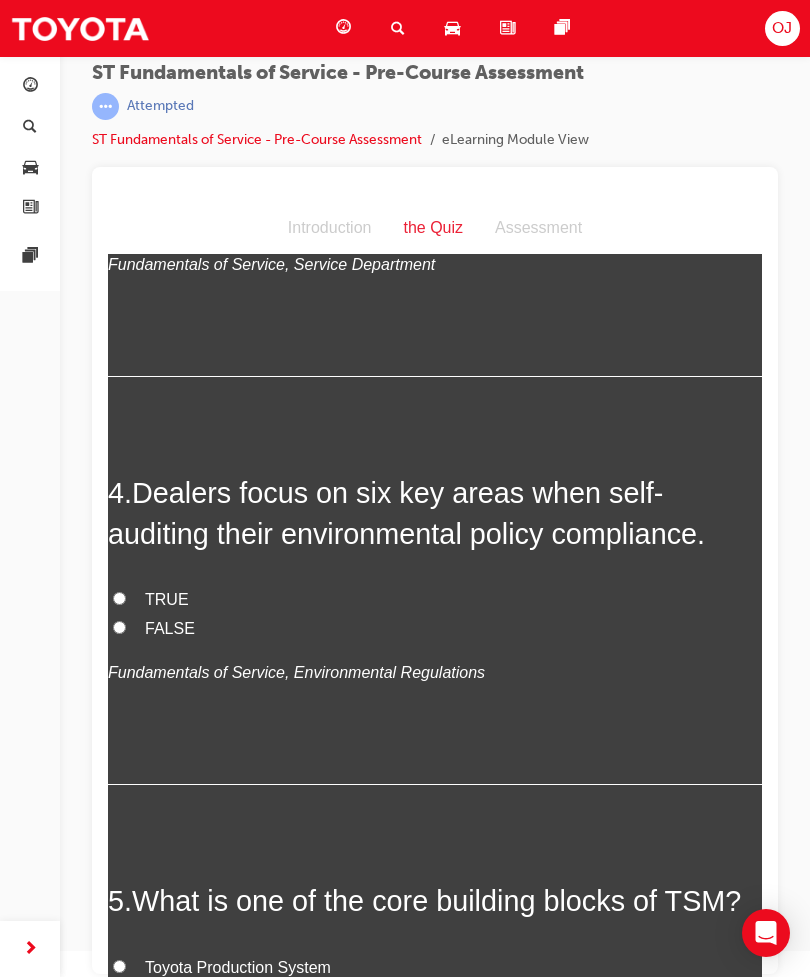 scroll, scrollTop: 1320, scrollLeft: 0, axis: vertical 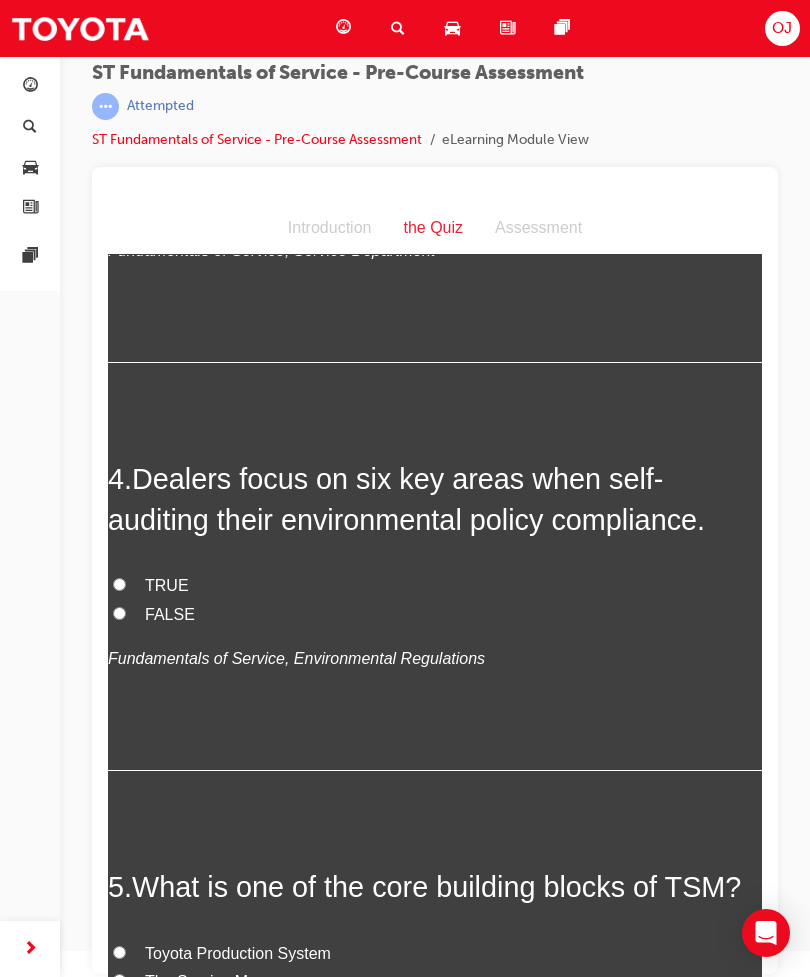 click on "TRUE" at bounding box center (435, 586) 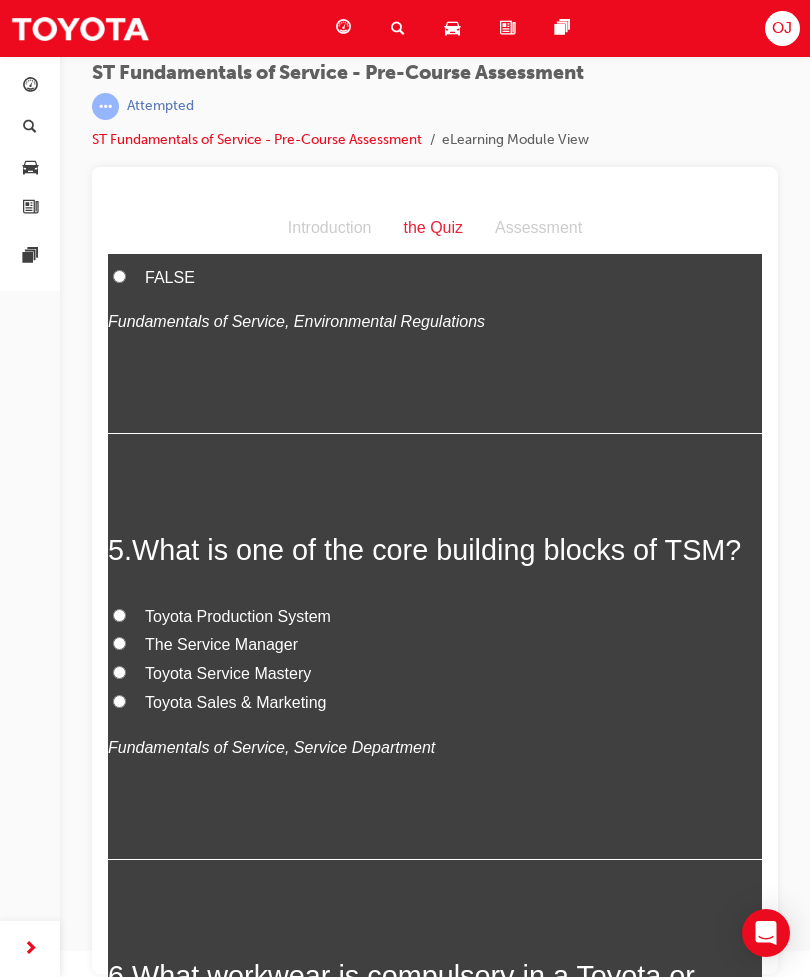 scroll, scrollTop: 1665, scrollLeft: 0, axis: vertical 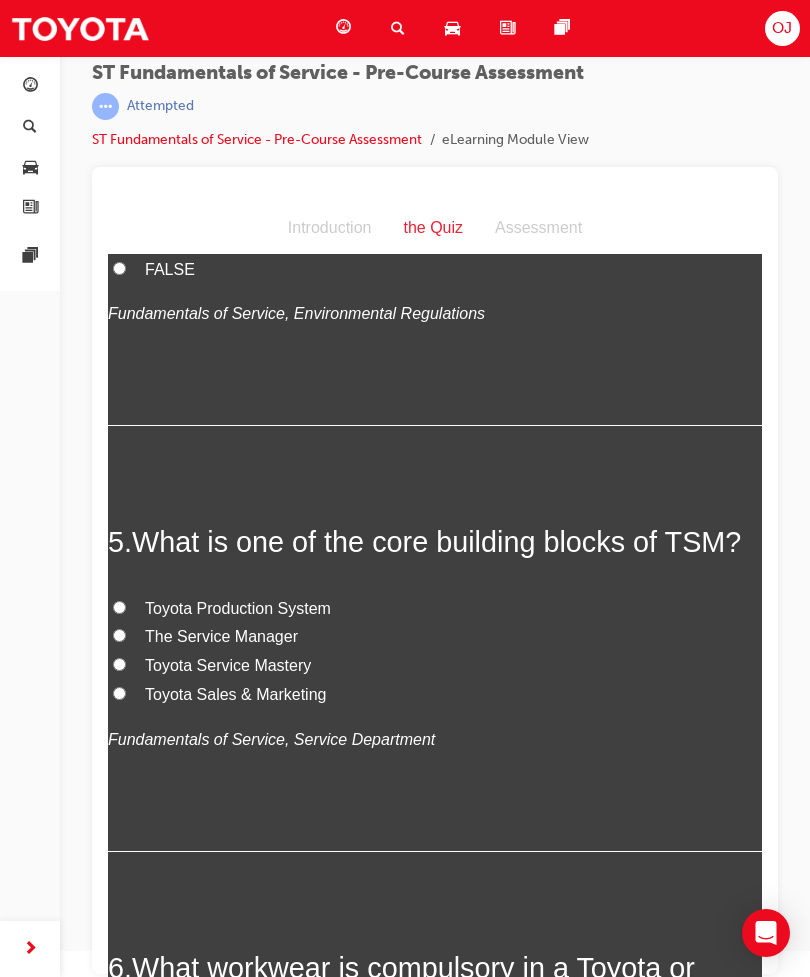 click on "The Service Manager" at bounding box center [221, 636] 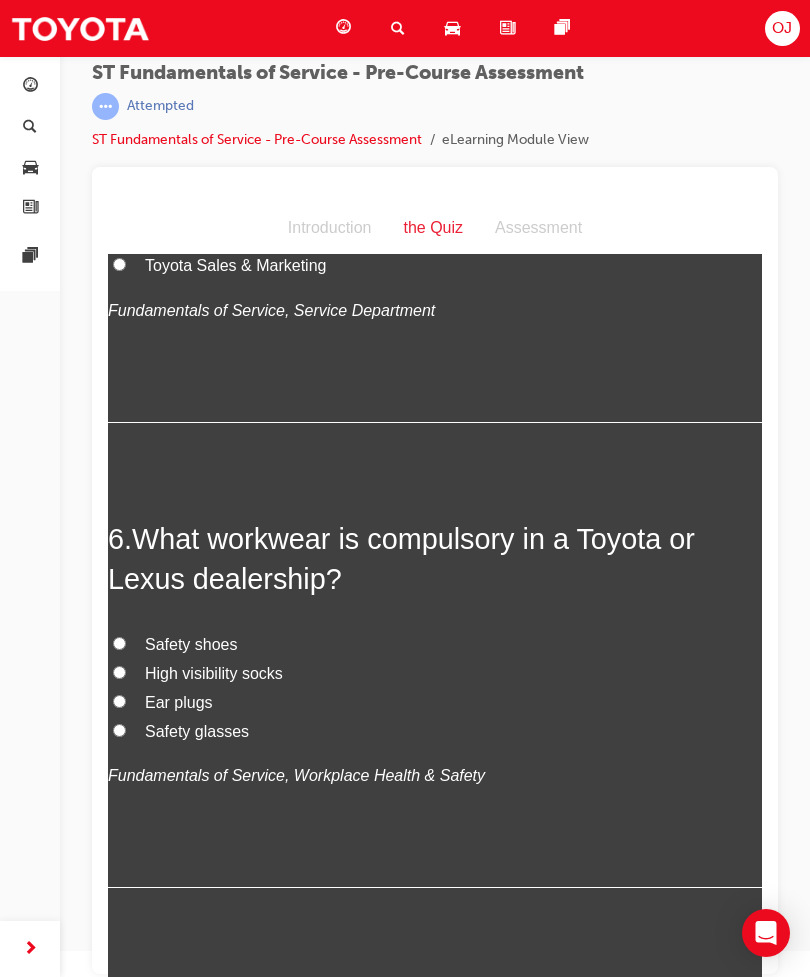 scroll, scrollTop: 2095, scrollLeft: 0, axis: vertical 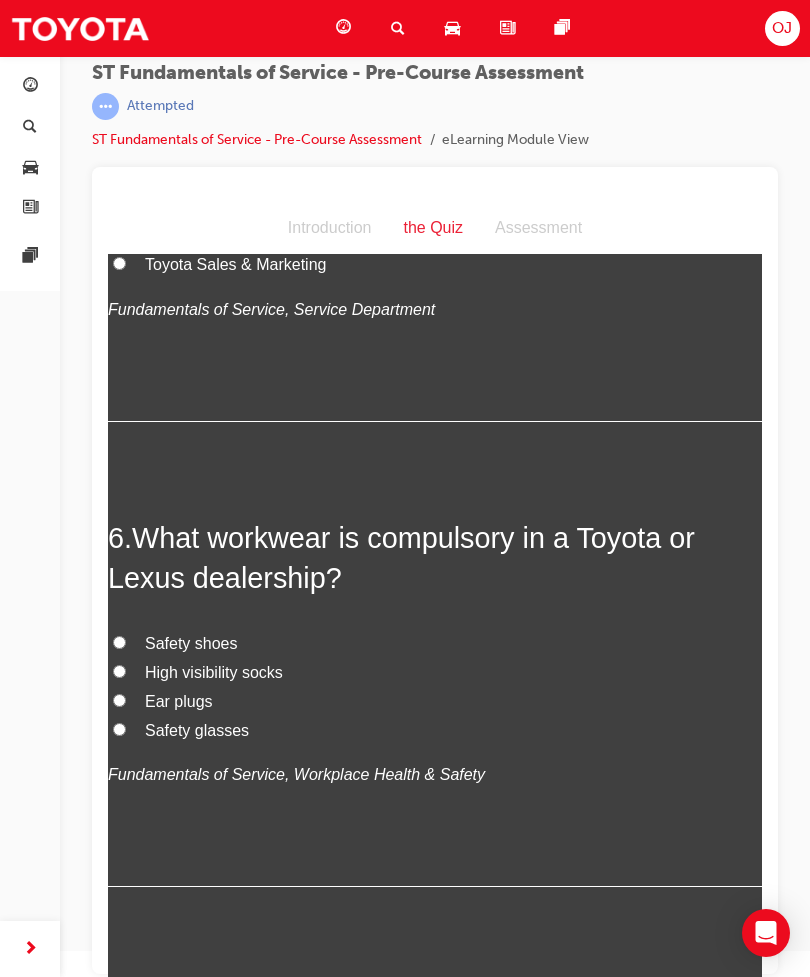 click on "Safety glasses" at bounding box center (435, 731) 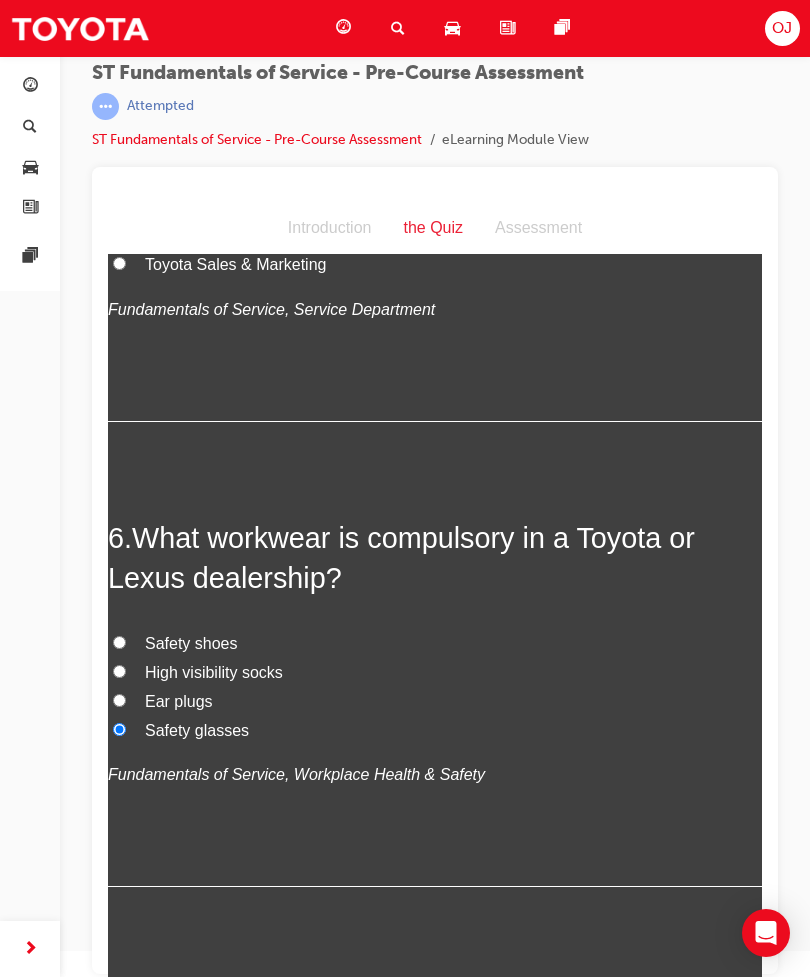 click on "Ear plugs" at bounding box center (179, 701) 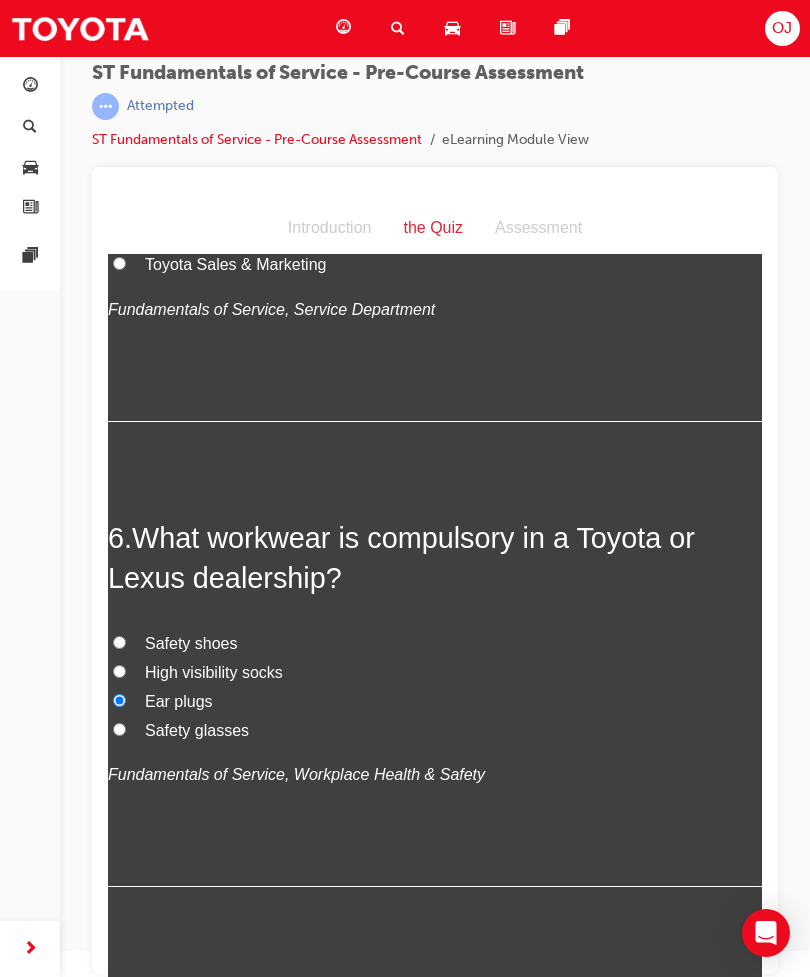 click on "High visibility socks" at bounding box center (214, 672) 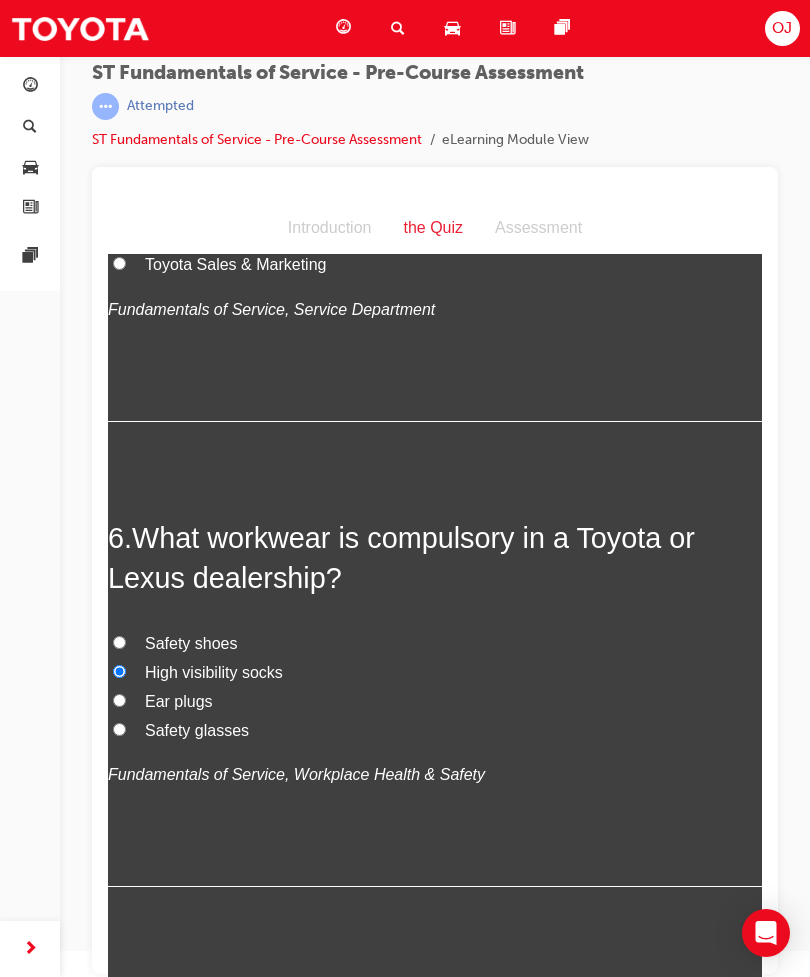 click on "Safety shoes" at bounding box center (435, 644) 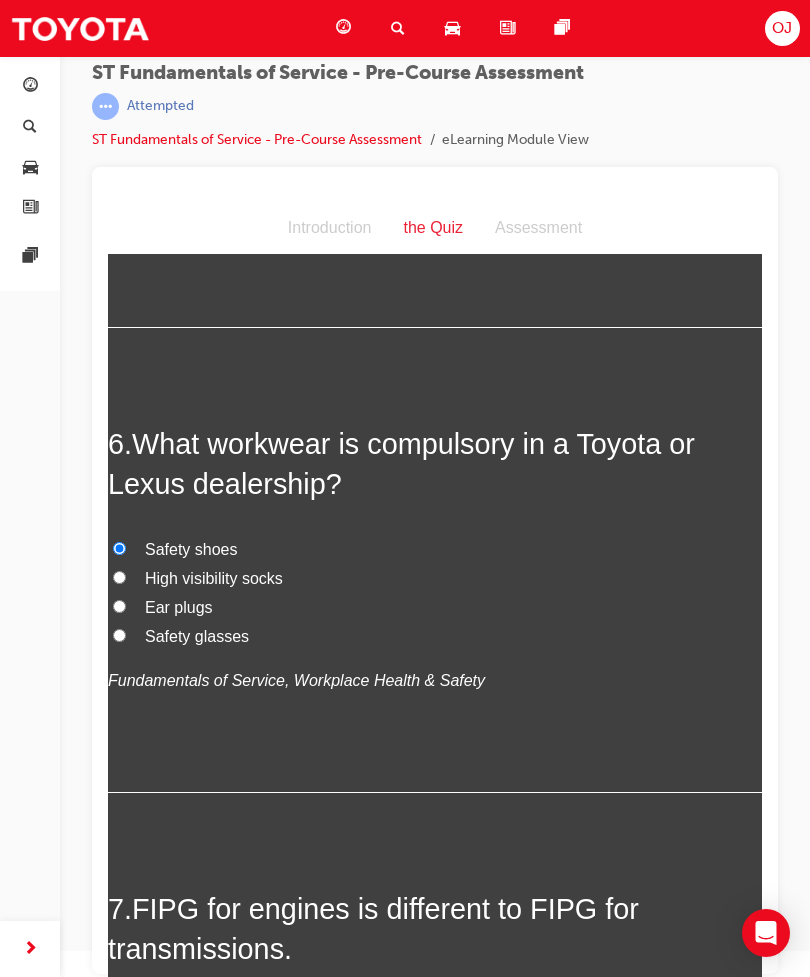scroll, scrollTop: 2212, scrollLeft: 0, axis: vertical 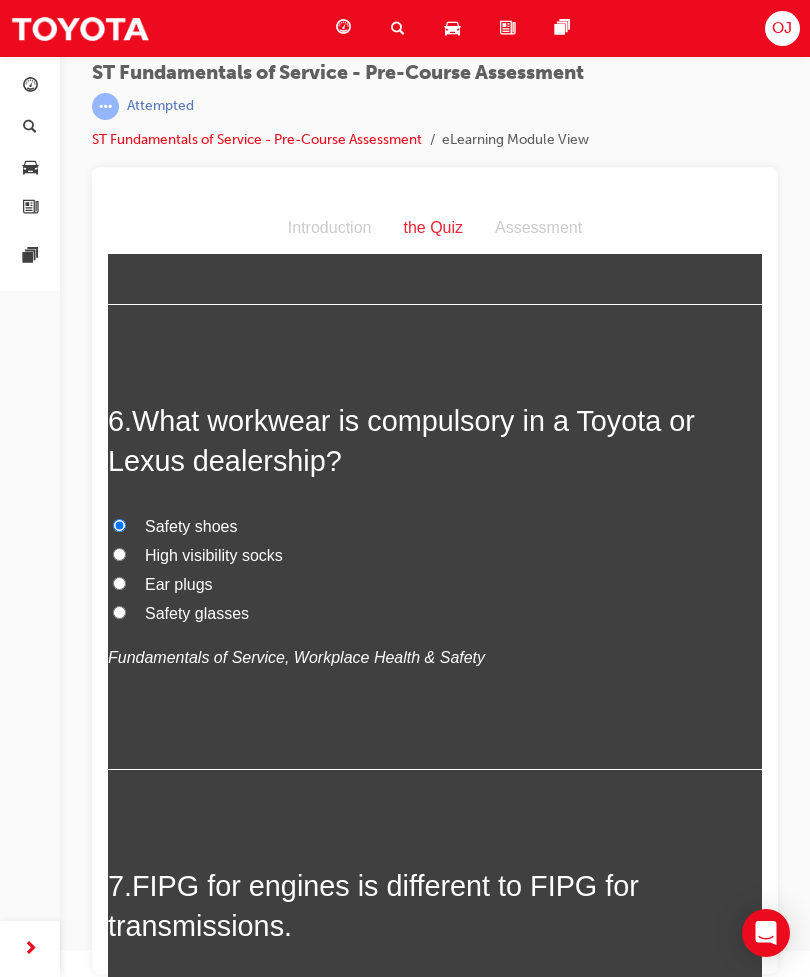 click on "Fundamentals of Service, Workplace Health & Safety" at bounding box center (296, 657) 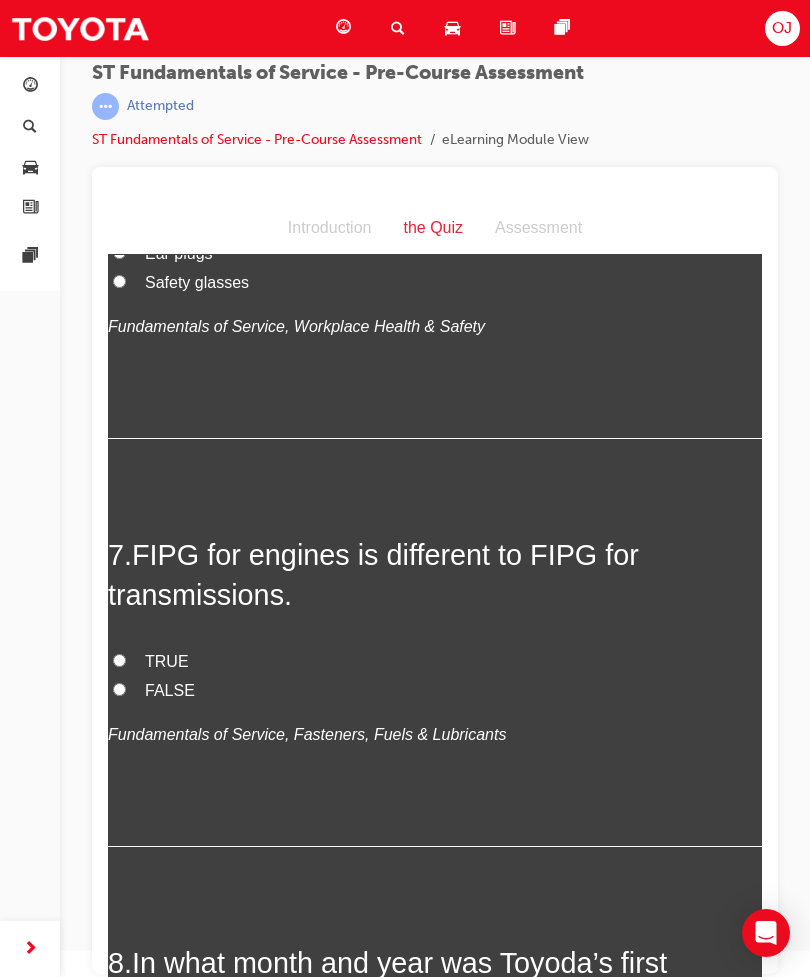scroll, scrollTop: 2544, scrollLeft: 0, axis: vertical 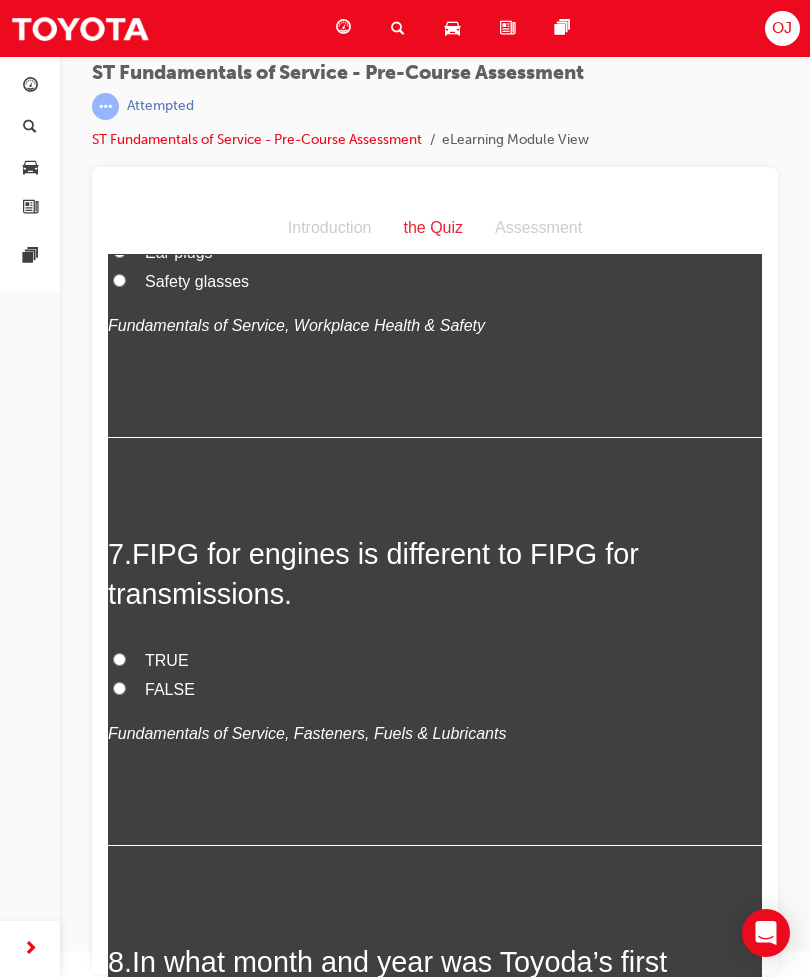 click on "TRUE" at bounding box center (435, 661) 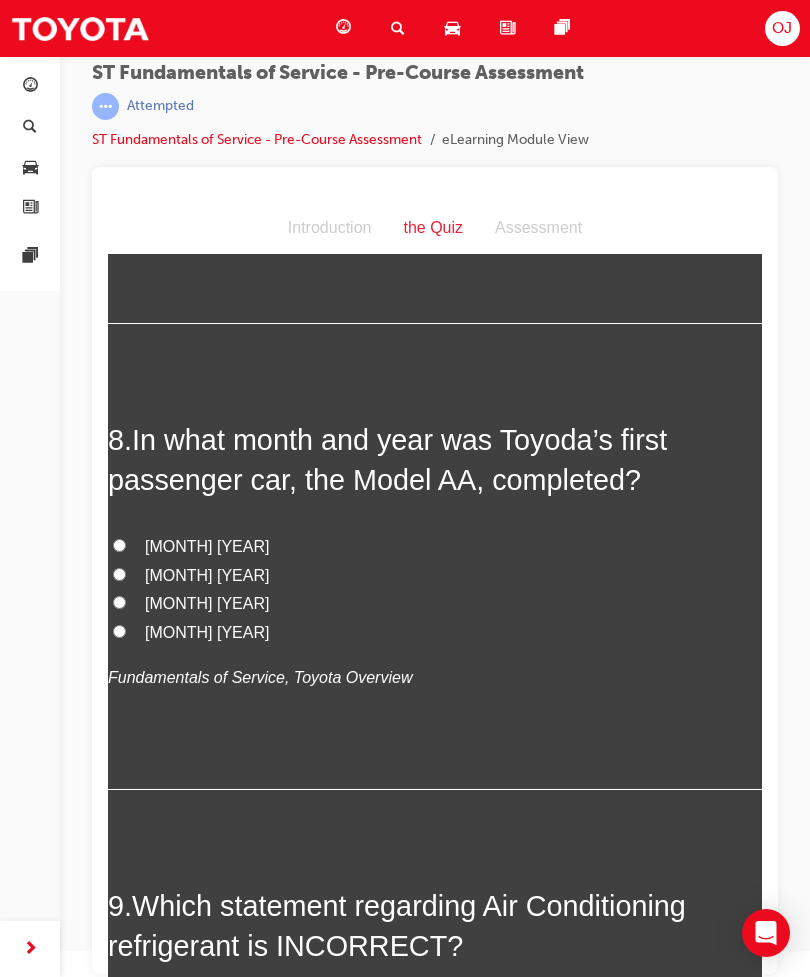 scroll, scrollTop: 3068, scrollLeft: 0, axis: vertical 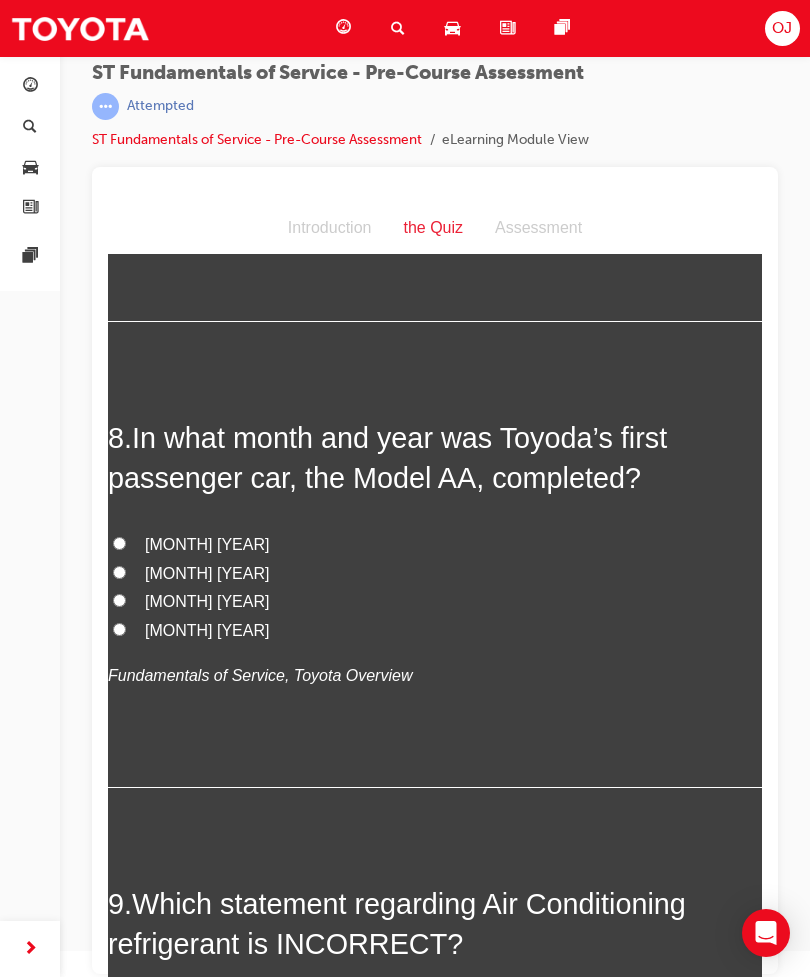 click on "[MONTH] [YEAR]" at bounding box center [207, 544] 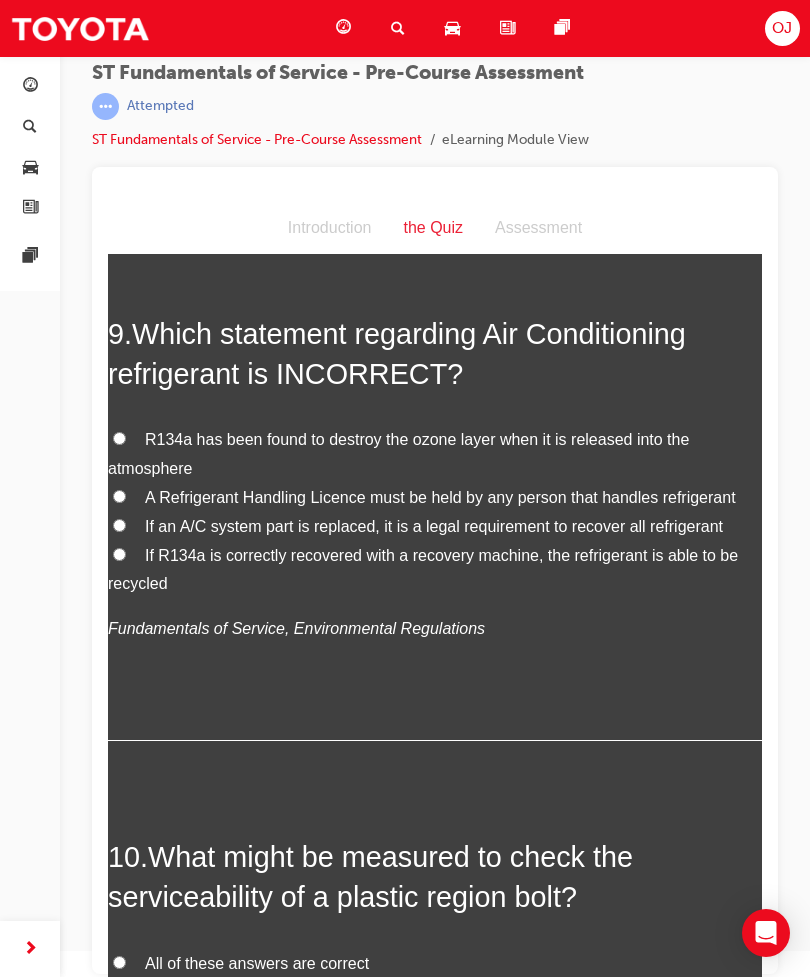 scroll, scrollTop: 3639, scrollLeft: 0, axis: vertical 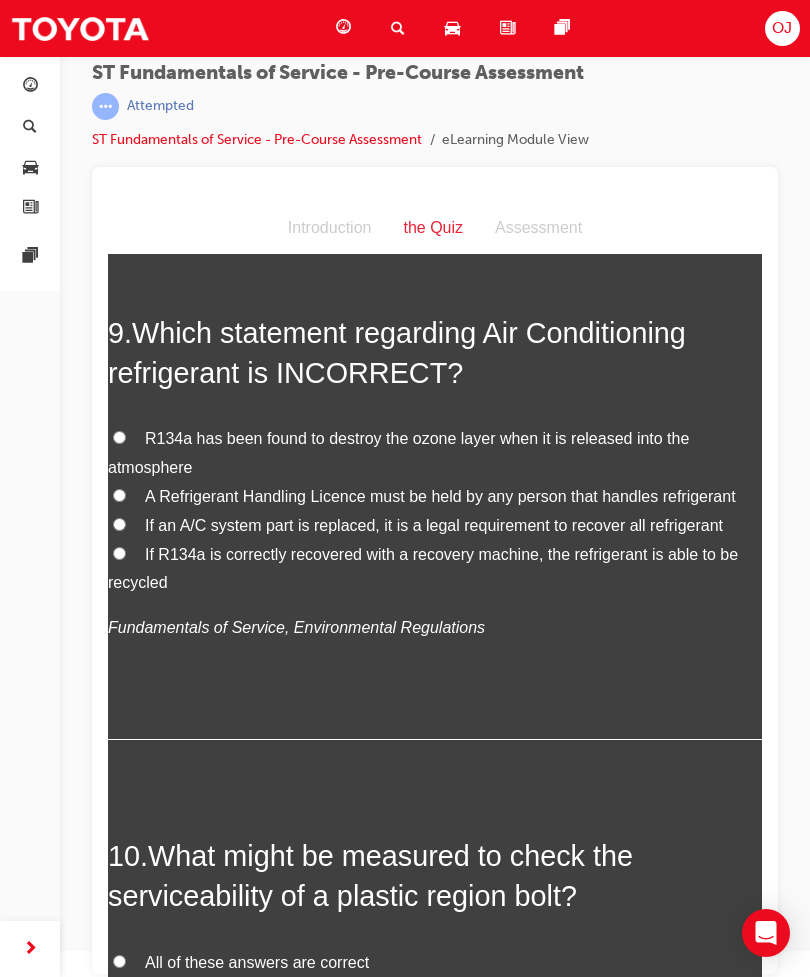 click on "R134a has been found to destroy the ozone layer when it is released into the atmosphere" at bounding box center (398, 453) 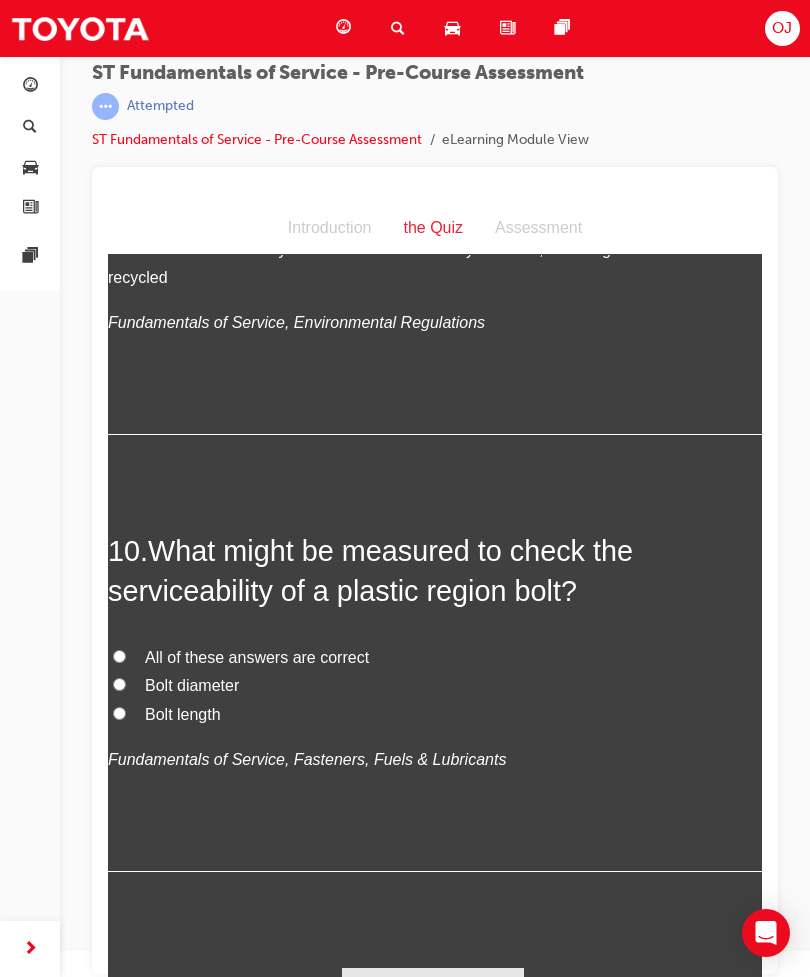 scroll, scrollTop: 3943, scrollLeft: 0, axis: vertical 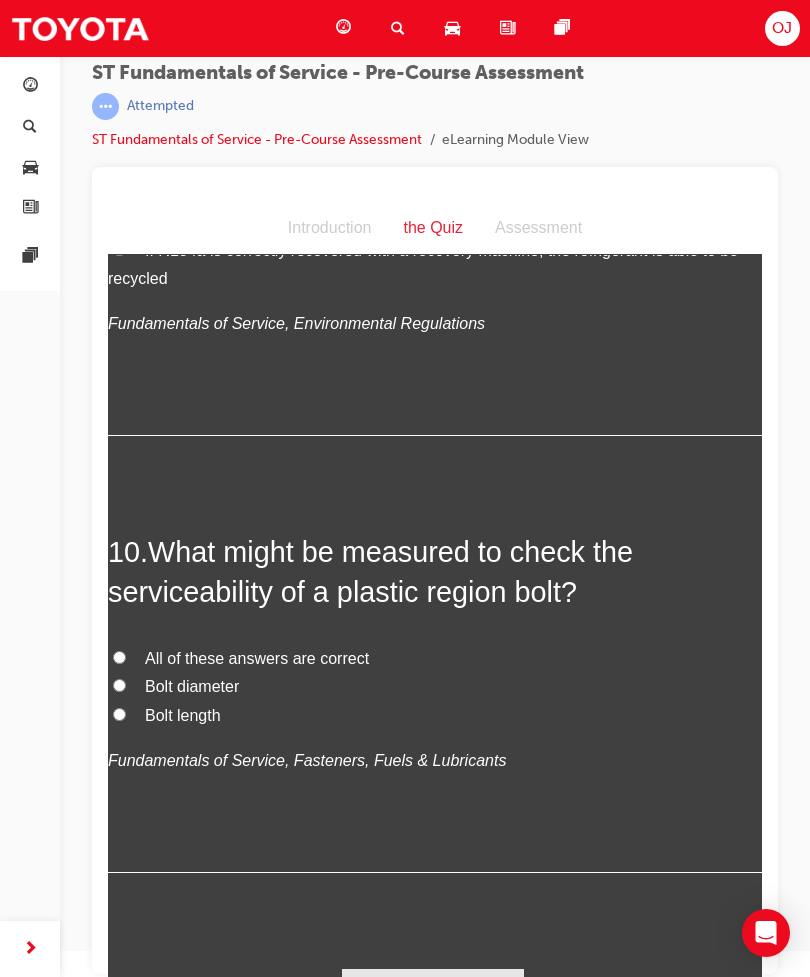 click on "All of these answers are correct" at bounding box center [257, 658] 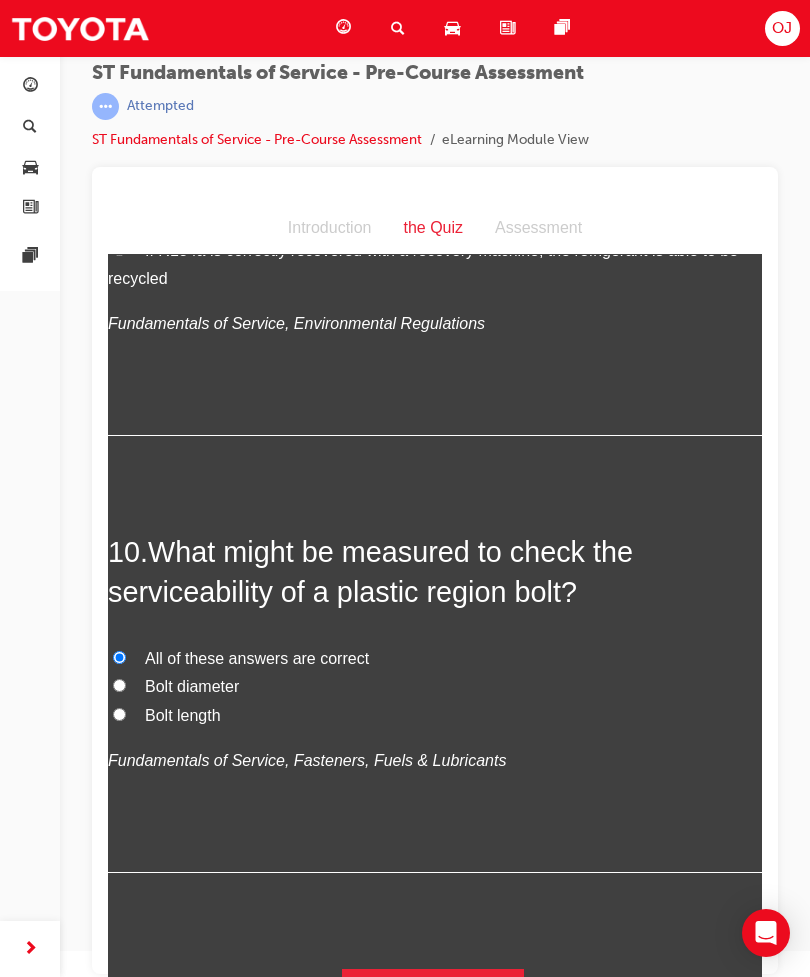 click on "Submit Answers" at bounding box center (433, 997) 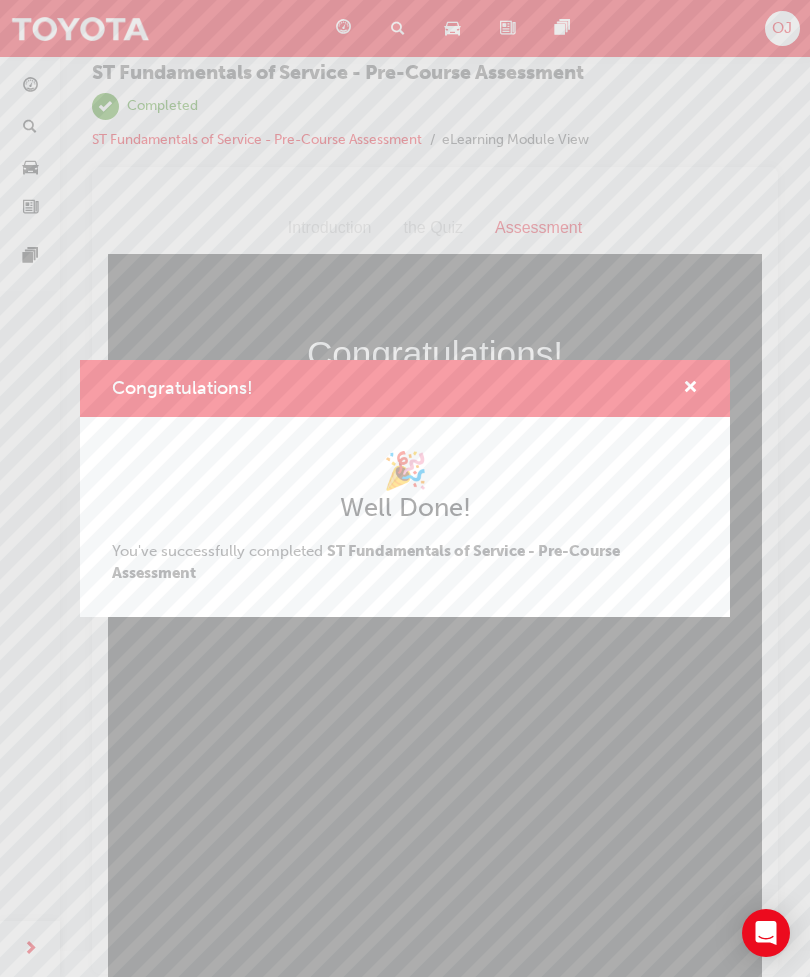 click at bounding box center (690, 389) 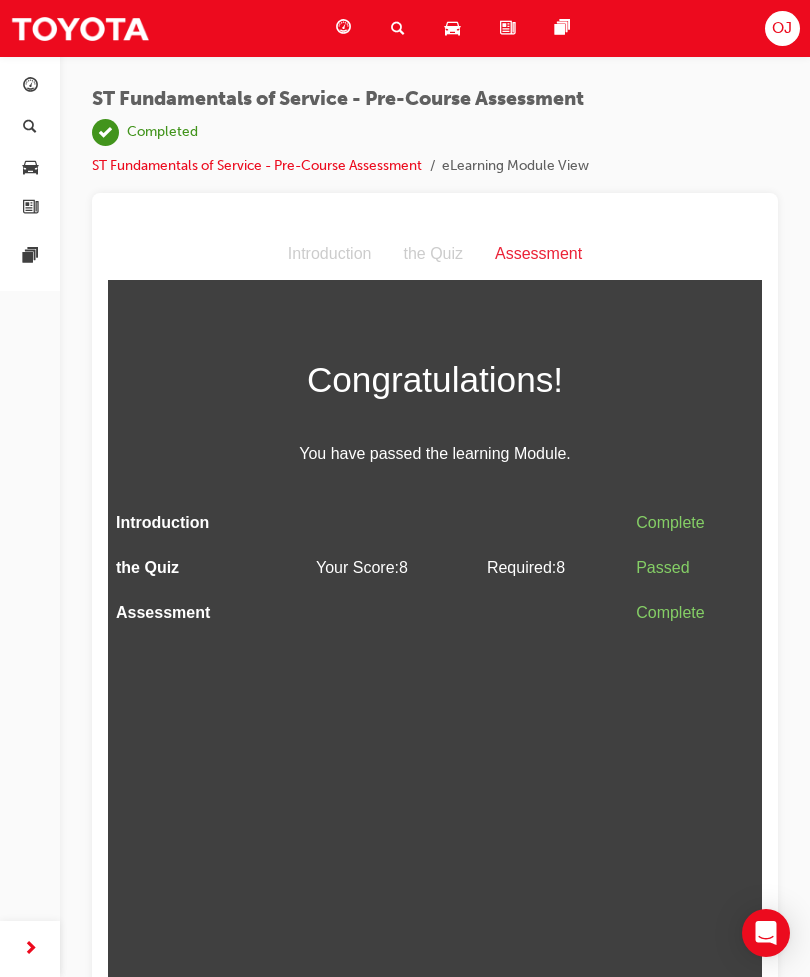 scroll, scrollTop: 26, scrollLeft: 0, axis: vertical 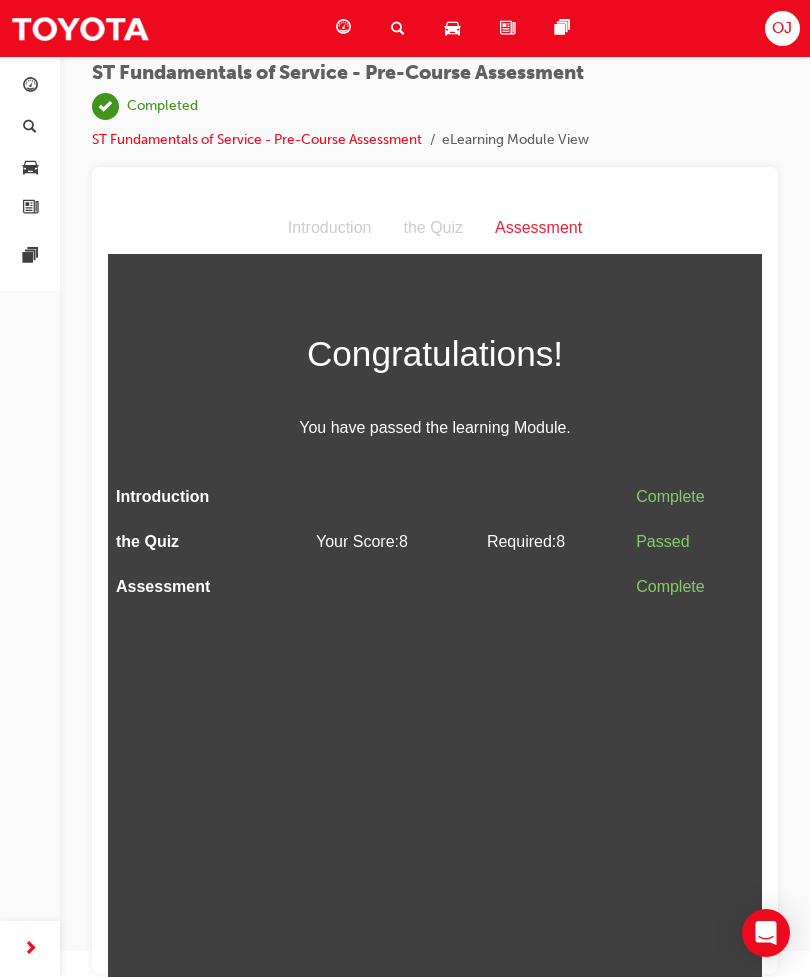 click on "Required:  8" at bounding box center (553, 542) 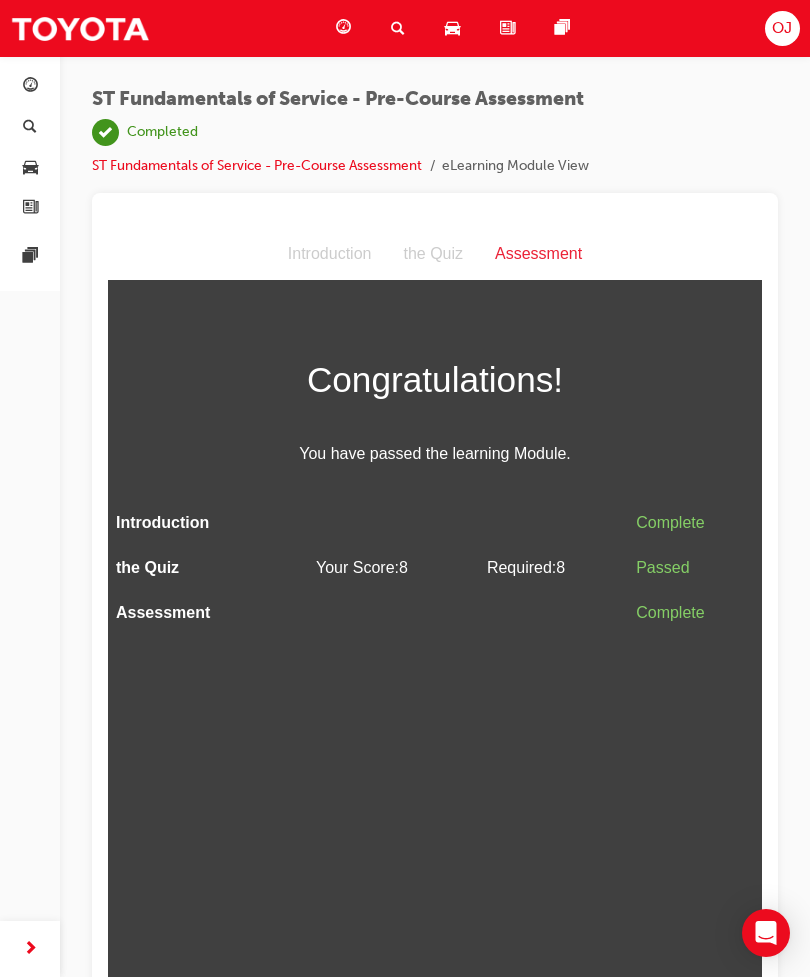 click on "Assessment" at bounding box center [538, 254] 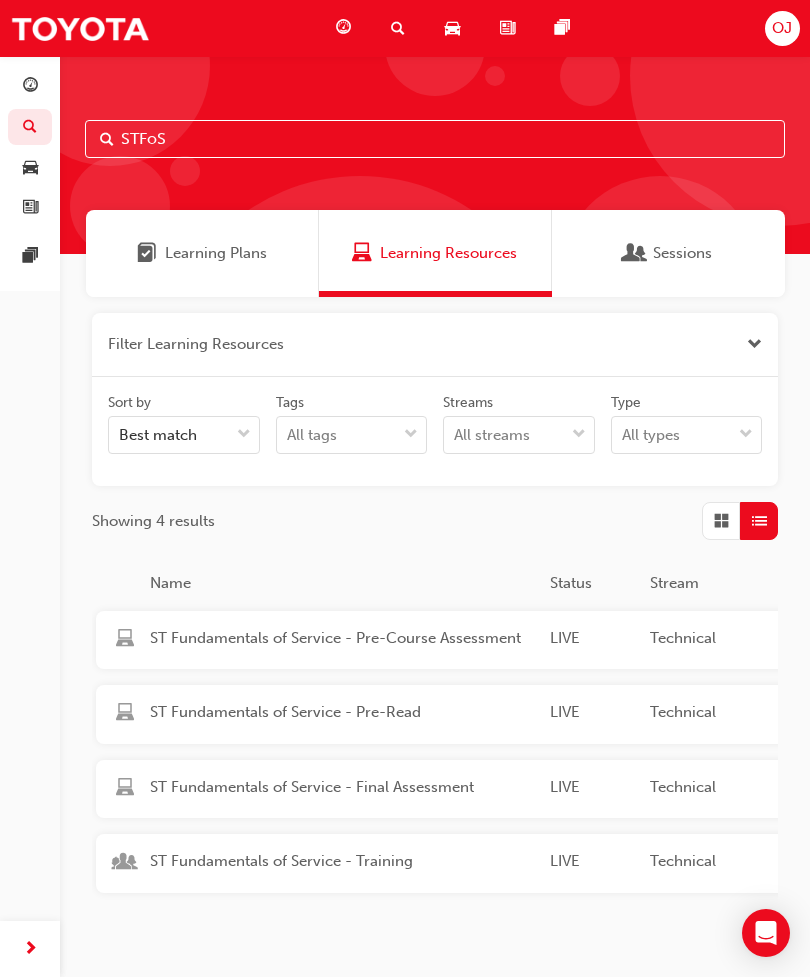 click on "LIVE" at bounding box center [592, 640] 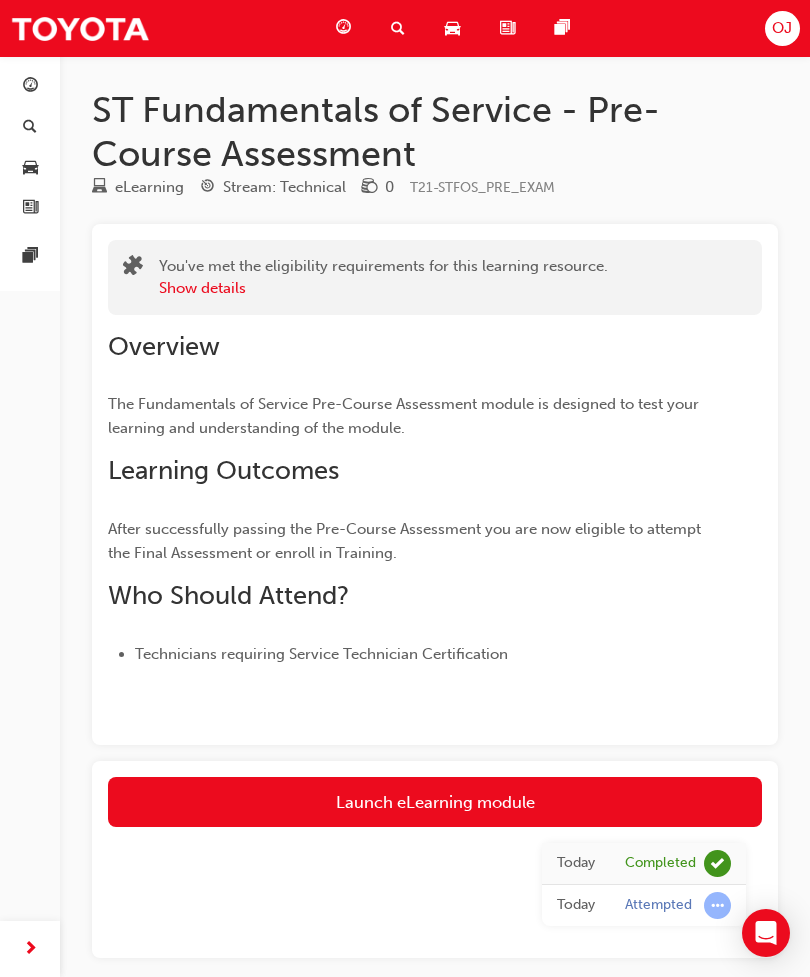 click on "Launch eLearning module" at bounding box center (435, 802) 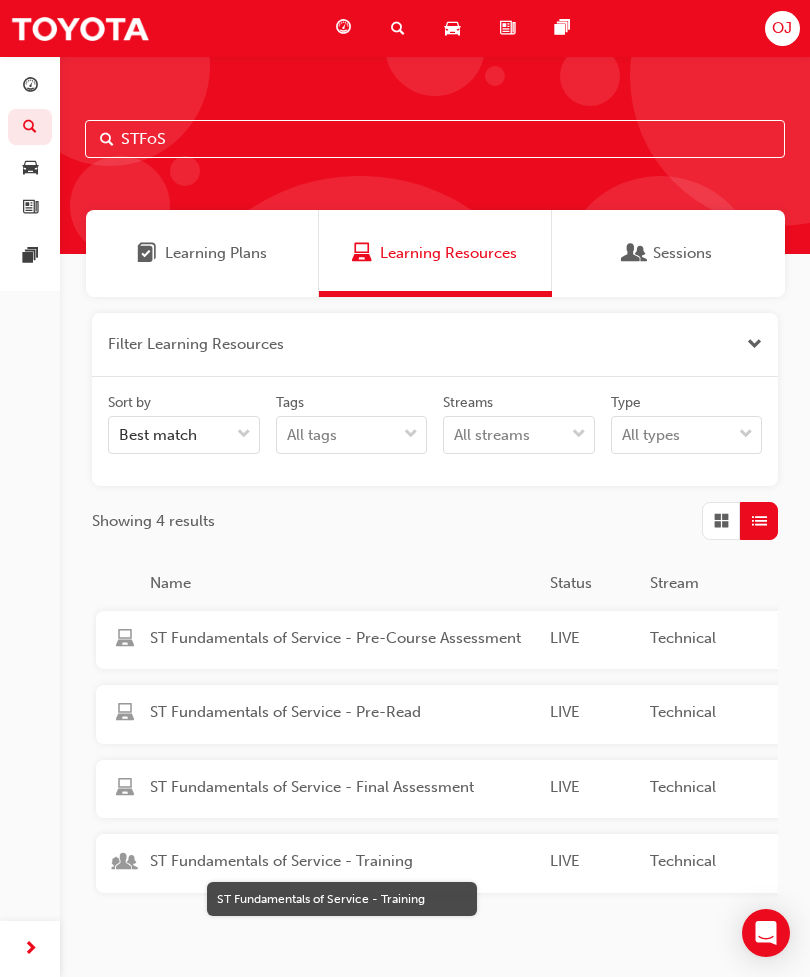 click on "ST Fundamentals of Service - Training" at bounding box center (342, 861) 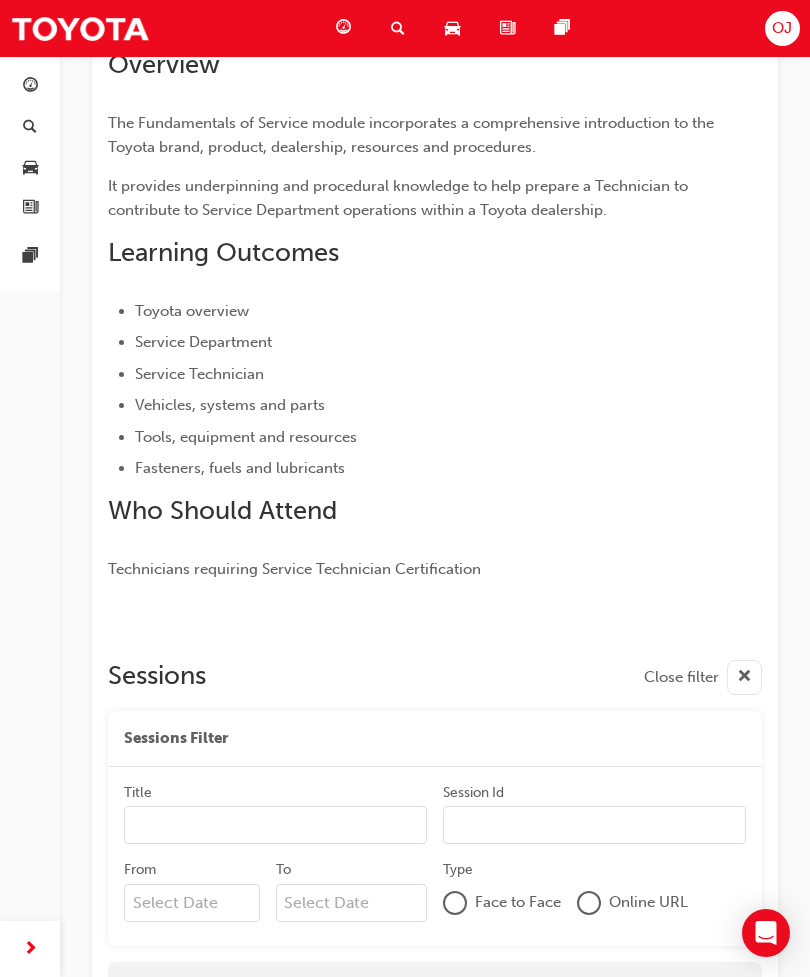scroll, scrollTop: 577, scrollLeft: 0, axis: vertical 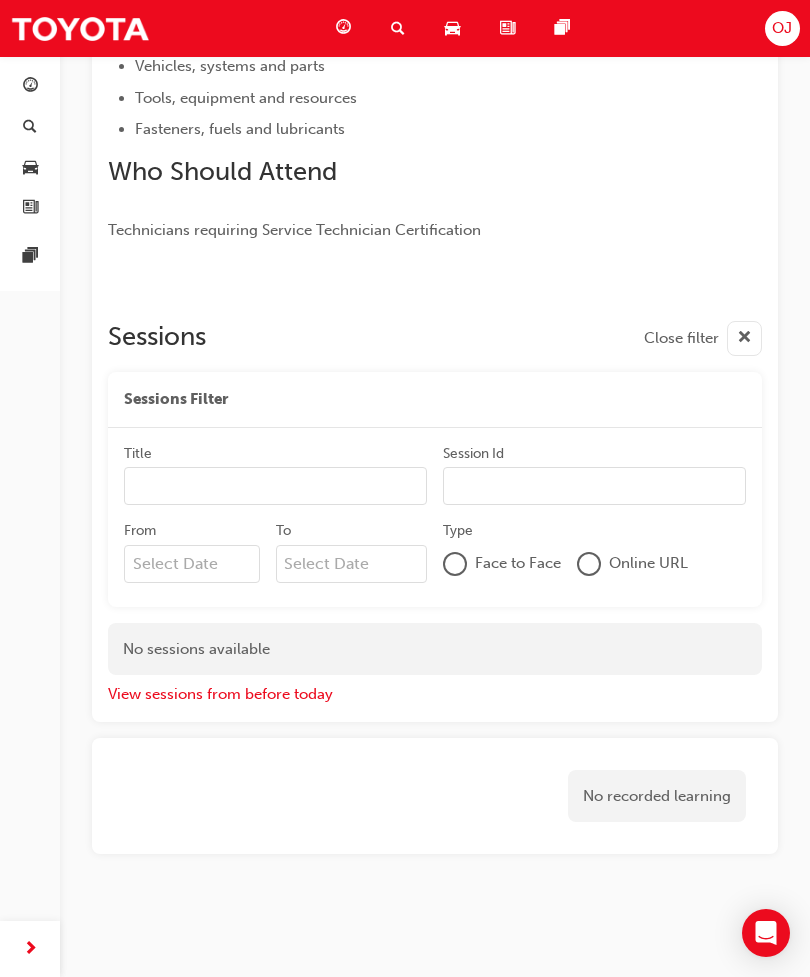 click on "From" at bounding box center (192, 564) 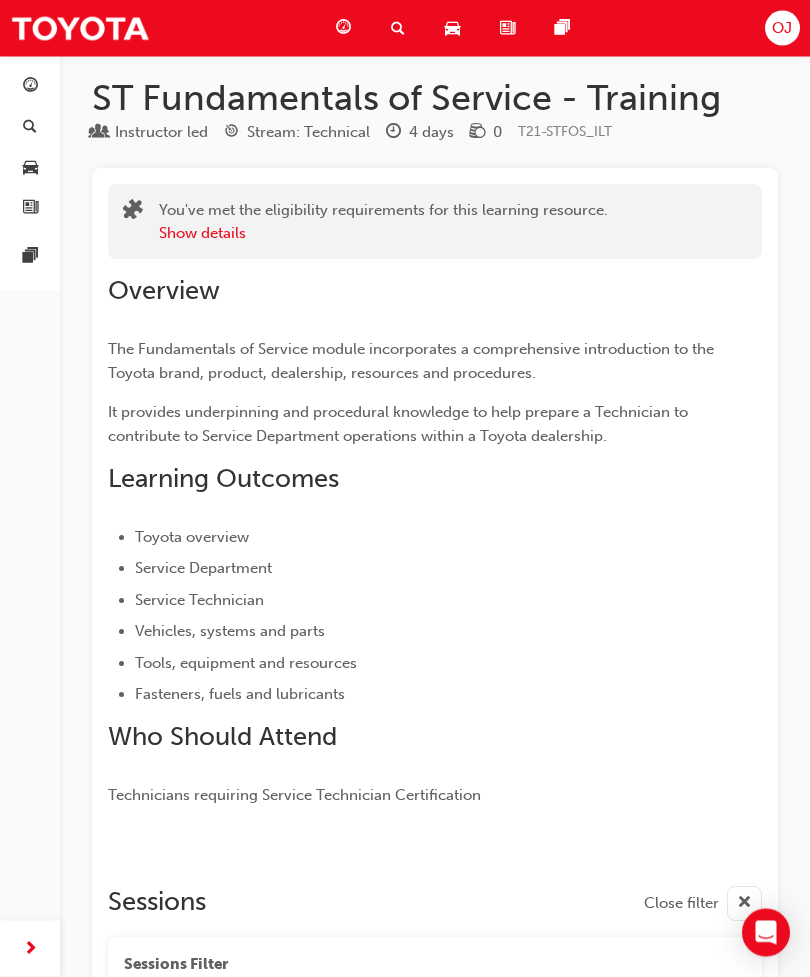scroll, scrollTop: 0, scrollLeft: 0, axis: both 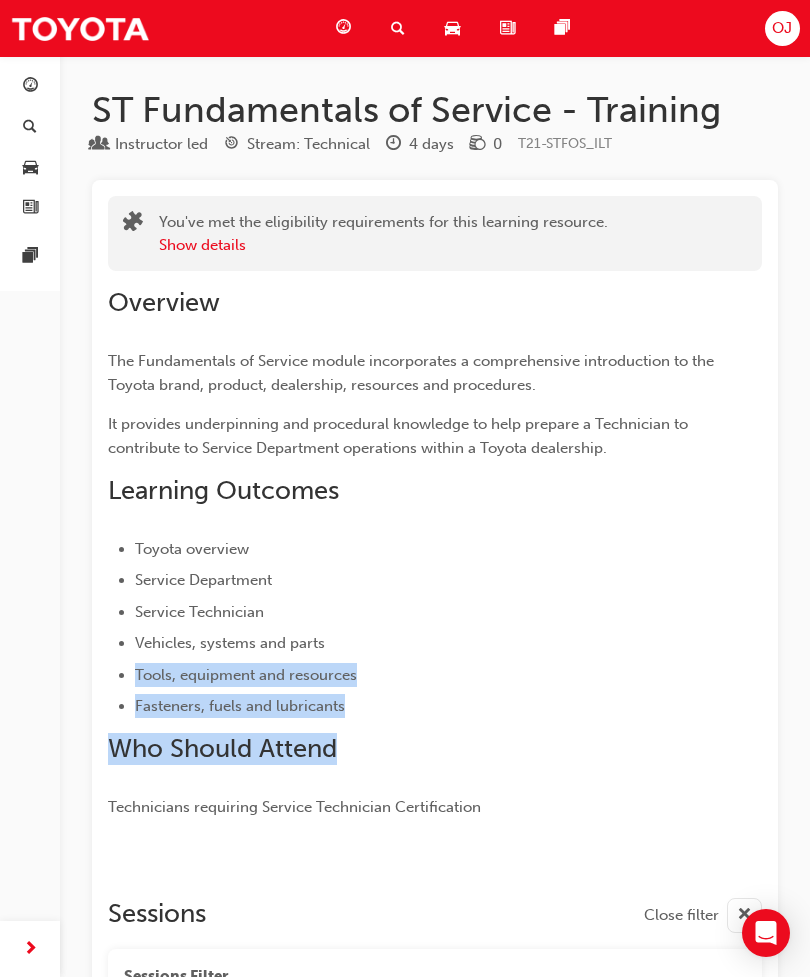 click on "Vehicles, systems and parts" at bounding box center [446, 643] 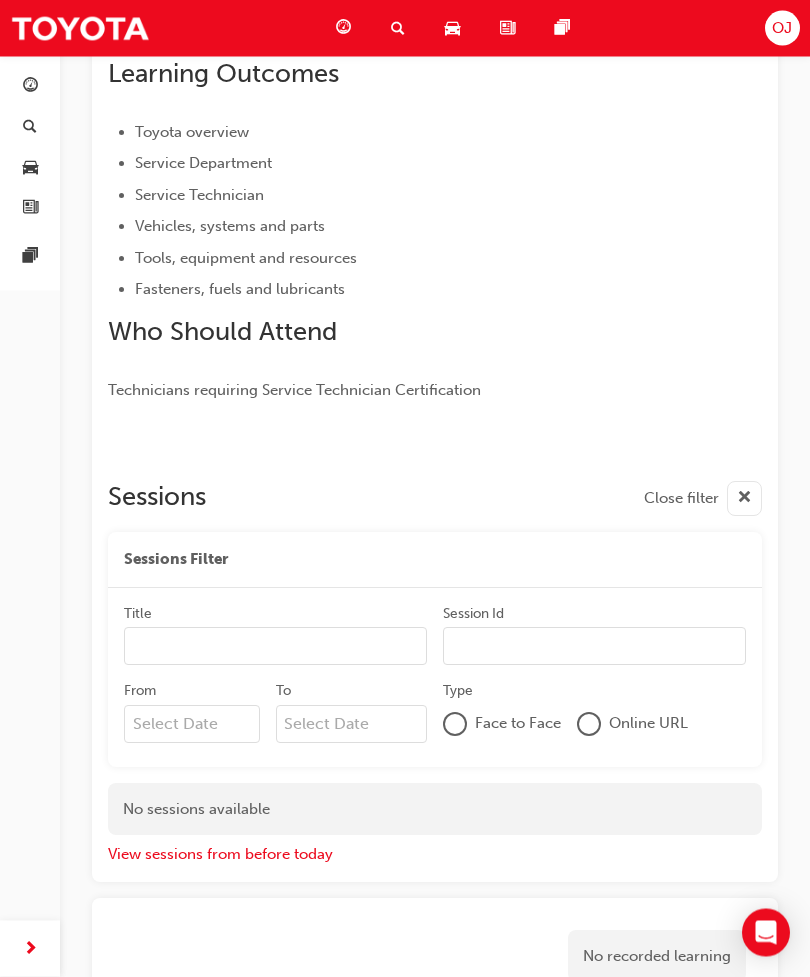 scroll, scrollTop: 513, scrollLeft: 0, axis: vertical 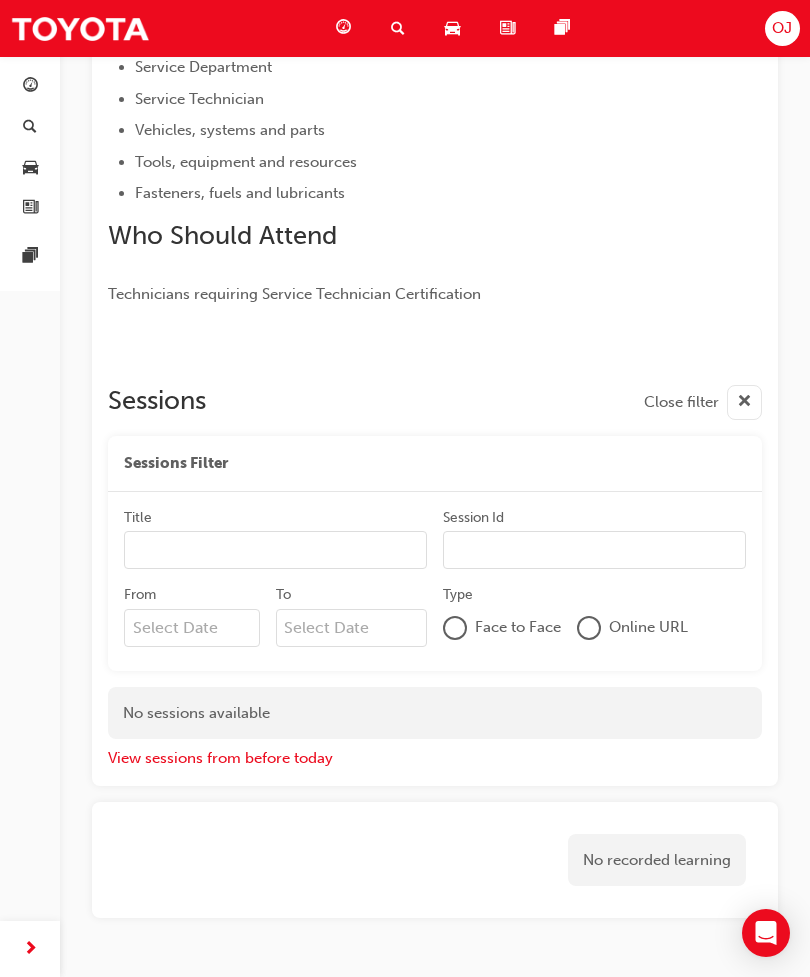 click on "Title" at bounding box center [275, 550] 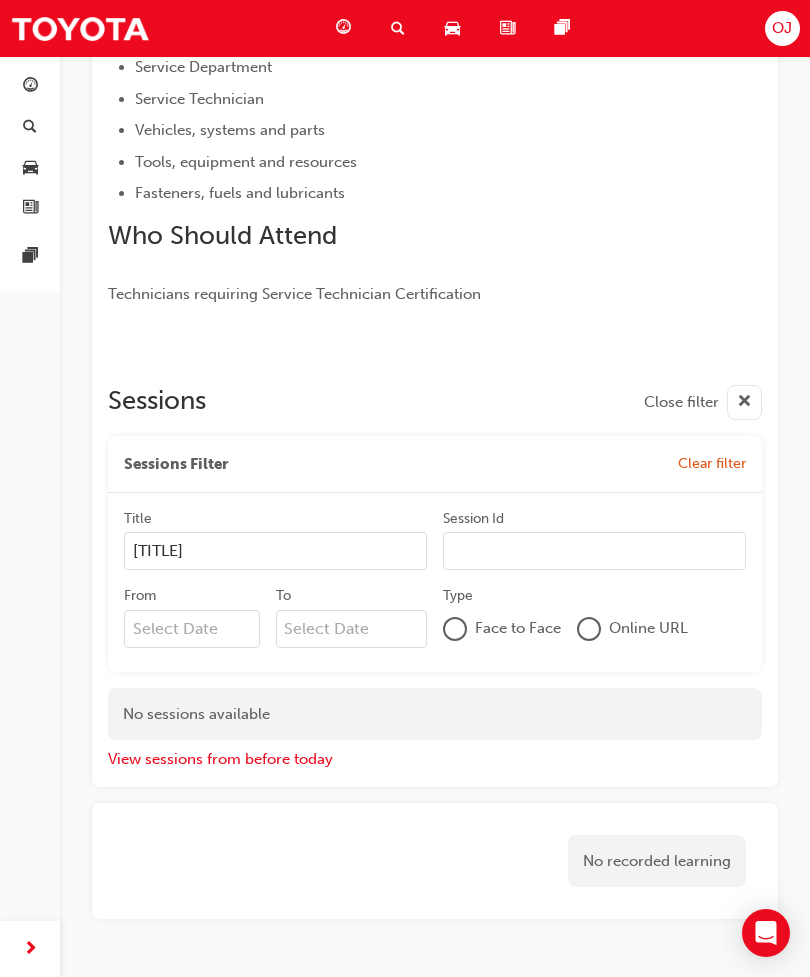 type on "[TITLE]" 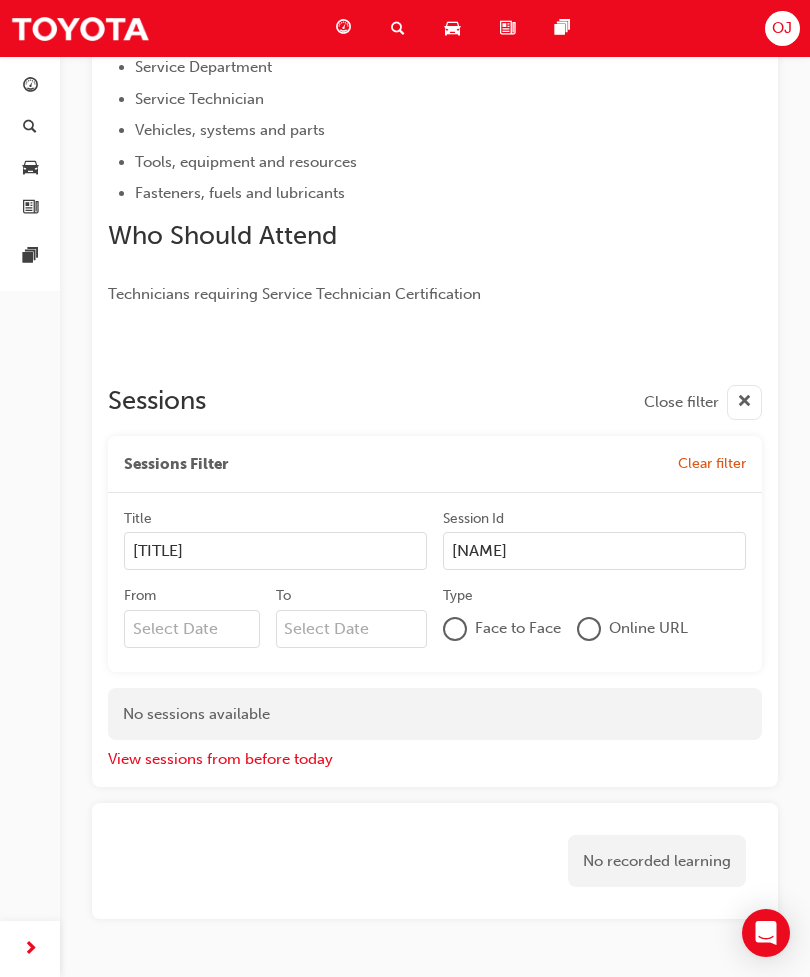 type on "[NAME]" 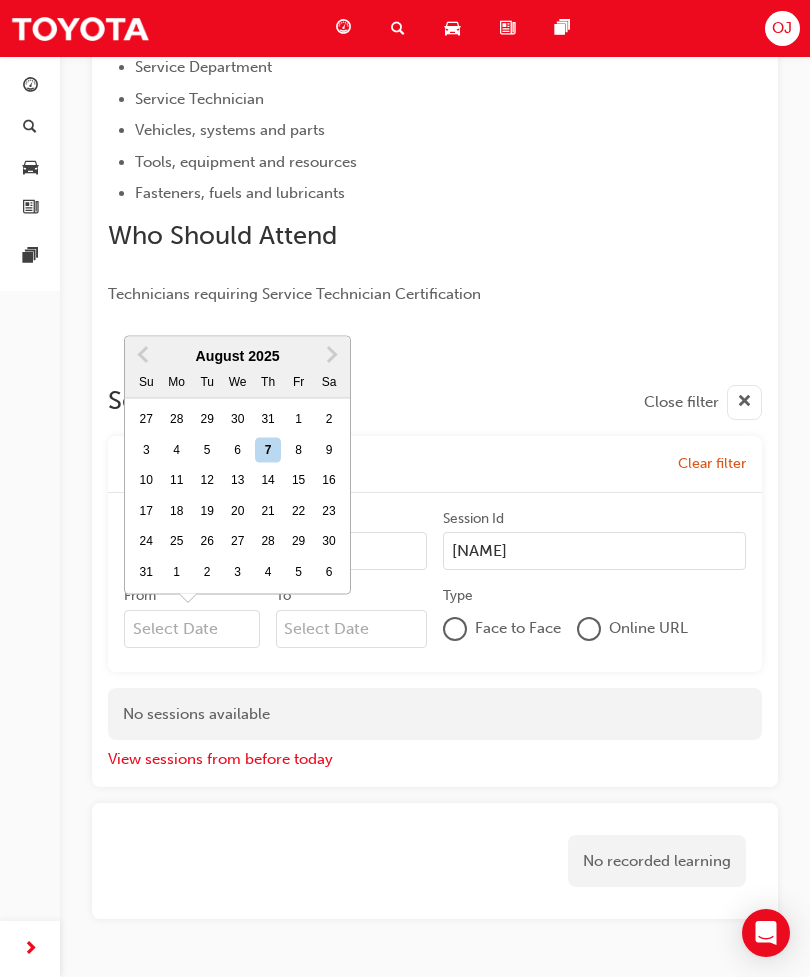 click on "7" at bounding box center [268, 450] 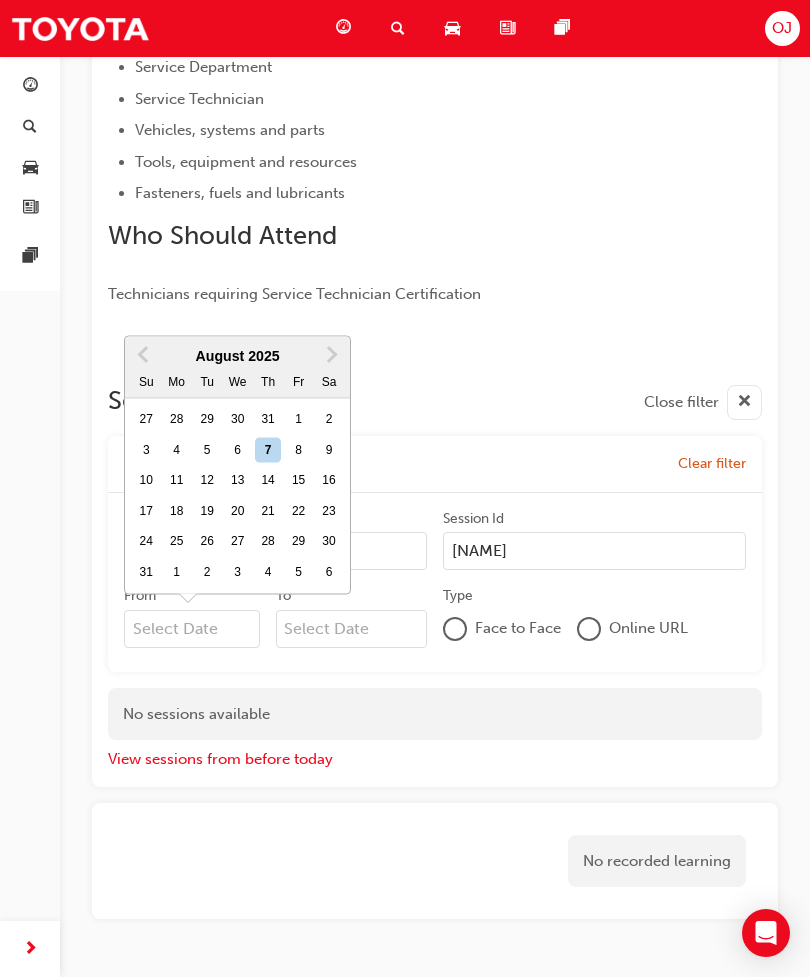 click on "From Previous Month Next Month August 2025 Su Mo Tu We Th Fr Sa 27 28 29 30 31 1 2 3 4 5 6 7 8 9 10 11 12 13 14 15 16 17 18 19 20 21 22 23 24 25 26 27 28 29 30 31 1 2 3 4 5 6" at bounding box center (192, 629) 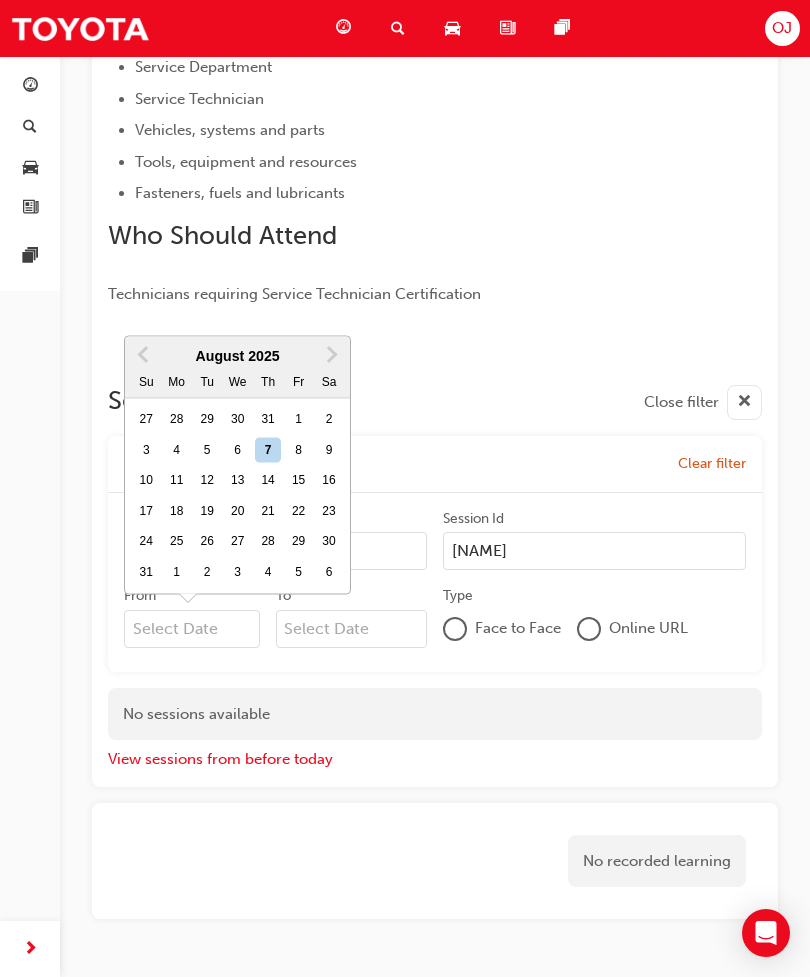 type on "[MM]/[DD]/[YY]" 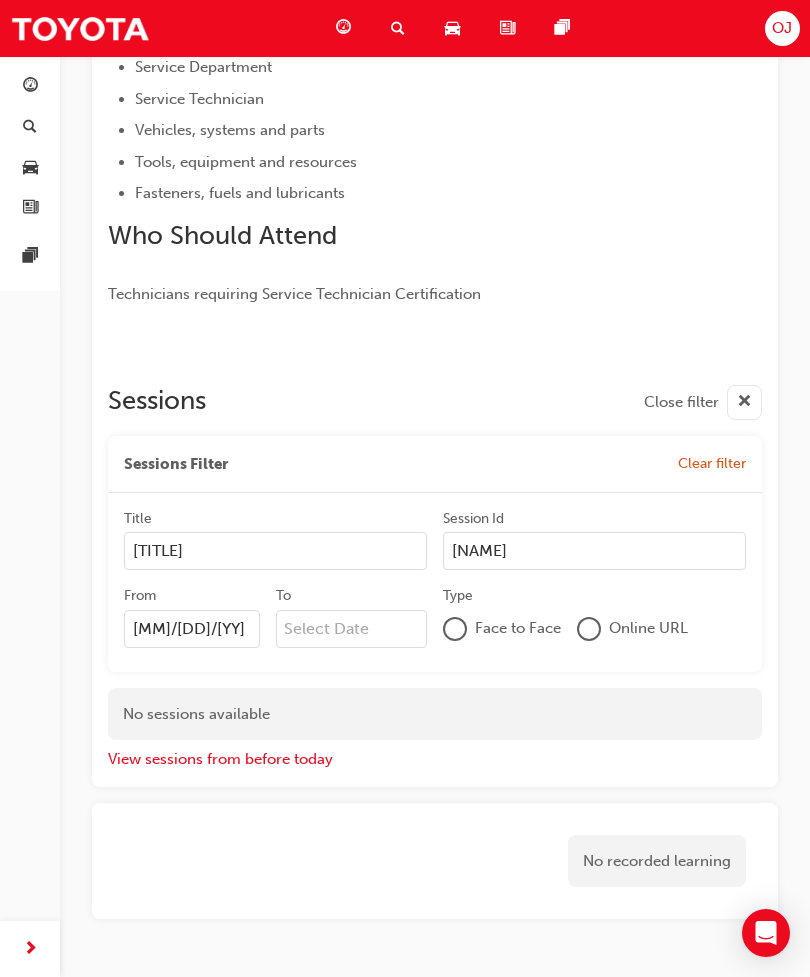 click on "To" at bounding box center [352, 629] 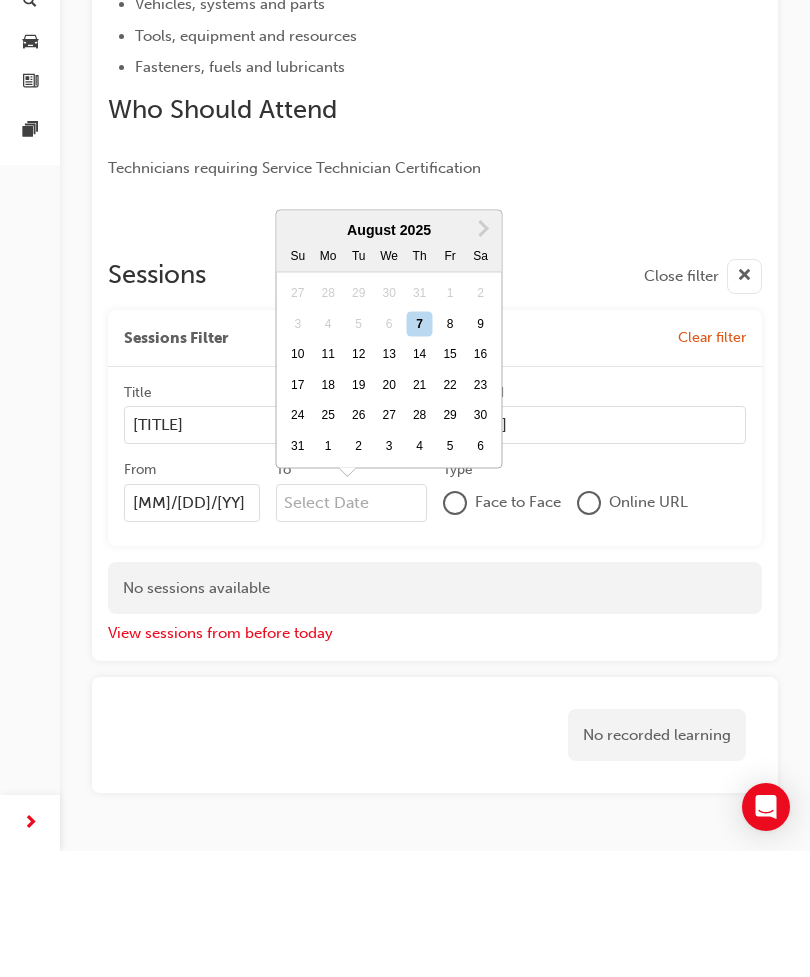 click on "7" at bounding box center [420, 450] 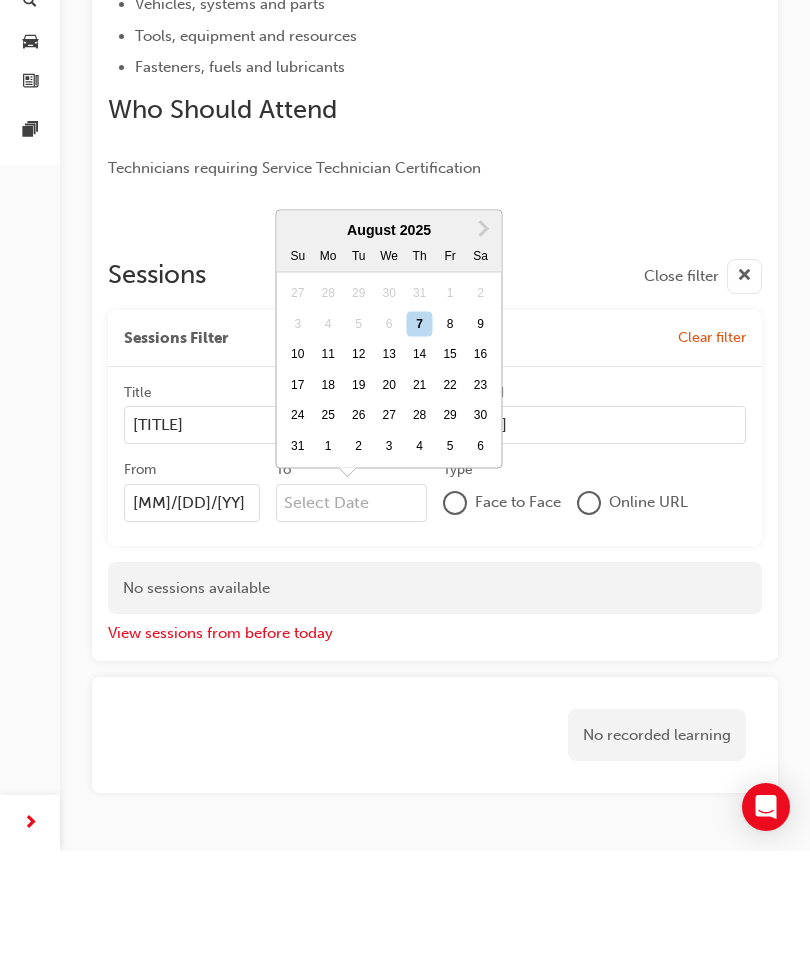 click on "To Next Month August 2025 Su Mo Tu We Th Fr Sa 27 28 29 30 31 1 2 3 4 5 6 7 8 9 10 11 12 13 14 15 16 17 18 19 20 21 22 23 24 25 26 27 28 29 30 31 1 2 3 4 5 6" at bounding box center [352, 629] 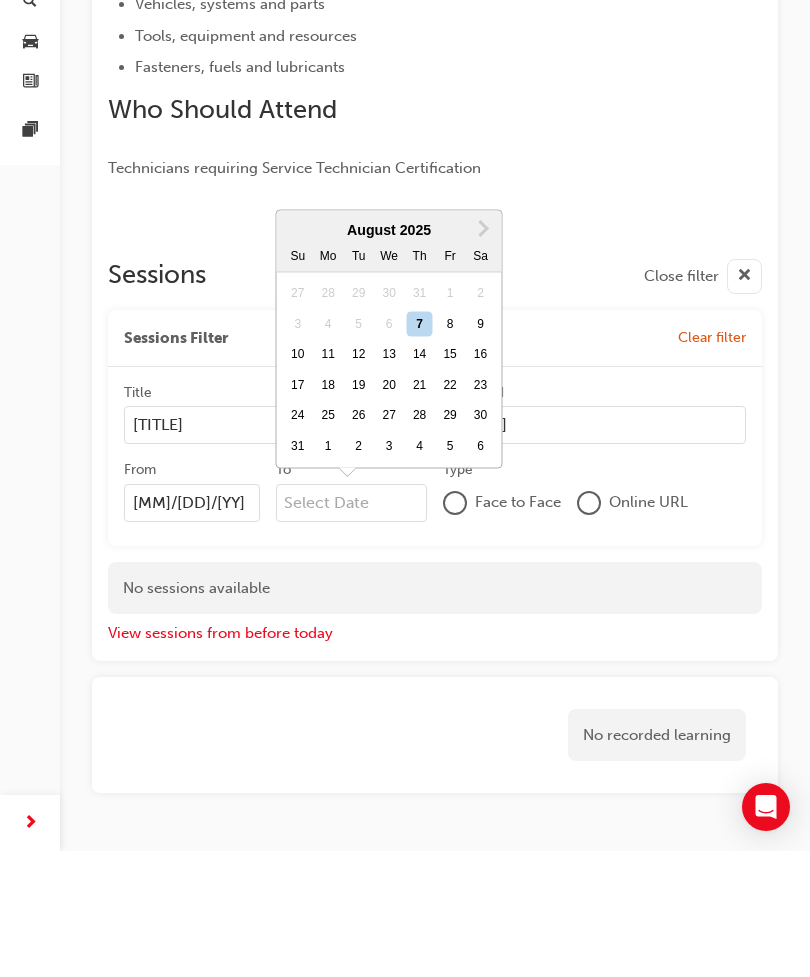 type on "[MM]/[DD]/[YY]" 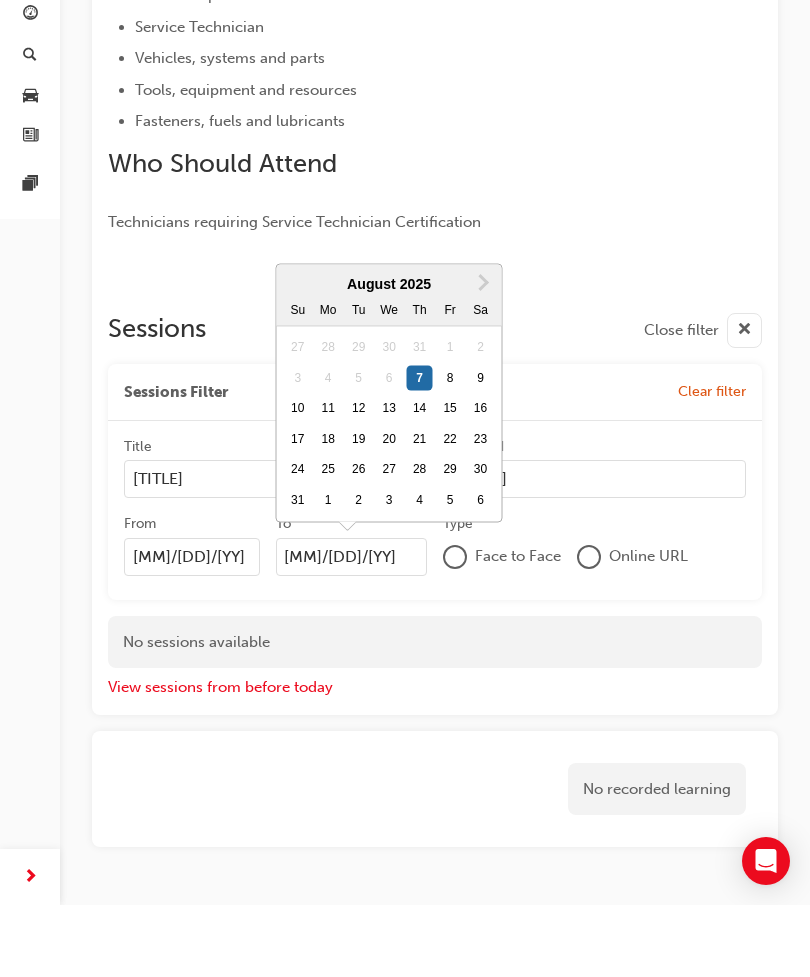 click on "[NAME]" at bounding box center [594, 551] 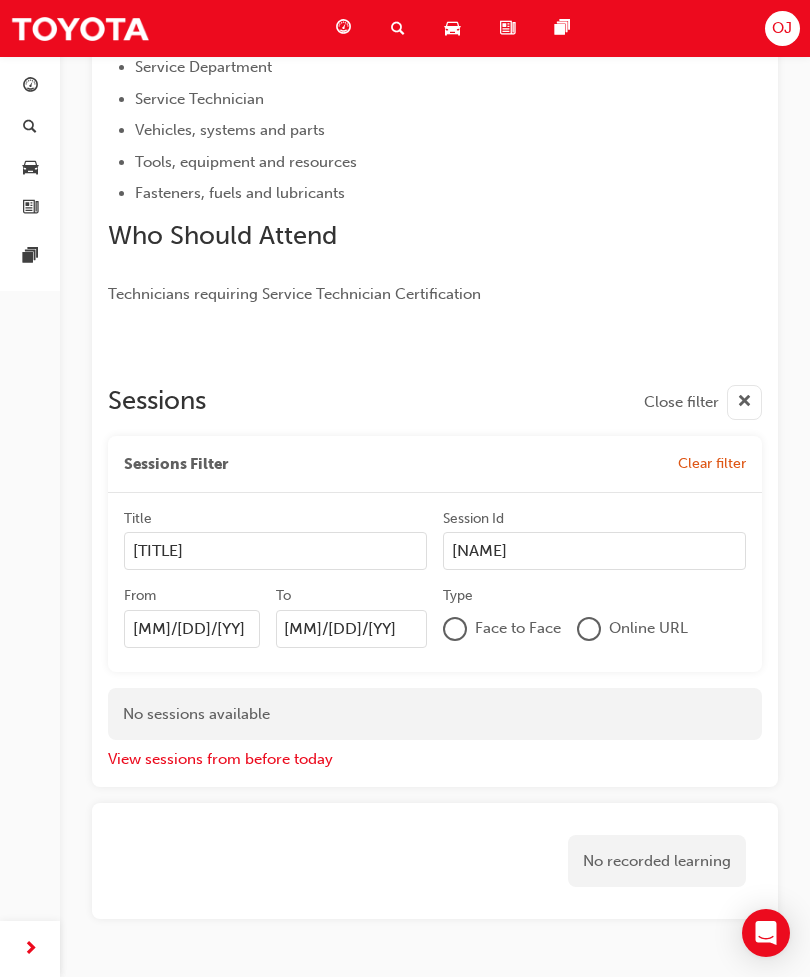 click at bounding box center (589, 629) 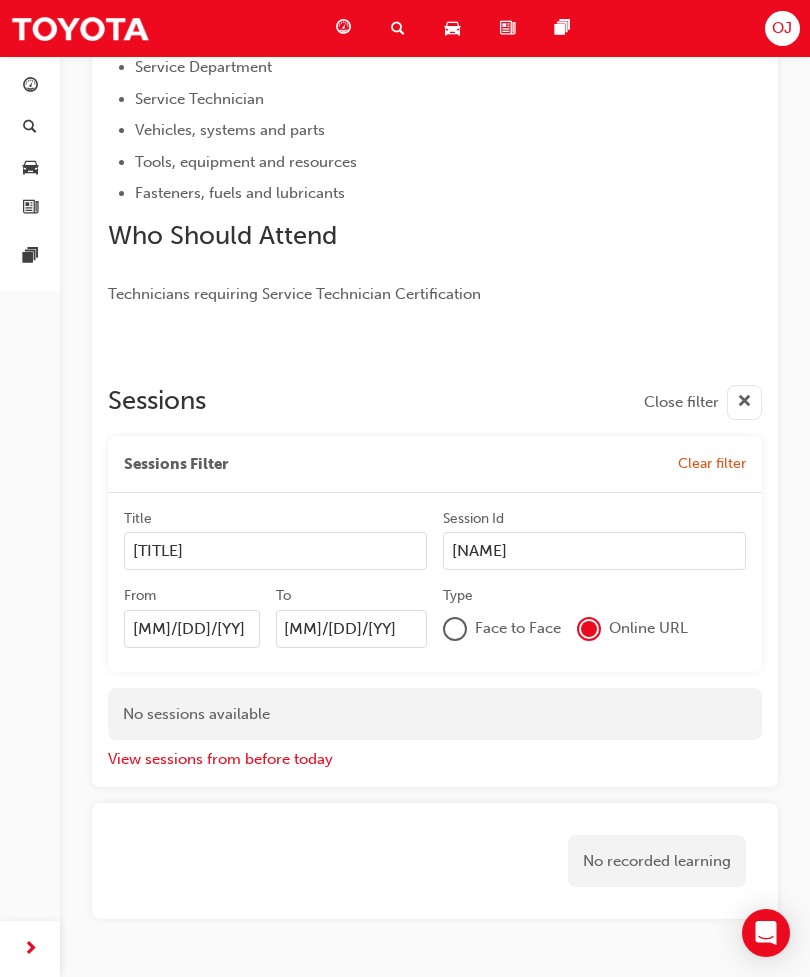 click on "View sessions from before today" at bounding box center (220, 759) 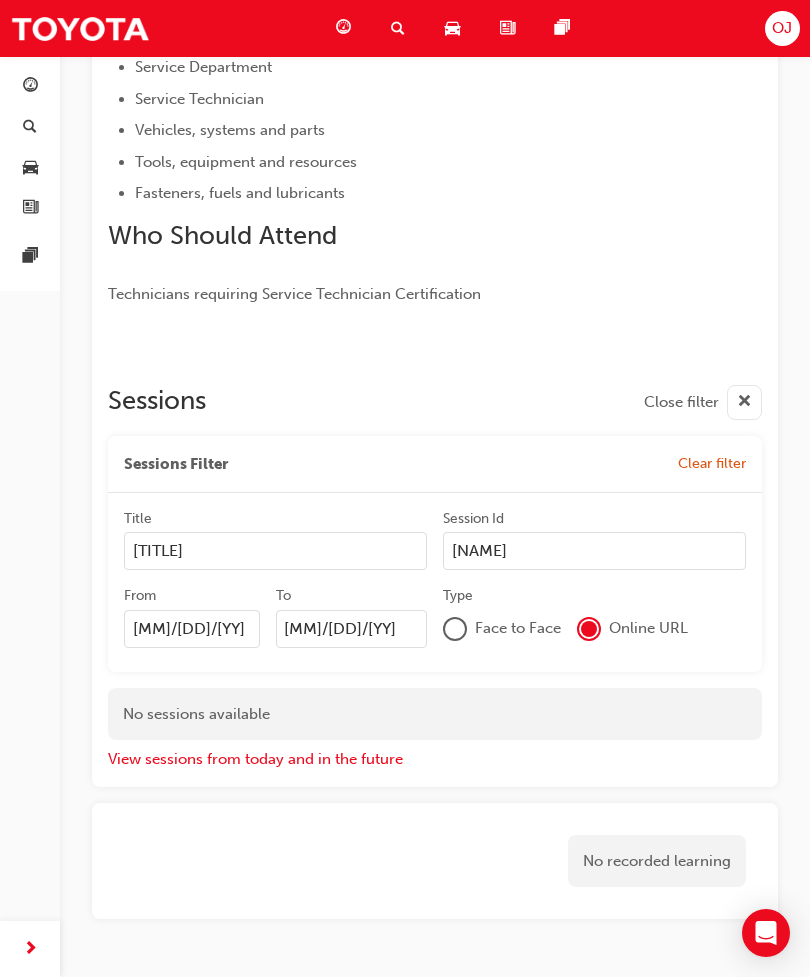 click on "View sessions from today and in the future" at bounding box center (255, 759) 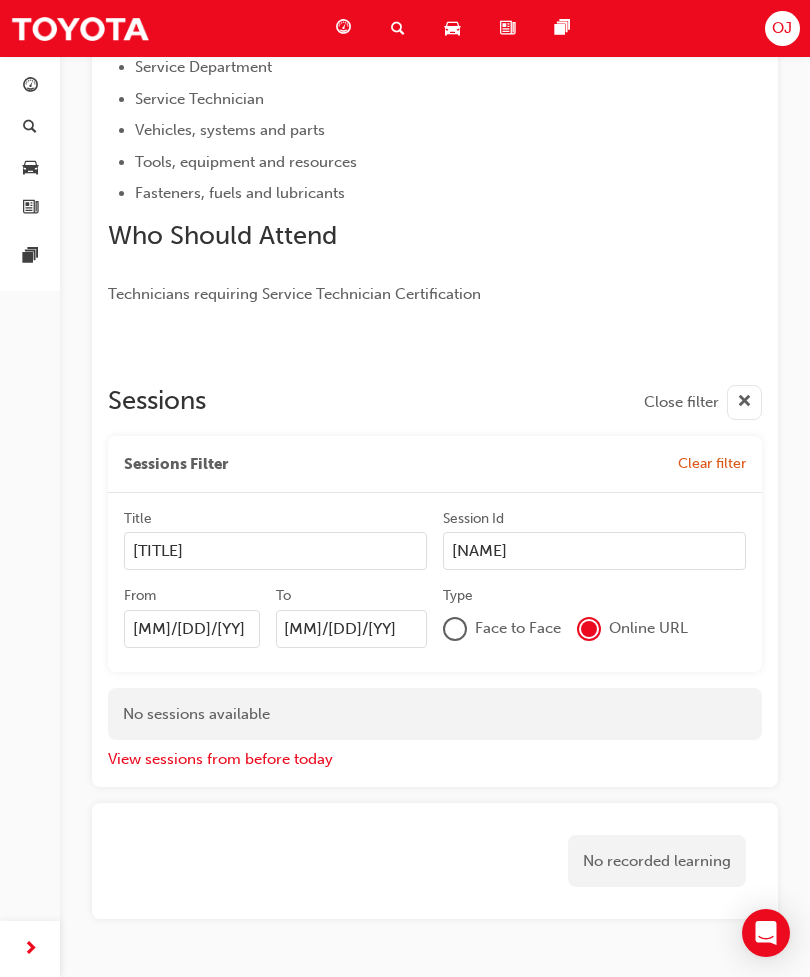 click on "View sessions from before today" at bounding box center (220, 759) 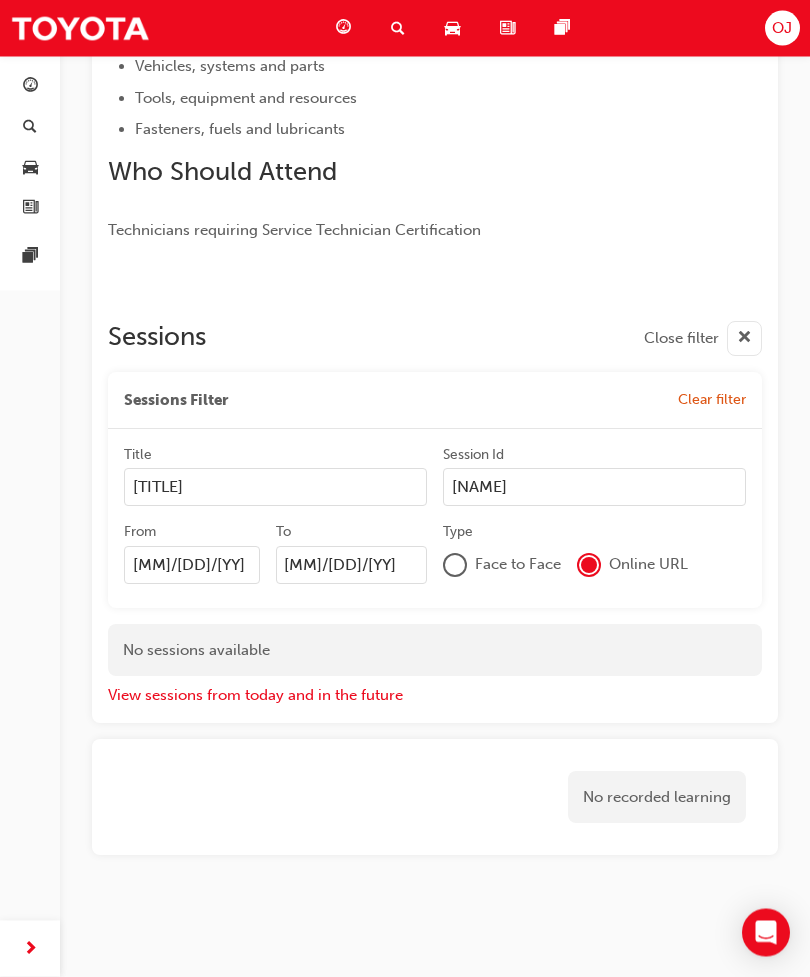 scroll, scrollTop: 577, scrollLeft: 0, axis: vertical 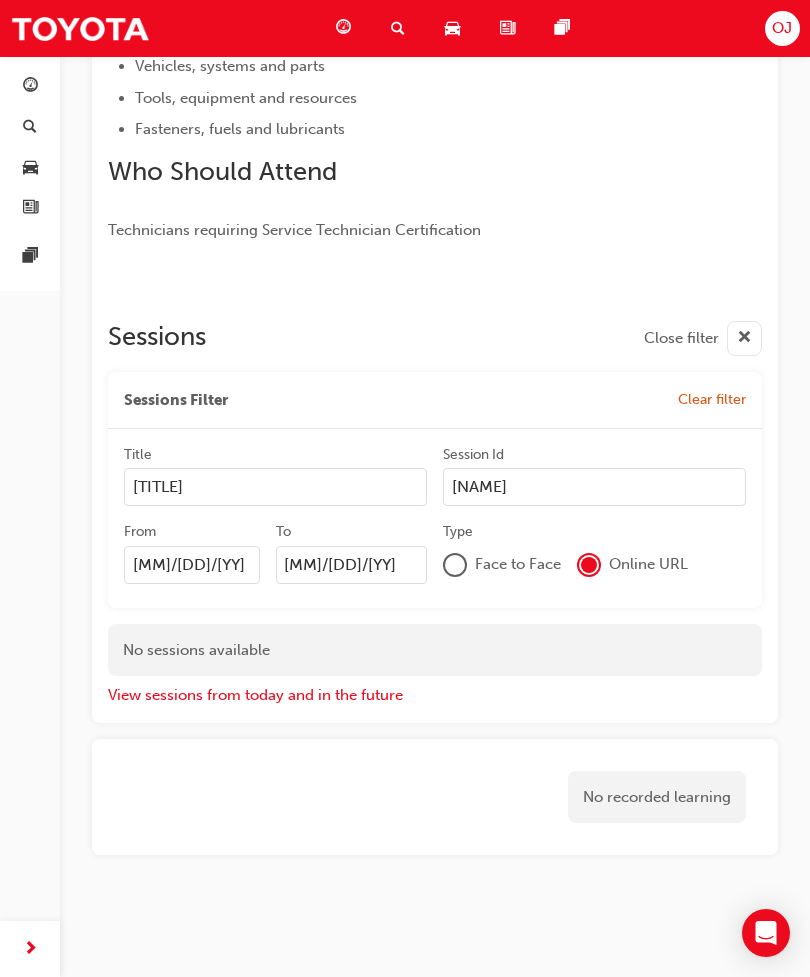 click on "Face to Face" at bounding box center [518, 564] 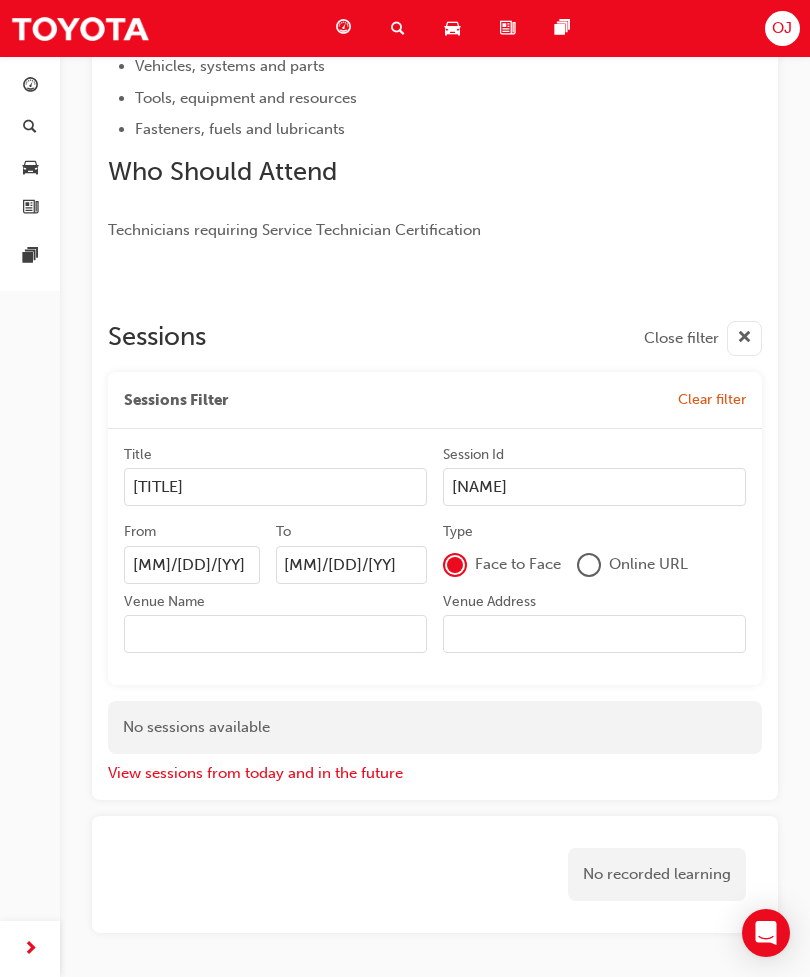 click at bounding box center [589, 565] 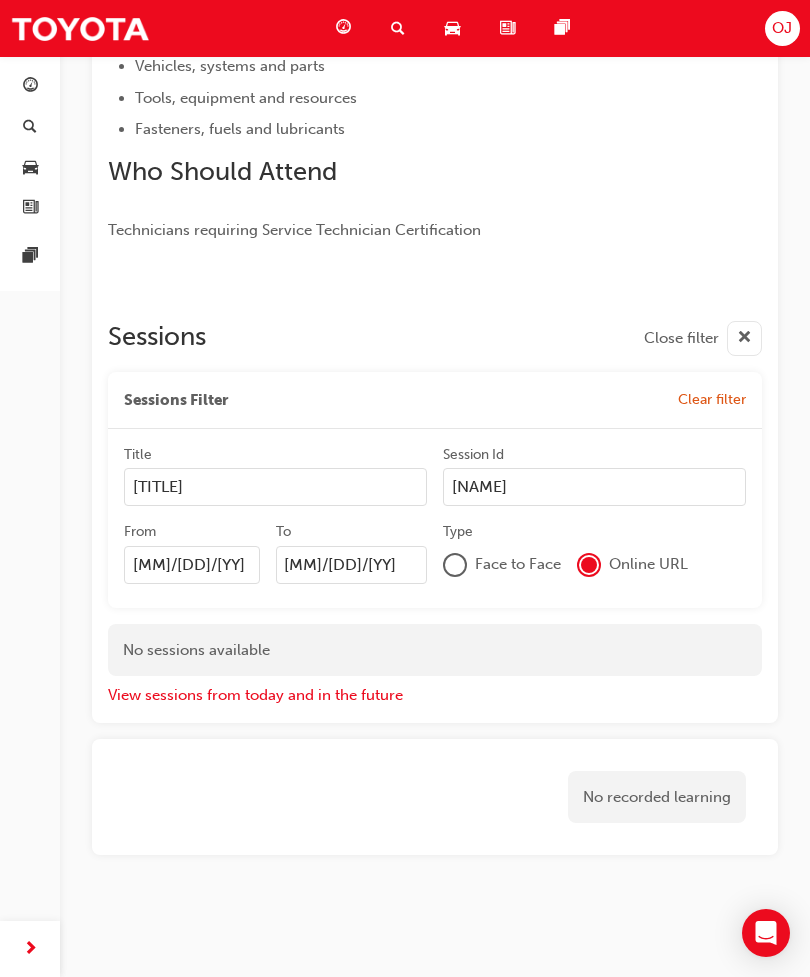 click on "[MM]/[DD]/[YY]" at bounding box center [352, 565] 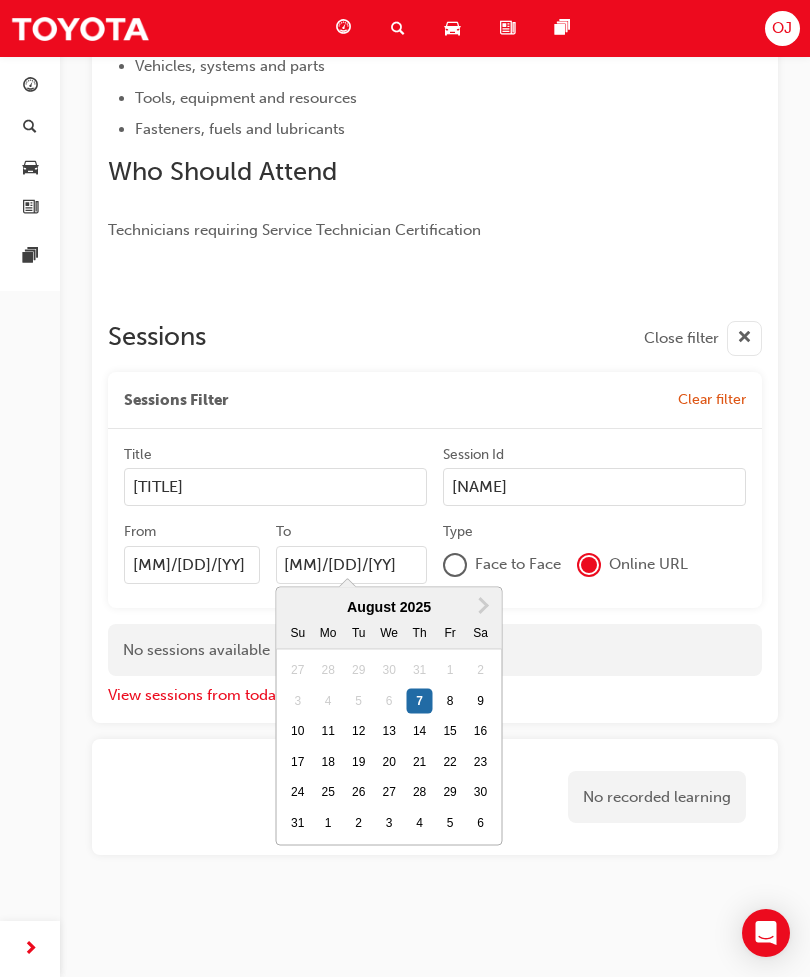 click on "Next Month" at bounding box center (482, 604) 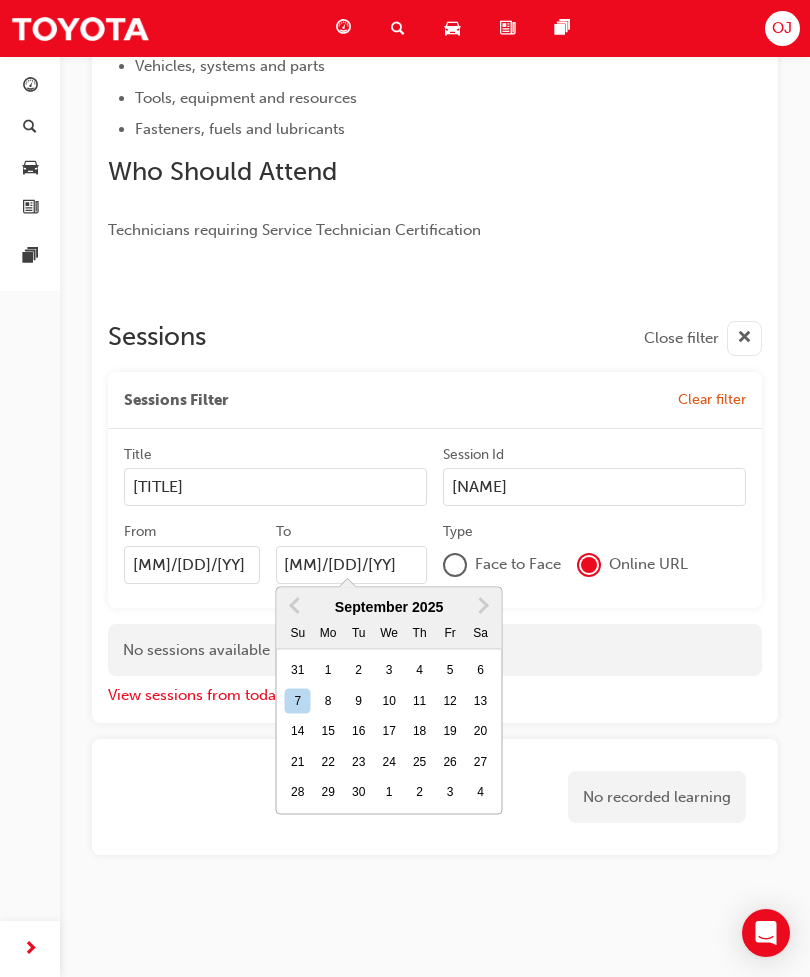 click on "Previous Month" at bounding box center [297, 604] 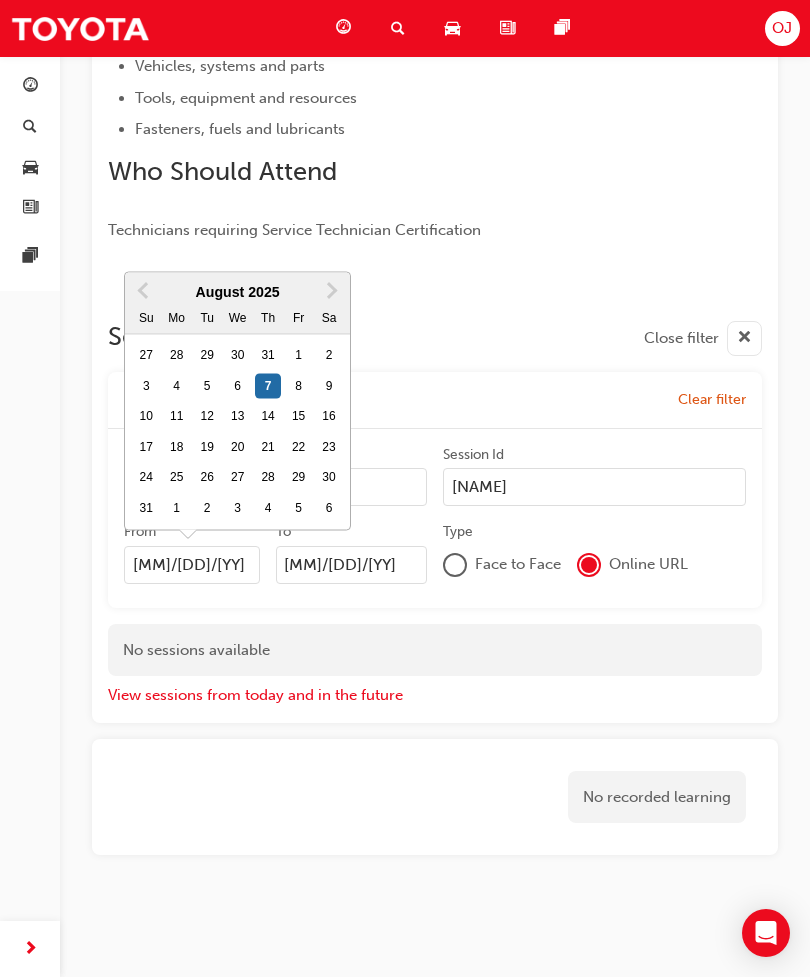 click on "8" at bounding box center [299, 386] 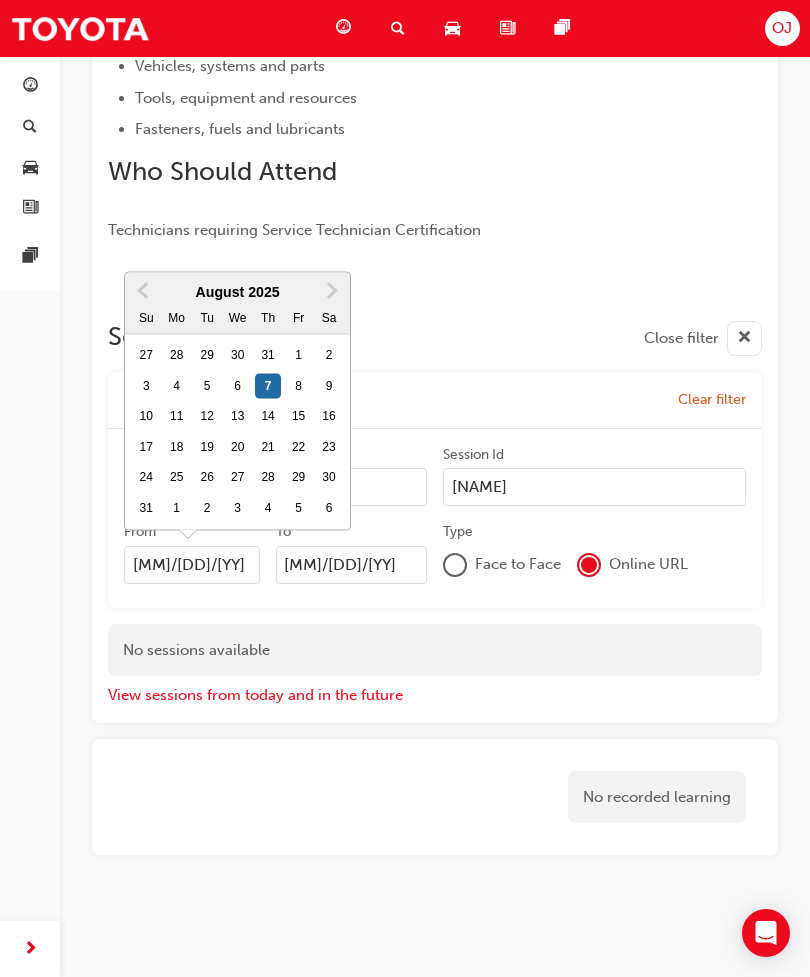 click on "[MM]/[DD]/[YY]" at bounding box center [192, 565] 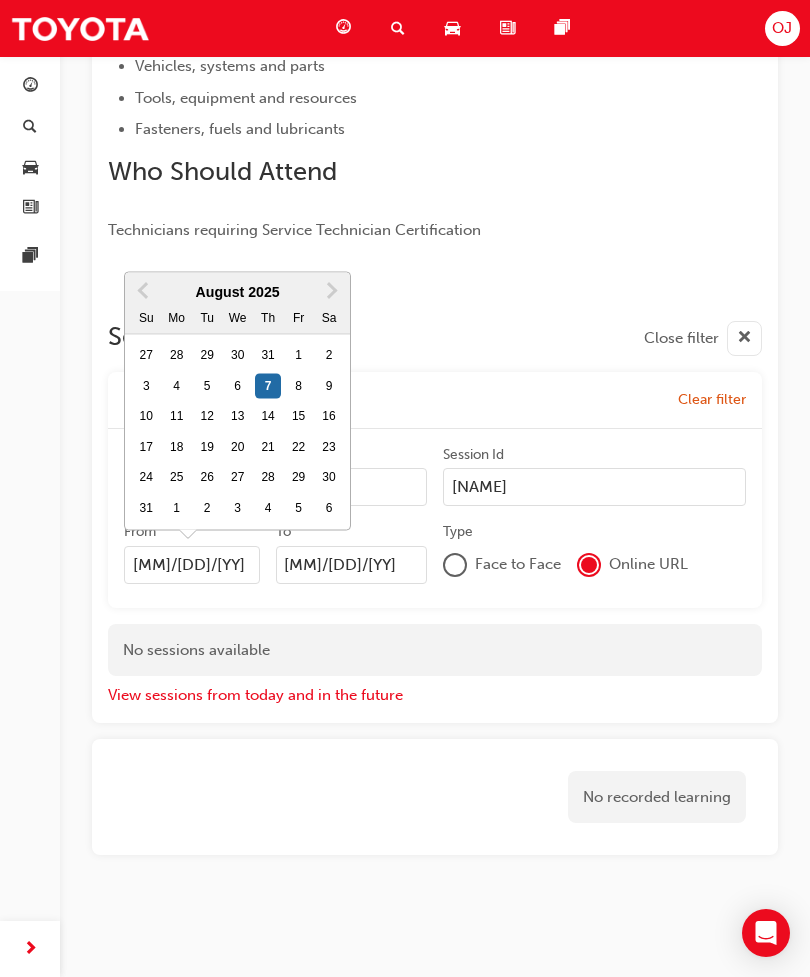 type on "[MM]/[DD]/[YY]" 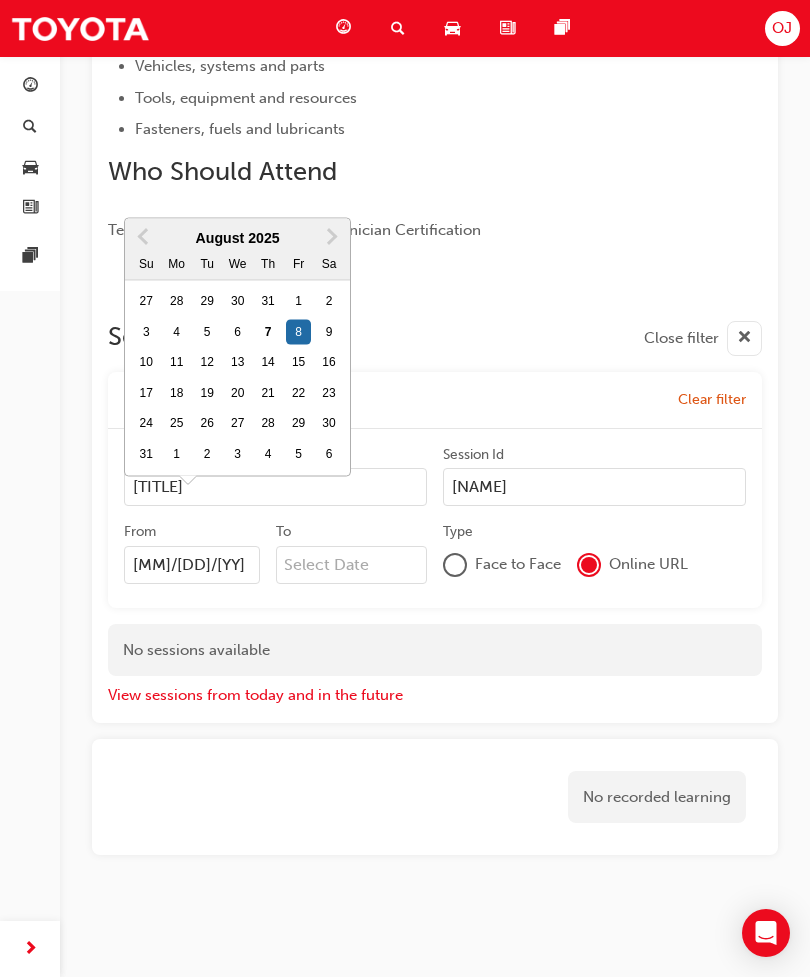 click on "7" at bounding box center (268, 332) 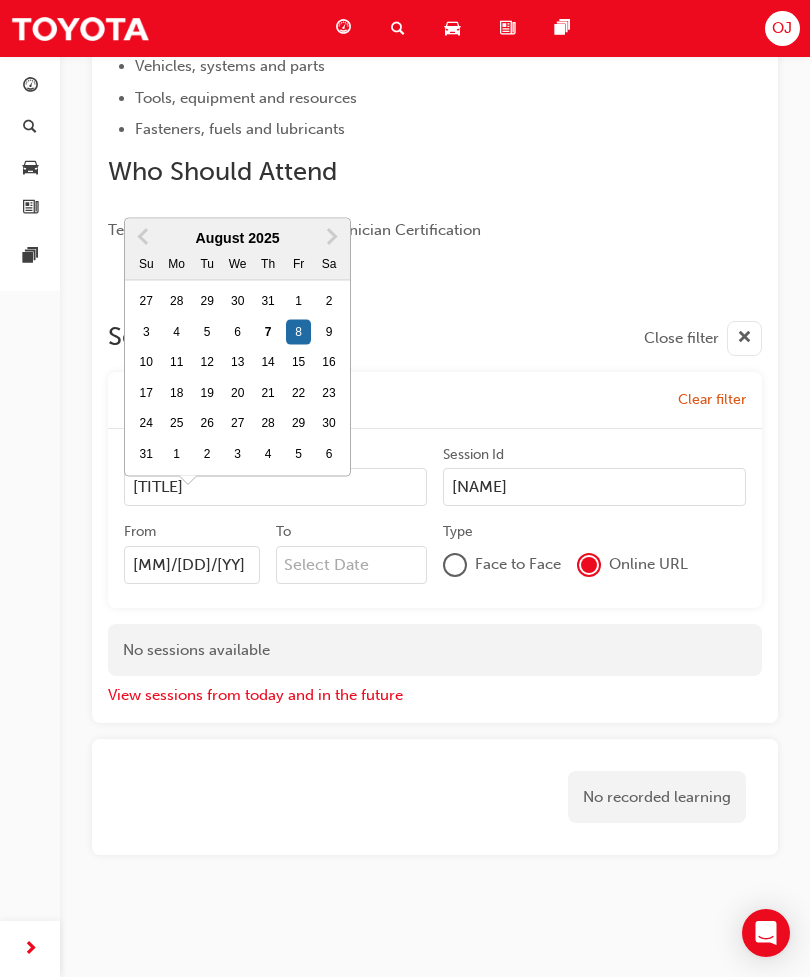 click on "[MM]/[DD]/[YY]" at bounding box center (192, 565) 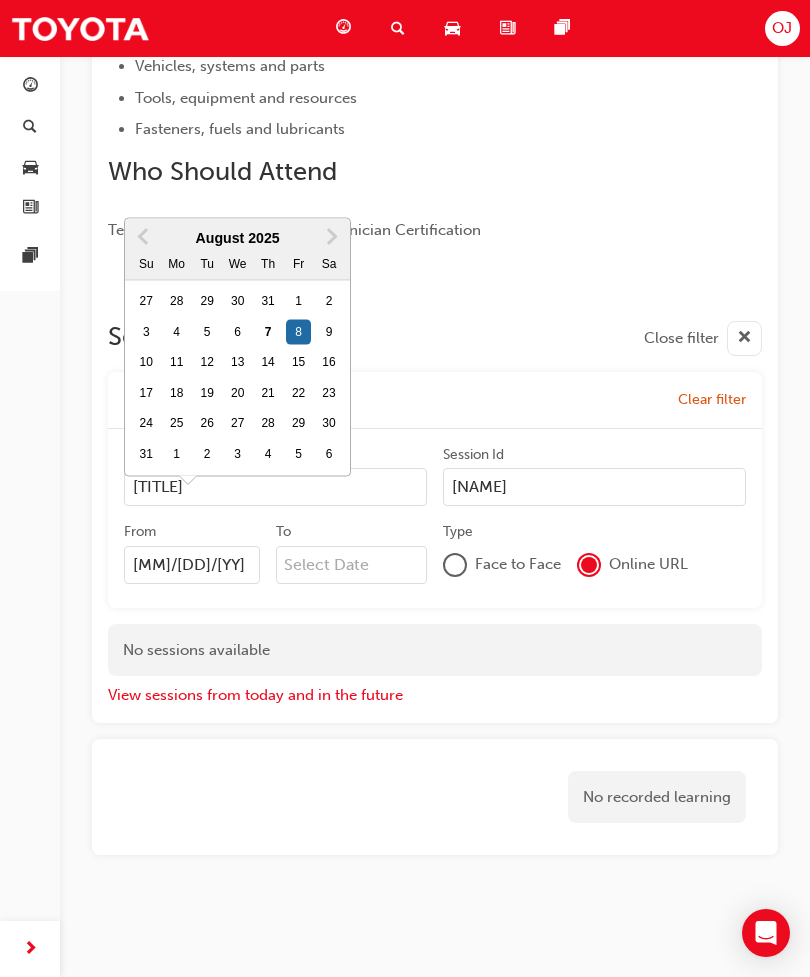 type on "[MM]/[DD]/[YY]" 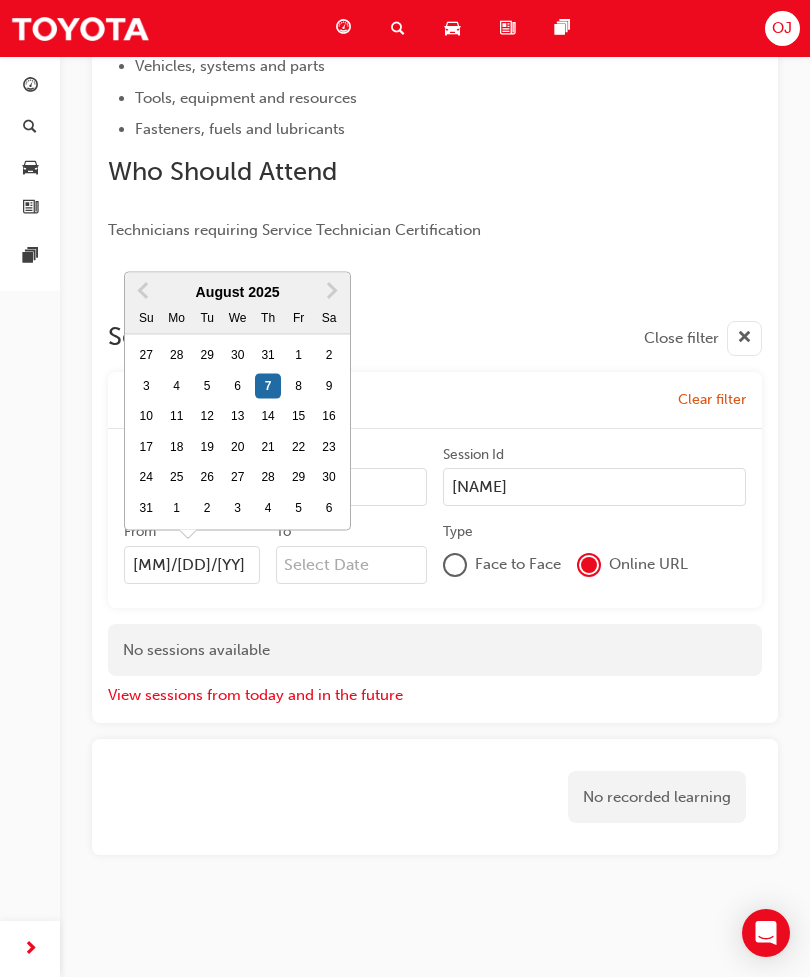 click on "To" at bounding box center (352, 565) 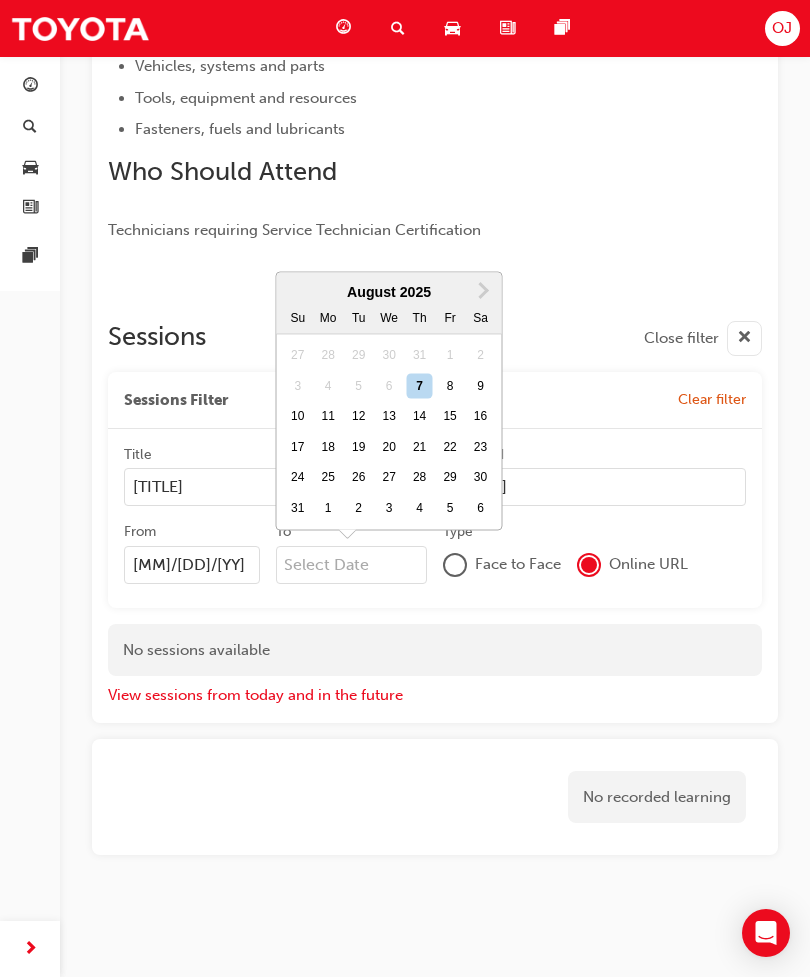 click on "8" at bounding box center (450, 386) 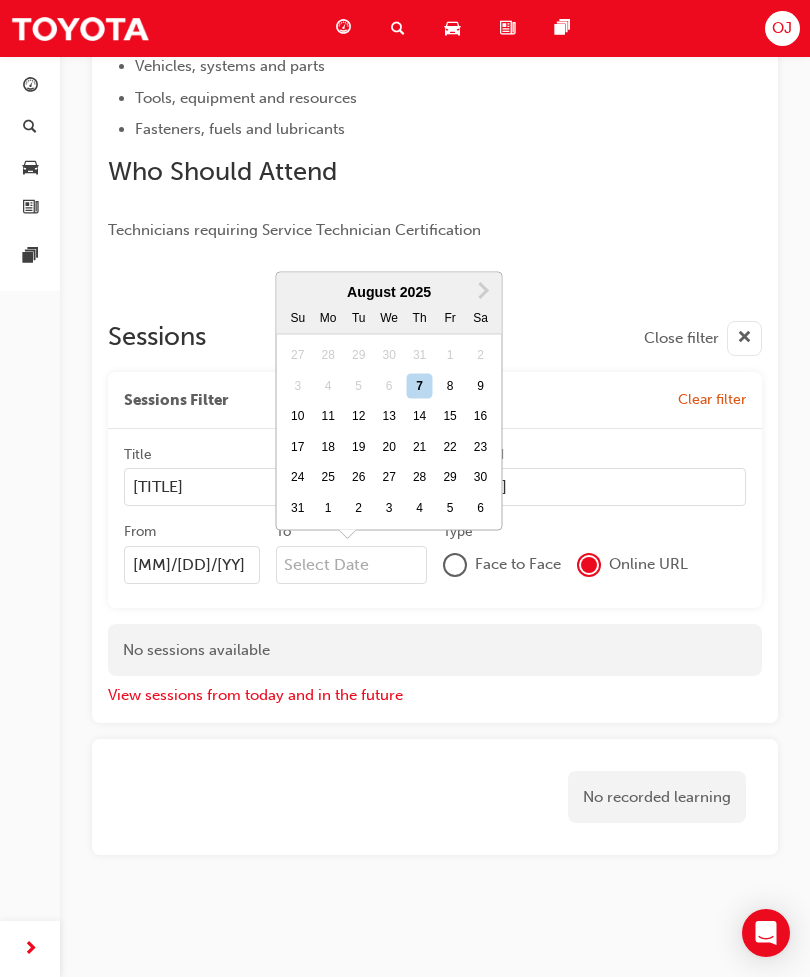 click on "To Next Month August 2025 Su Mo Tu We Th Fr Sa 27 28 29 30 31 1 2 3 4 5 6 7 8 9 10 11 12 13 14 15 16 17 18 19 20 21 22 23 24 25 26 27 28 29 30 31 1 2 3 4 5 6" at bounding box center (352, 565) 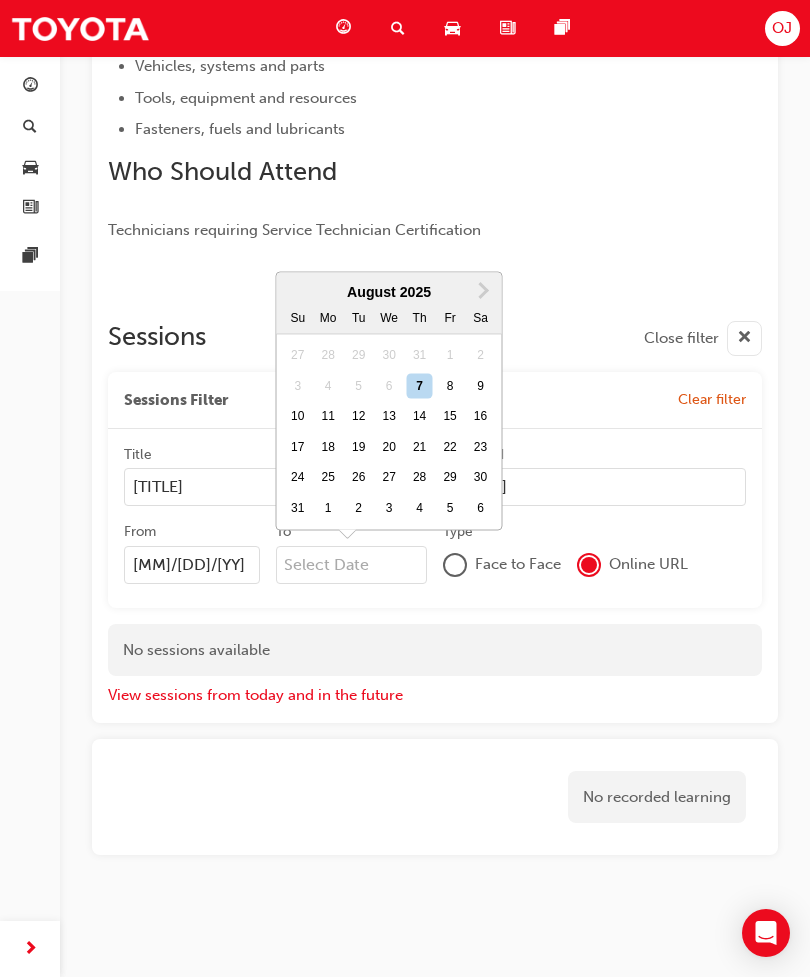 type on "[MM]/[DD]/[YY]" 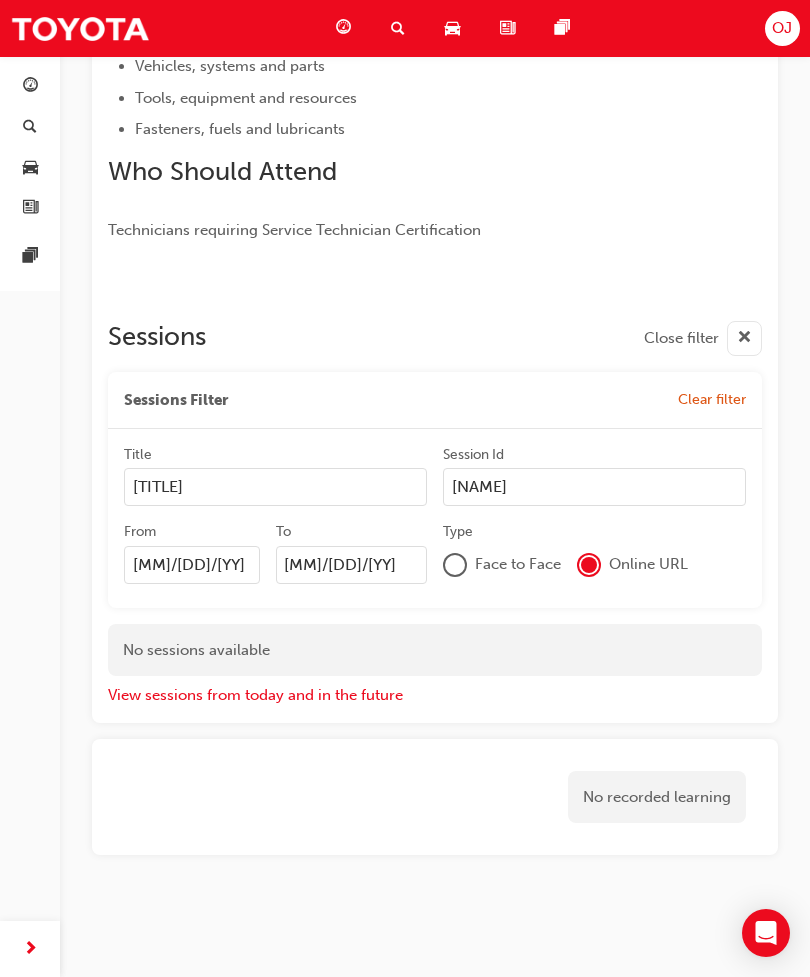 click on "No recorded learning" at bounding box center (657, 797) 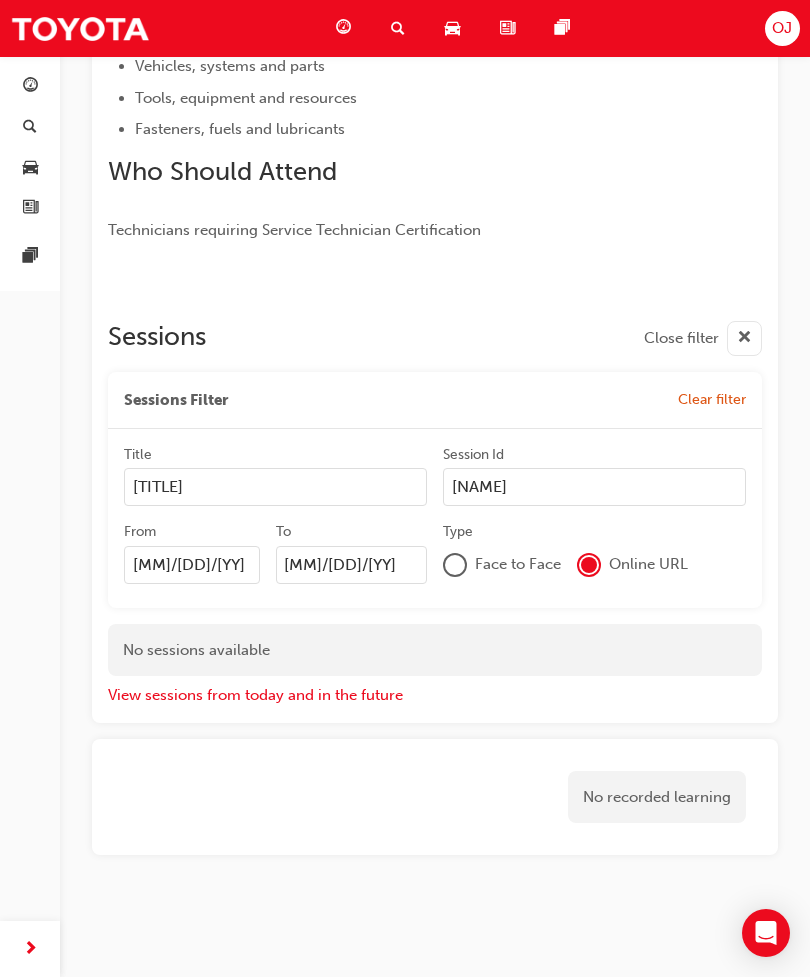 click on "No recorded learning" at bounding box center (657, 797) 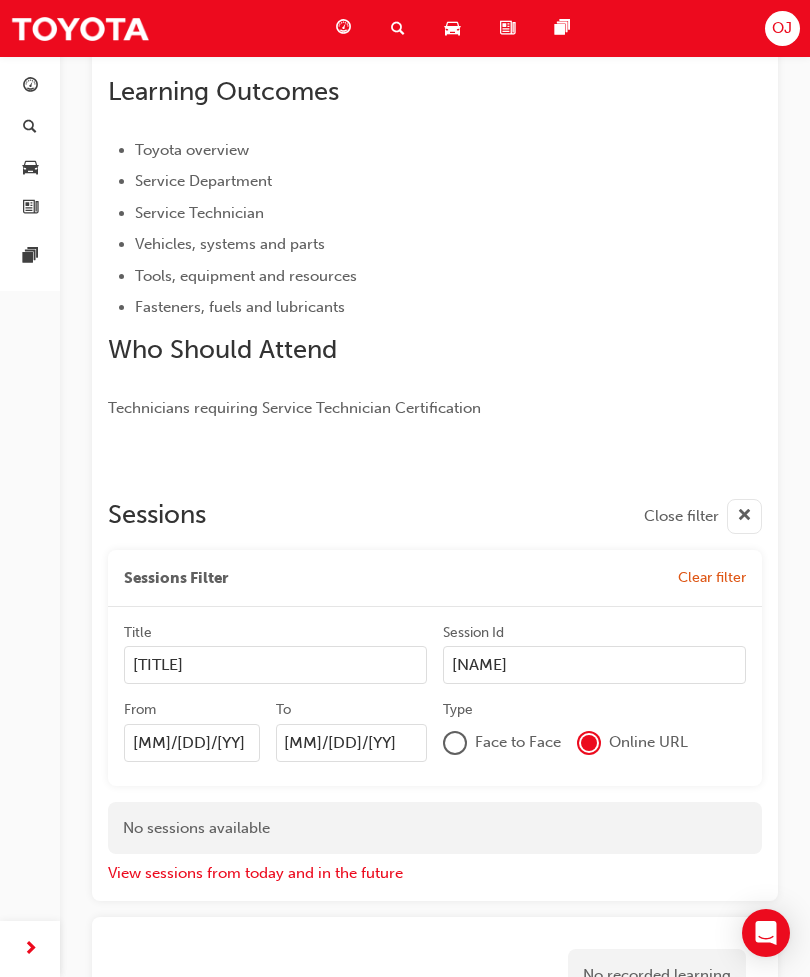 click at bounding box center [744, 516] 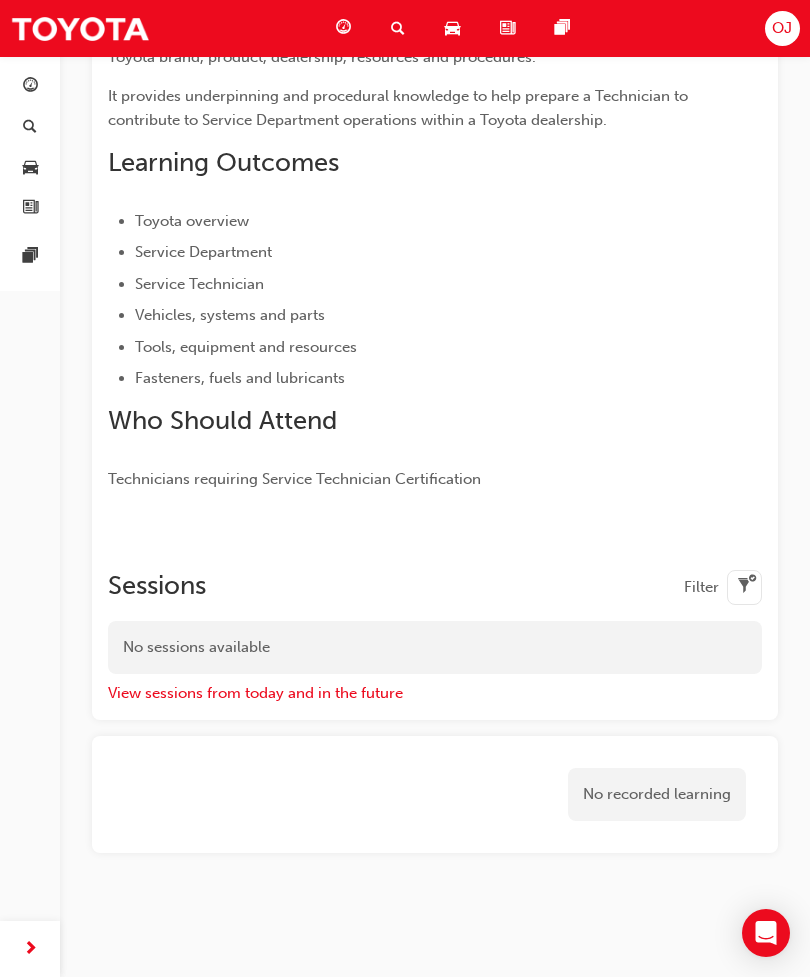 click on "View sessions from today and in the future" at bounding box center (255, 693) 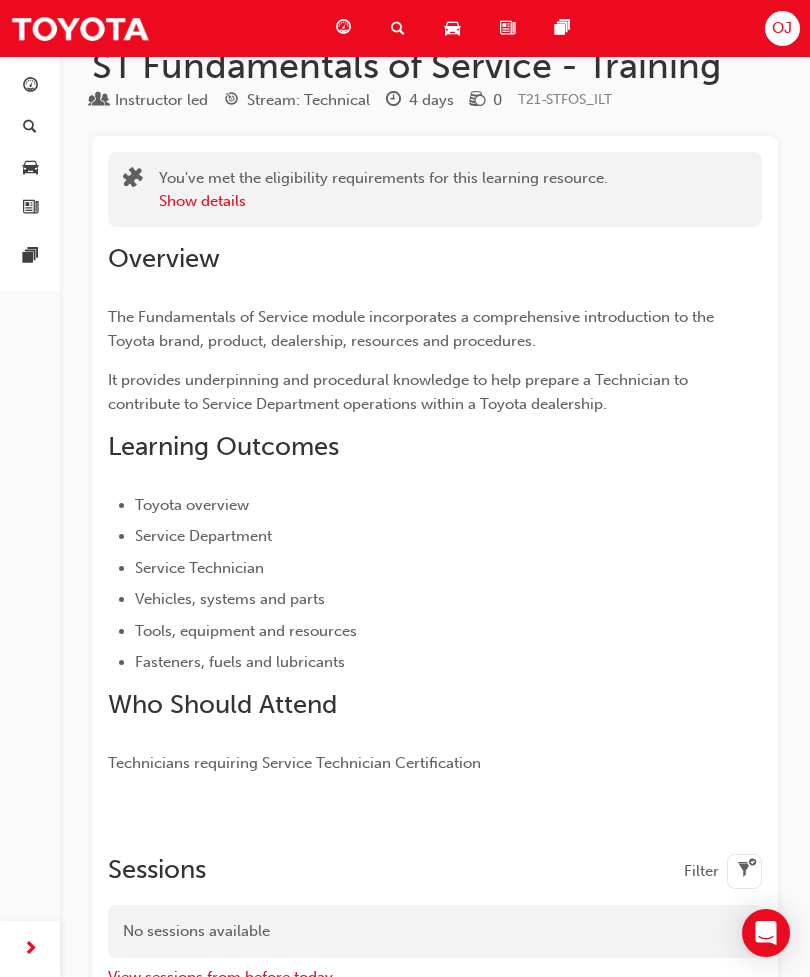 scroll, scrollTop: 0, scrollLeft: 0, axis: both 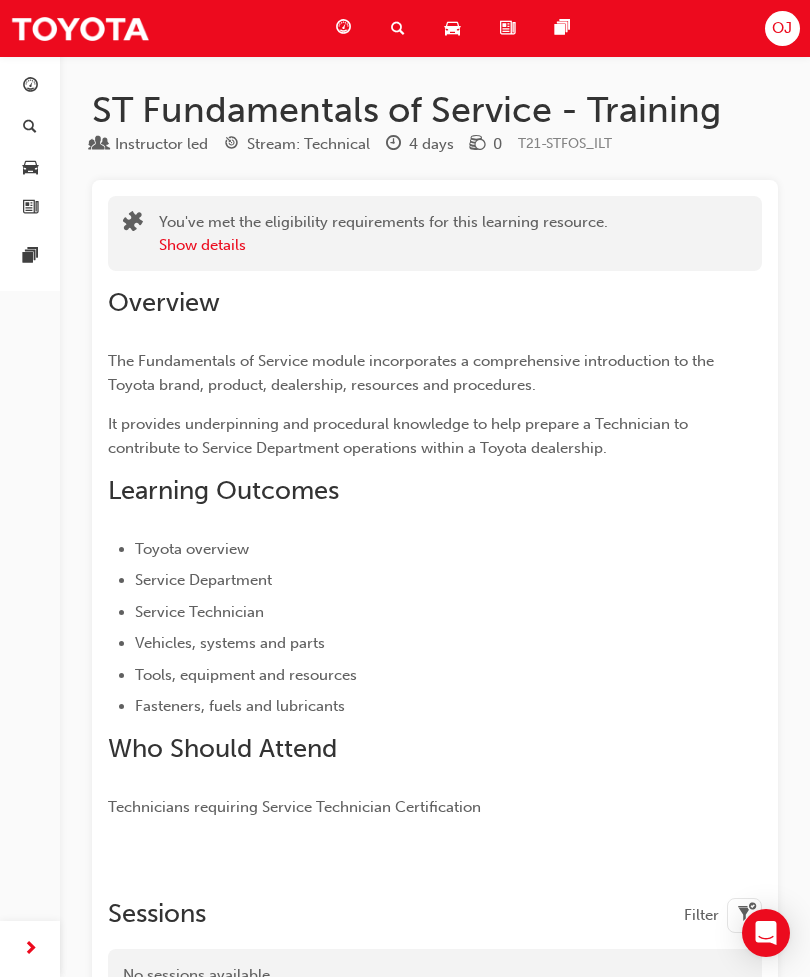 click on "You've met the eligibility requirements for this learning resource. Show details" at bounding box center [435, 233] 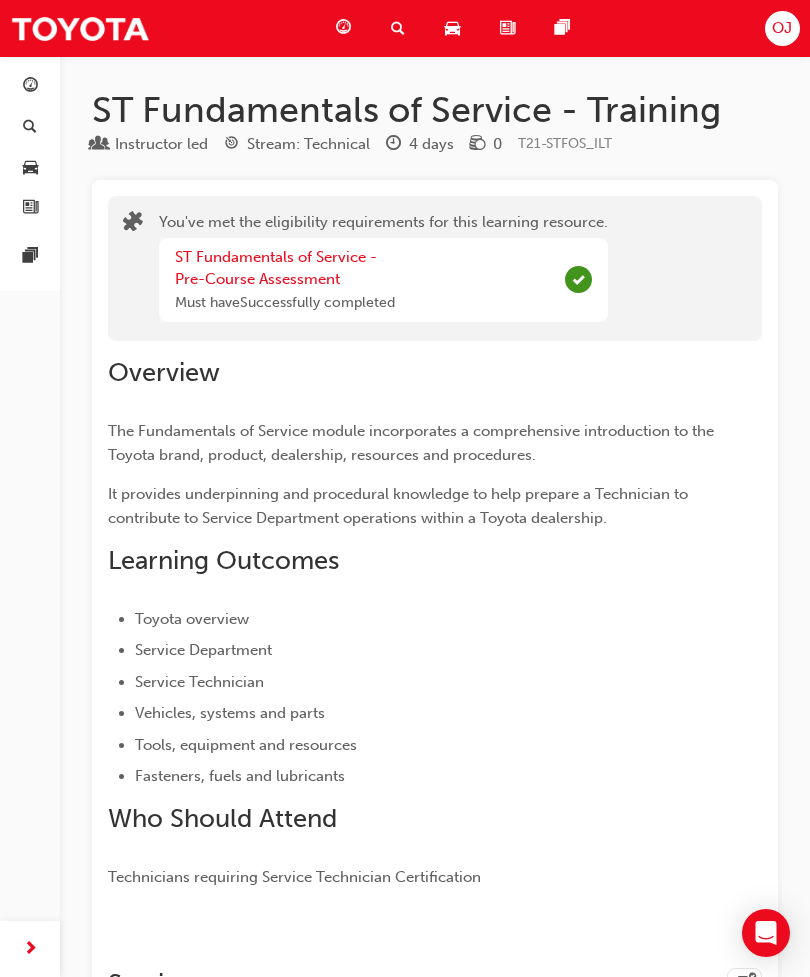 click on "ST Fundamentals of Service - Pre-Course Assessment" at bounding box center [276, 268] 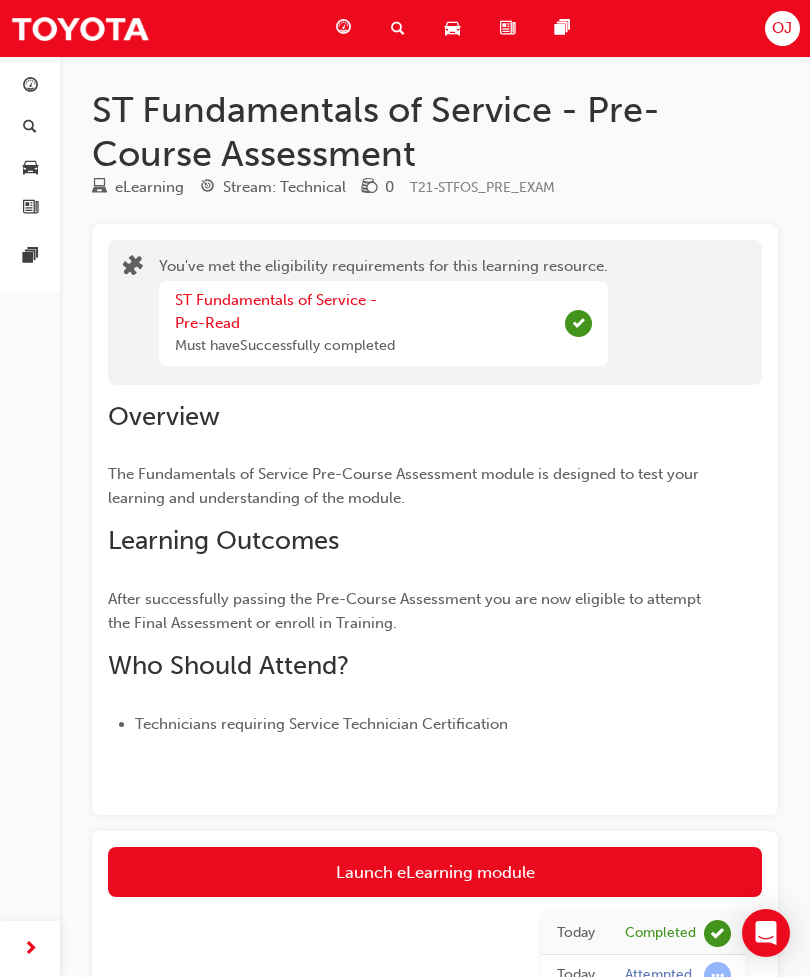 click on "Launch eLearning module" at bounding box center (435, 872) 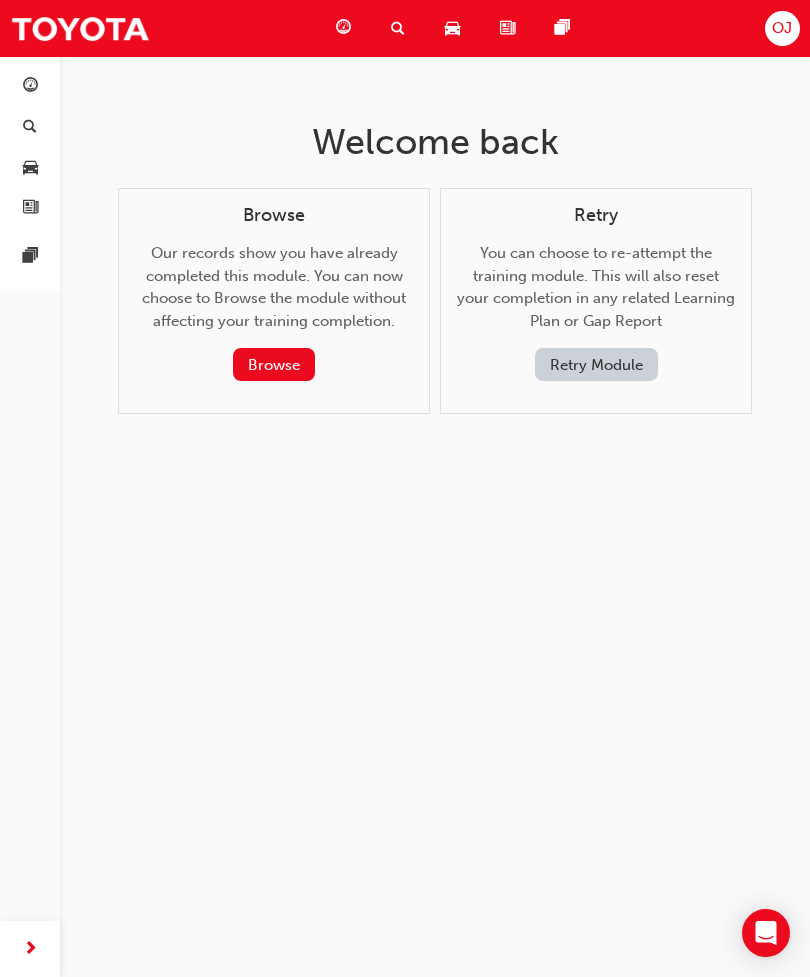 click on "Retry Module" at bounding box center (596, 364) 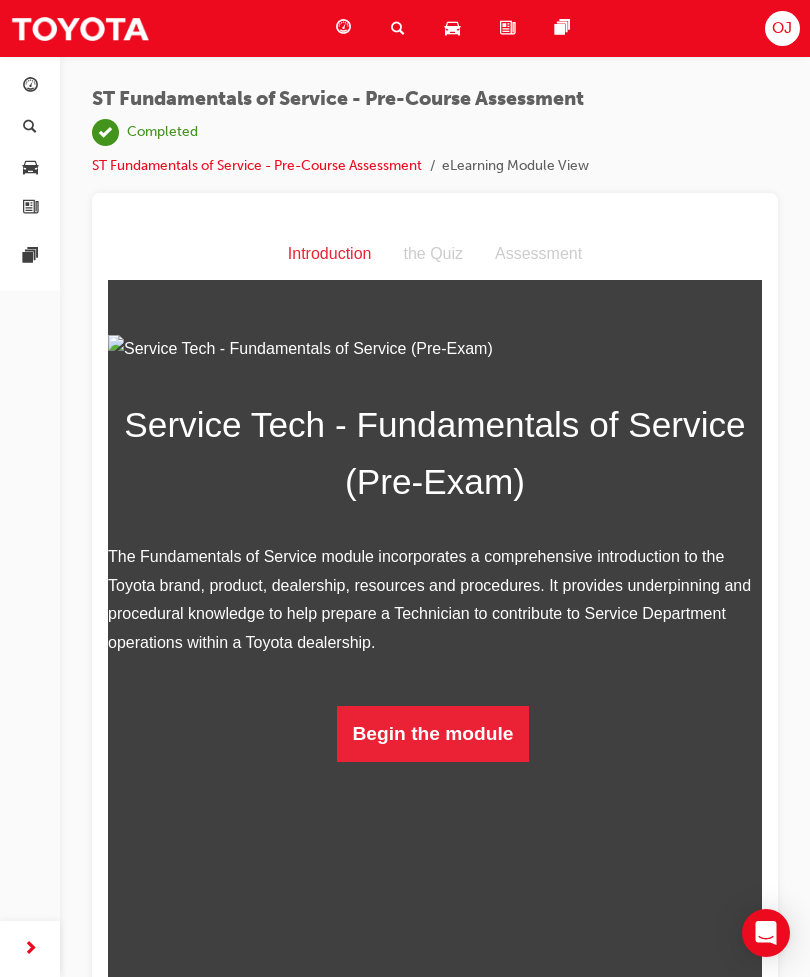 scroll, scrollTop: 26, scrollLeft: 0, axis: vertical 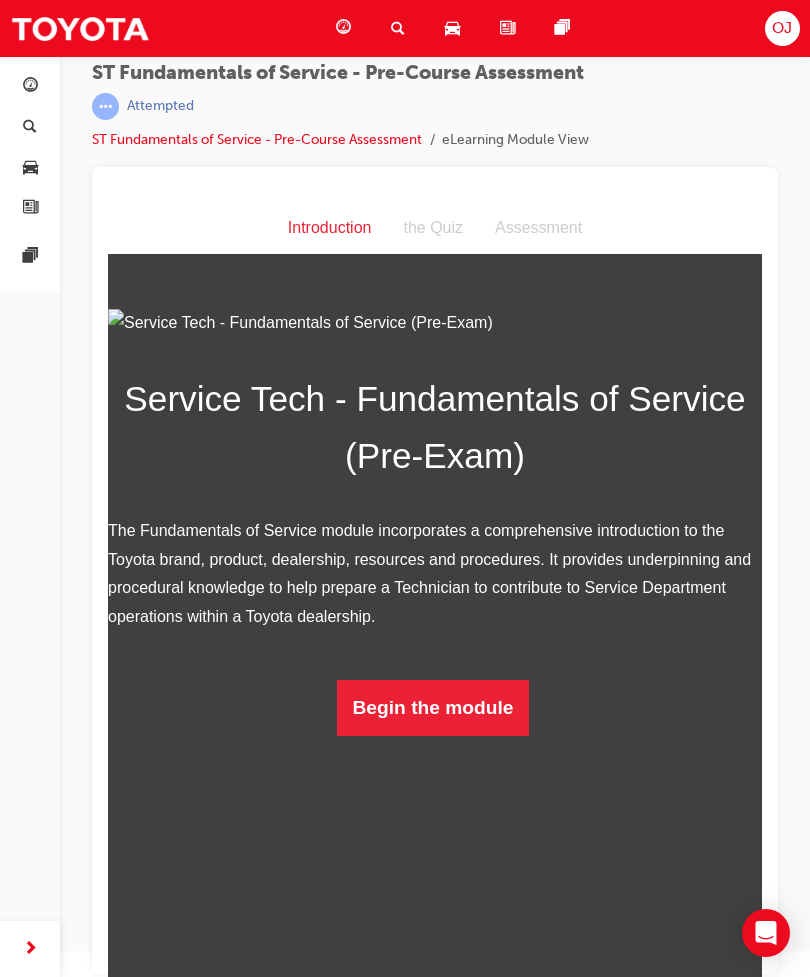 click on "Begin the module" at bounding box center (433, 708) 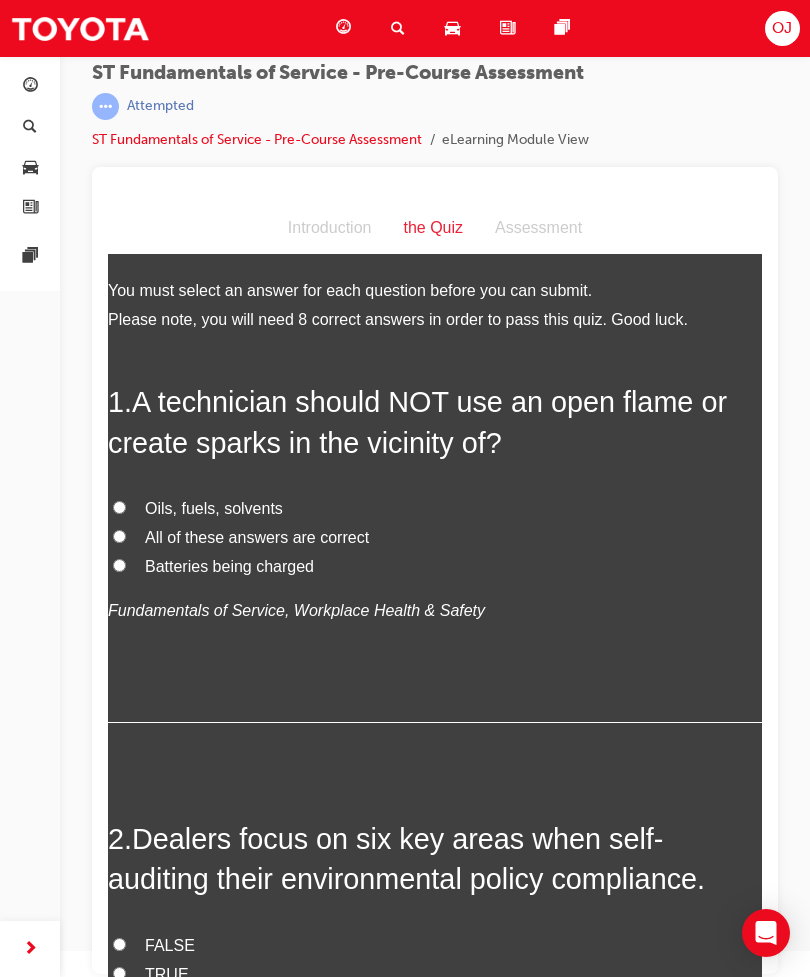 scroll, scrollTop: 0, scrollLeft: 0, axis: both 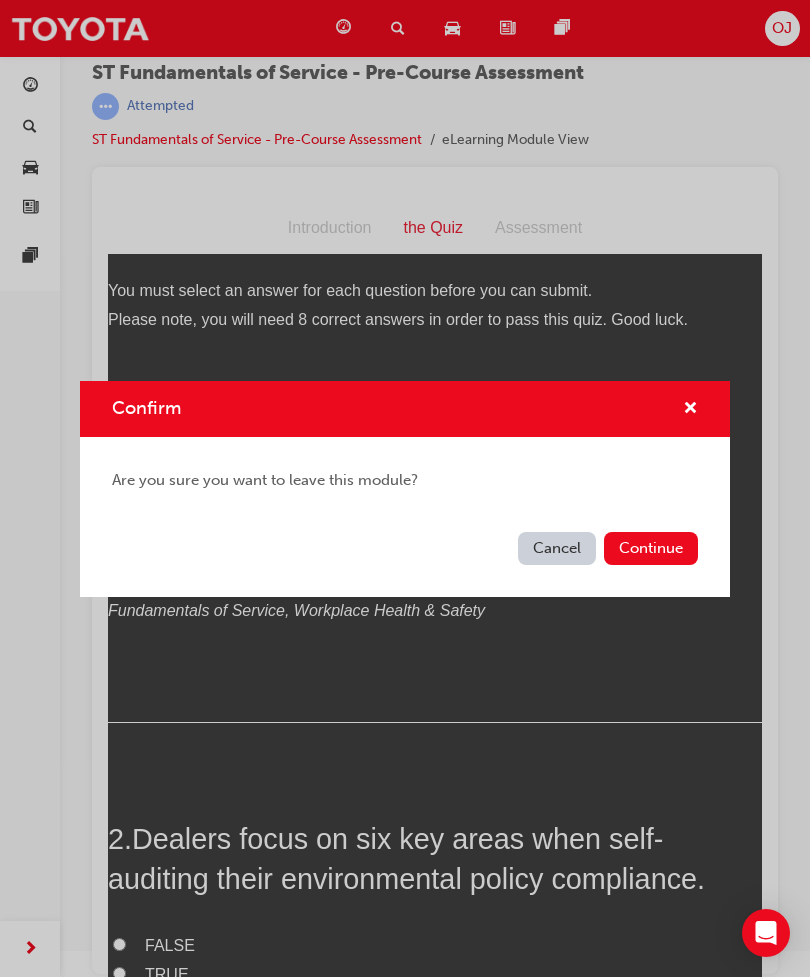 click on "Continue" at bounding box center (651, 548) 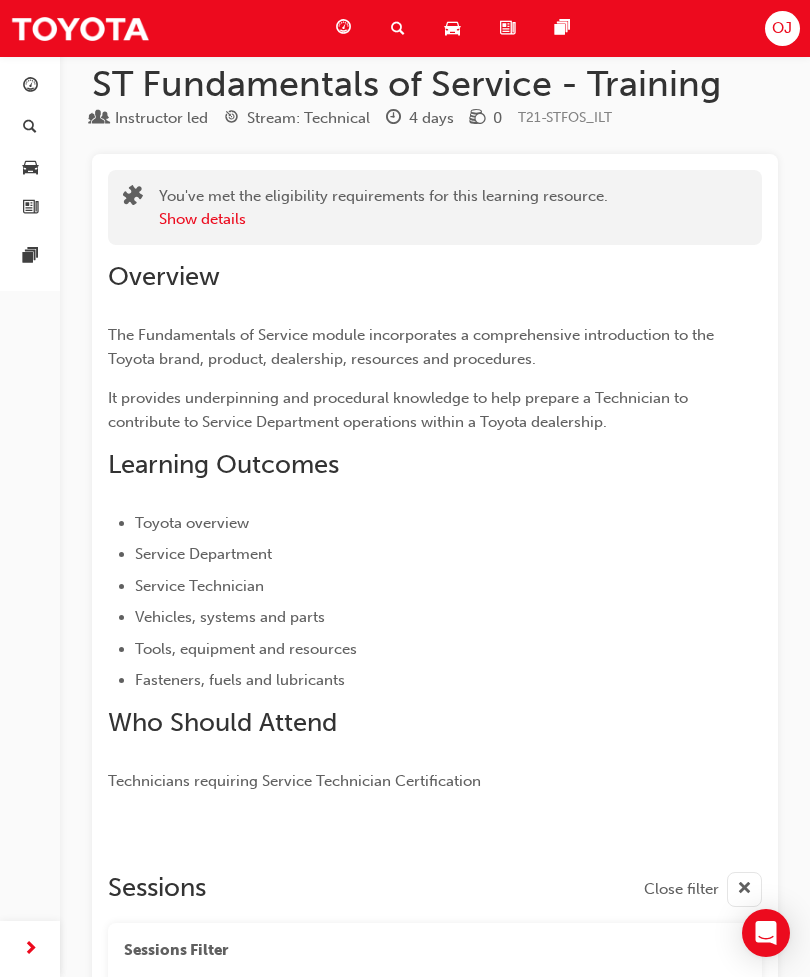scroll, scrollTop: 0, scrollLeft: 0, axis: both 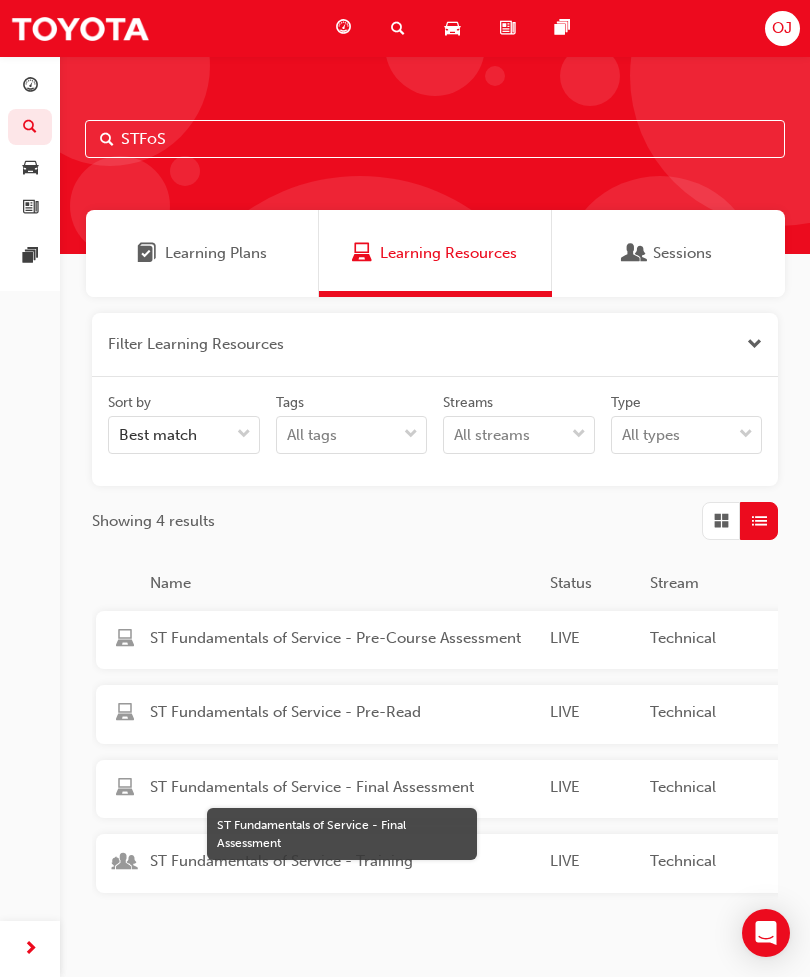 click on "ST Fundamentals of Service - Final Assessment" at bounding box center (342, 787) 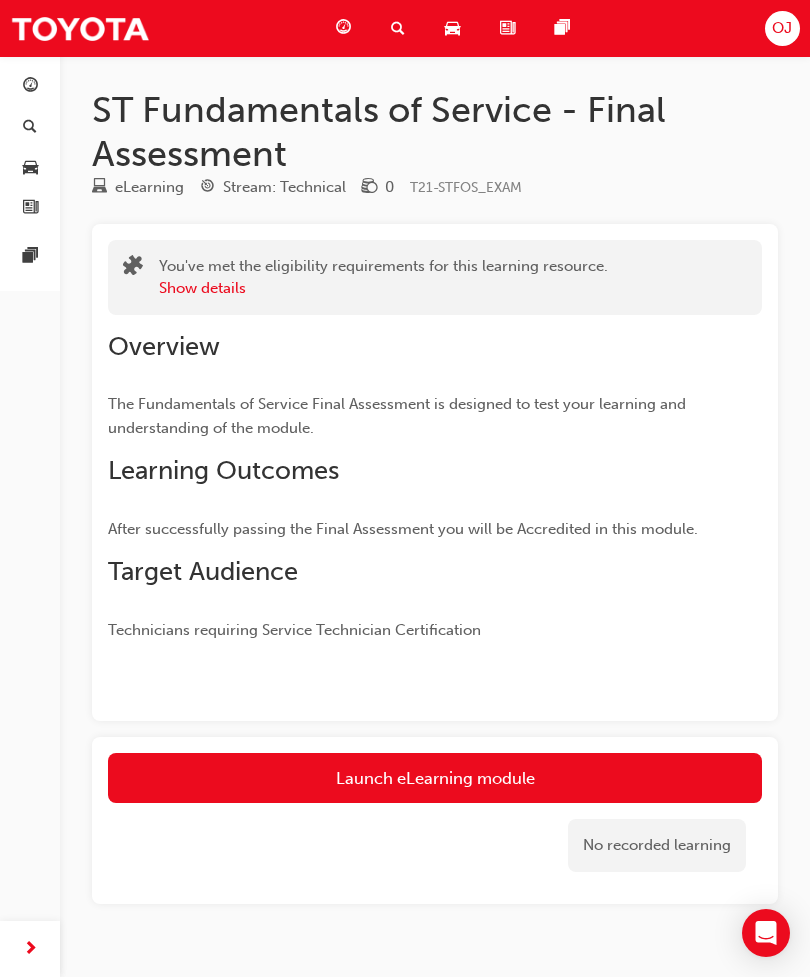 click on "Launch eLearning module" at bounding box center (435, 778) 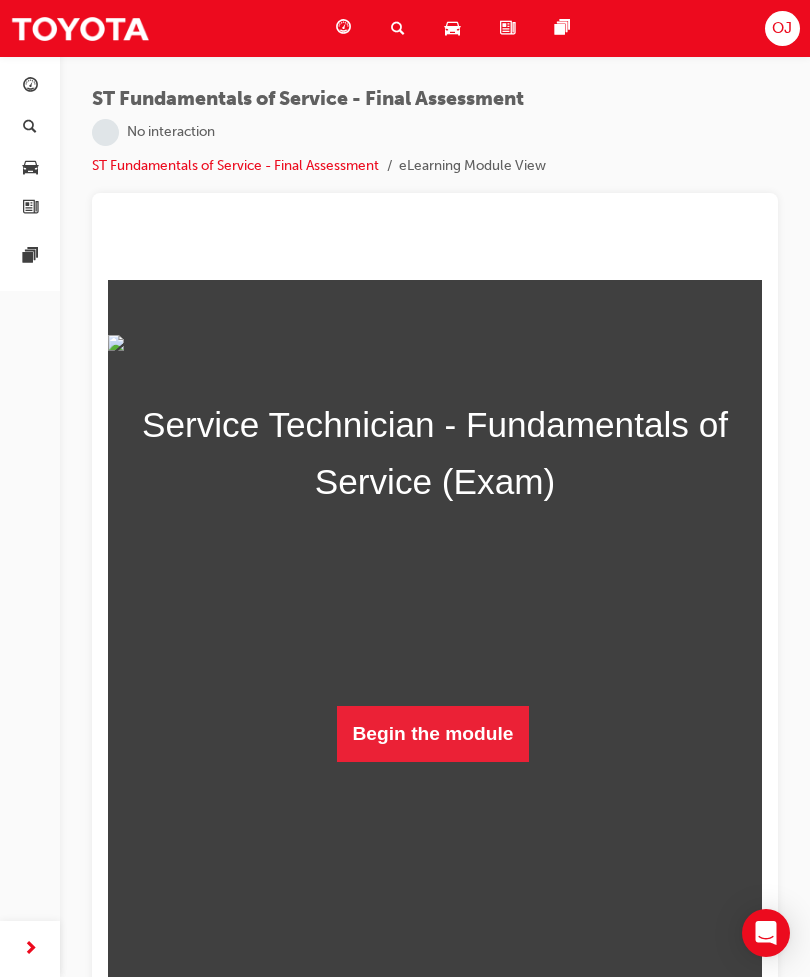 scroll, scrollTop: 0, scrollLeft: 0, axis: both 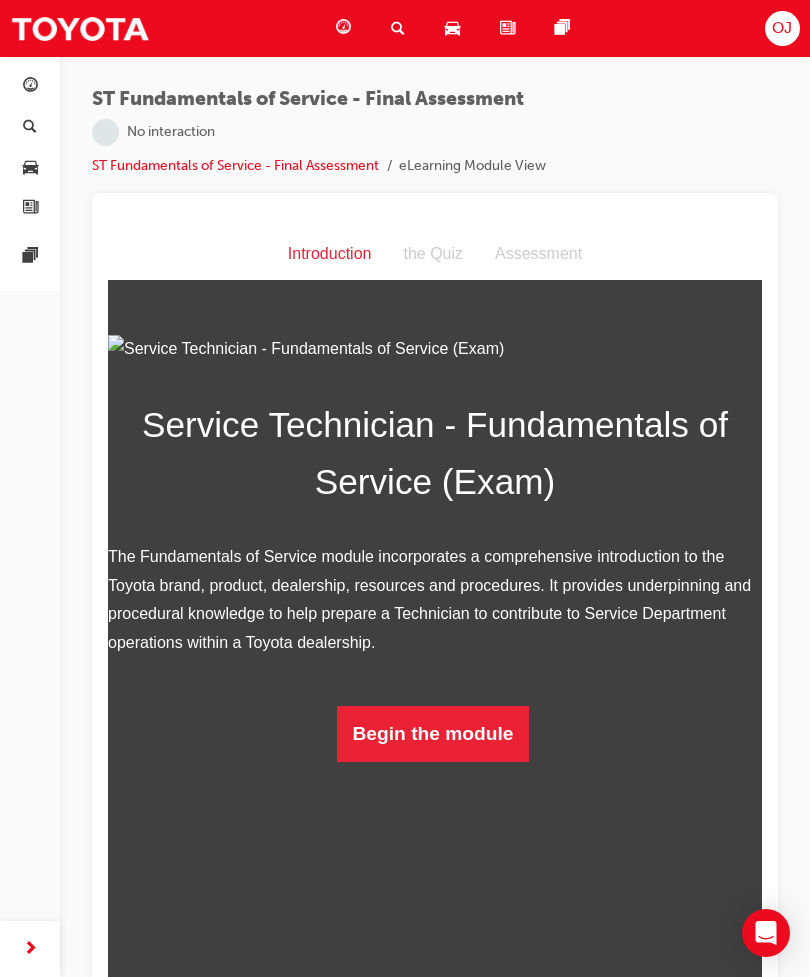 click on "Begin the module" at bounding box center (433, 734) 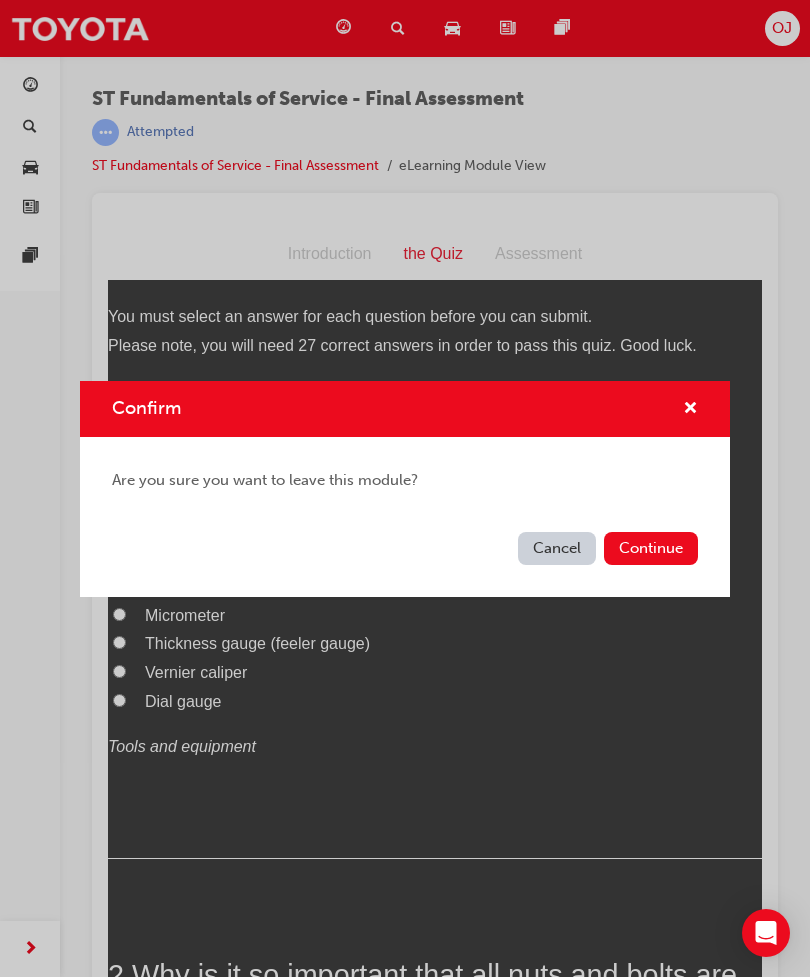 click on "Cancel" at bounding box center (557, 548) 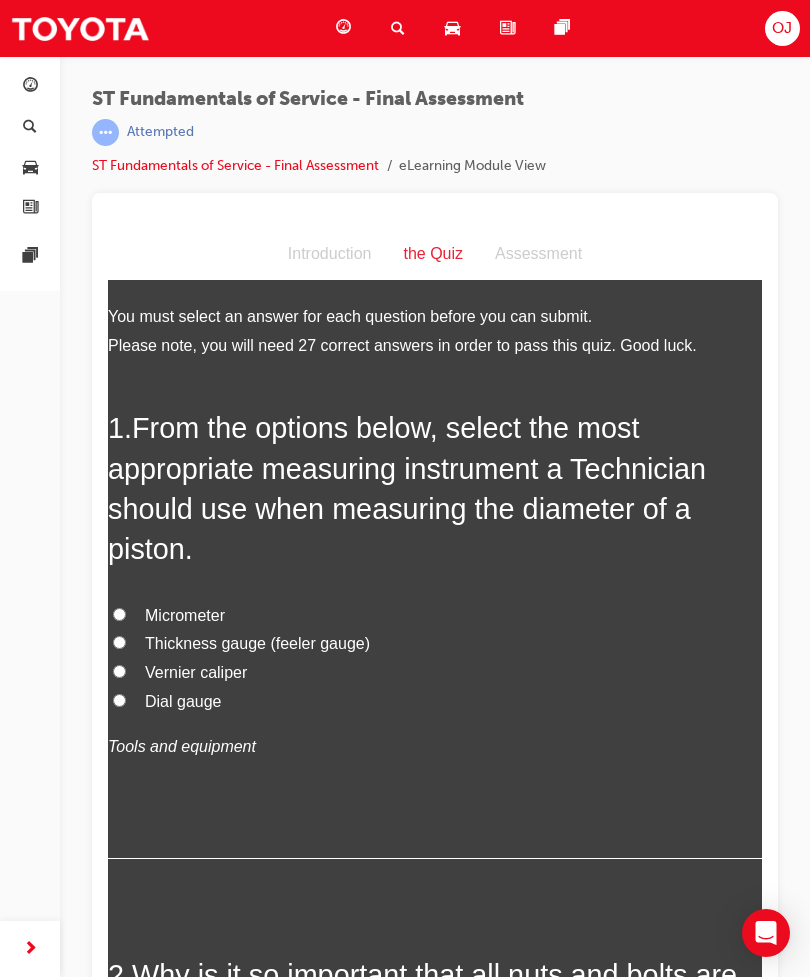 scroll, scrollTop: 0, scrollLeft: 0, axis: both 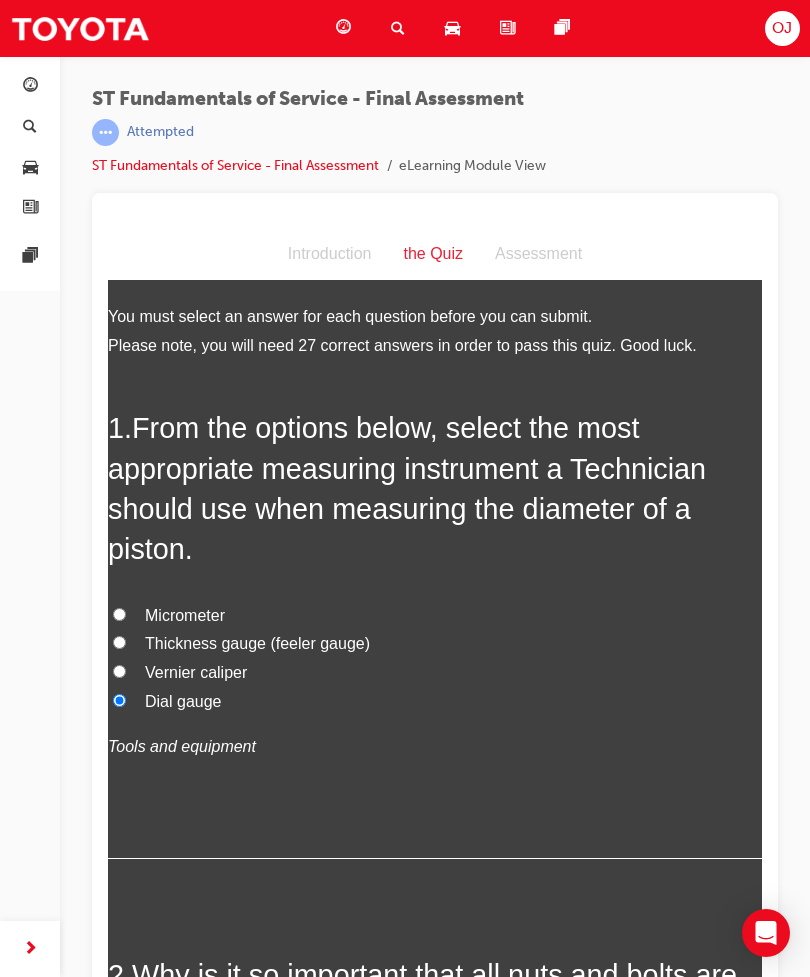 click on "Vernier caliper" at bounding box center (435, 673) 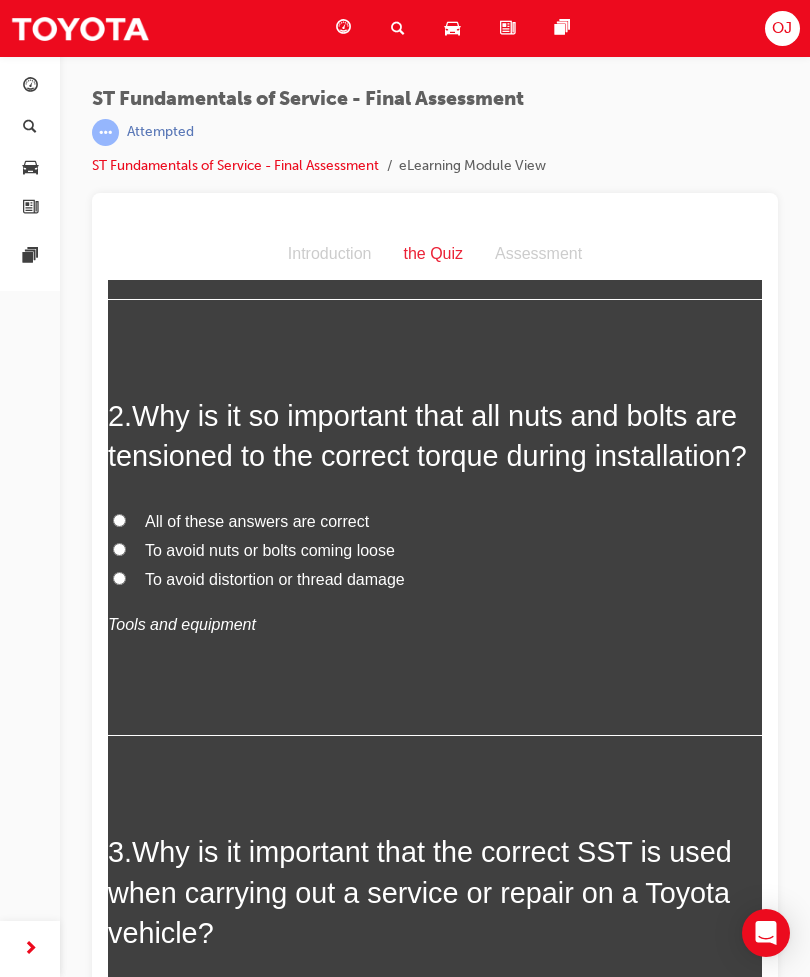 scroll, scrollTop: 560, scrollLeft: 0, axis: vertical 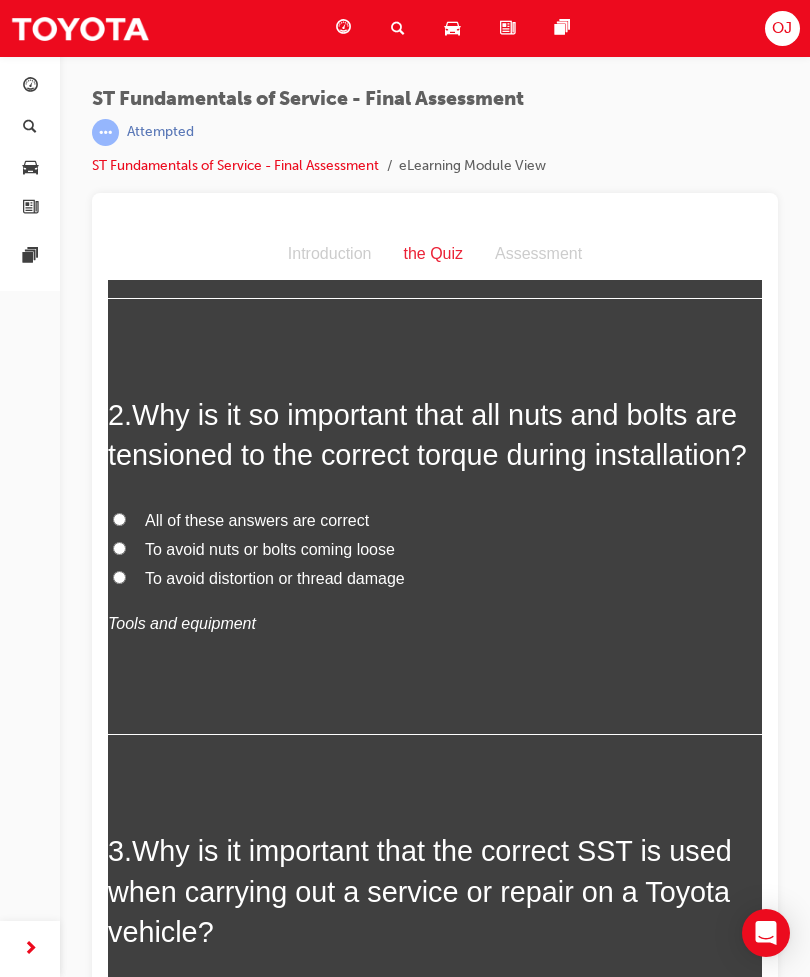 click on "All of these answers are correct" at bounding box center (257, 520) 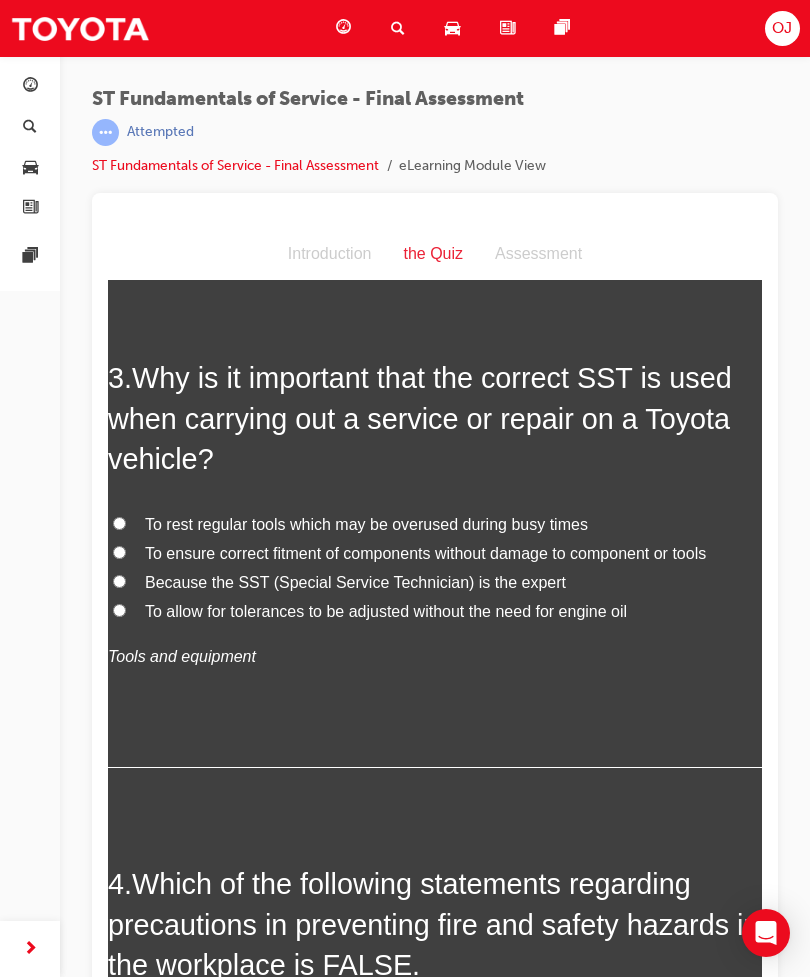 scroll, scrollTop: 1034, scrollLeft: 0, axis: vertical 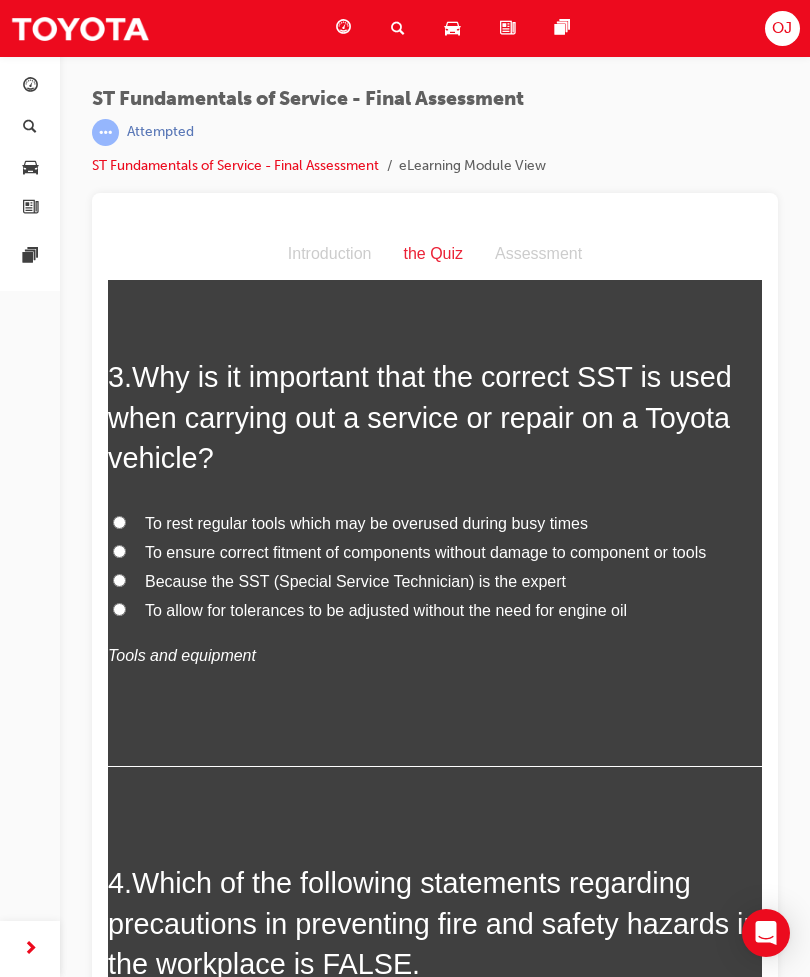click on "To ensure correct fitment of components without damage to component or tools" at bounding box center (425, 552) 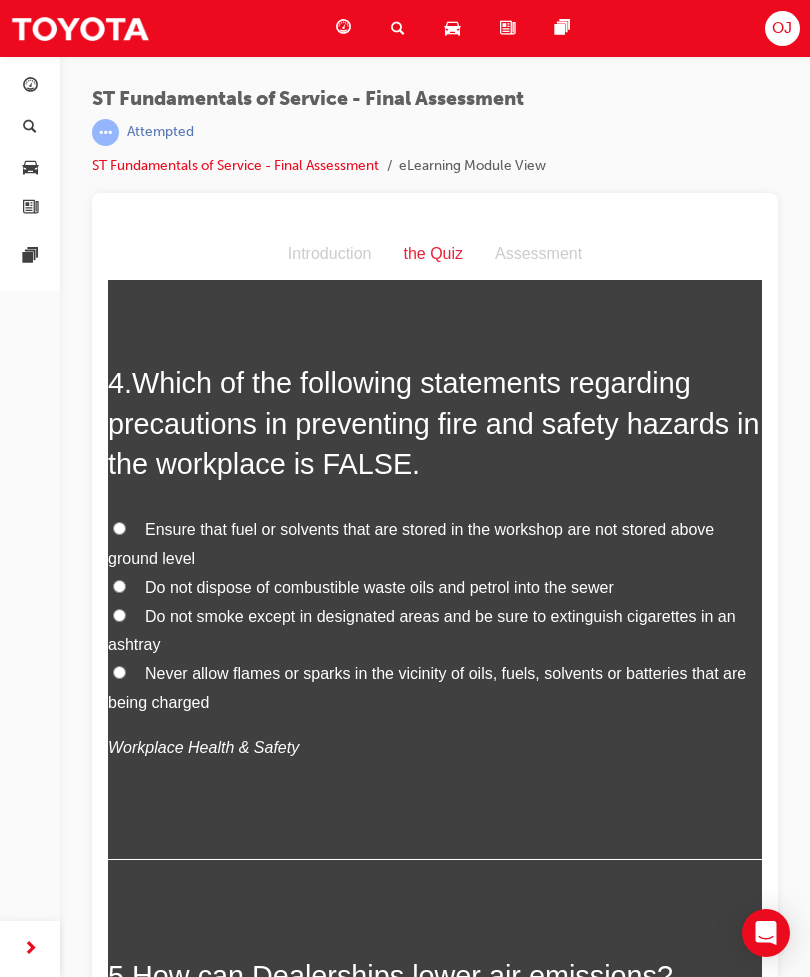 scroll, scrollTop: 1536, scrollLeft: 0, axis: vertical 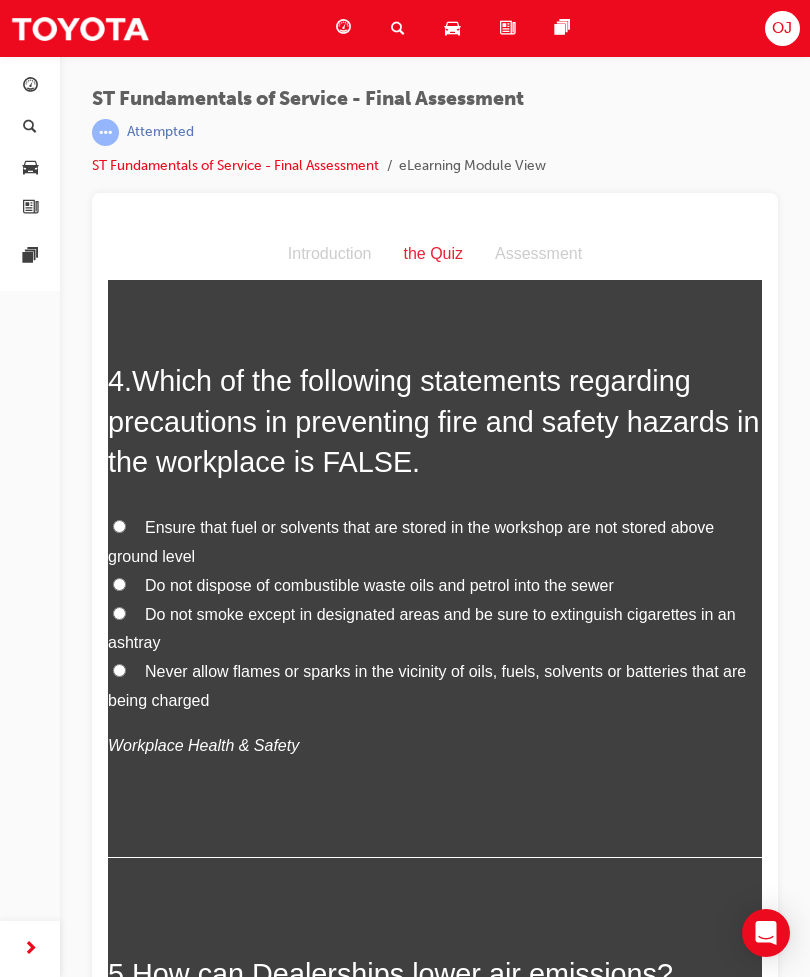 click on "Ensure that fuel or solvents that are stored in the workshop are not stored above ground level" at bounding box center (411, 542) 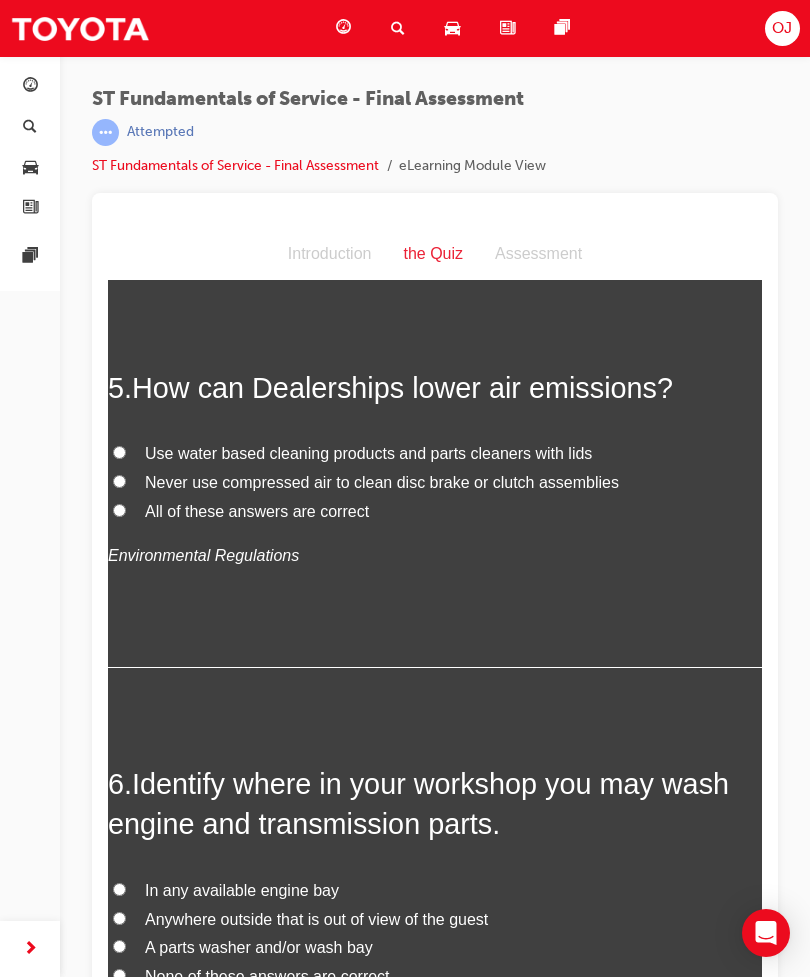 scroll, scrollTop: 2124, scrollLeft: 0, axis: vertical 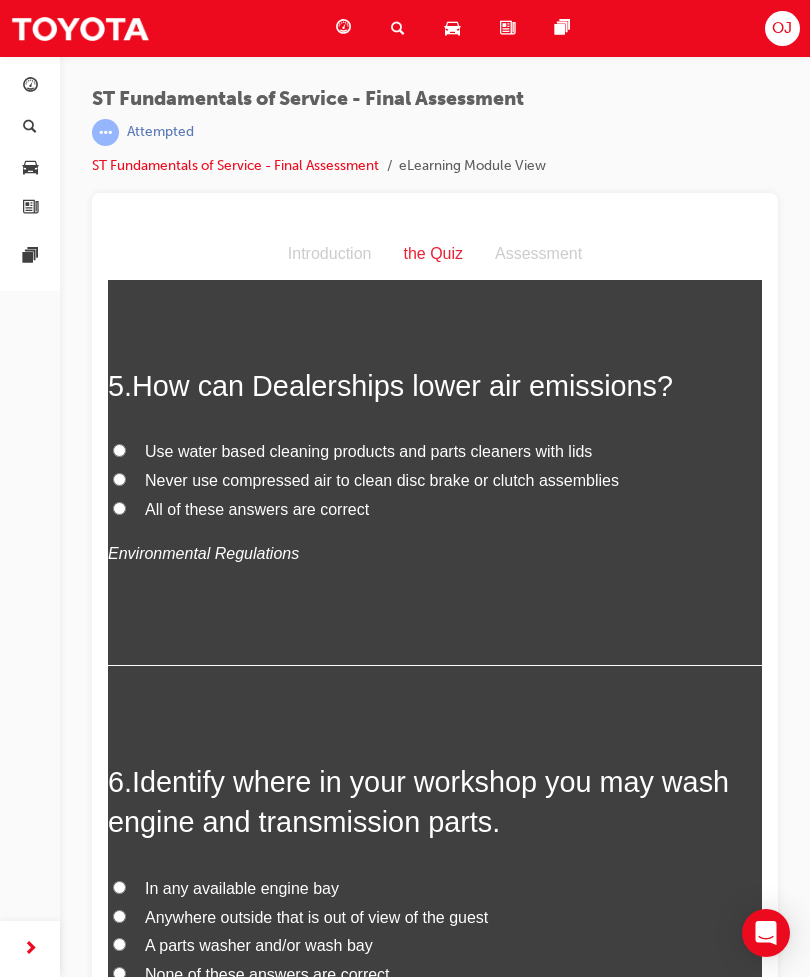 click on "All of these answers are correct" at bounding box center (257, 509) 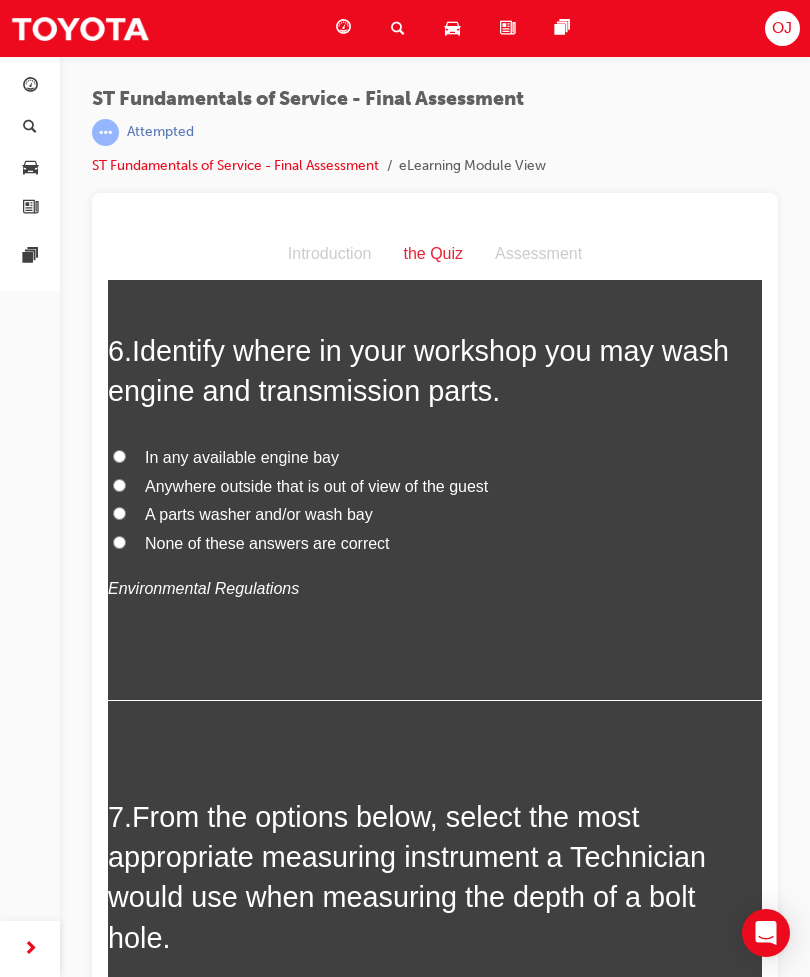 scroll, scrollTop: 2556, scrollLeft: 0, axis: vertical 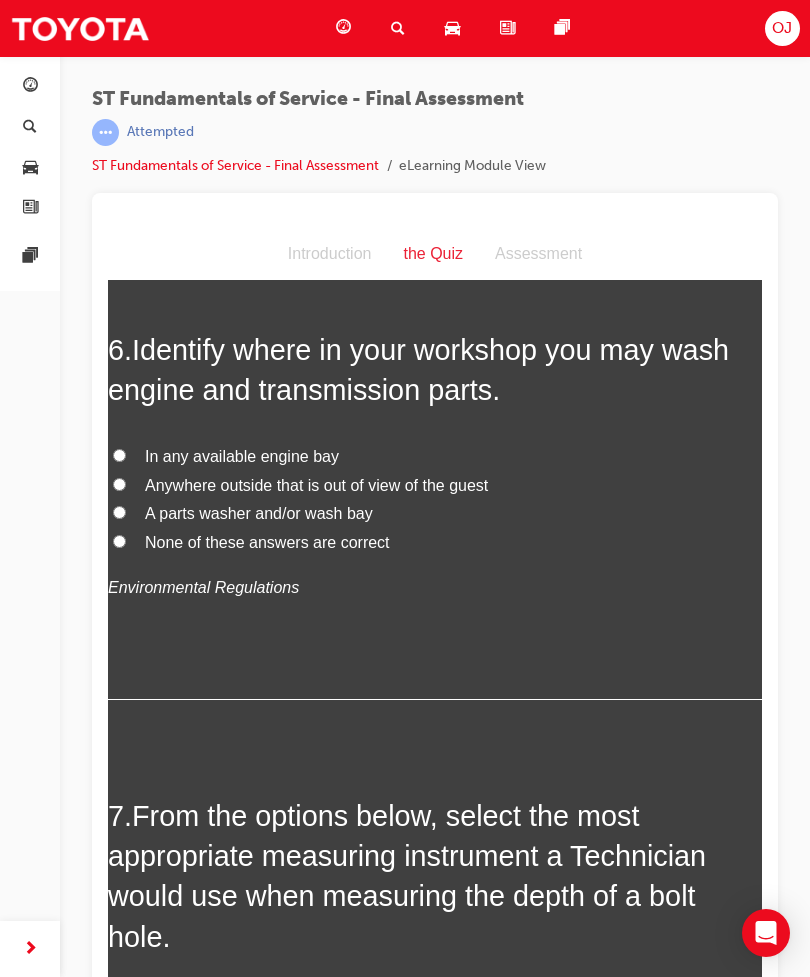 click on "A parts washer and/or wash bay" at bounding box center (259, 513) 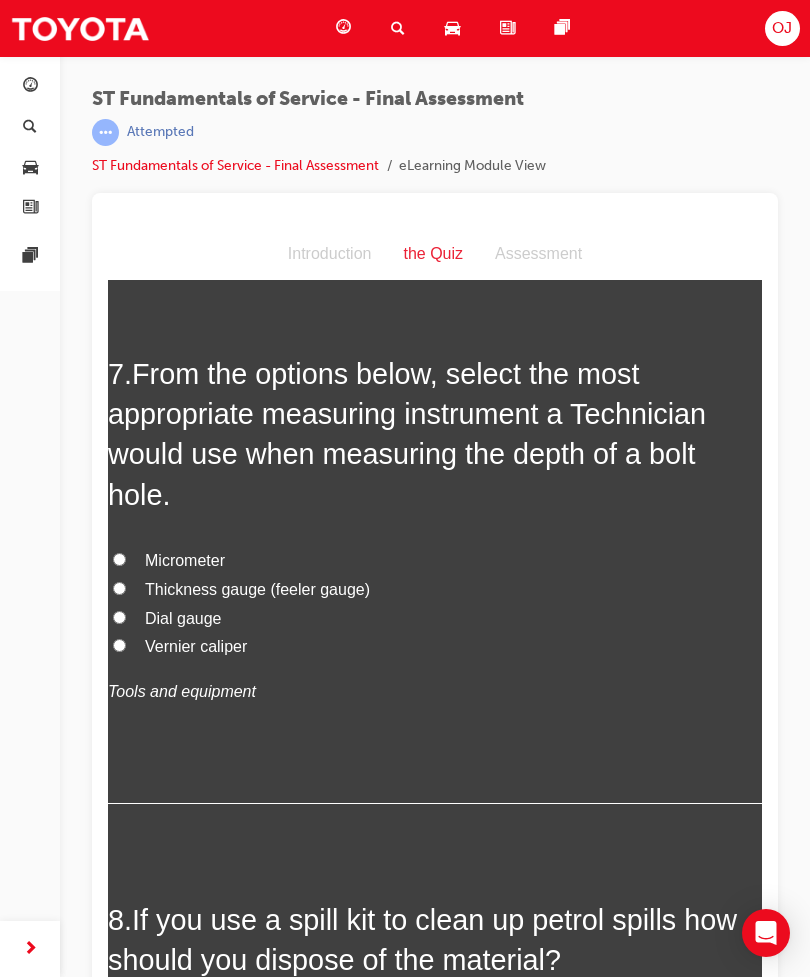 scroll, scrollTop: 3004, scrollLeft: 0, axis: vertical 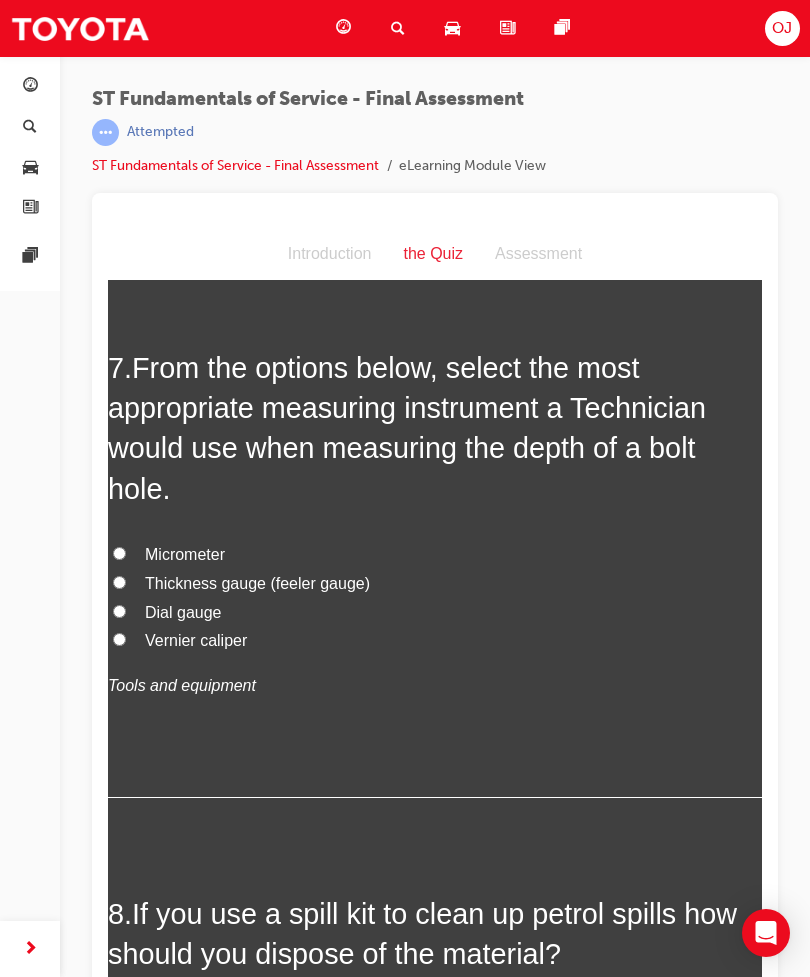 click on "Dial gauge" at bounding box center [183, 612] 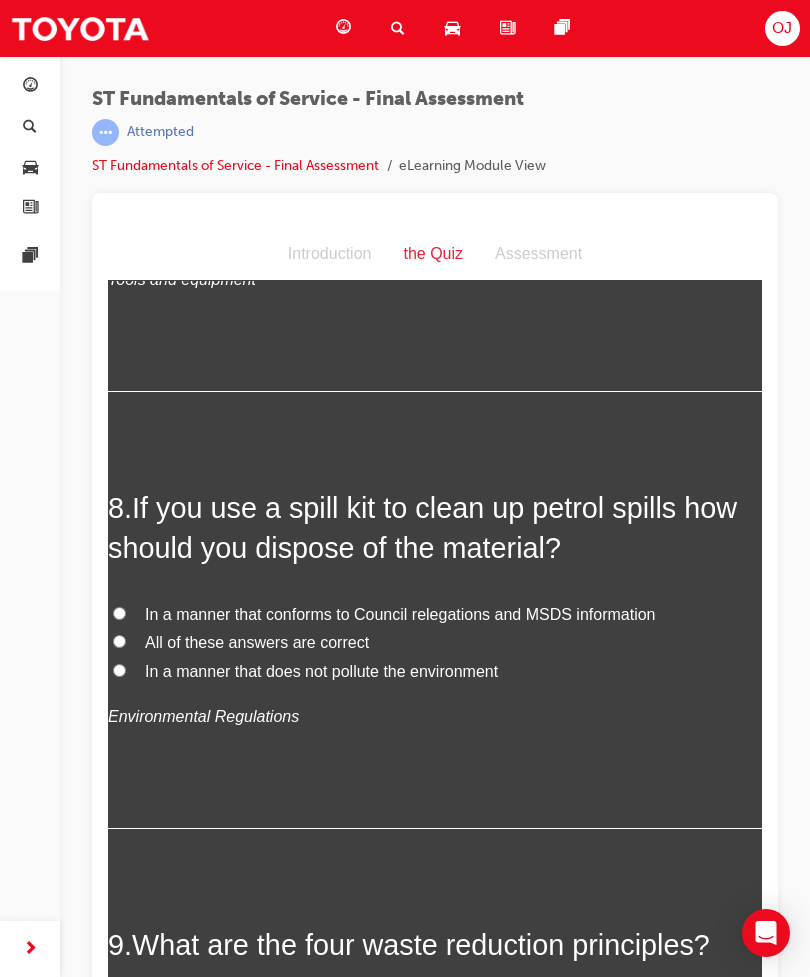 scroll, scrollTop: 3411, scrollLeft: 0, axis: vertical 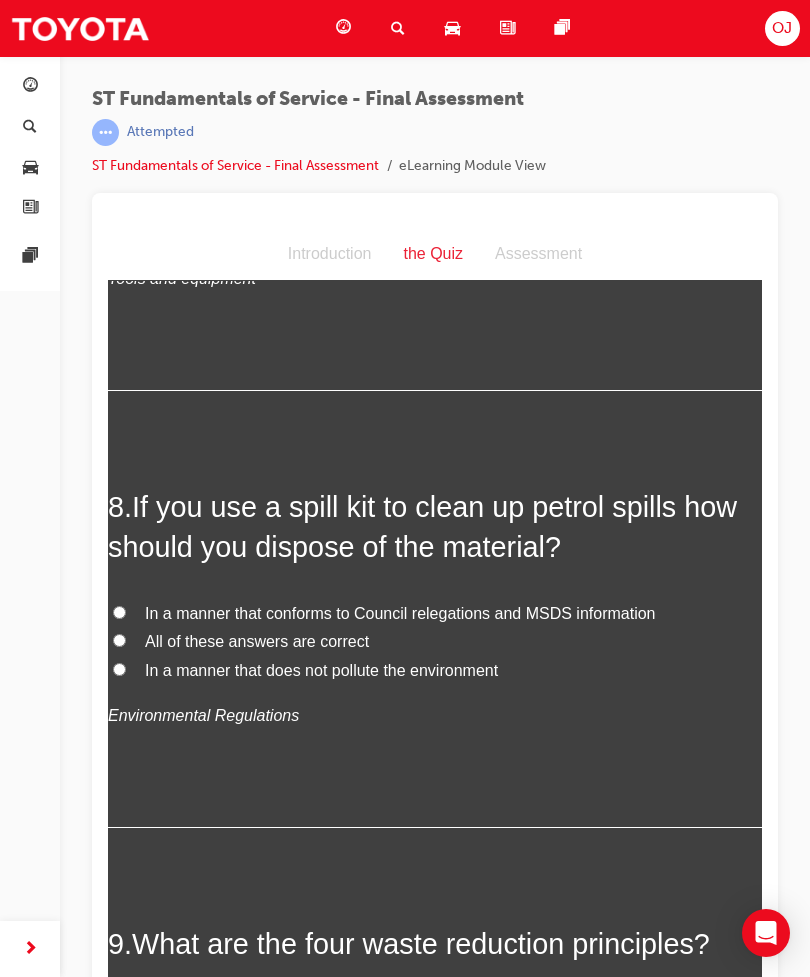 click on "In a manner that conforms to Council relegations and MSDS information" at bounding box center (400, 613) 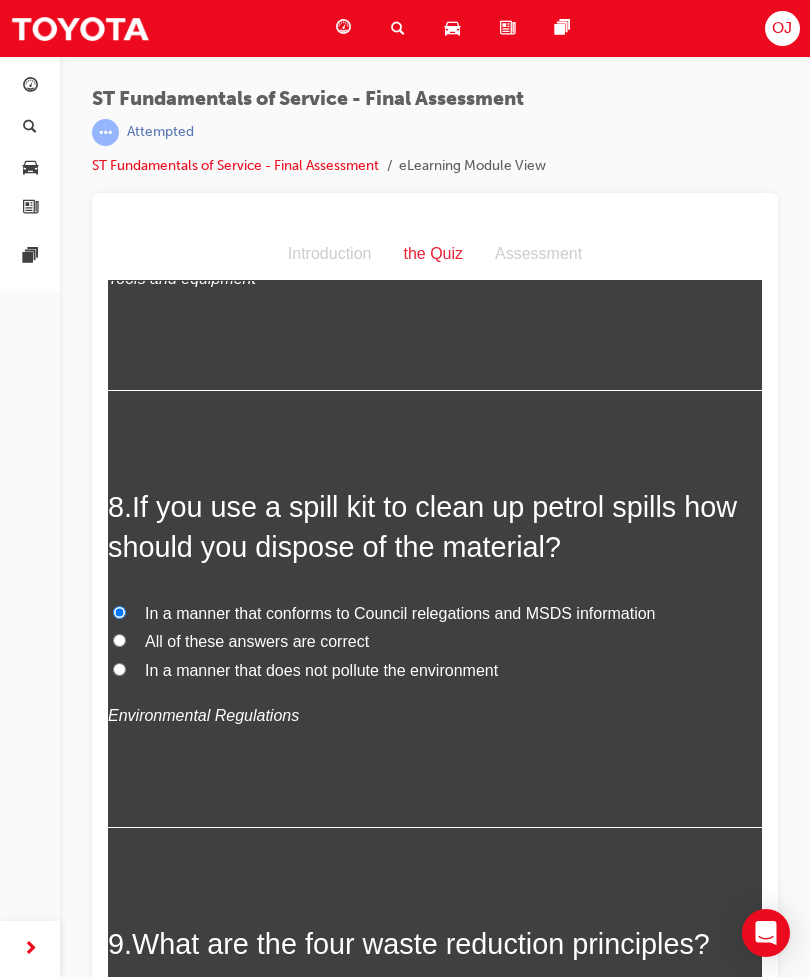 click on "All of these answers are correct" at bounding box center (257, 641) 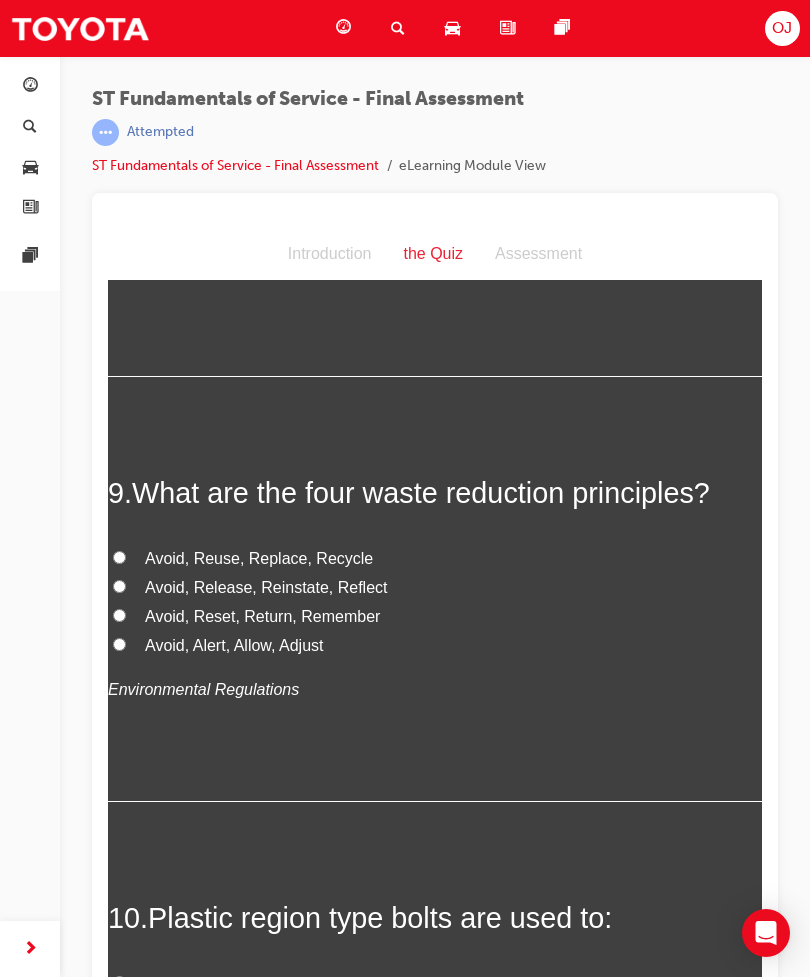 scroll, scrollTop: 3863, scrollLeft: 0, axis: vertical 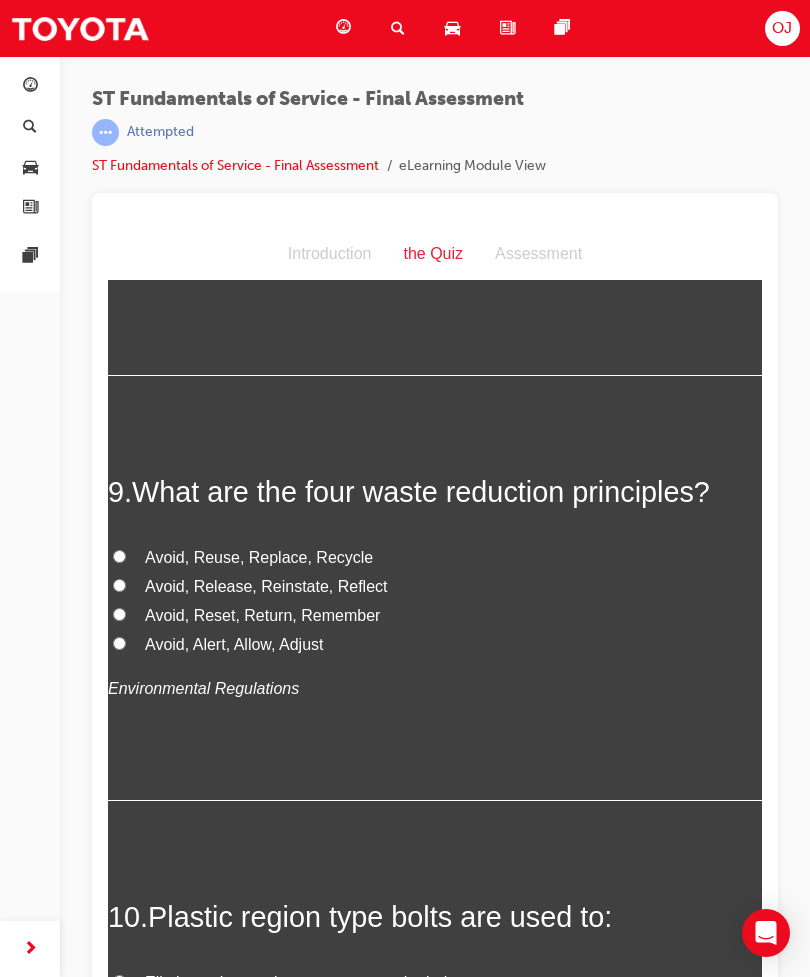 click on "Avoid, Reset, Return, Remember" at bounding box center (262, 615) 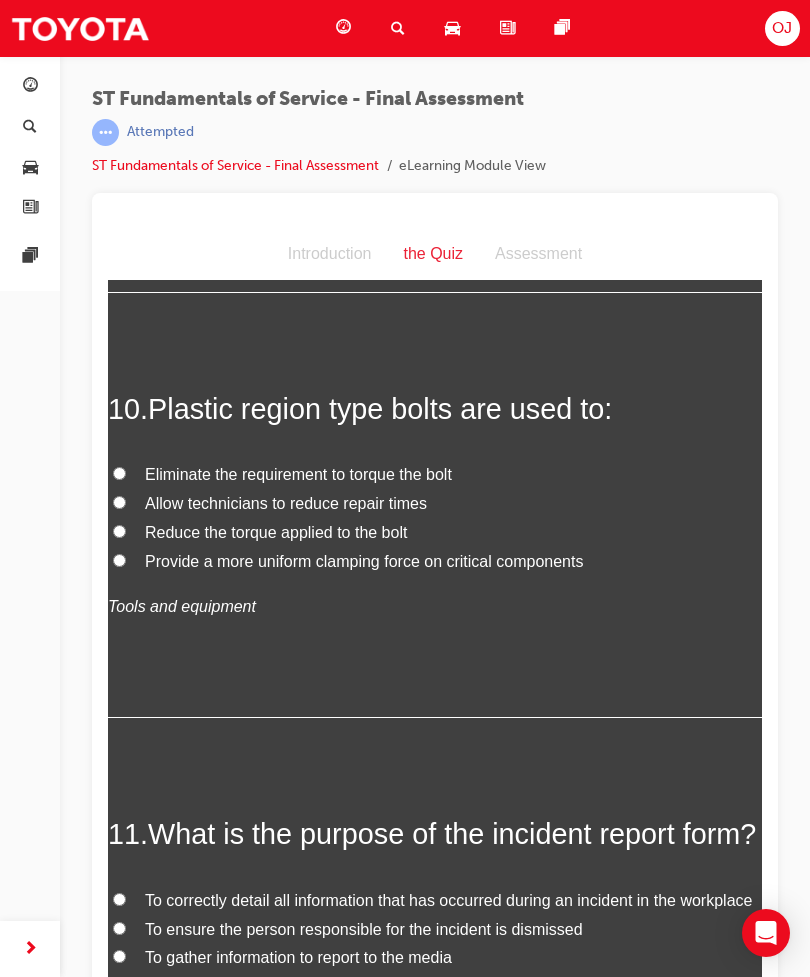 scroll, scrollTop: 4372, scrollLeft: 0, axis: vertical 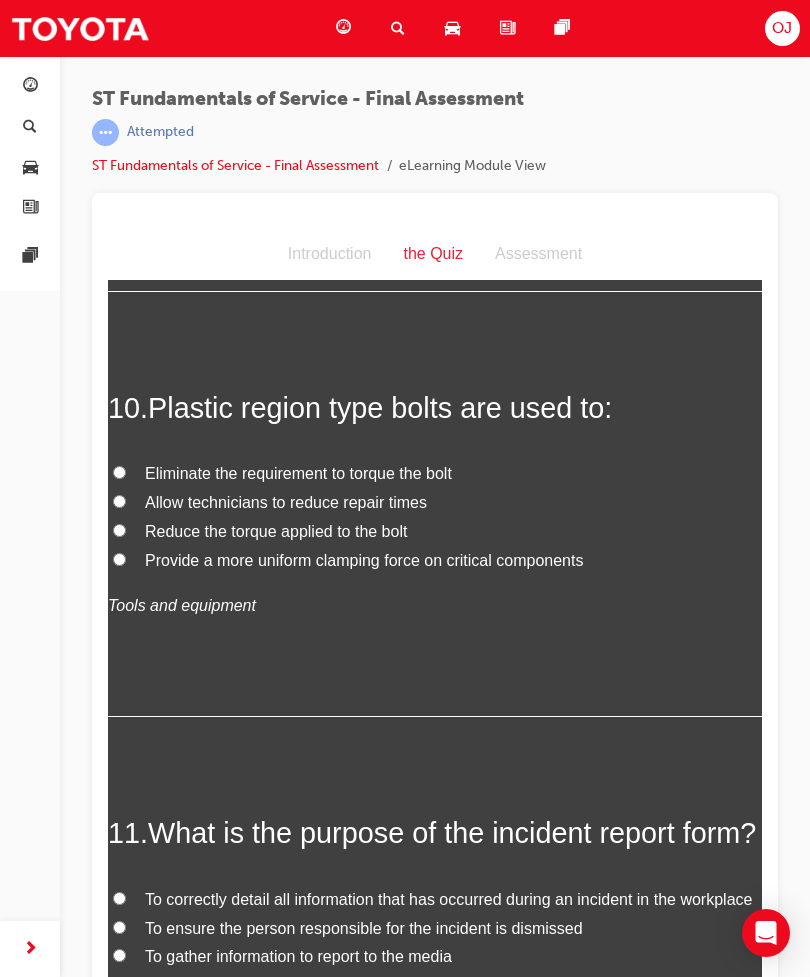 click on "Provide a more uniform clamping force on critical components" at bounding box center (364, 560) 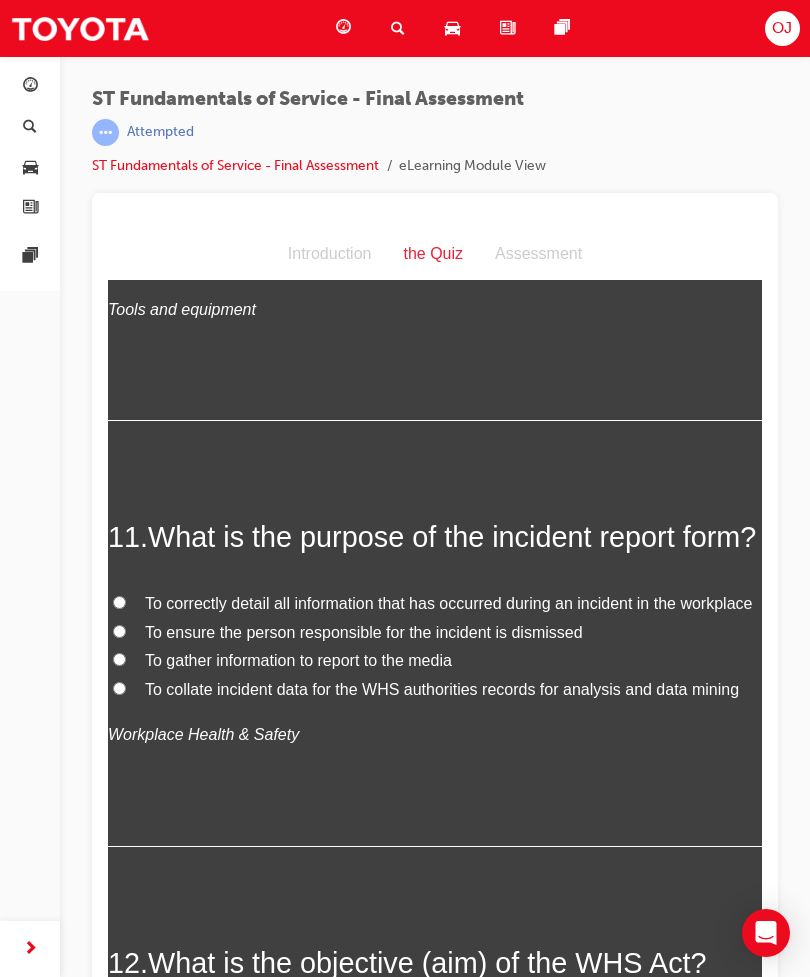 scroll, scrollTop: 4669, scrollLeft: 0, axis: vertical 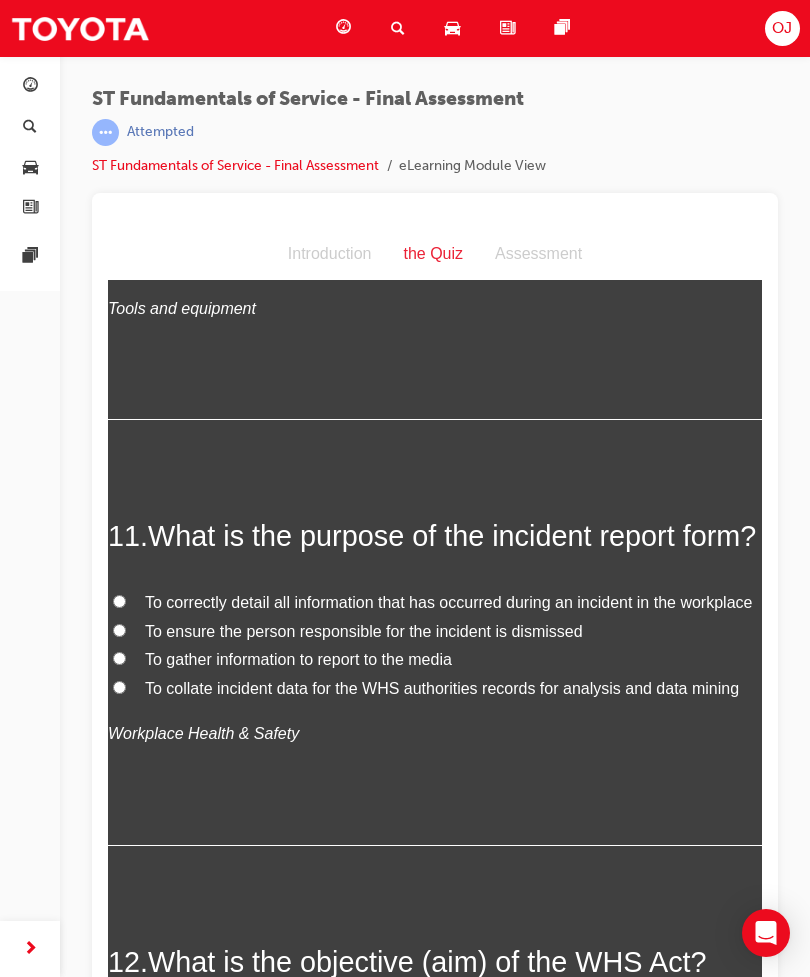 click on "To collate incident data for the WHS authorities records for analysis and data mining" at bounding box center [442, 688] 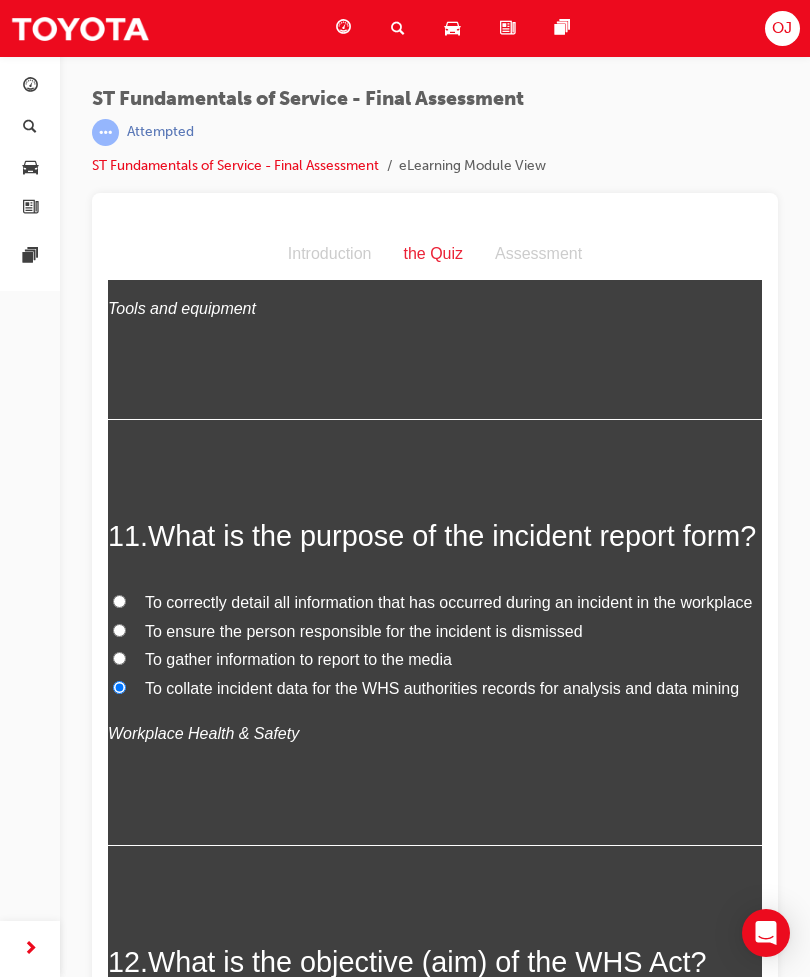 click on "To correctly detail all information that has occurred during an incident in the workplace" at bounding box center [448, 602] 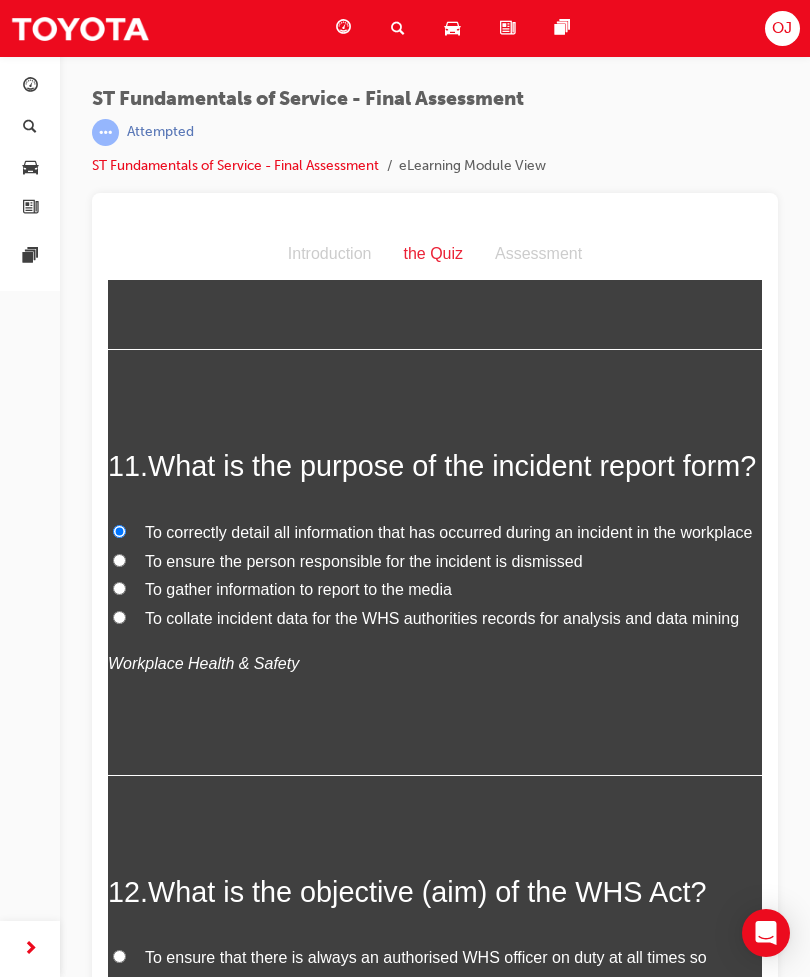 scroll, scrollTop: 4740, scrollLeft: 0, axis: vertical 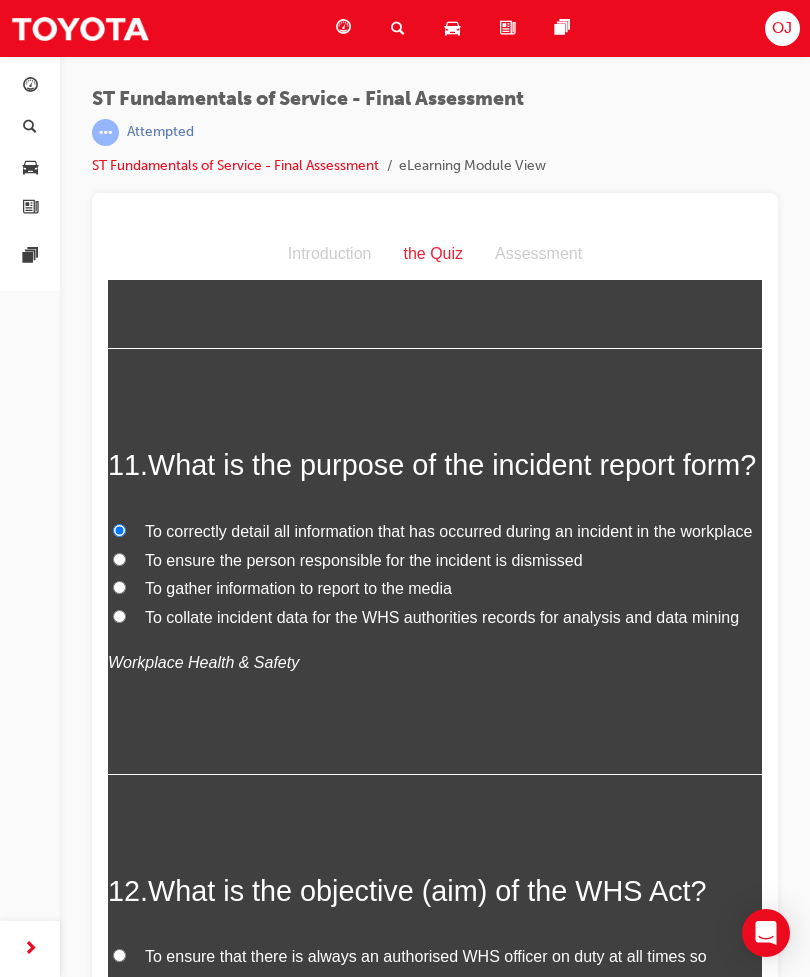 click on "To collate incident data for the WHS authorities records for analysis and data mining" at bounding box center [442, 617] 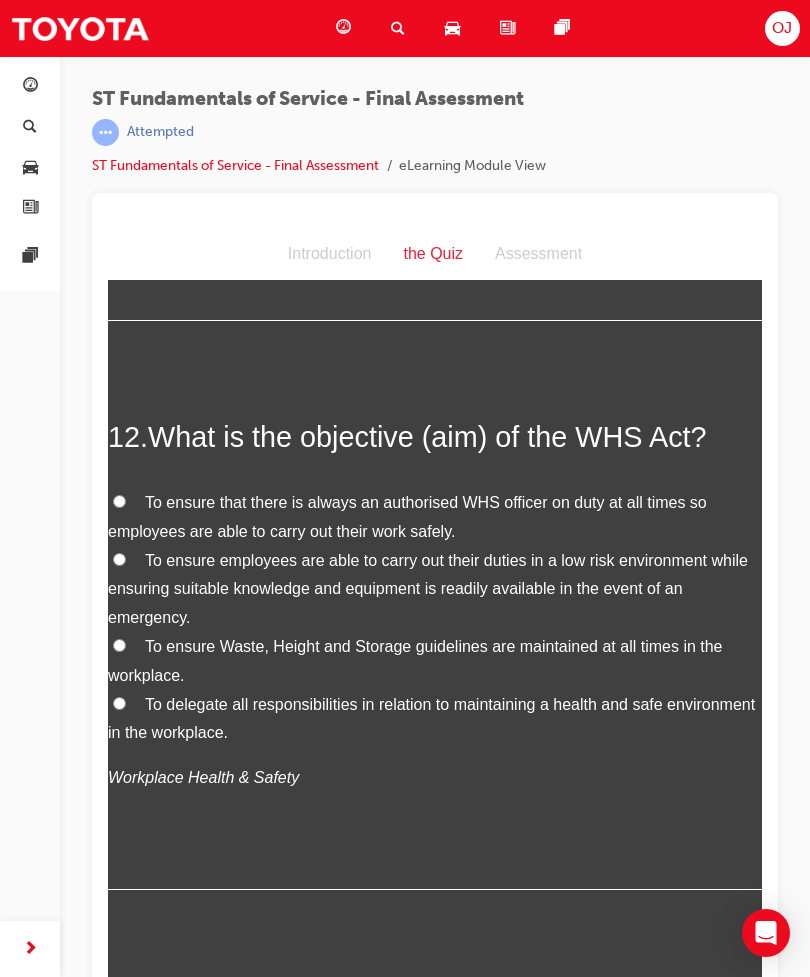 scroll, scrollTop: 5195, scrollLeft: 0, axis: vertical 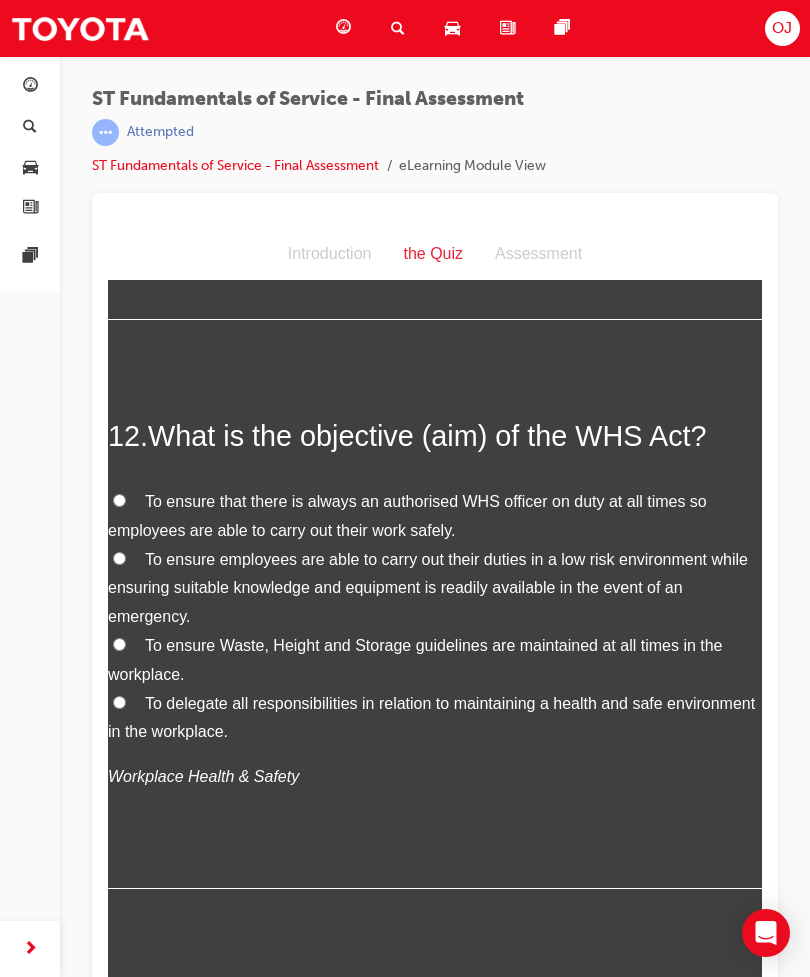 click on "To ensure employees are able to carry out their duties in a low risk environment while ensuring suitable knowledge and equipment is readily available in the event of an emergency." at bounding box center (428, 588) 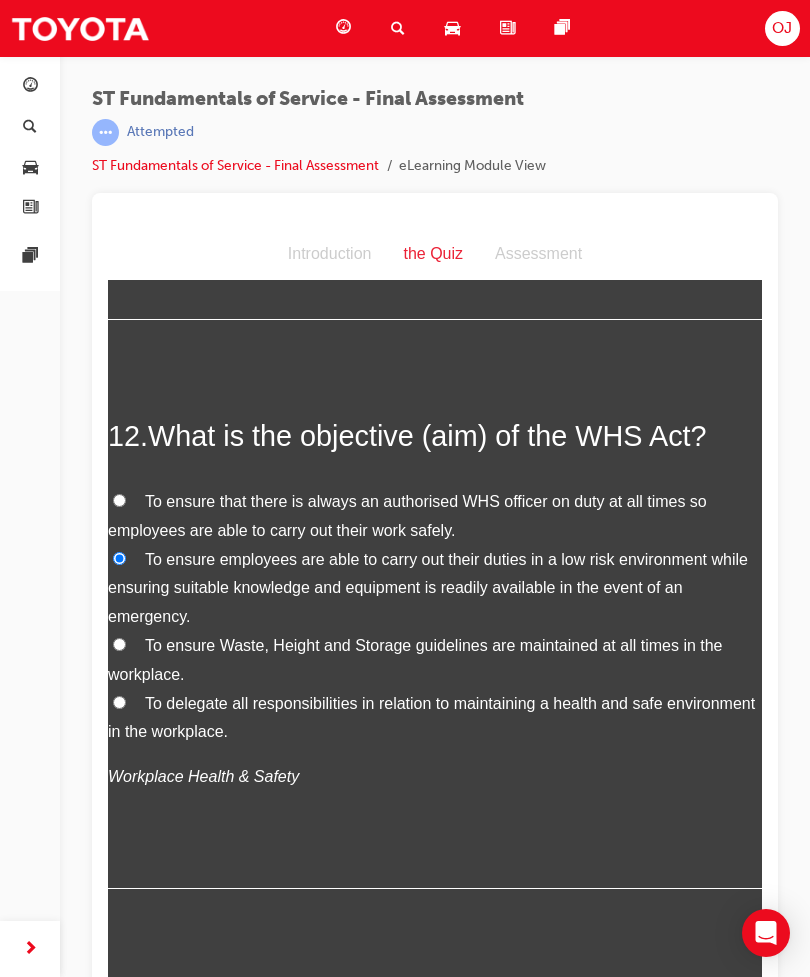 click on "To delegate all responsibilities in relation to maintaining a health and safe environment in the workplace." at bounding box center (431, 718) 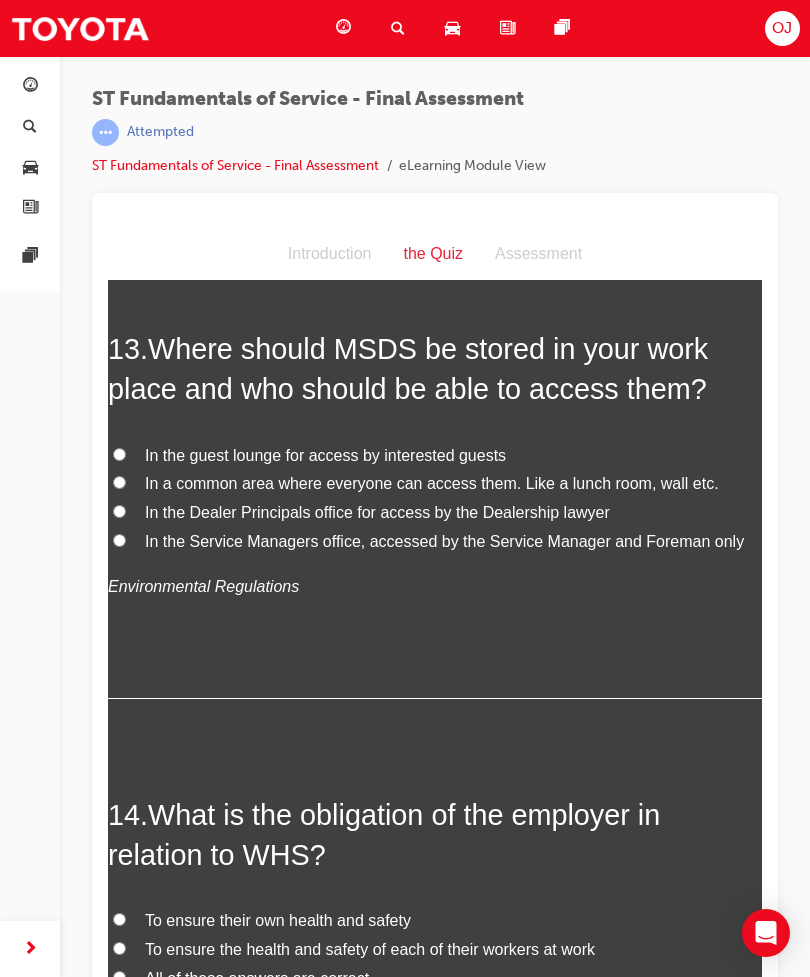 scroll, scrollTop: 5816, scrollLeft: 0, axis: vertical 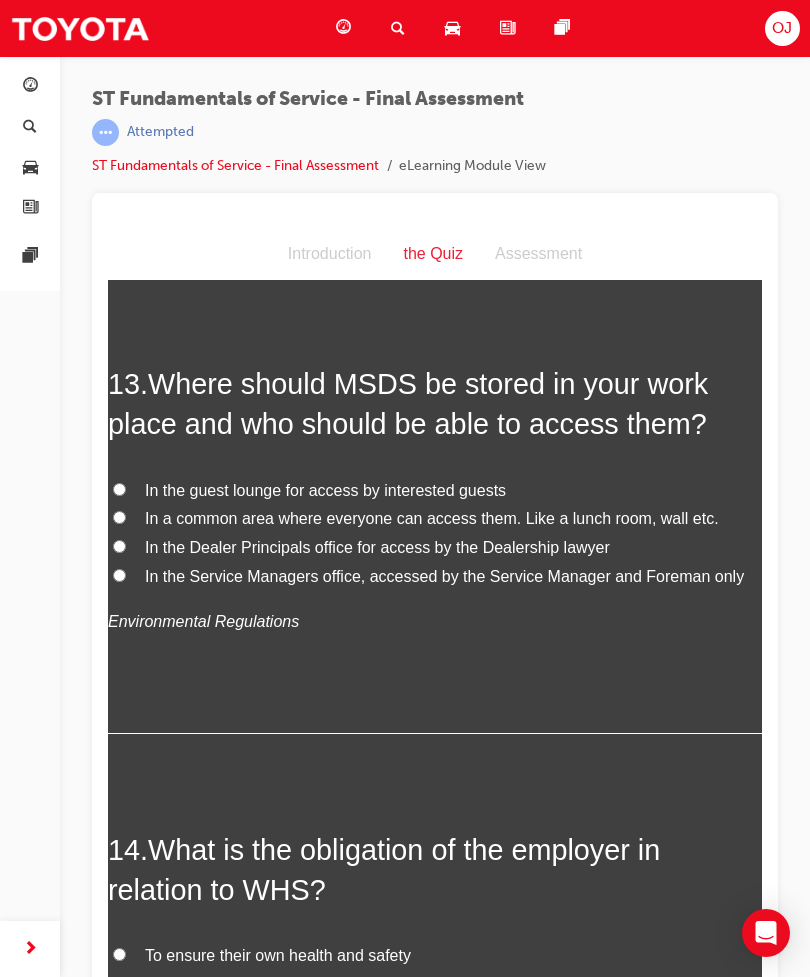 click on "In the Service Managers office, accessed by the Service Manager and Foreman only" at bounding box center (444, 576) 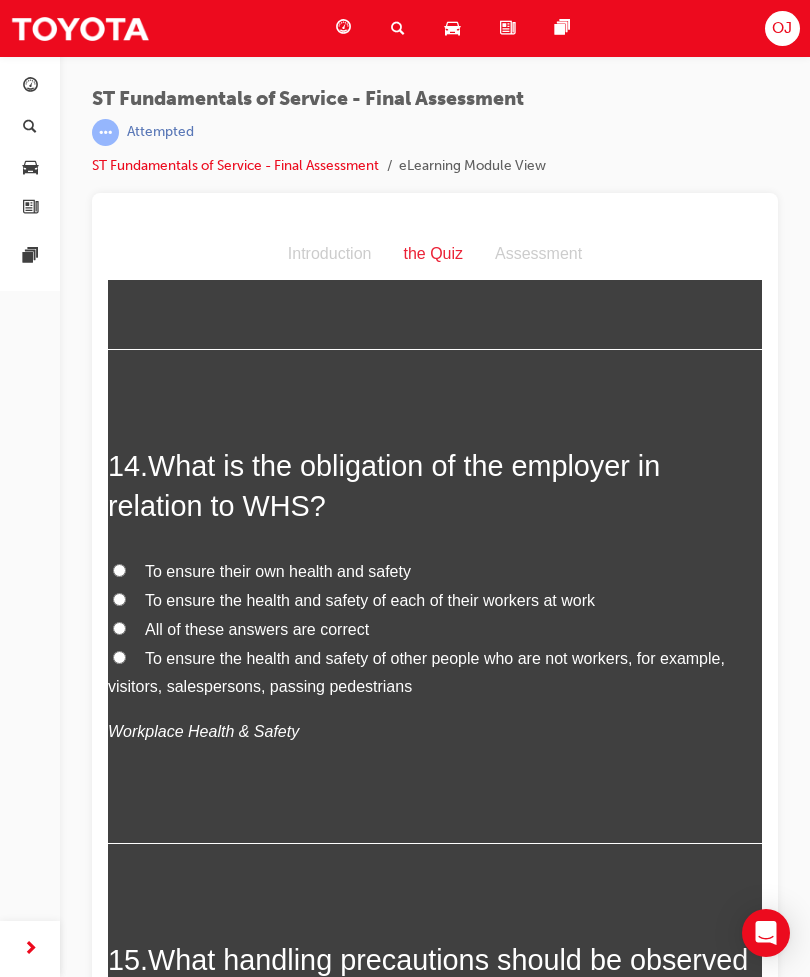 scroll, scrollTop: 6201, scrollLeft: 0, axis: vertical 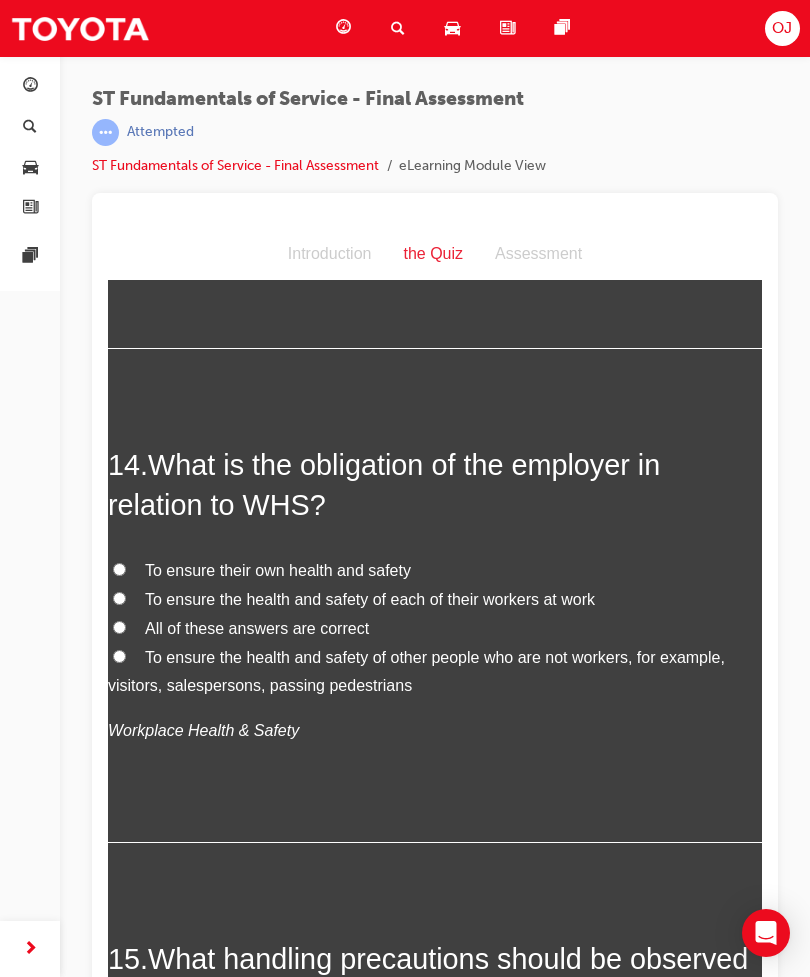click on "All of these answers are correct" at bounding box center (257, 628) 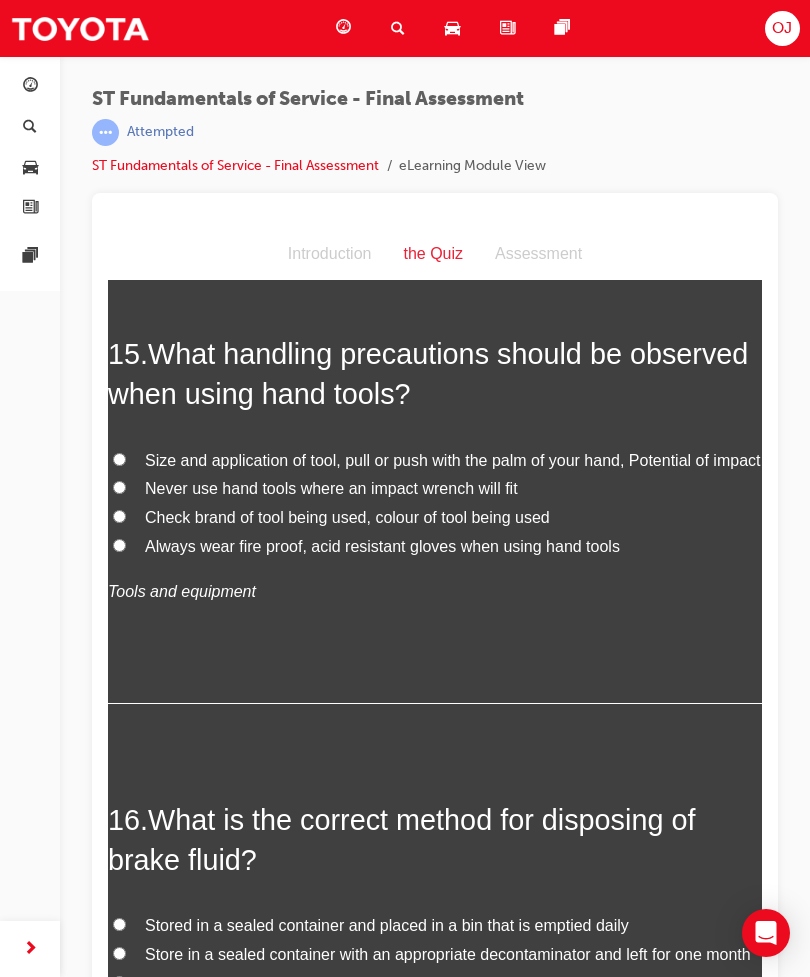 scroll, scrollTop: 6807, scrollLeft: 0, axis: vertical 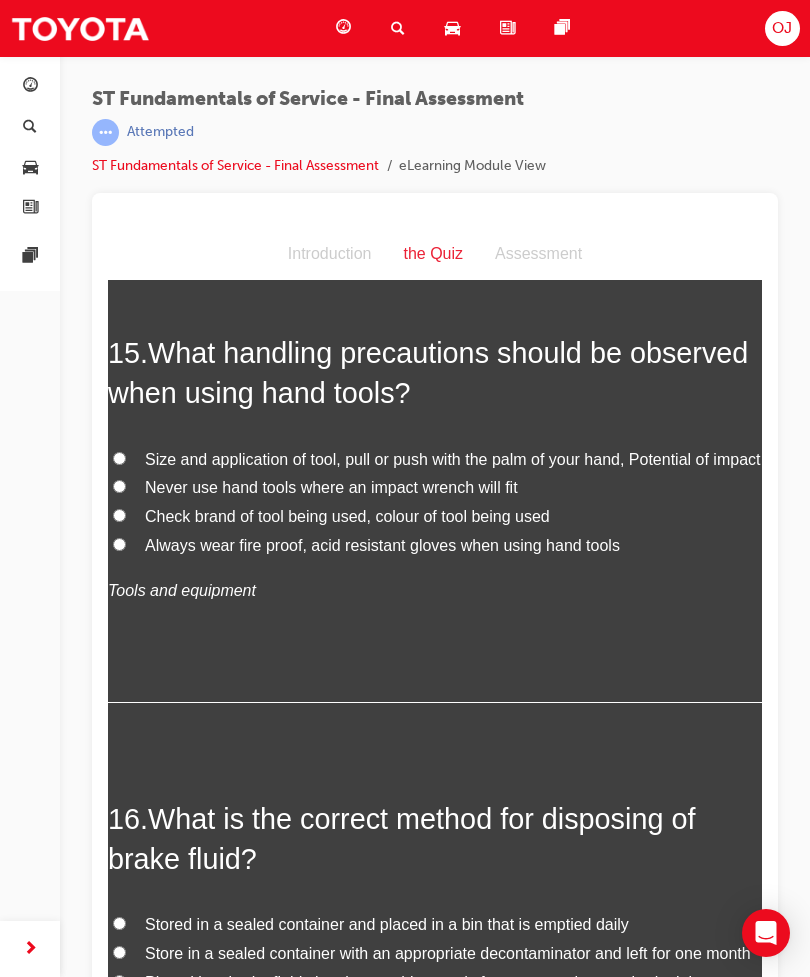 click on "Size and application of tool, pull or push with the palm of your hand, Potential of impact" at bounding box center (119, 458) 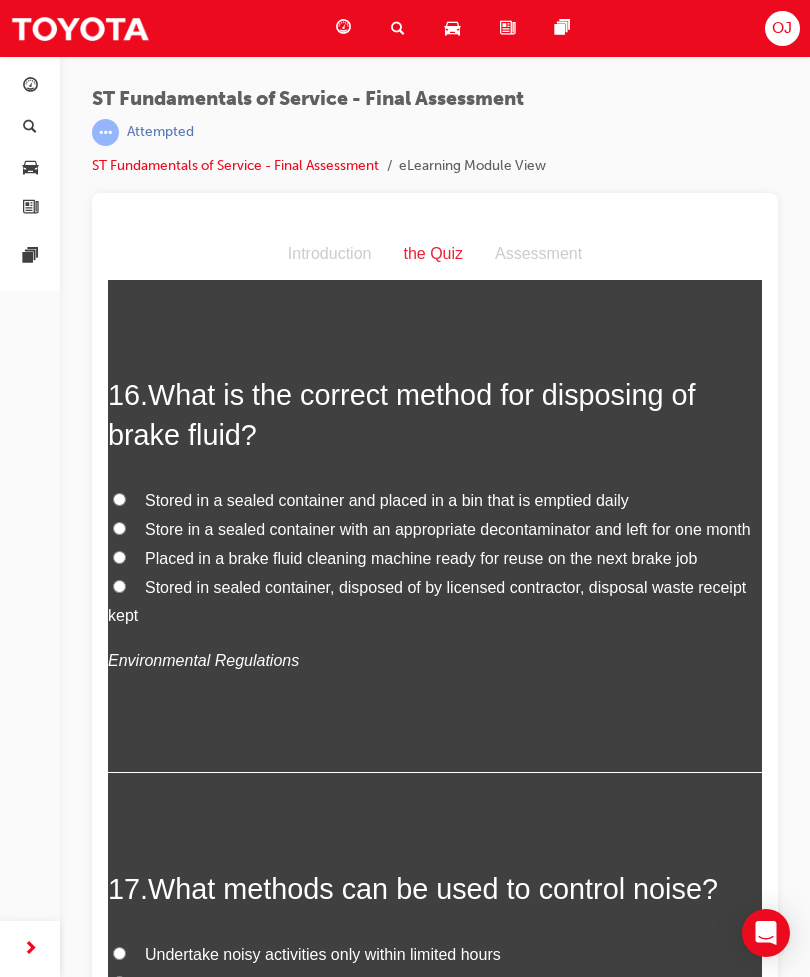 scroll, scrollTop: 7221, scrollLeft: 0, axis: vertical 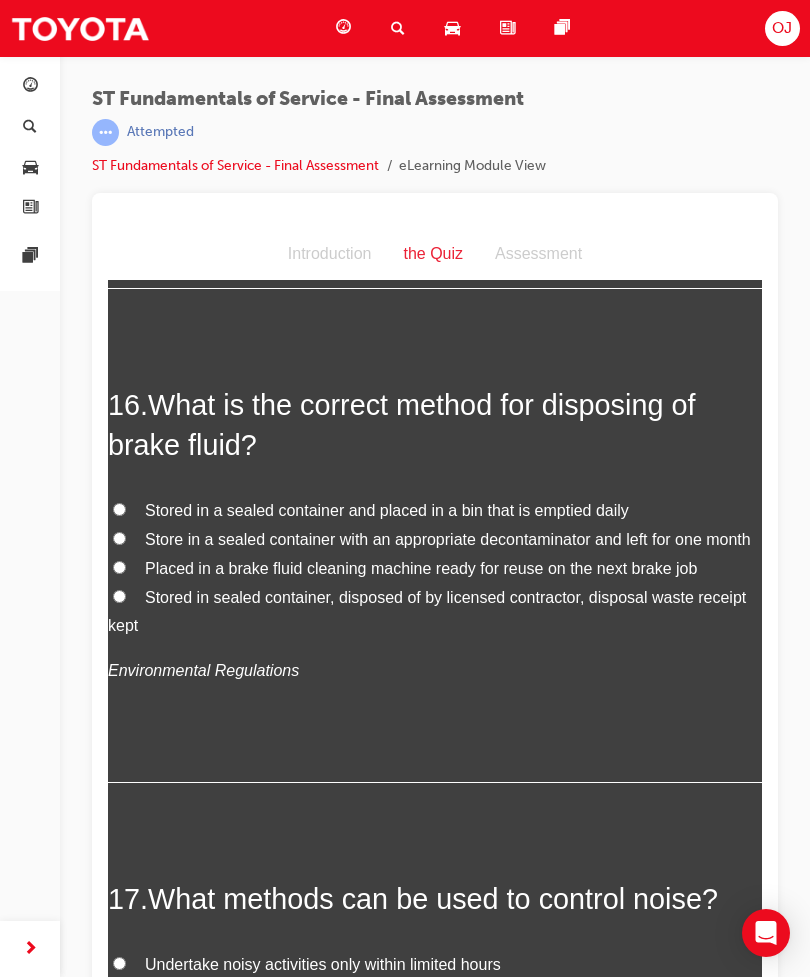 click on "Stored in sealed container, disposed of by licensed contractor, disposal waste receipt kept" at bounding box center (427, 612) 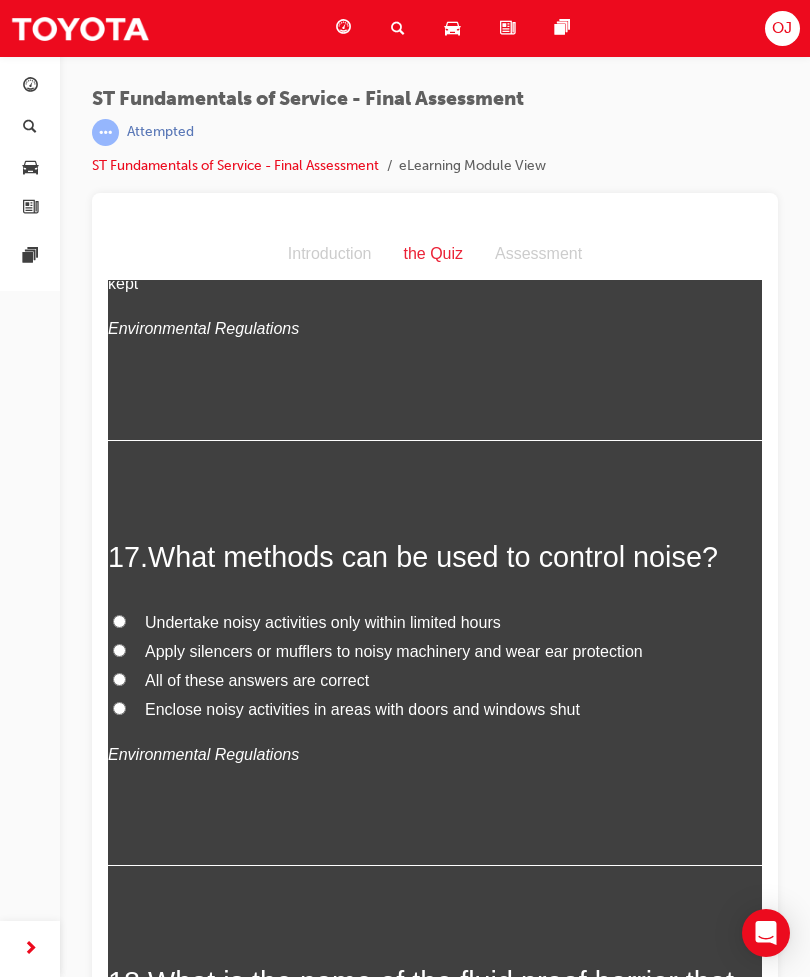 scroll, scrollTop: 7571, scrollLeft: 0, axis: vertical 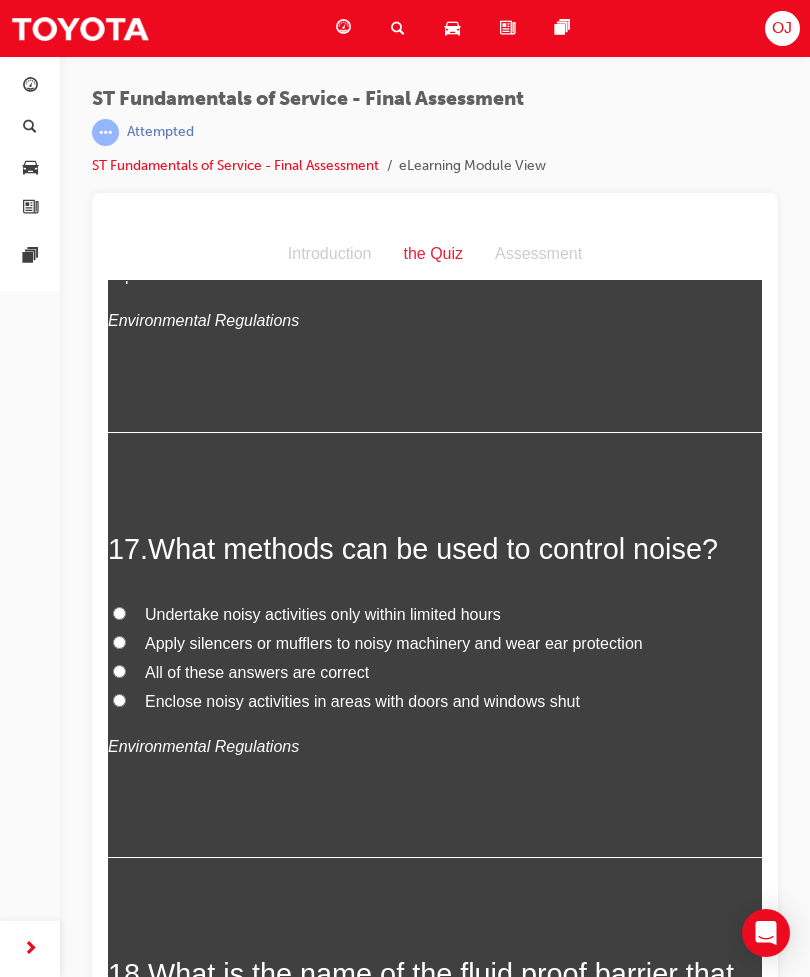 click on "All of these answers are correct" at bounding box center (119, 671) 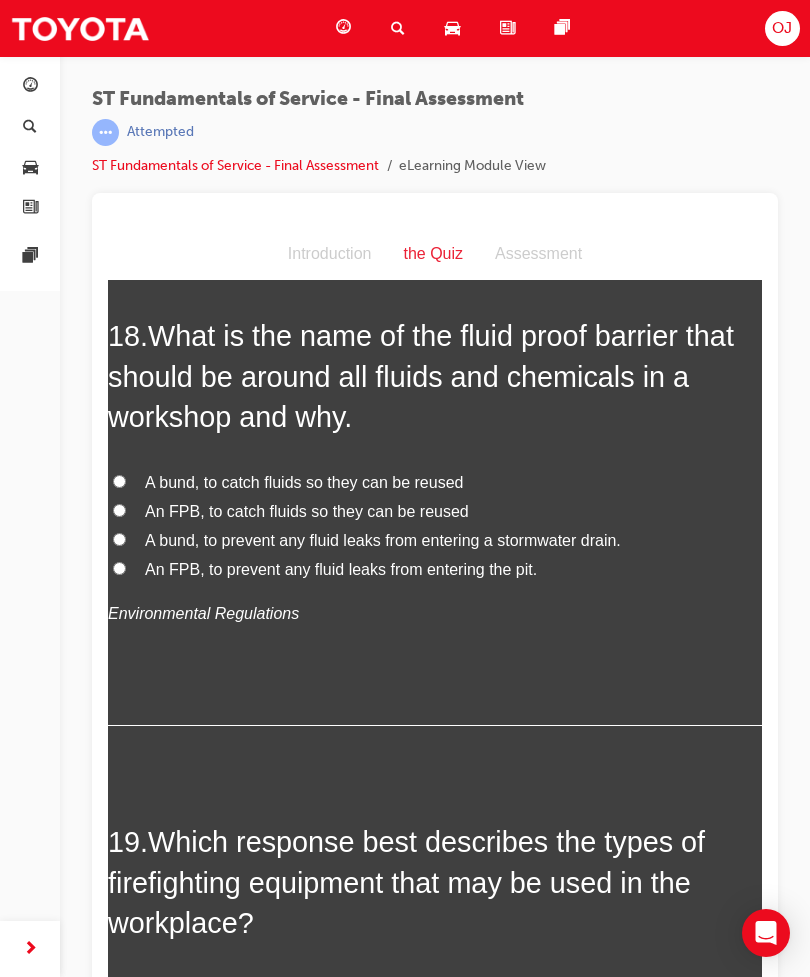 scroll, scrollTop: 8210, scrollLeft: 0, axis: vertical 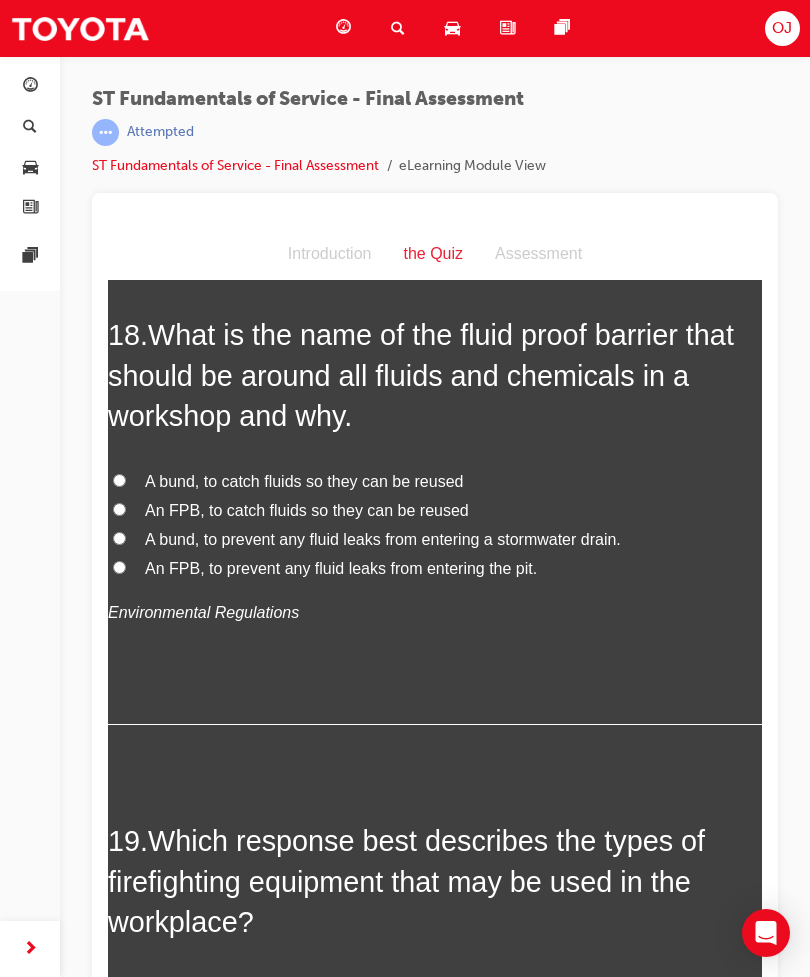 click on "A bund, to prevent any fluid leaks from entering a stormwater drain." at bounding box center (435, 540) 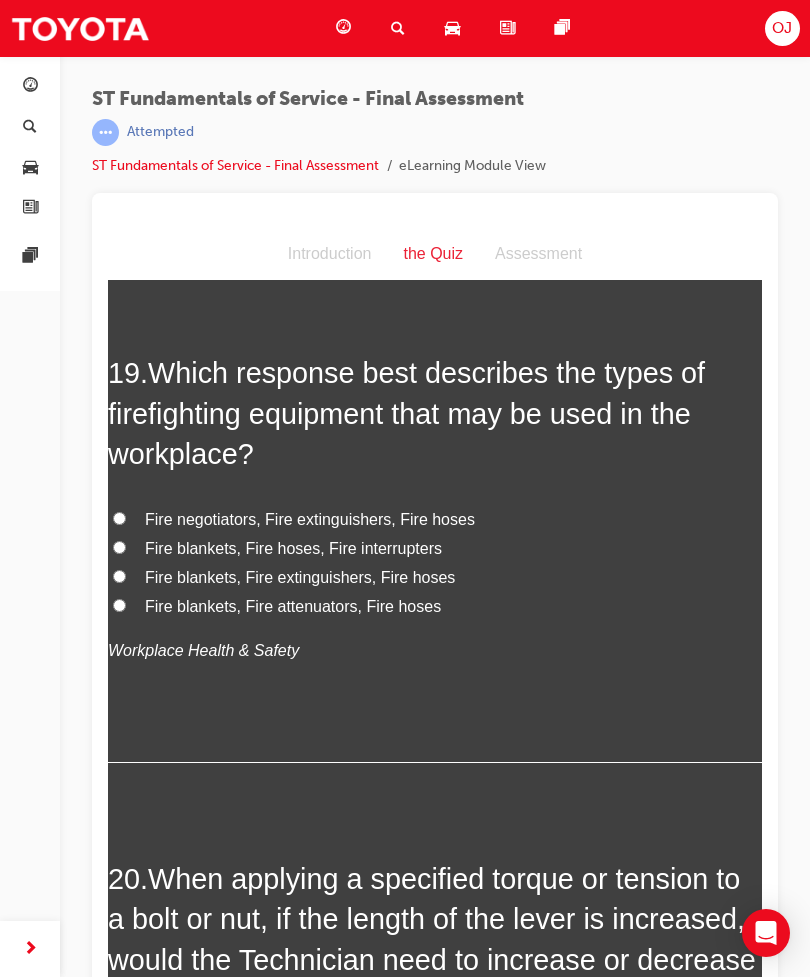 scroll, scrollTop: 8679, scrollLeft: 0, axis: vertical 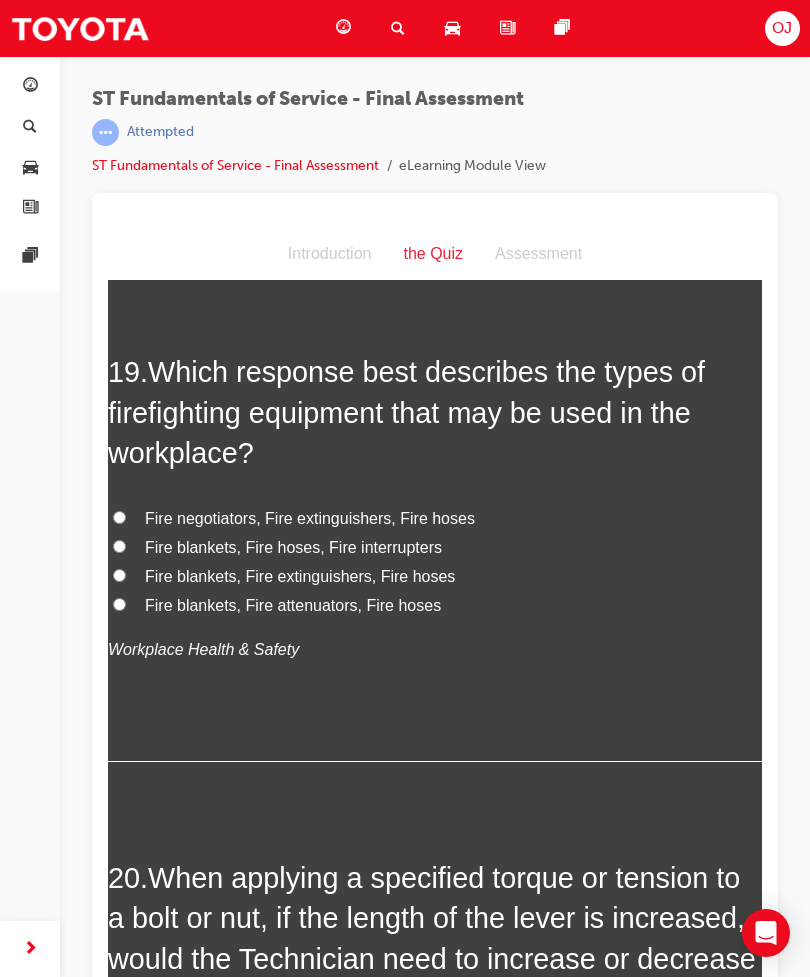 click on "Fire blankets, Fire extinguishers, Fire hoses" at bounding box center (435, 577) 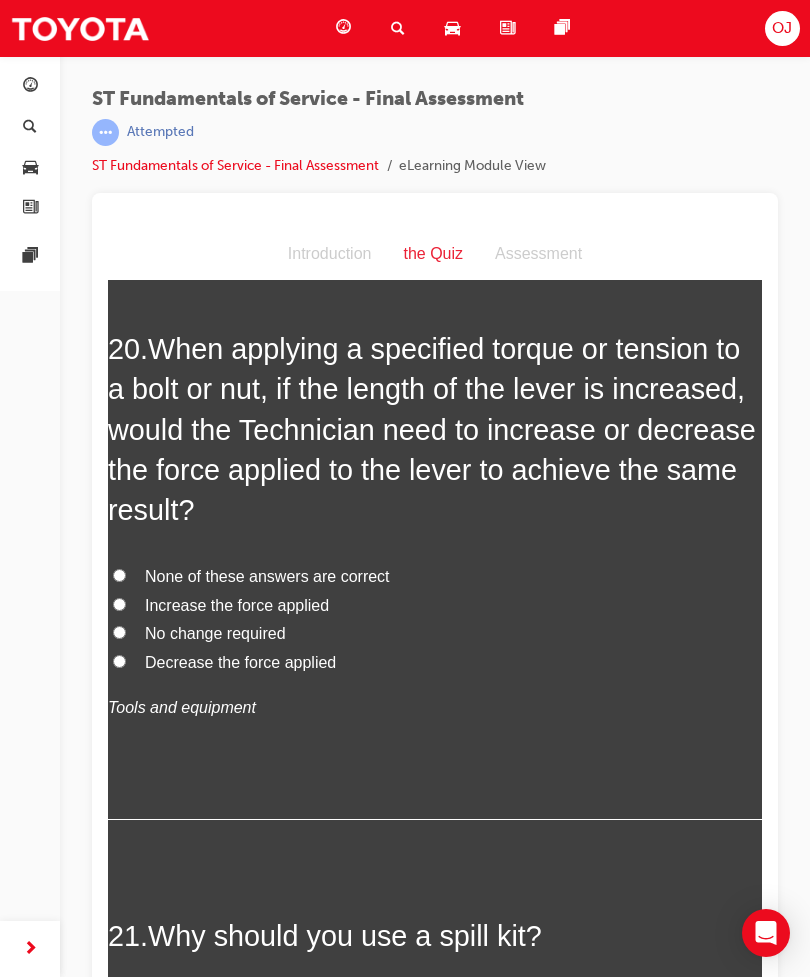 scroll, scrollTop: 9196, scrollLeft: 0, axis: vertical 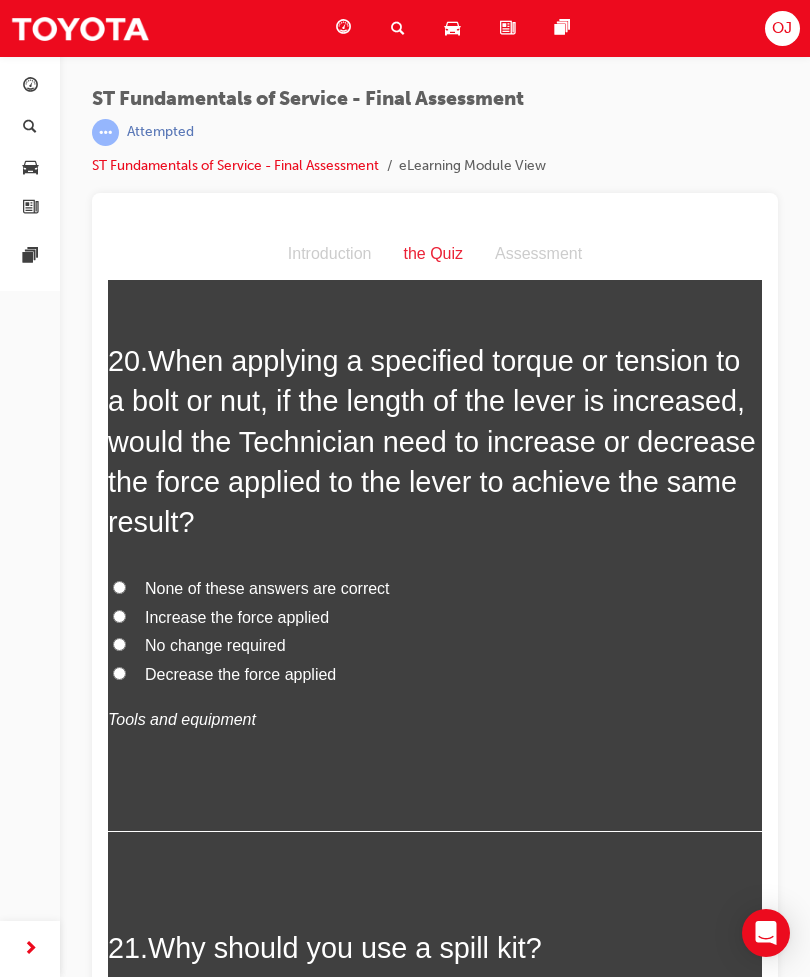 click on "Decrease the force applied" at bounding box center (119, 673) 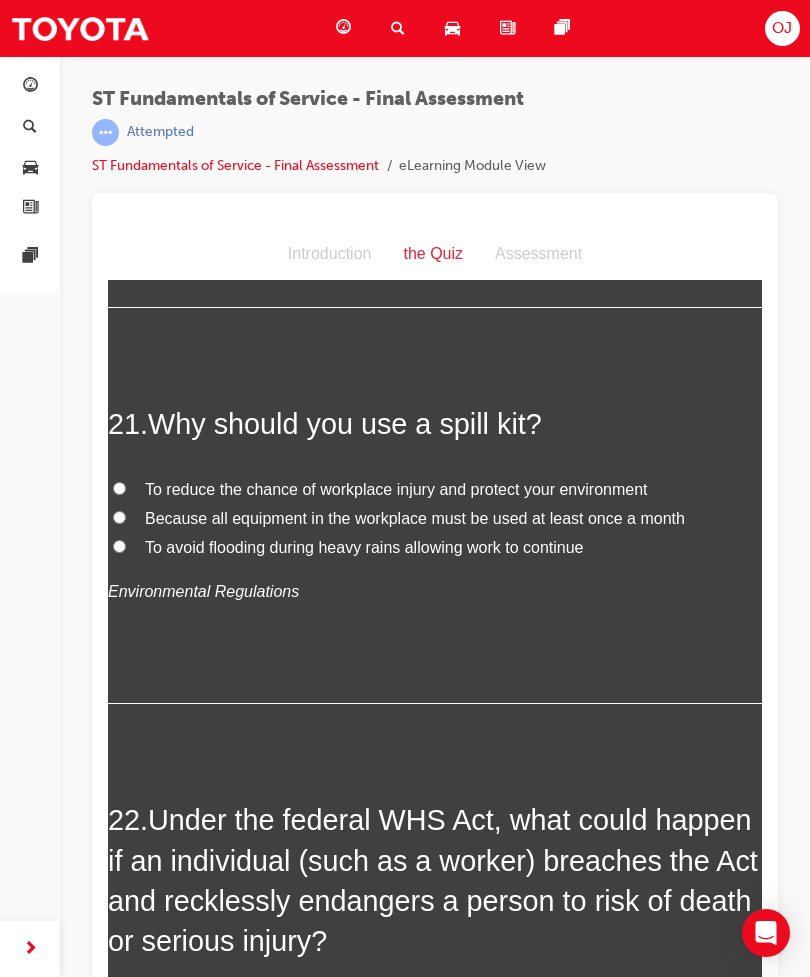scroll, scrollTop: 9722, scrollLeft: 0, axis: vertical 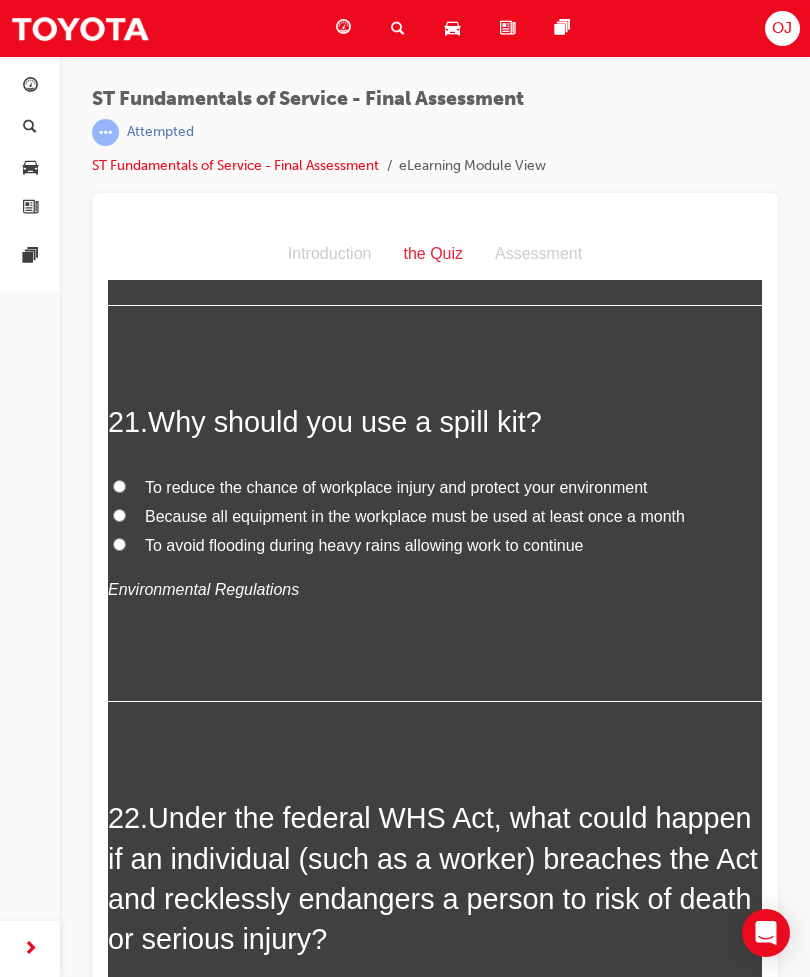 click on "To reduce the chance of workplace injury and protect your environment" at bounding box center (119, 486) 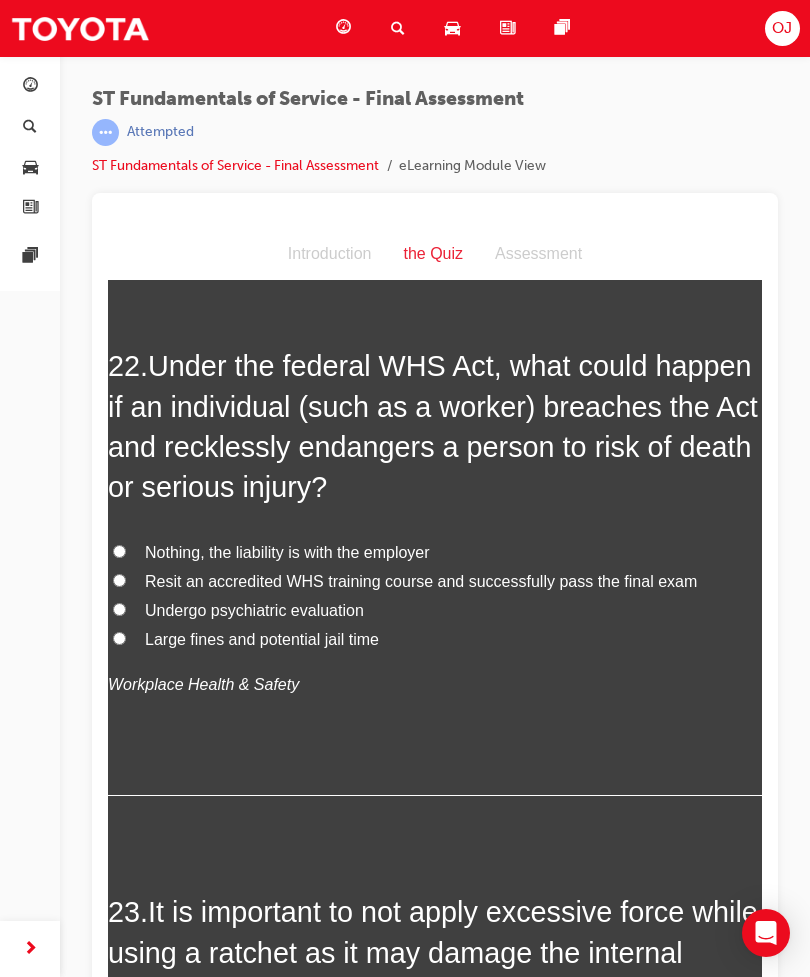 scroll, scrollTop: 10149, scrollLeft: 0, axis: vertical 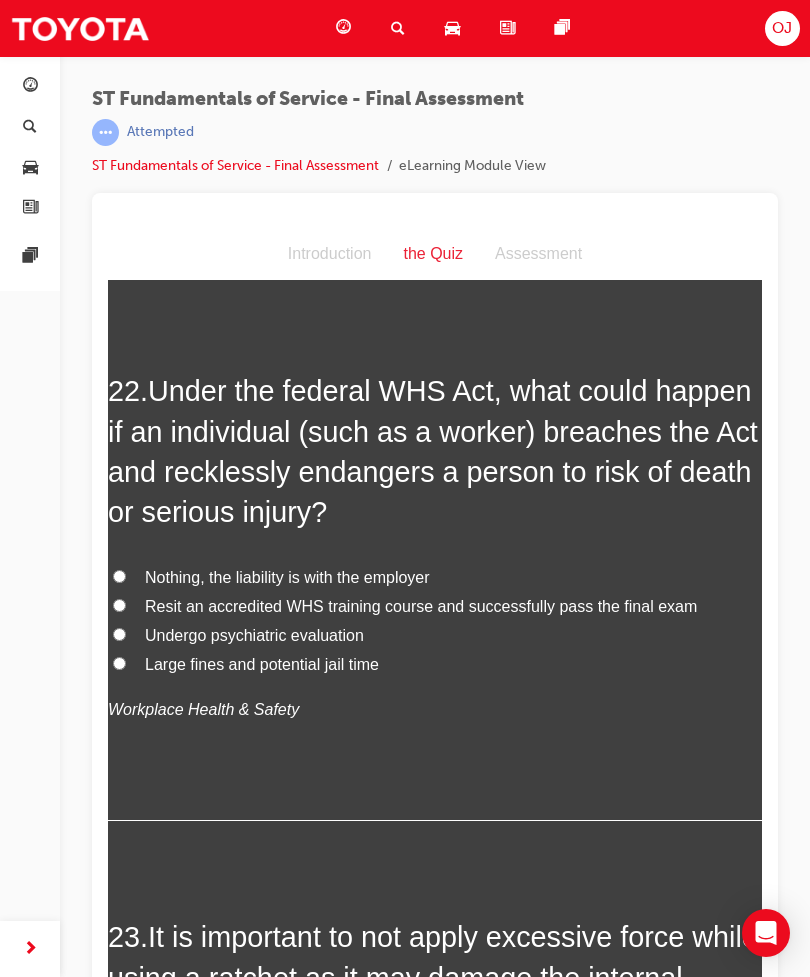 click on "Large fines and potential jail time" at bounding box center (119, 663) 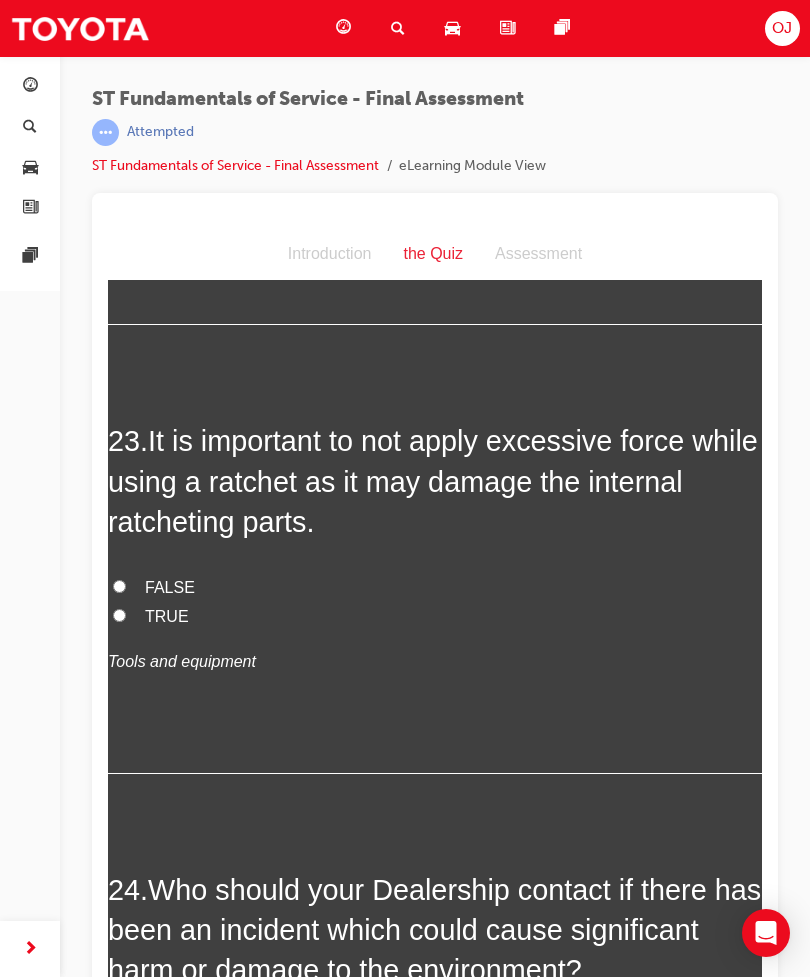 scroll, scrollTop: 10638, scrollLeft: 0, axis: vertical 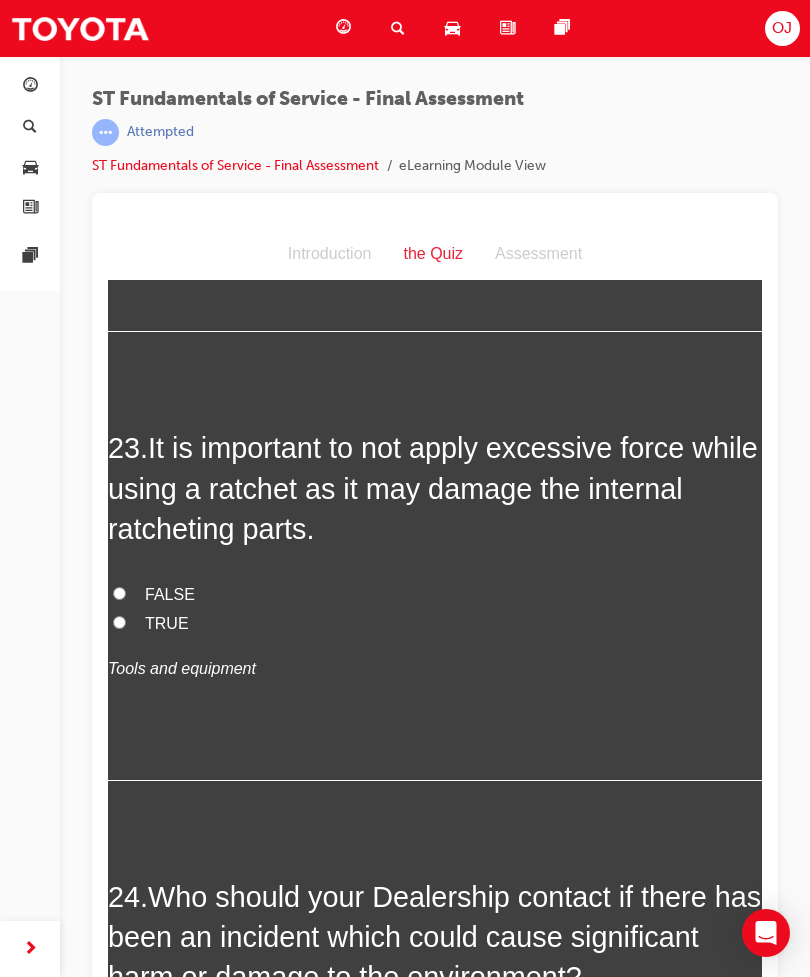 click on "FALSE" at bounding box center [119, 593] 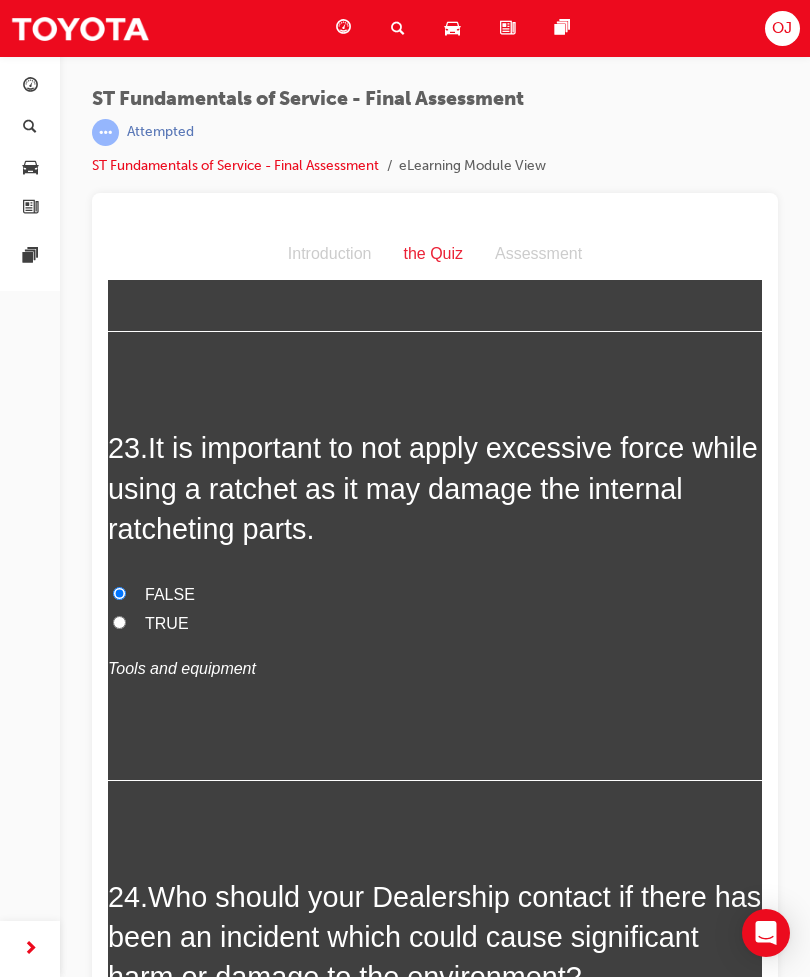 click on "TRUE" at bounding box center (119, 622) 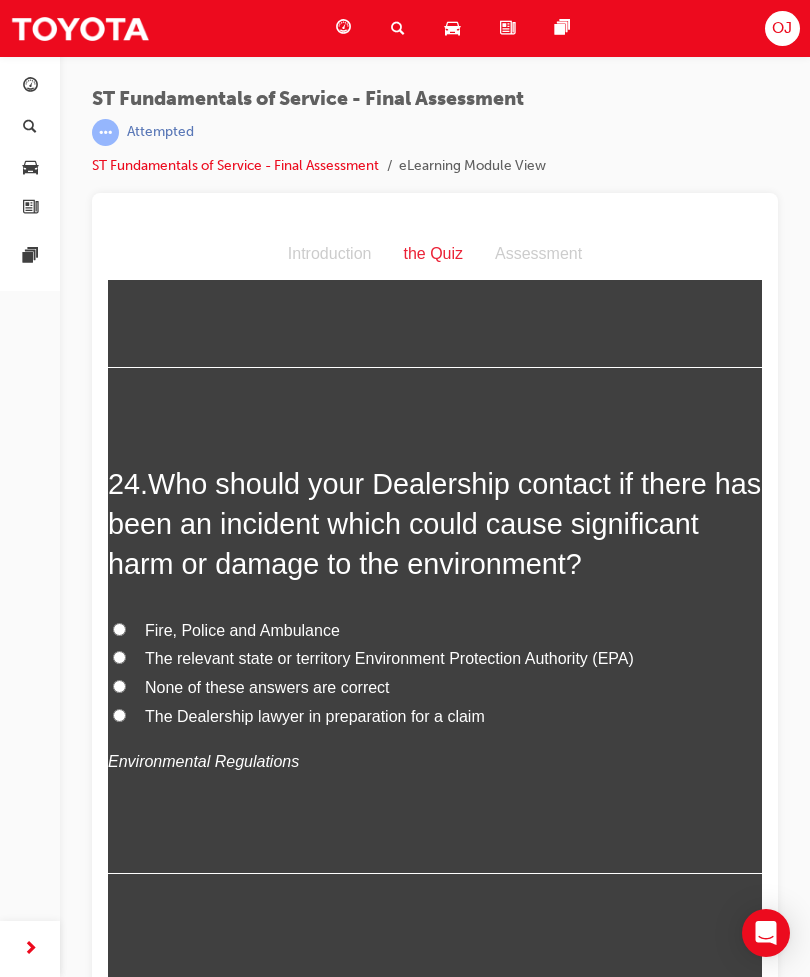 scroll, scrollTop: 11052, scrollLeft: 0, axis: vertical 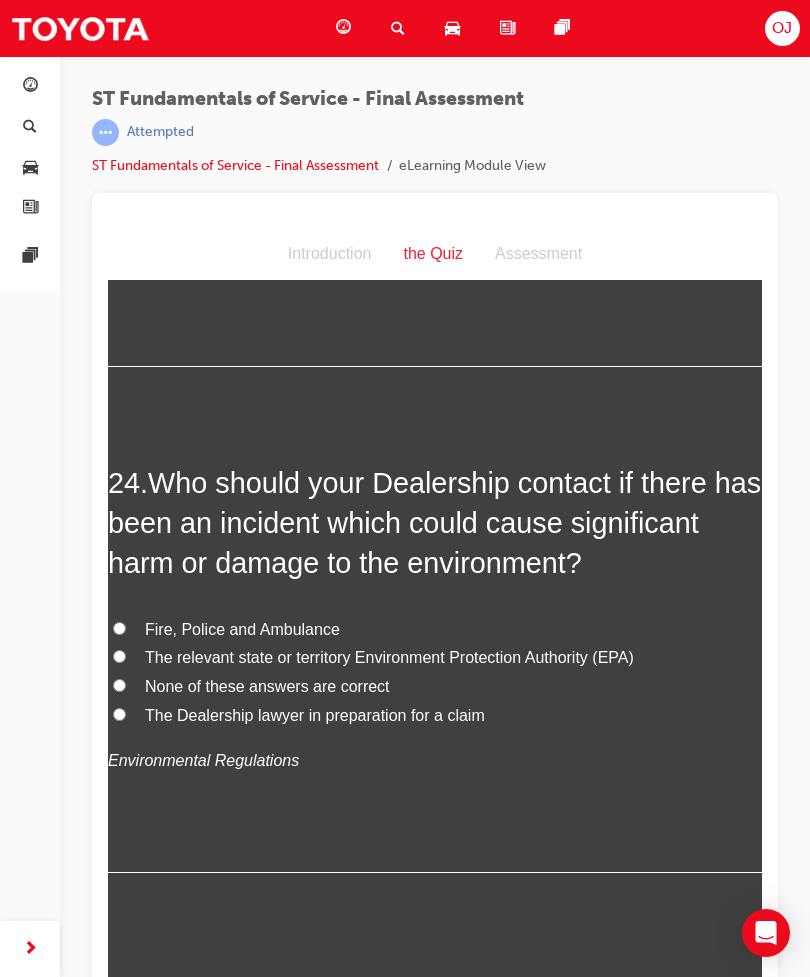 click on "The relevant state or territory Environment Protection Authority (EPA)" at bounding box center [435, 658] 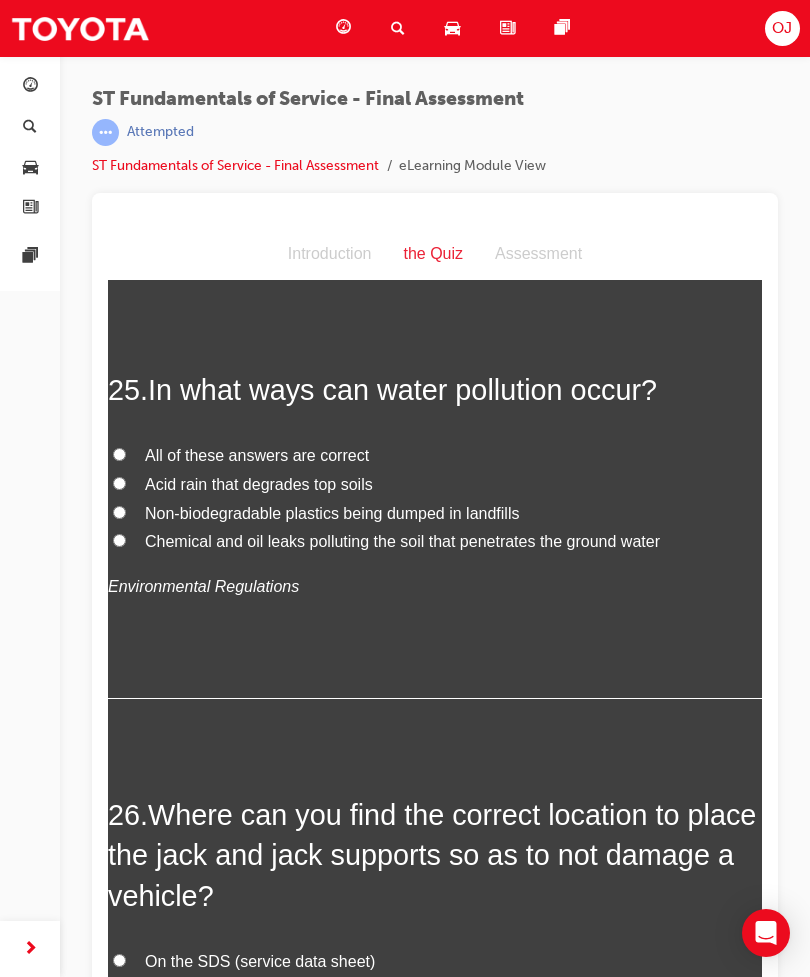 scroll, scrollTop: 11653, scrollLeft: 0, axis: vertical 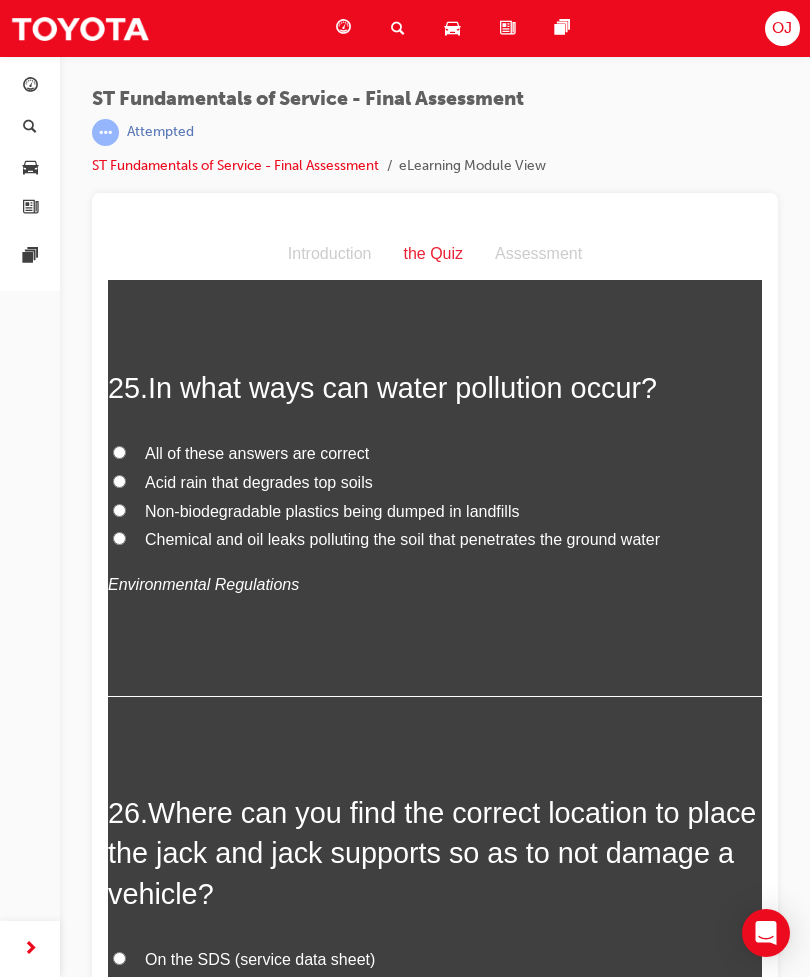 click on "All of these answers are correct" at bounding box center (435, 454) 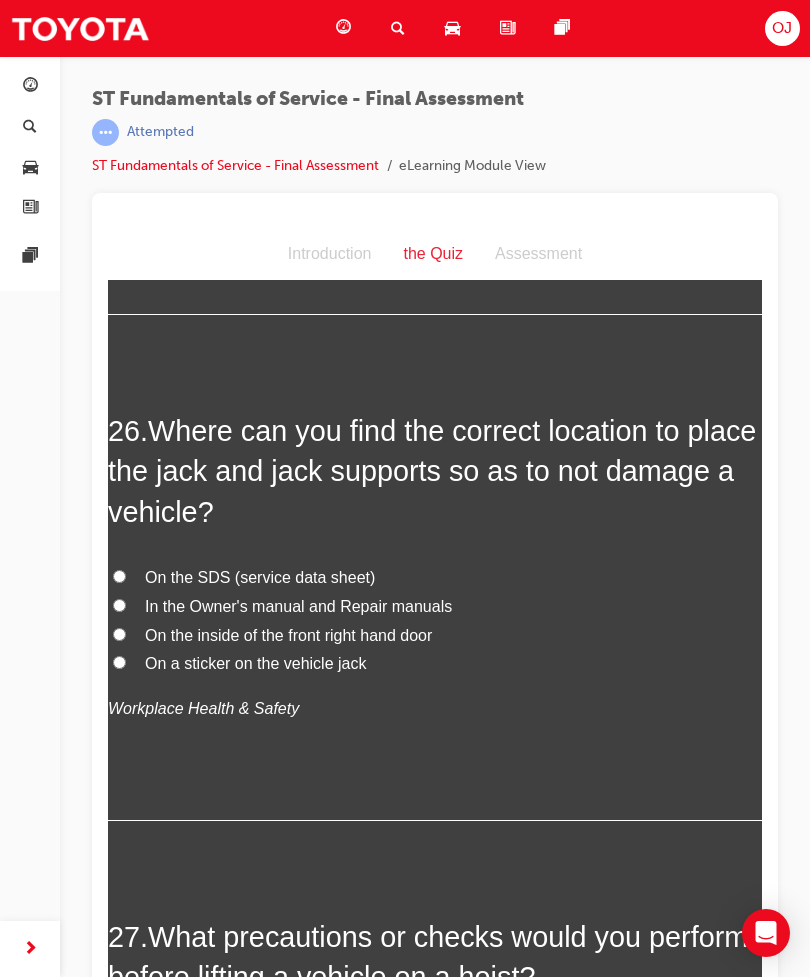 scroll, scrollTop: 12037, scrollLeft: 0, axis: vertical 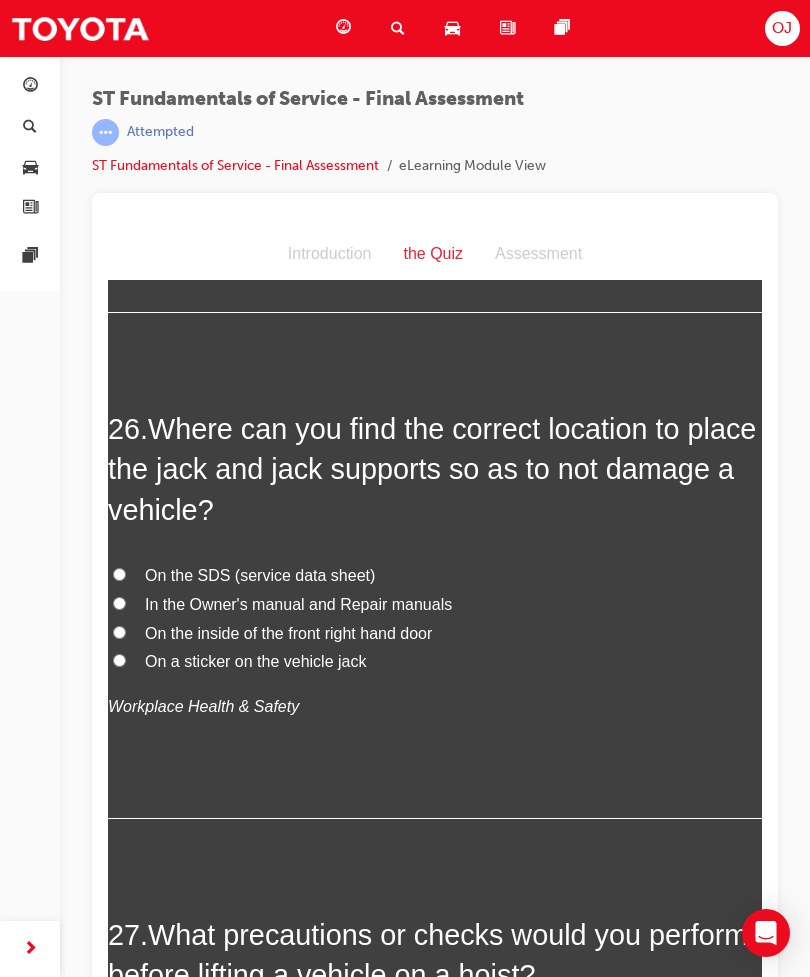 click on "In the Owner's manual and Repair manuals" at bounding box center (435, 605) 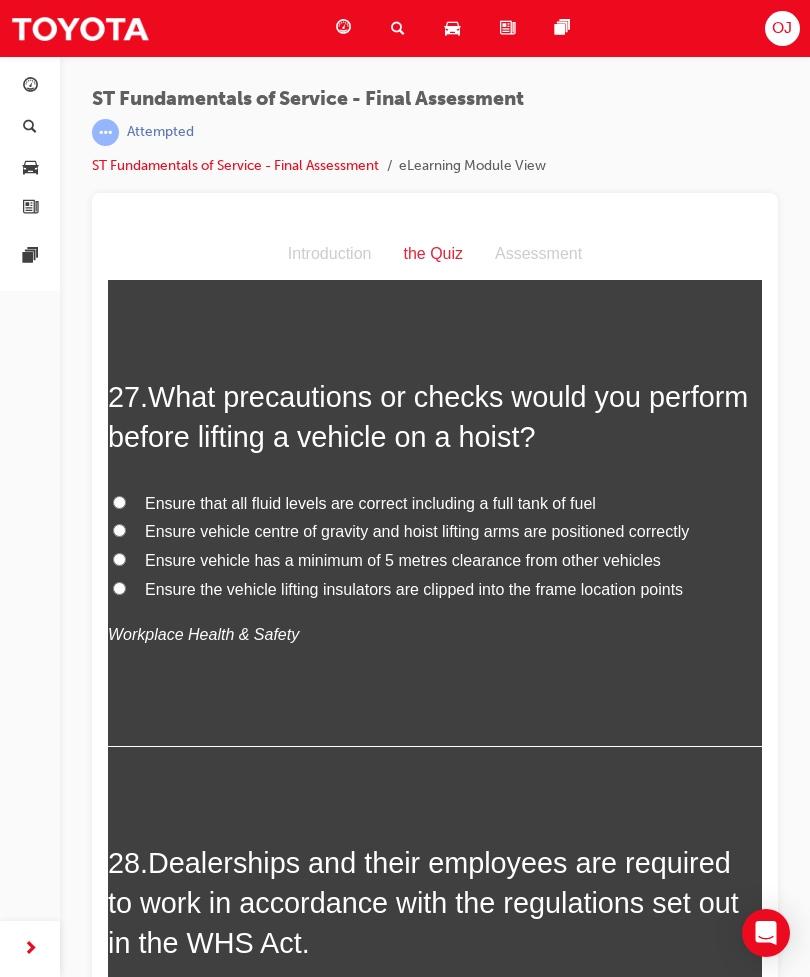 scroll, scrollTop: 12577, scrollLeft: 0, axis: vertical 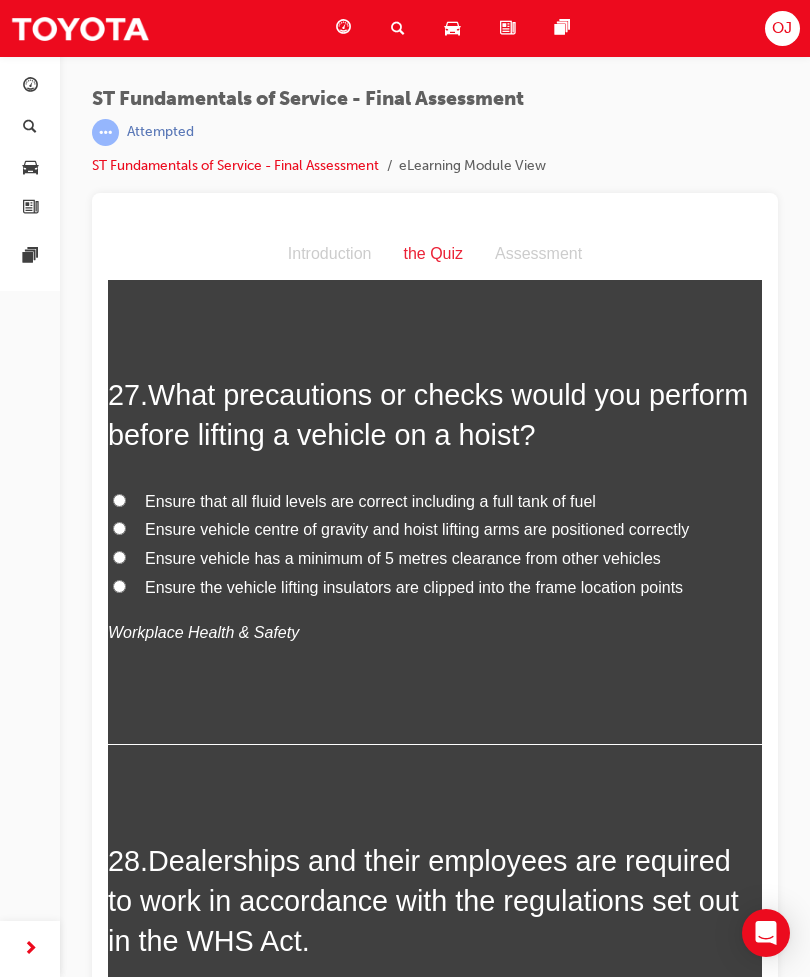 click on "Ensure the vehicle lifting insulators are clipped into the frame location points" at bounding box center (435, 588) 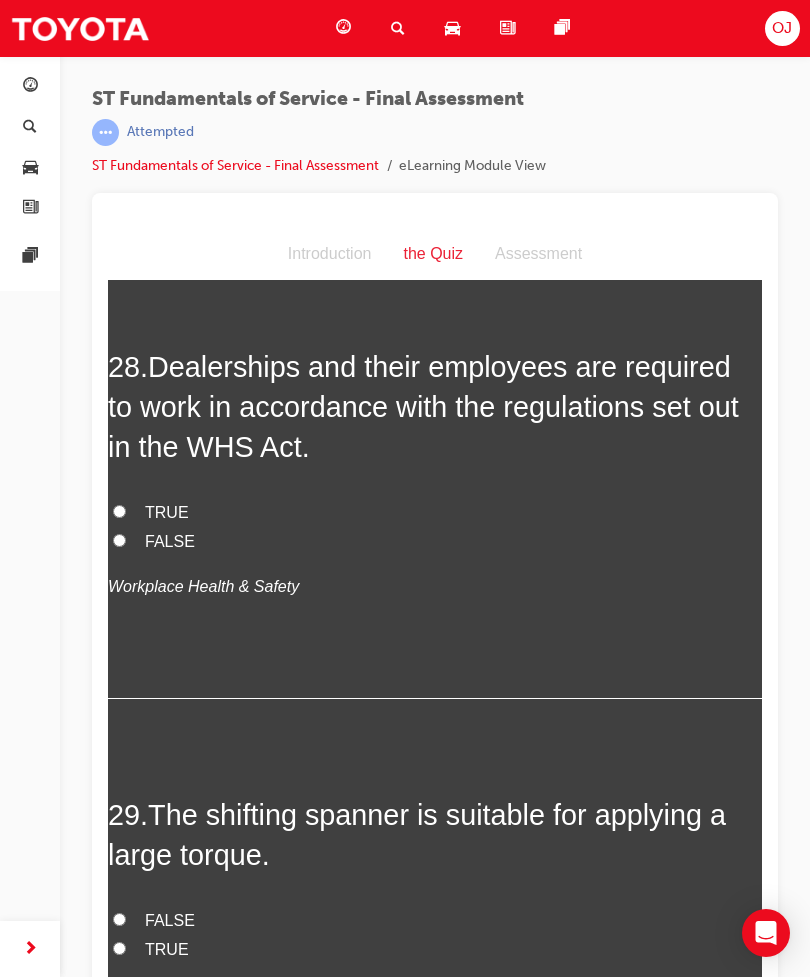 scroll, scrollTop: 13072, scrollLeft: 0, axis: vertical 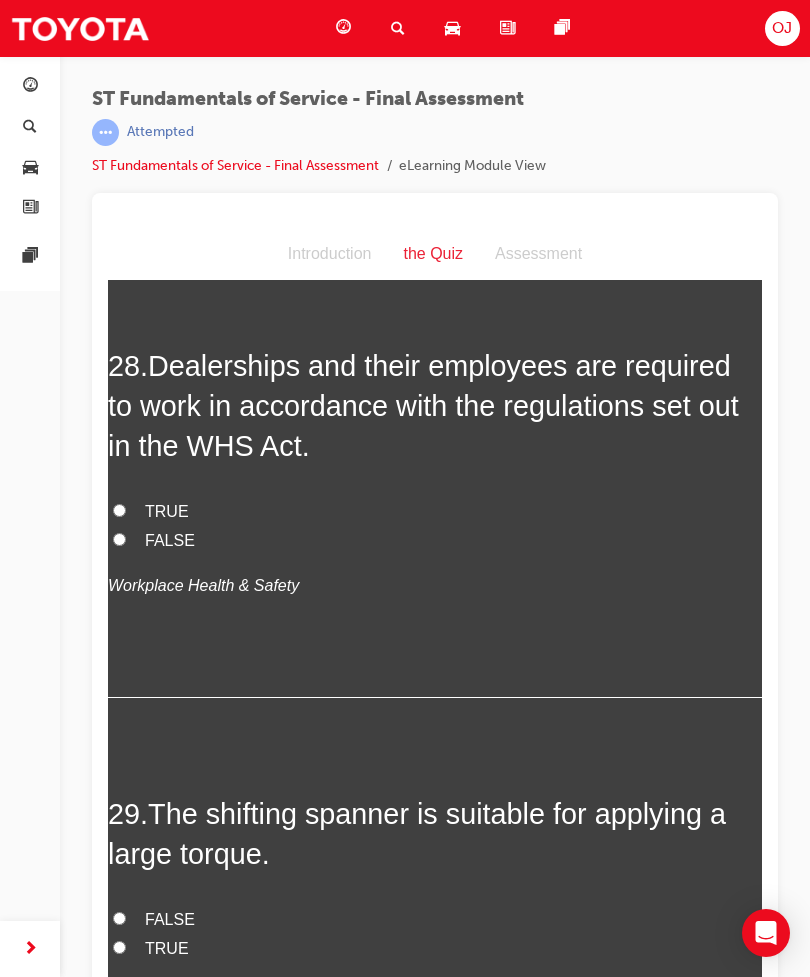 click on "TRUE" at bounding box center (435, 512) 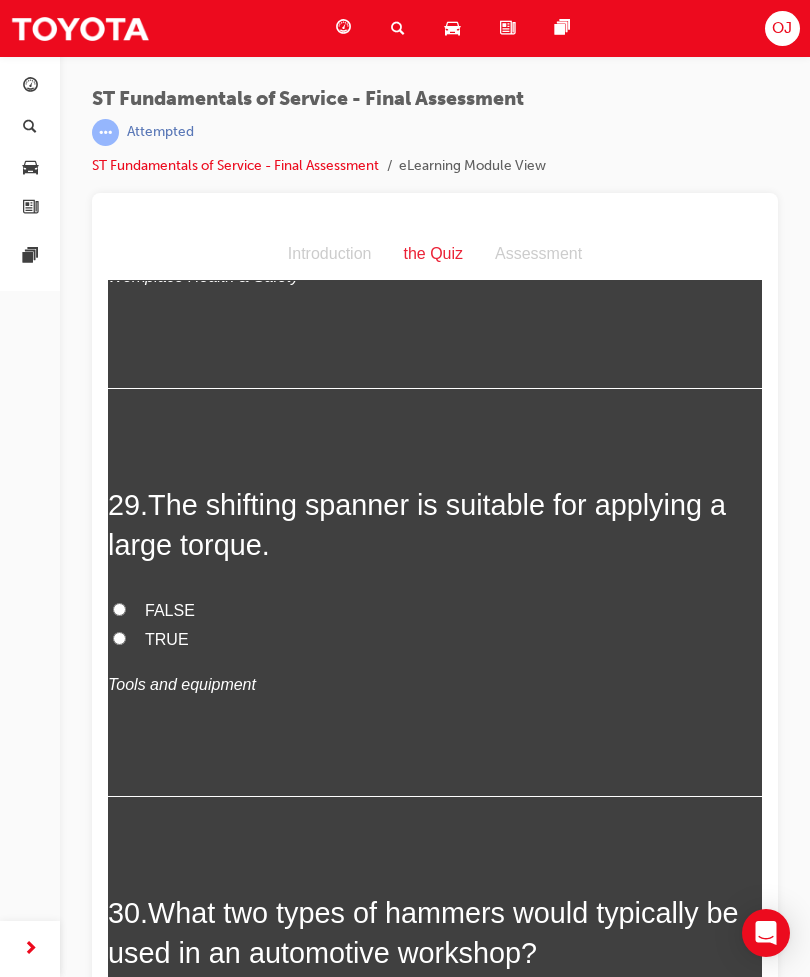 scroll, scrollTop: 13390, scrollLeft: 0, axis: vertical 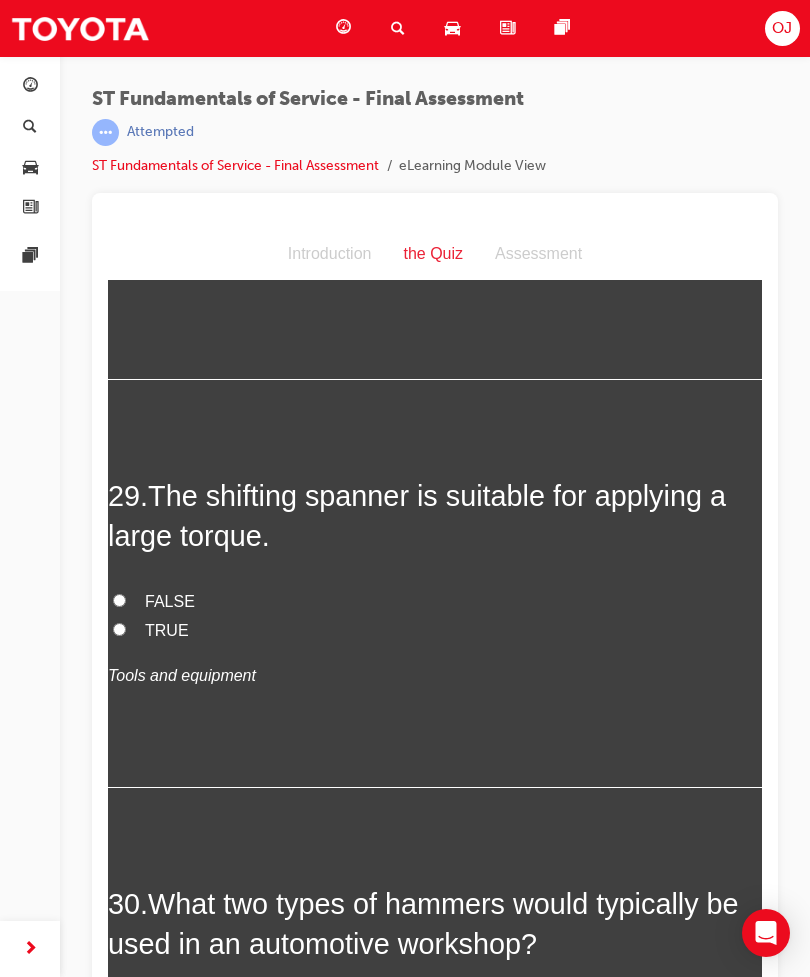 click on "TRUE" at bounding box center (119, 629) 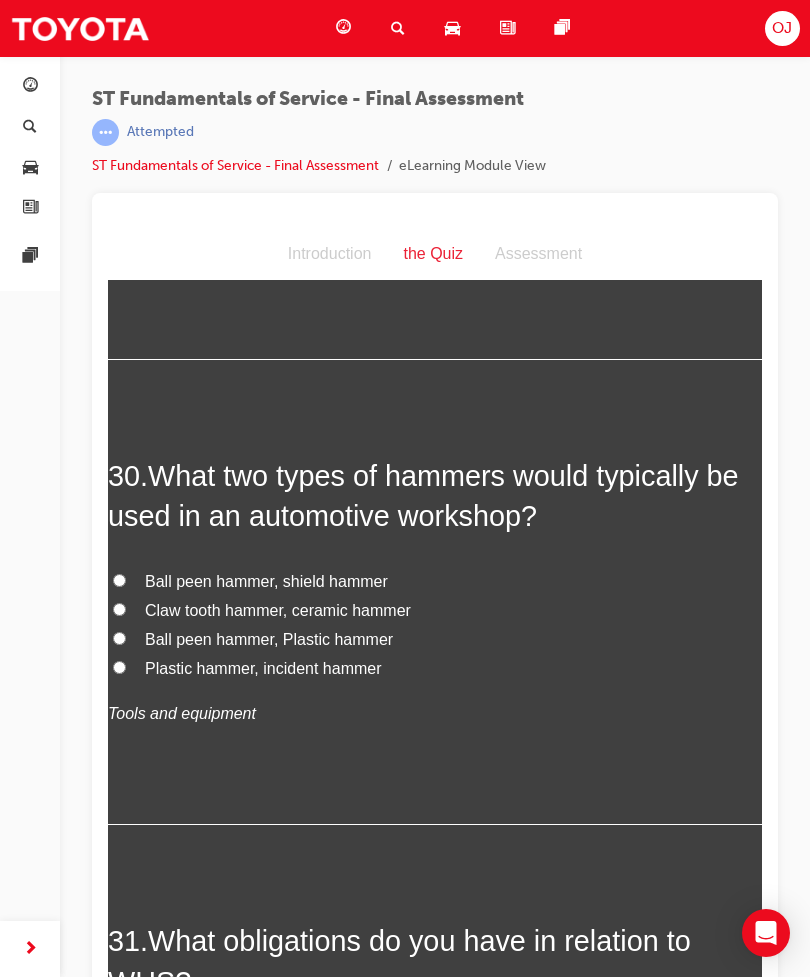 scroll, scrollTop: 13820, scrollLeft: 0, axis: vertical 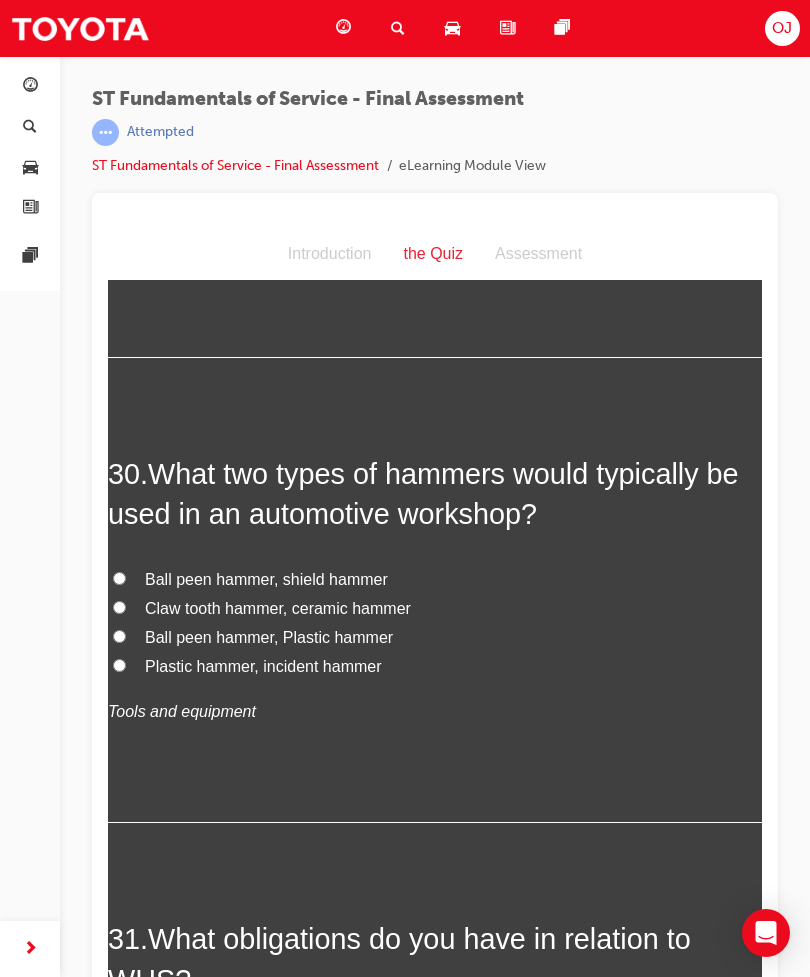 click on "Ball peen hammer, Plastic hammer" at bounding box center (435, 638) 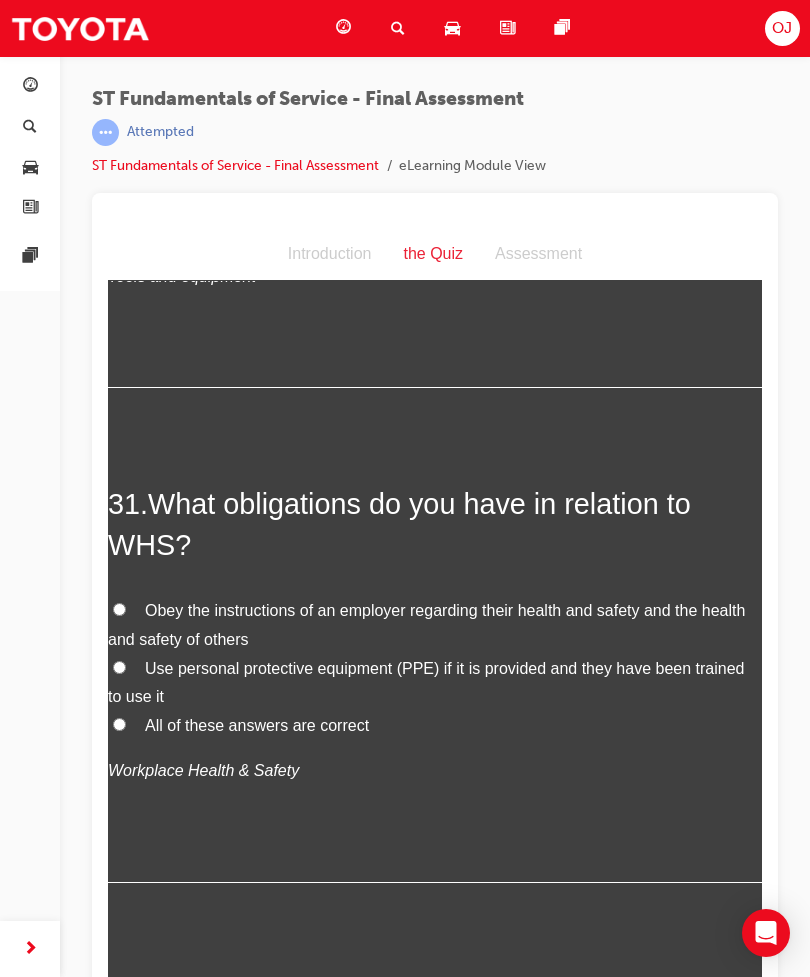 scroll, scrollTop: 14257, scrollLeft: 0, axis: vertical 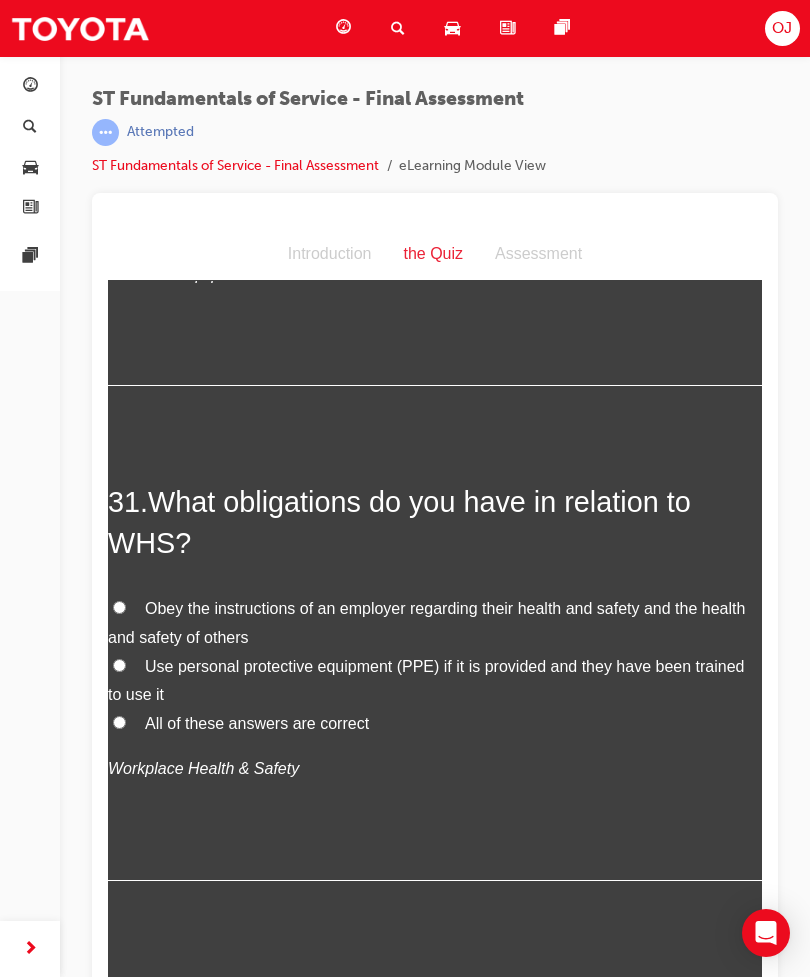 click on "Obey the instructions of an employer regarding their health and safety and the health and safety of others" at bounding box center (435, 624) 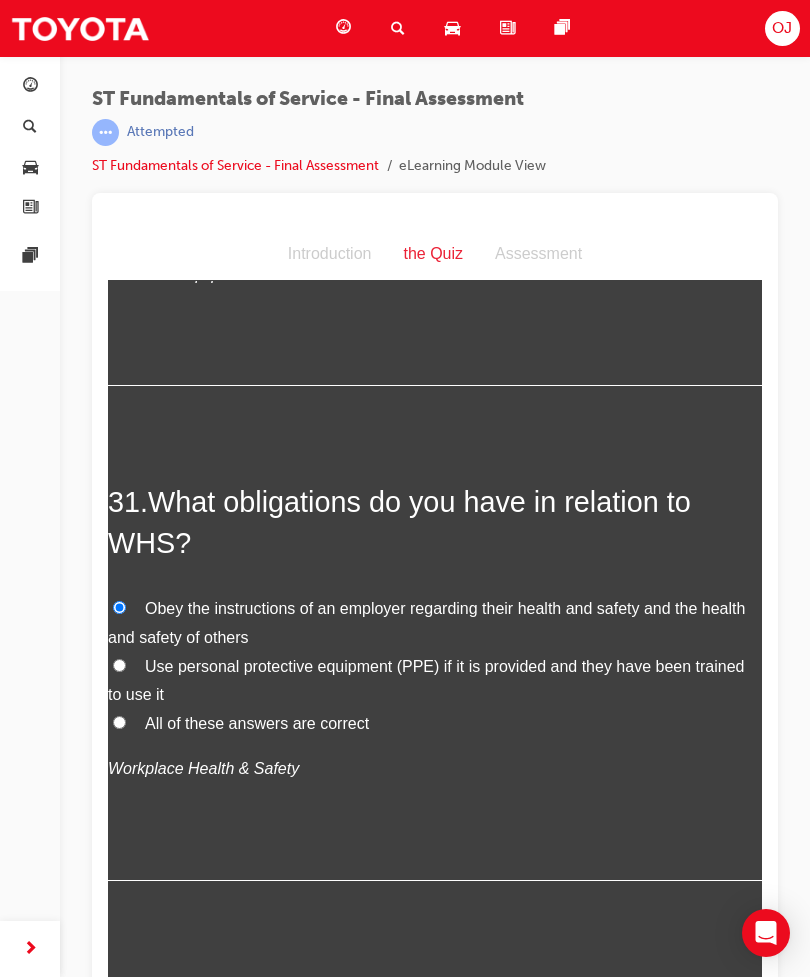 click on "All of these answers are correct" at bounding box center [119, 722] 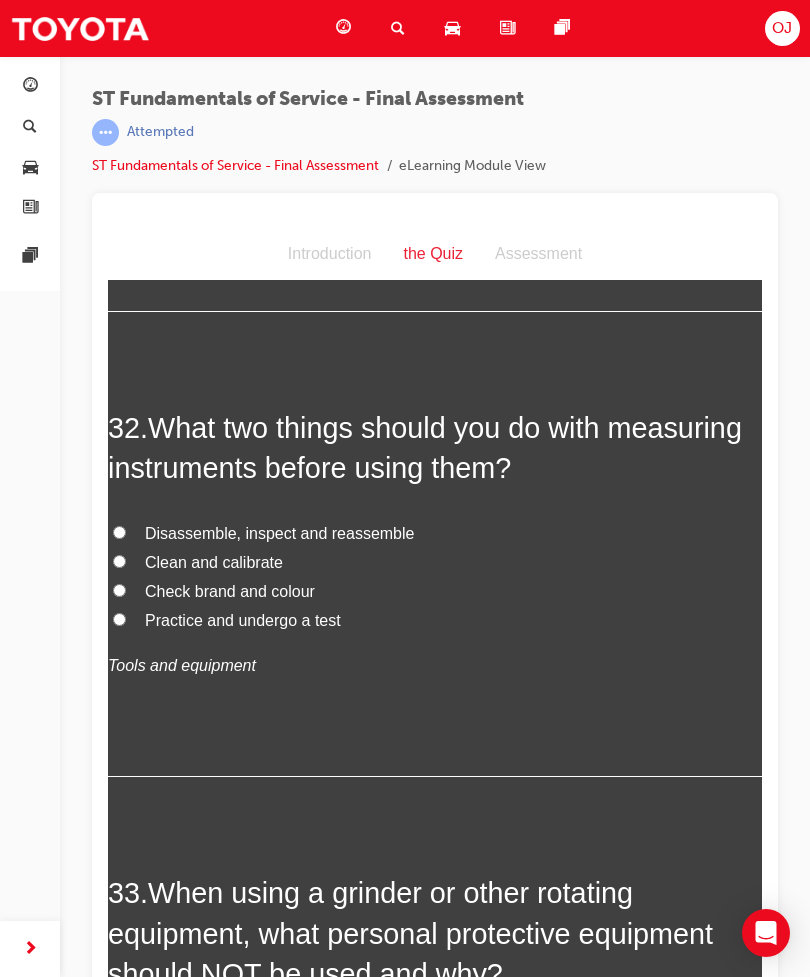 scroll, scrollTop: 14799, scrollLeft: 0, axis: vertical 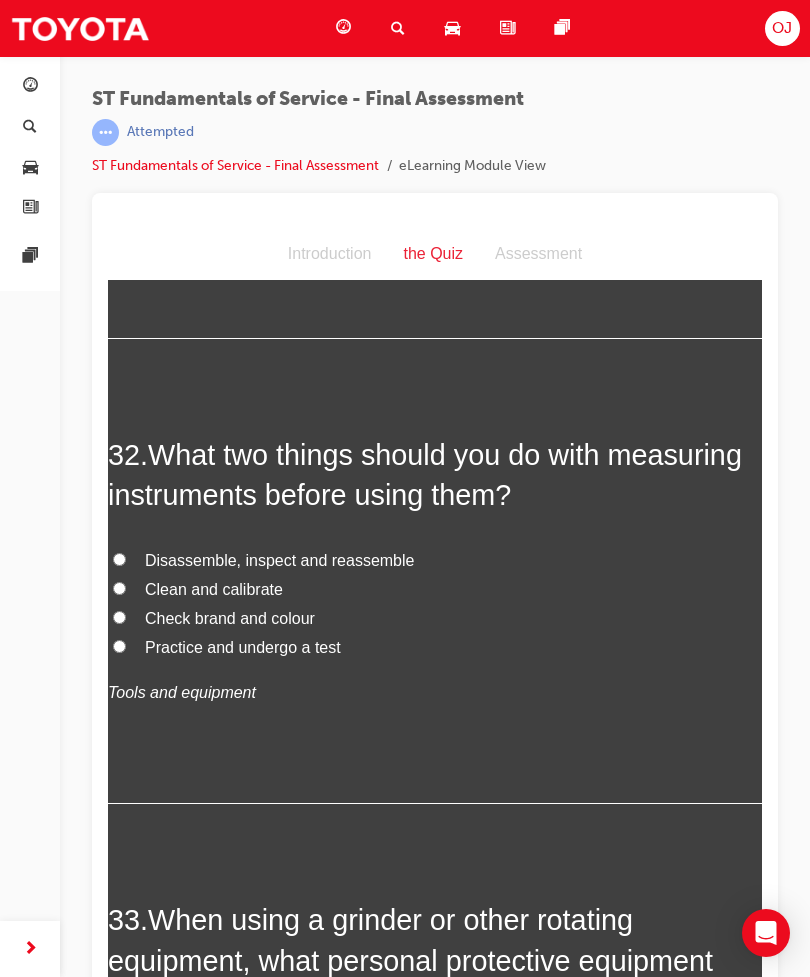 click on "Clean and calibrate" at bounding box center (435, 590) 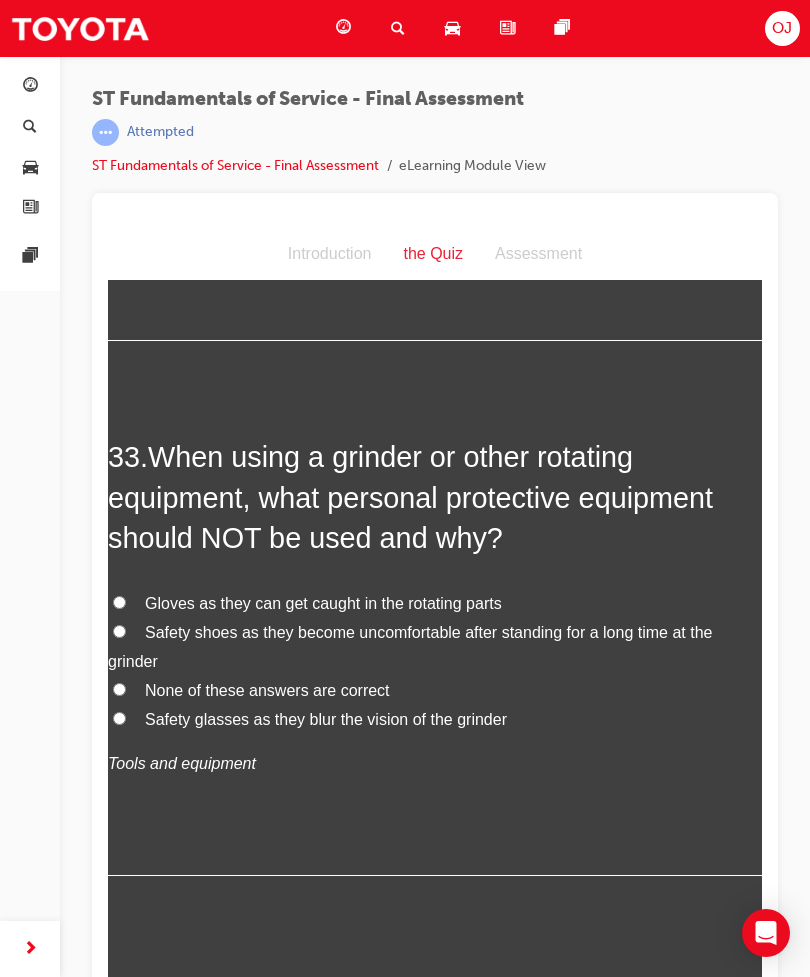 scroll, scrollTop: 15257, scrollLeft: 0, axis: vertical 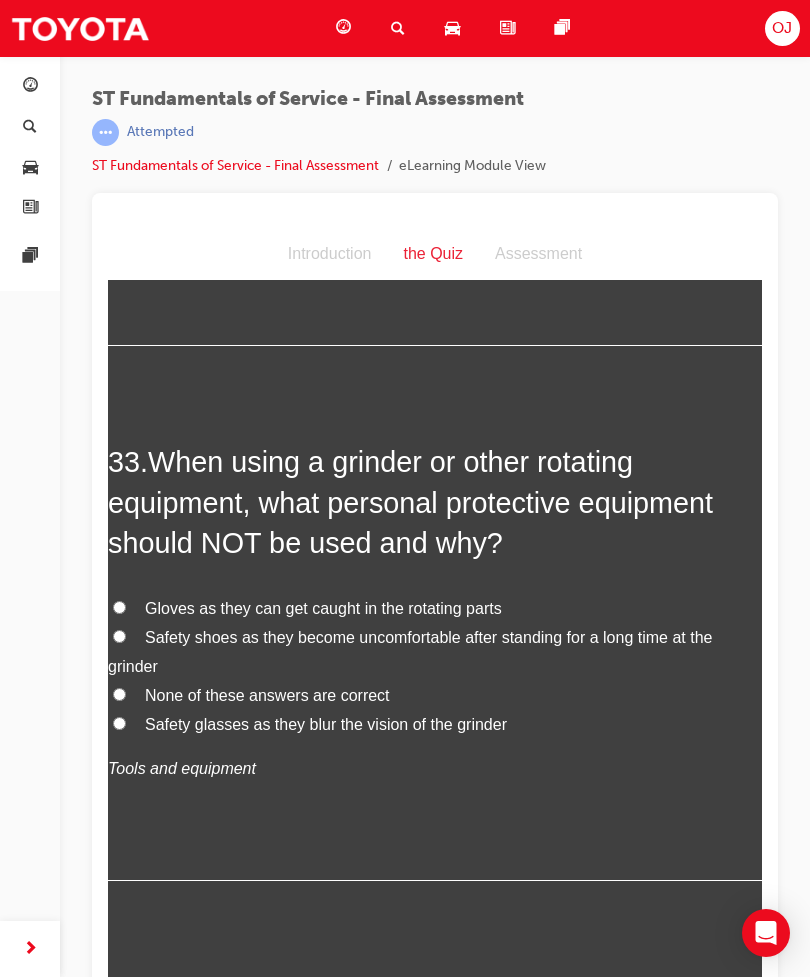 click on "Gloves as they can get caught in the rotating parts" at bounding box center (435, 609) 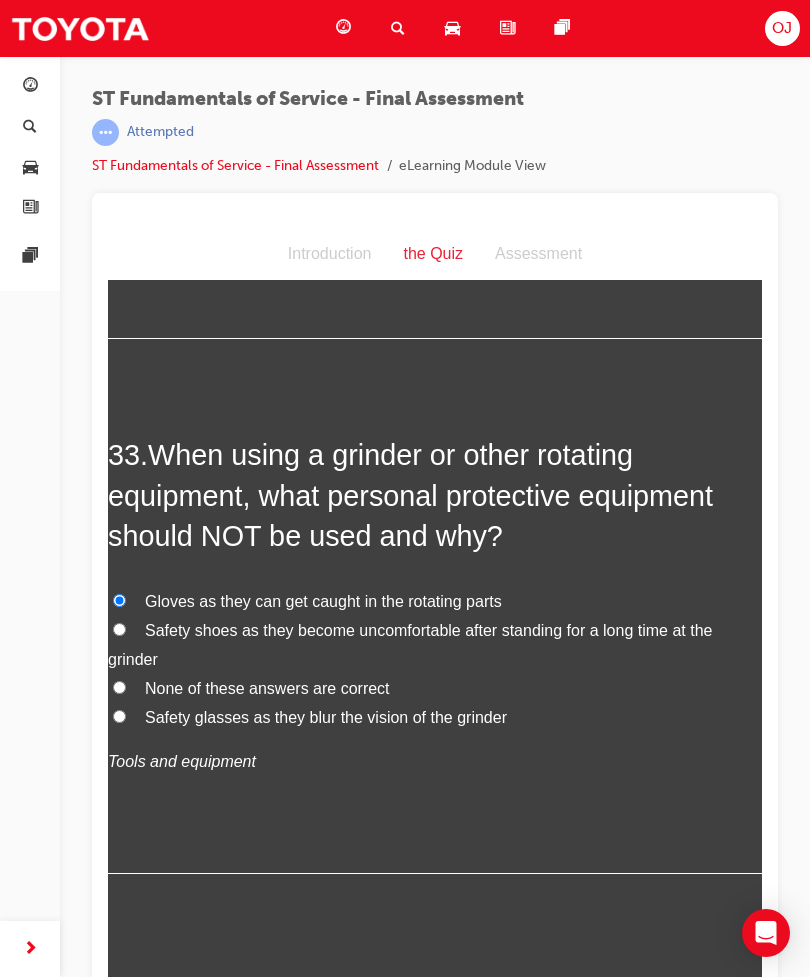 scroll, scrollTop: 15265, scrollLeft: 0, axis: vertical 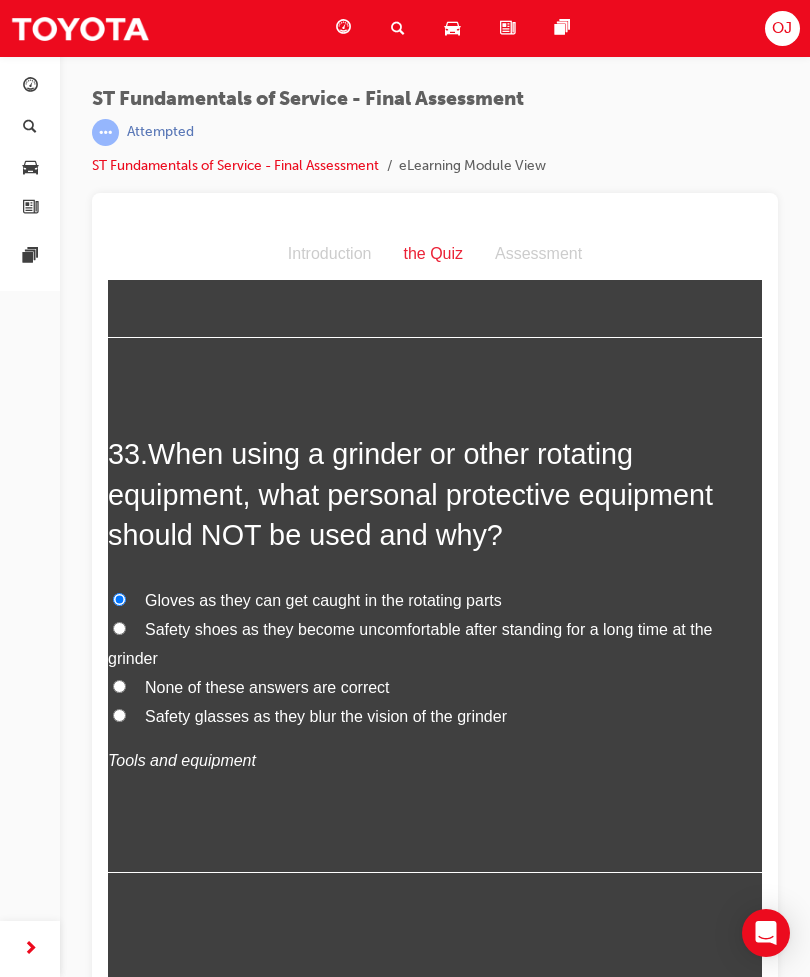 click on "None of these answers are correct" at bounding box center [119, 686] 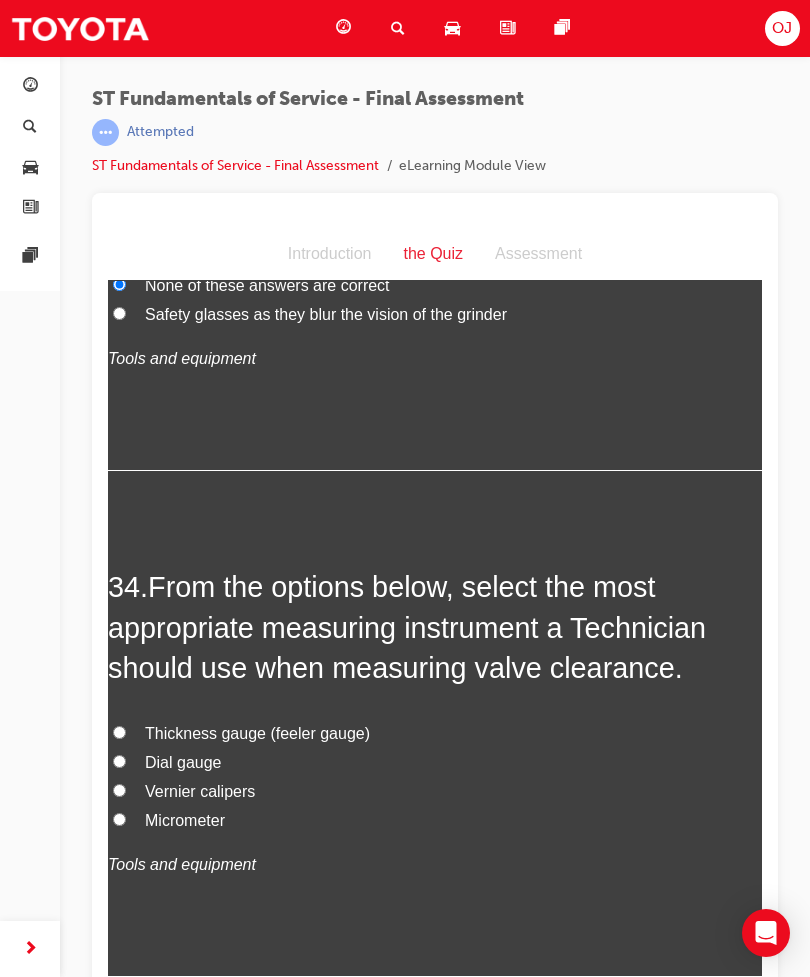 scroll, scrollTop: 26, scrollLeft: 0, axis: vertical 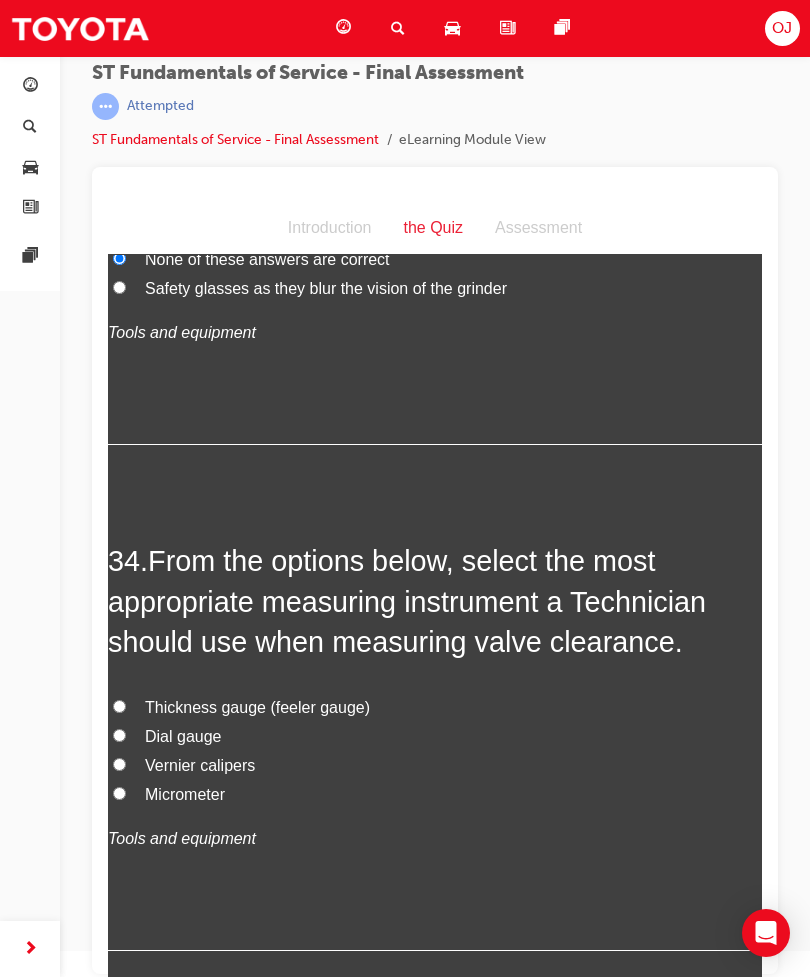 click on "Thickness gauge (feeler gauge)" at bounding box center [435, 708] 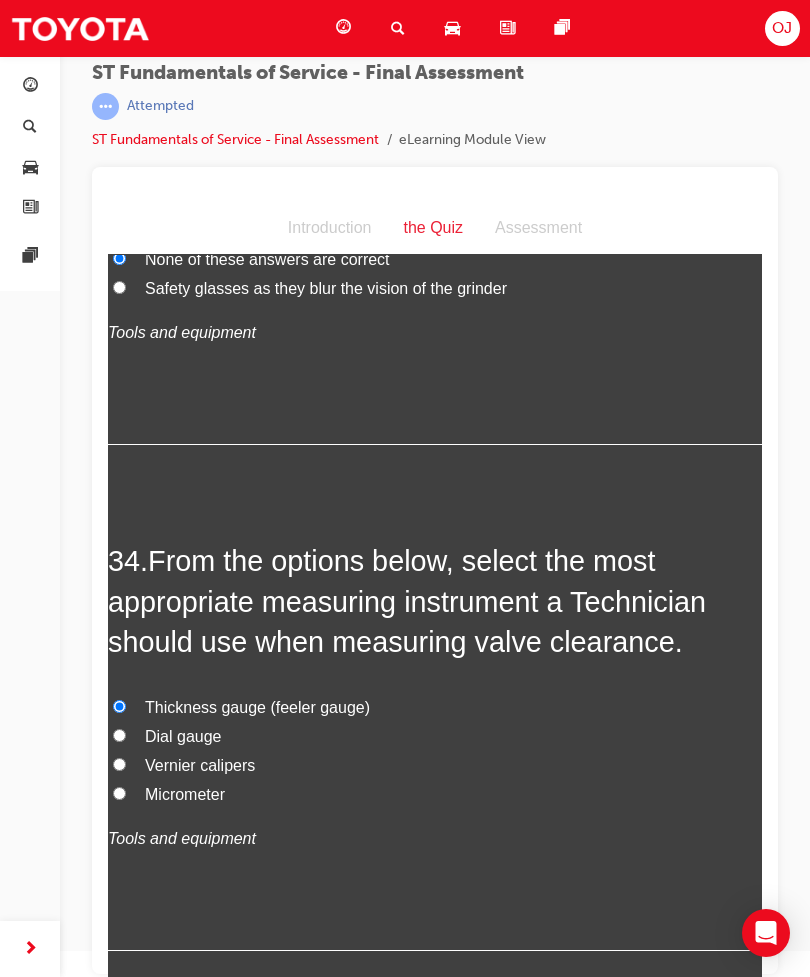 click on "Submit Answers" at bounding box center [433, 1075] 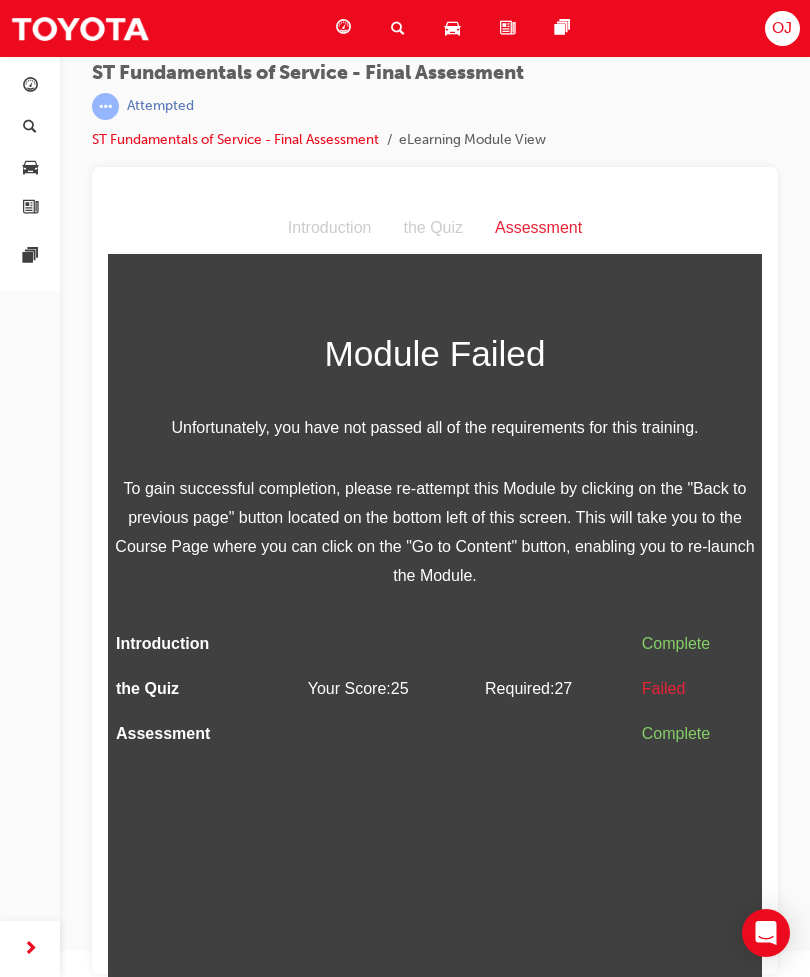 scroll, scrollTop: 0, scrollLeft: 0, axis: both 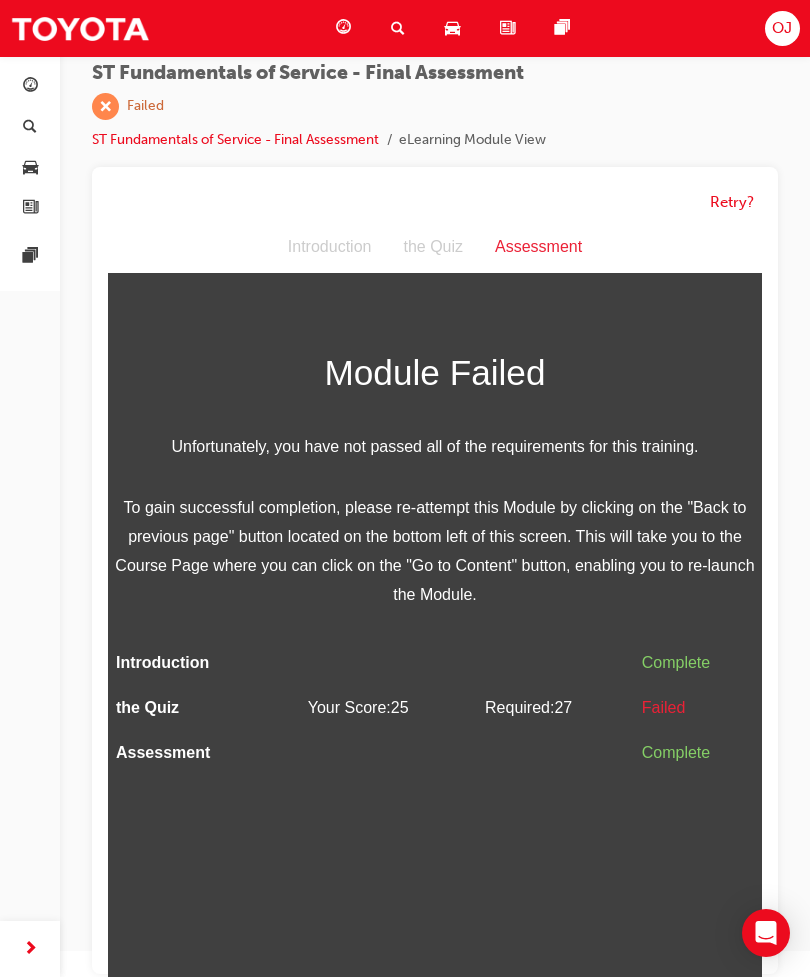 click on "Failed" at bounding box center (698, 707) 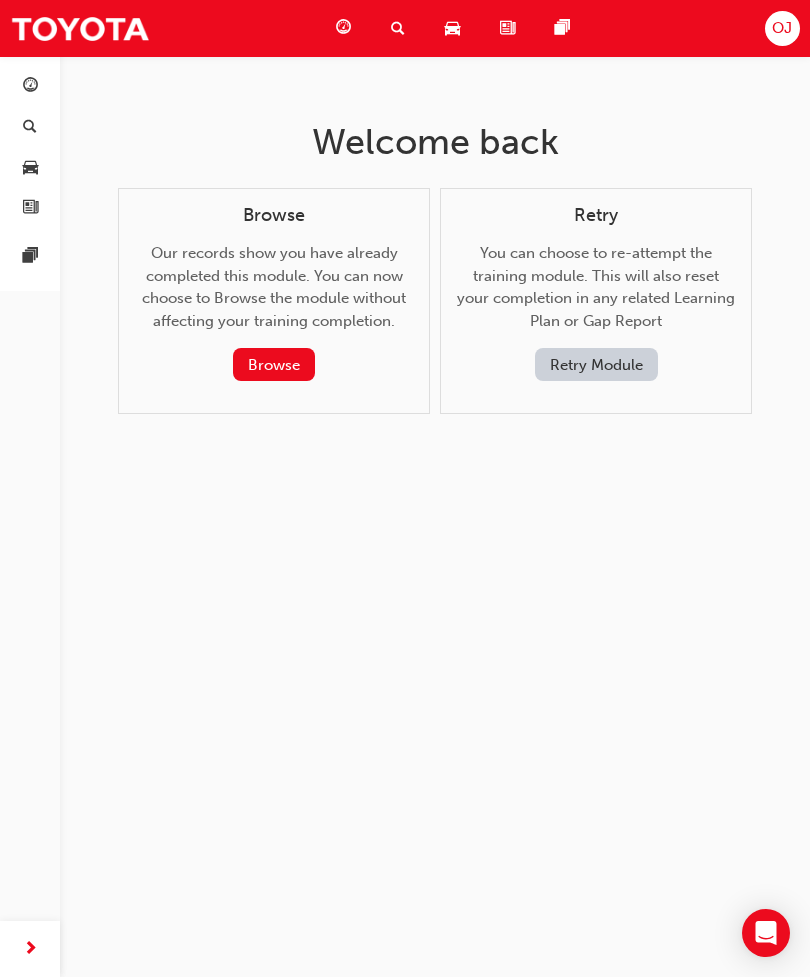 click on "Retry Module" at bounding box center [596, 364] 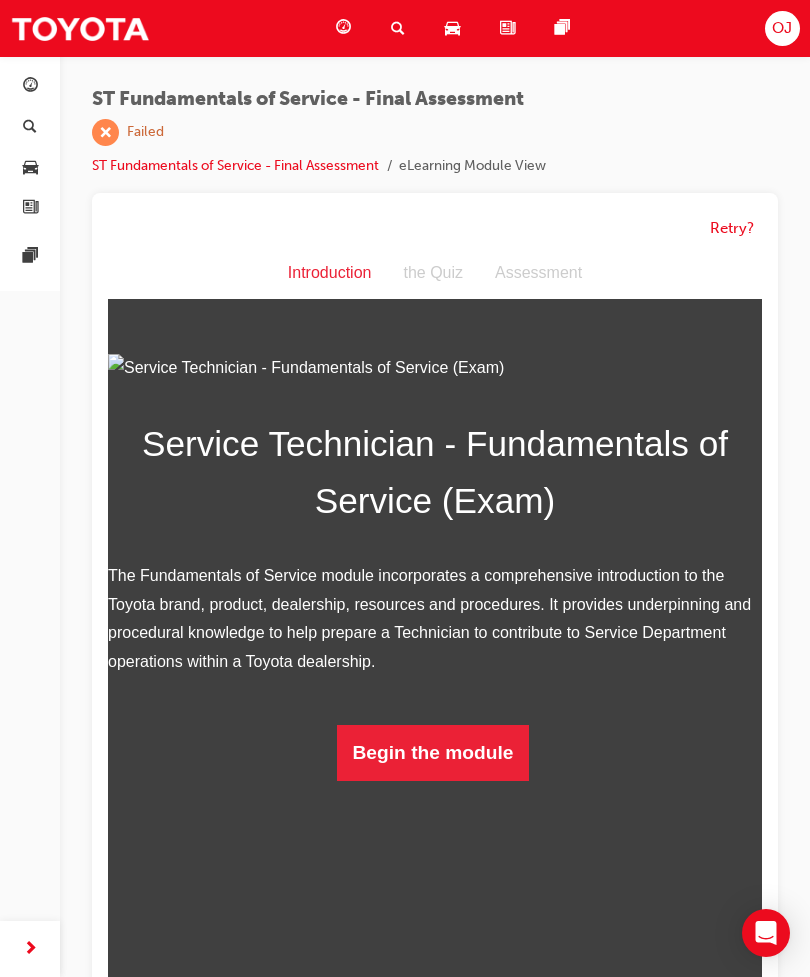 scroll, scrollTop: 0, scrollLeft: 0, axis: both 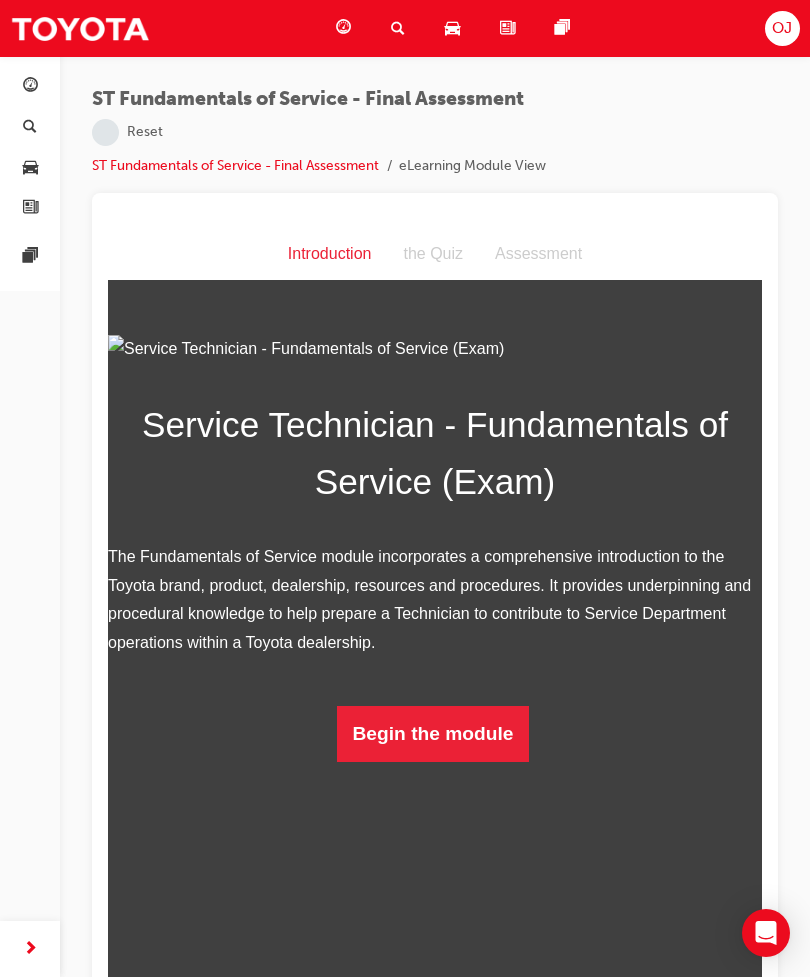 click on "Begin the module" at bounding box center (433, 734) 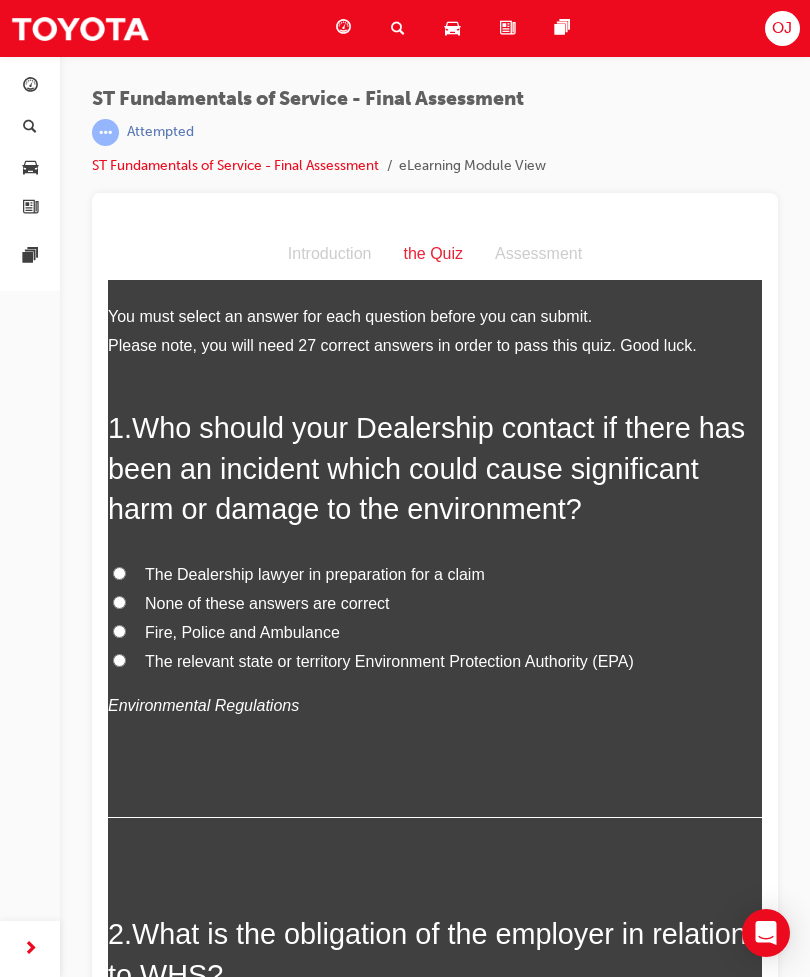 scroll, scrollTop: 0, scrollLeft: 0, axis: both 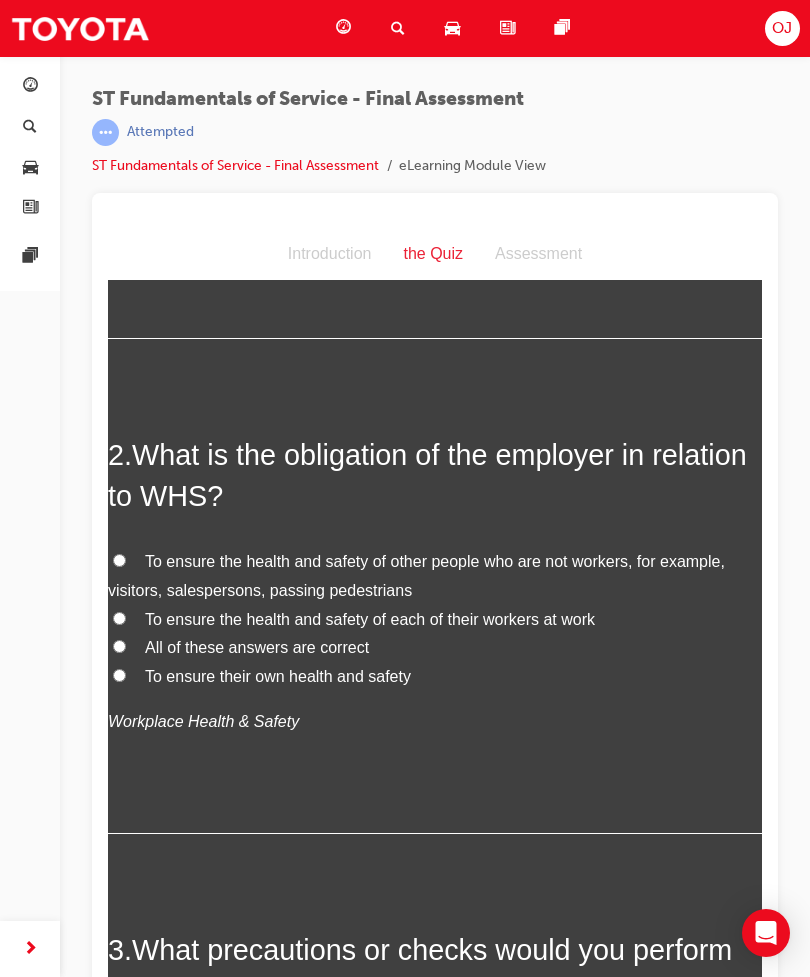 click on "All of these answers are correct" at bounding box center [119, 646] 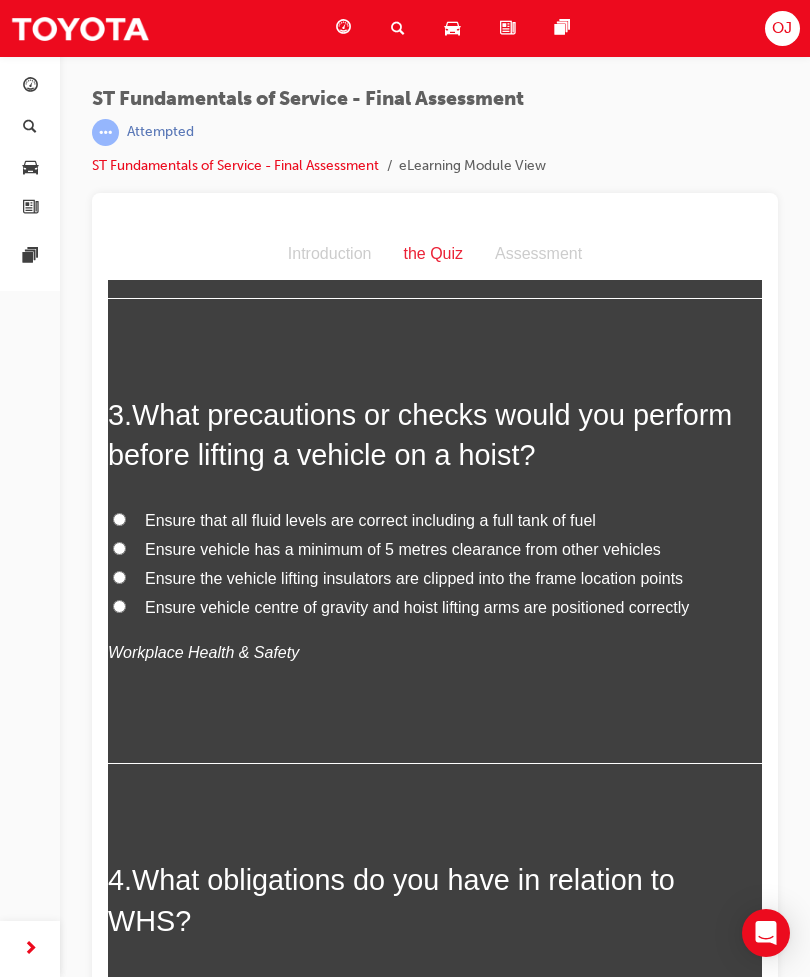 scroll, scrollTop: 1025, scrollLeft: 0, axis: vertical 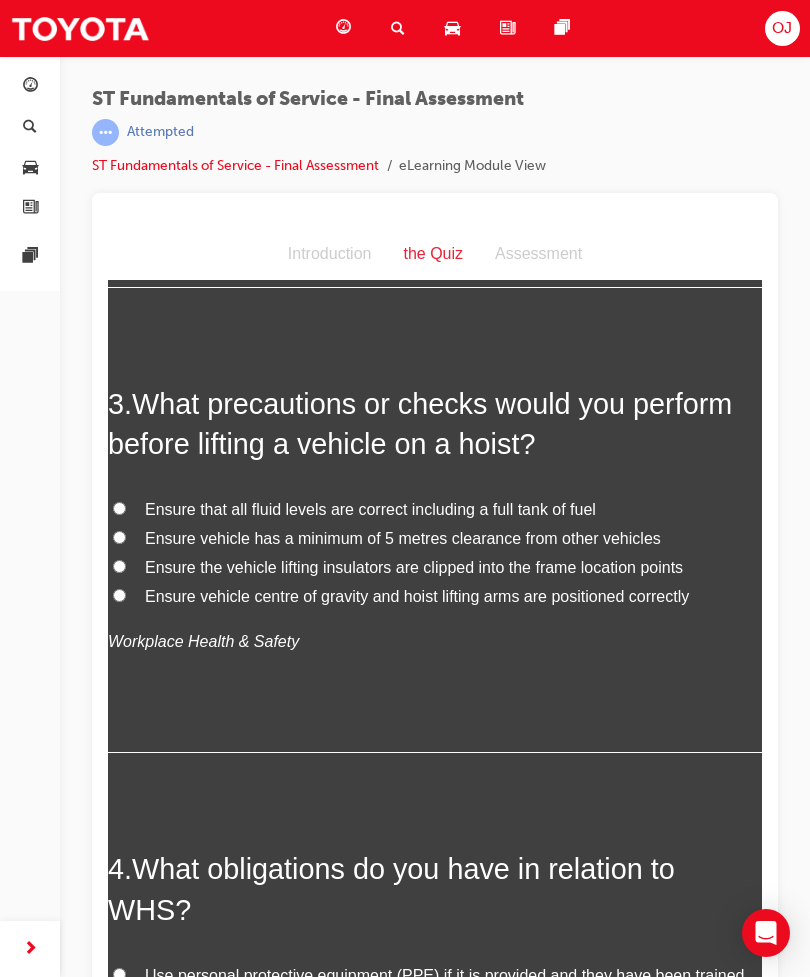 click on "Ensure the vehicle lifting insulators are clipped into the frame location points" at bounding box center [119, 566] 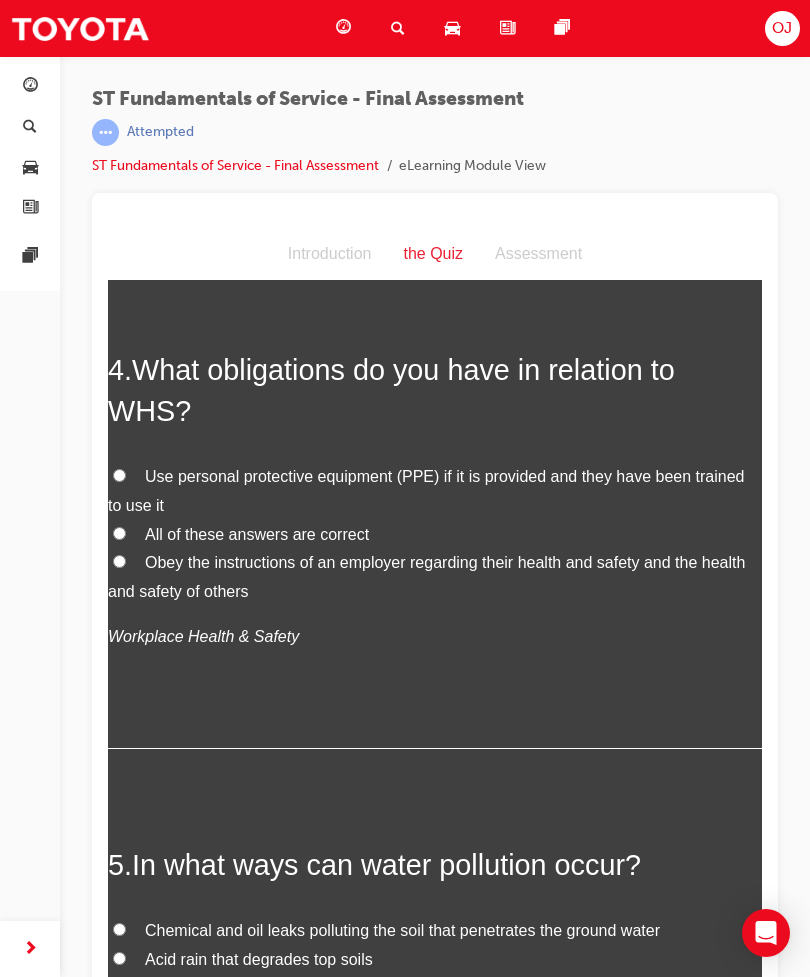 scroll, scrollTop: 1523, scrollLeft: 0, axis: vertical 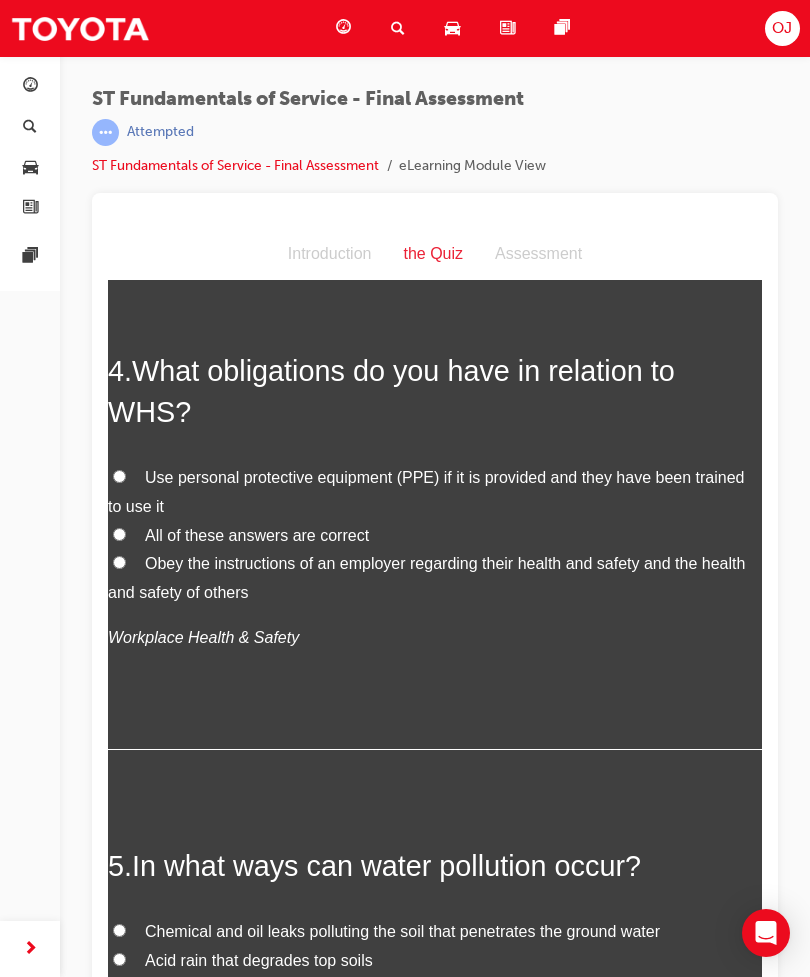 click on "Use personal protective equipment (PPE) if it is provided and they have been trained to use it" at bounding box center [435, 493] 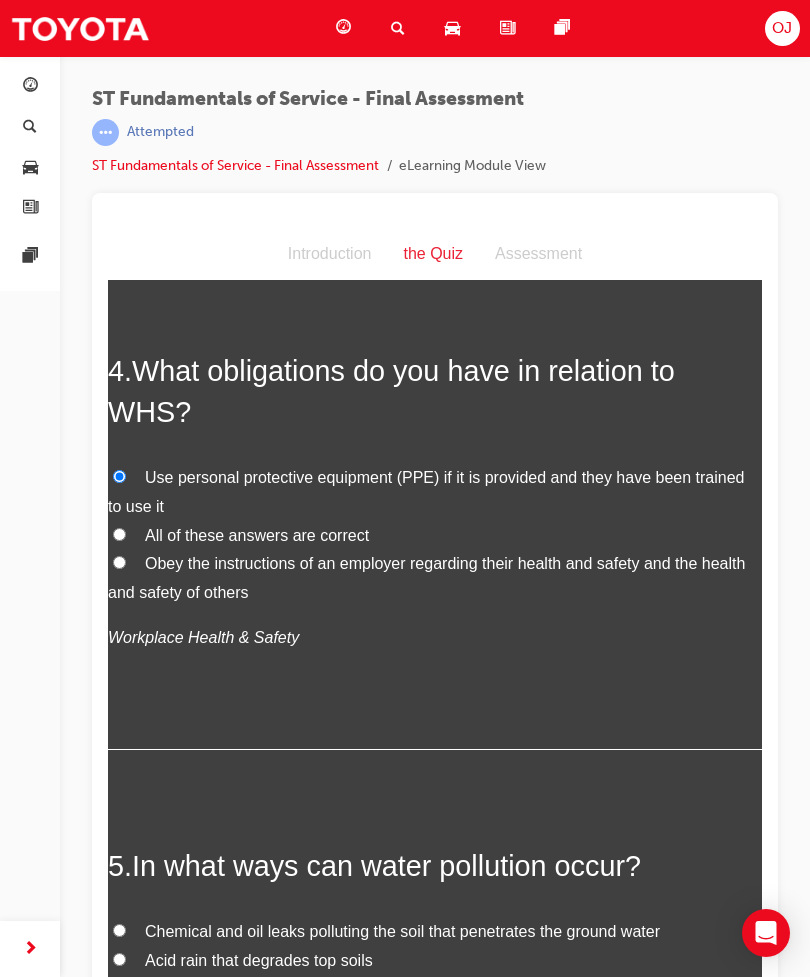 click on "All of these answers are correct" at bounding box center [119, 534] 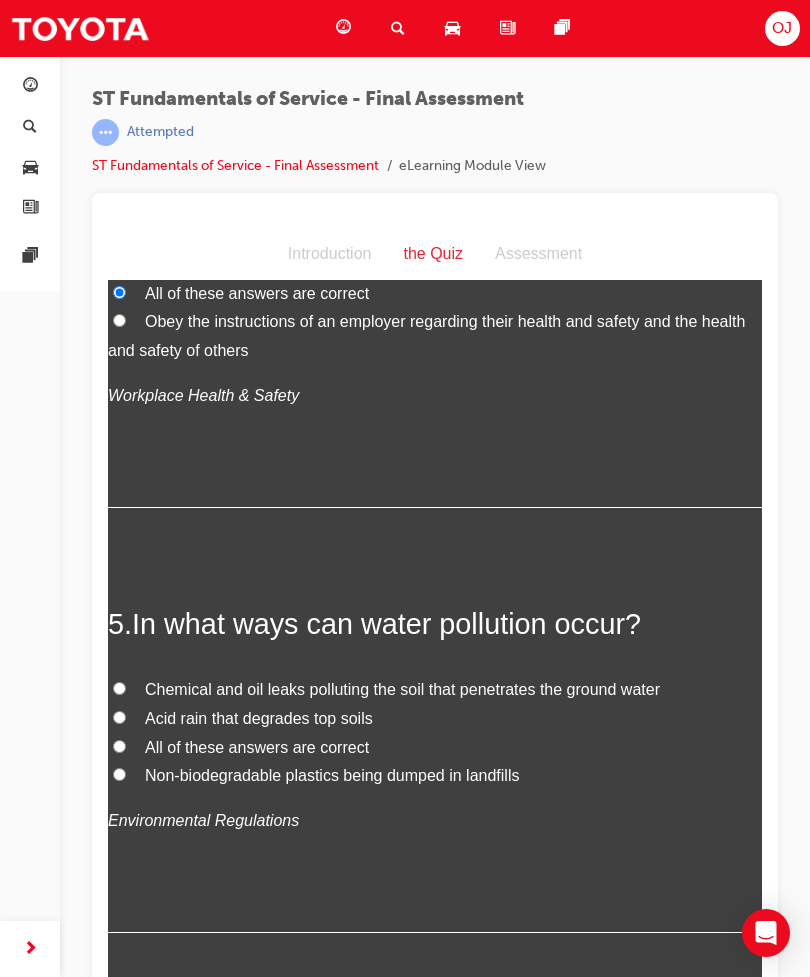 scroll, scrollTop: 1768, scrollLeft: 0, axis: vertical 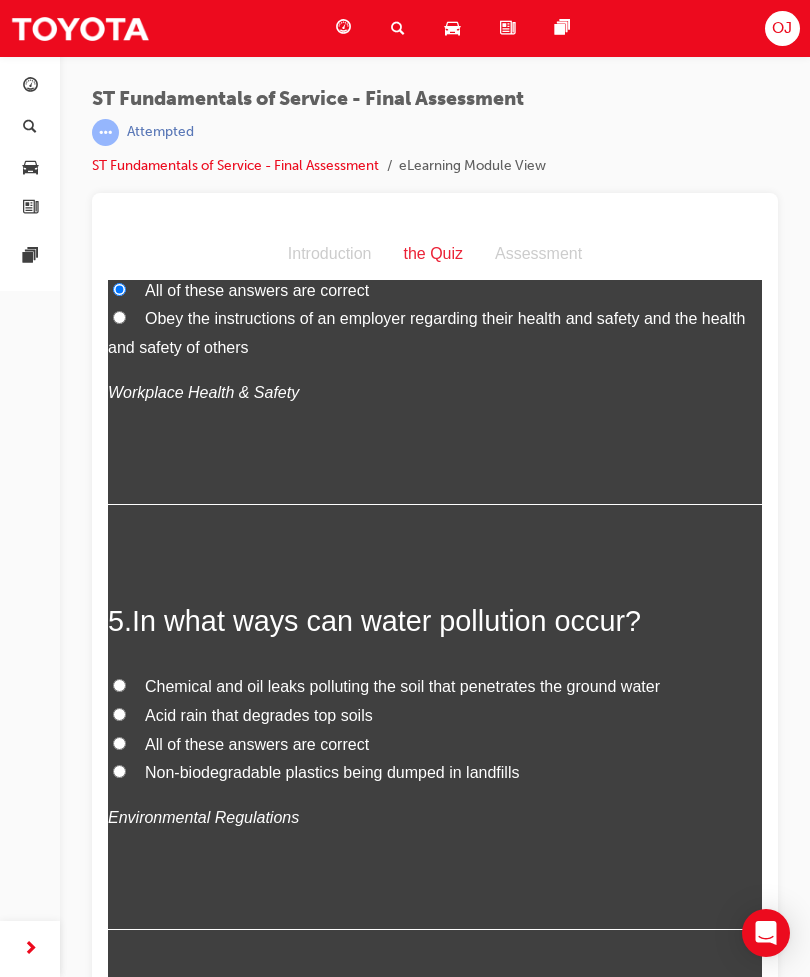 click on "All of these answers are correct" at bounding box center [435, 745] 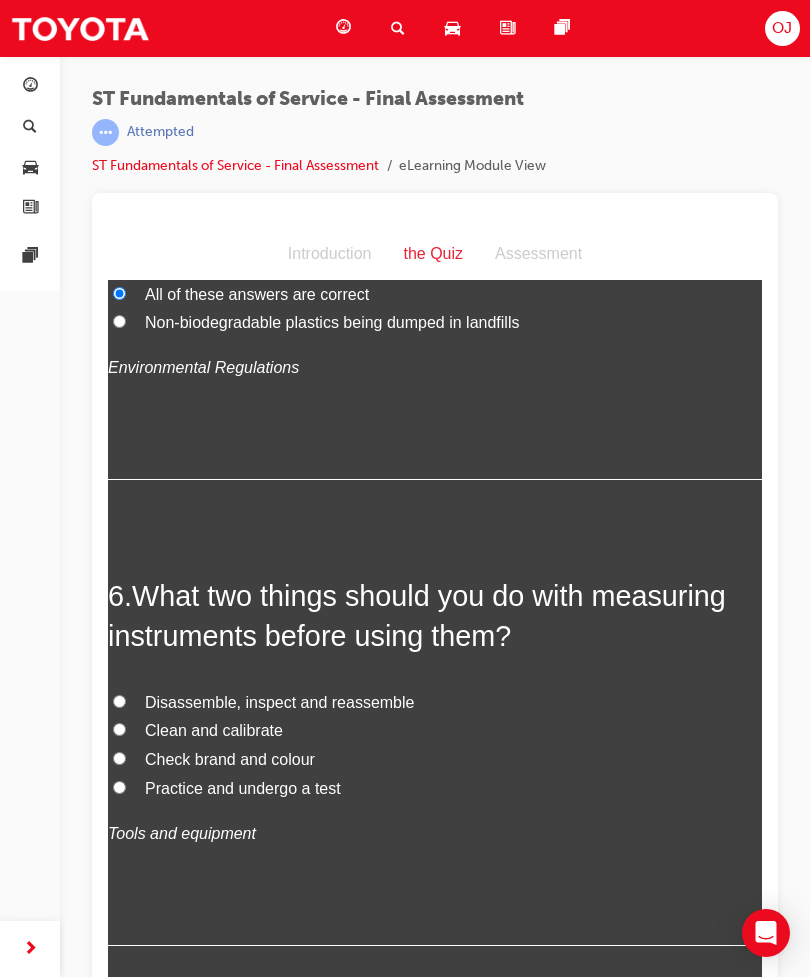 scroll, scrollTop: 2223, scrollLeft: 0, axis: vertical 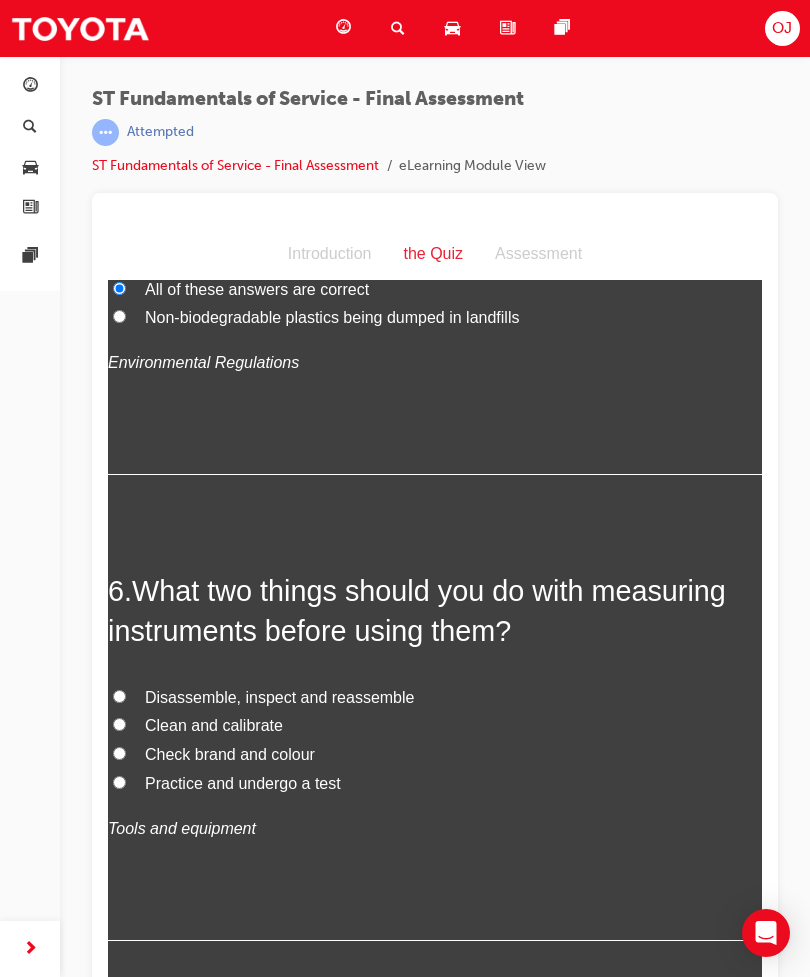 click on "Clean and calibrate" at bounding box center [119, 724] 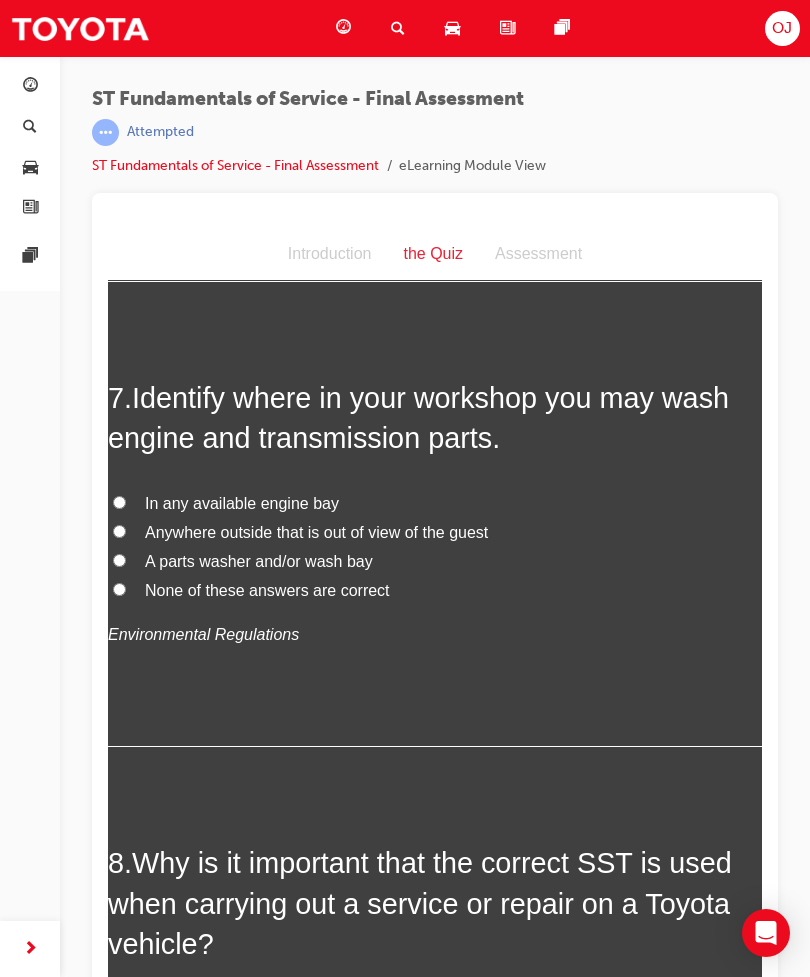 scroll, scrollTop: 2885, scrollLeft: 0, axis: vertical 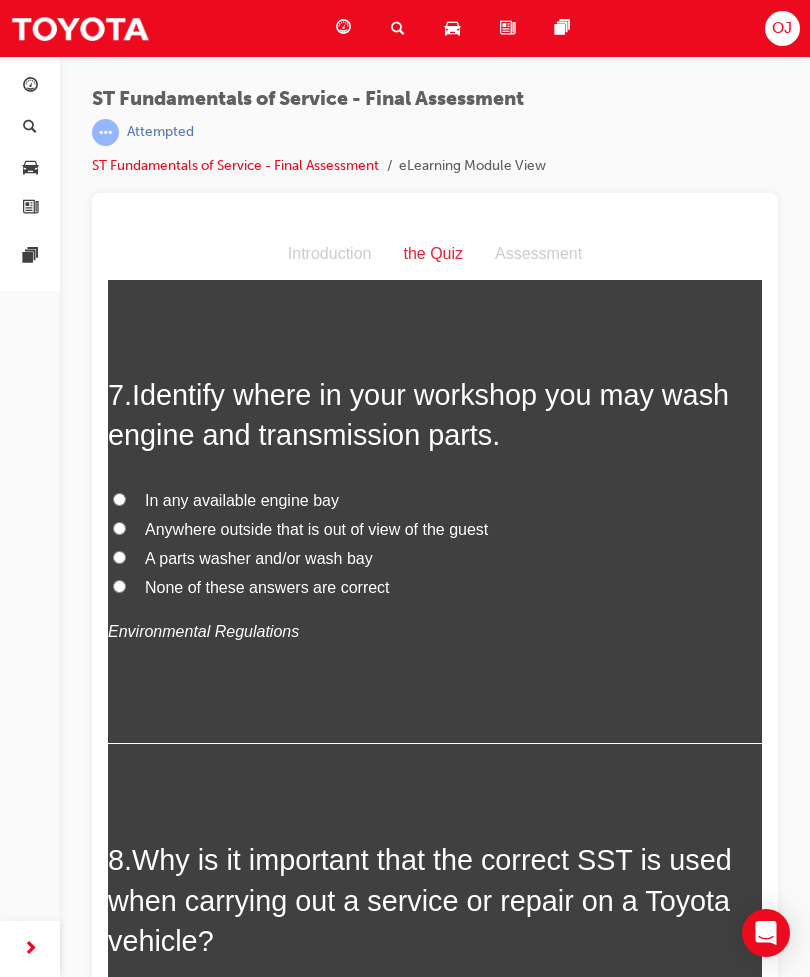 click on "A parts washer and/or wash bay" at bounding box center [435, 559] 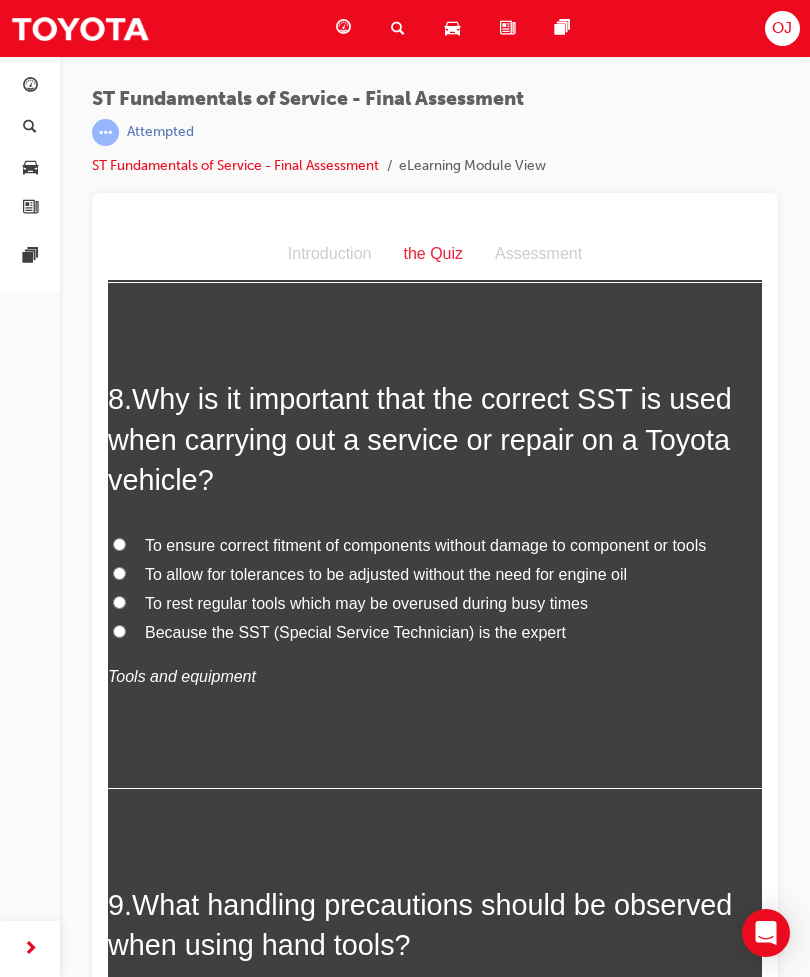 scroll, scrollTop: 3347, scrollLeft: 0, axis: vertical 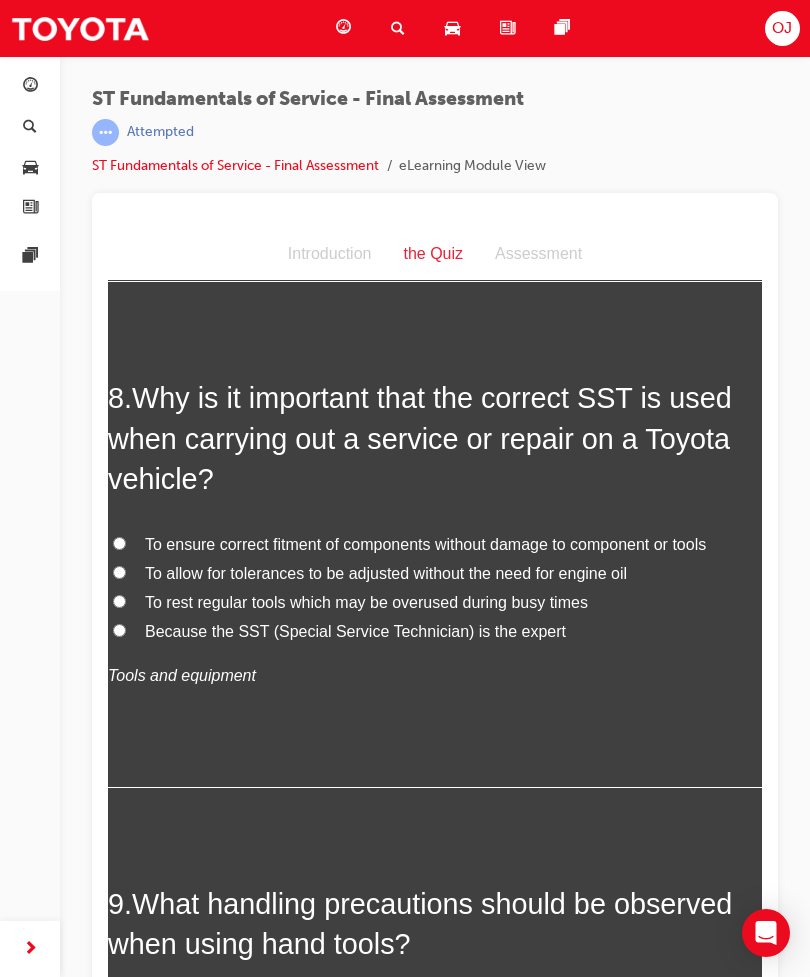 click on "To ensure correct fitment of components without damage to component or tools" at bounding box center [435, 545] 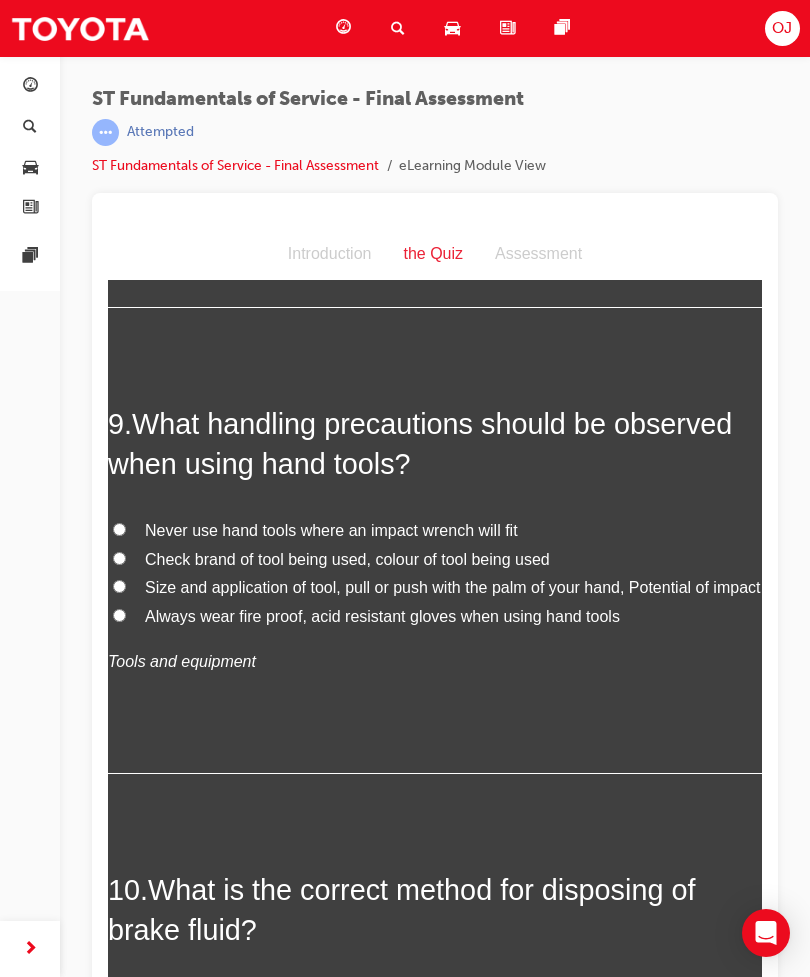 scroll, scrollTop: 3828, scrollLeft: 0, axis: vertical 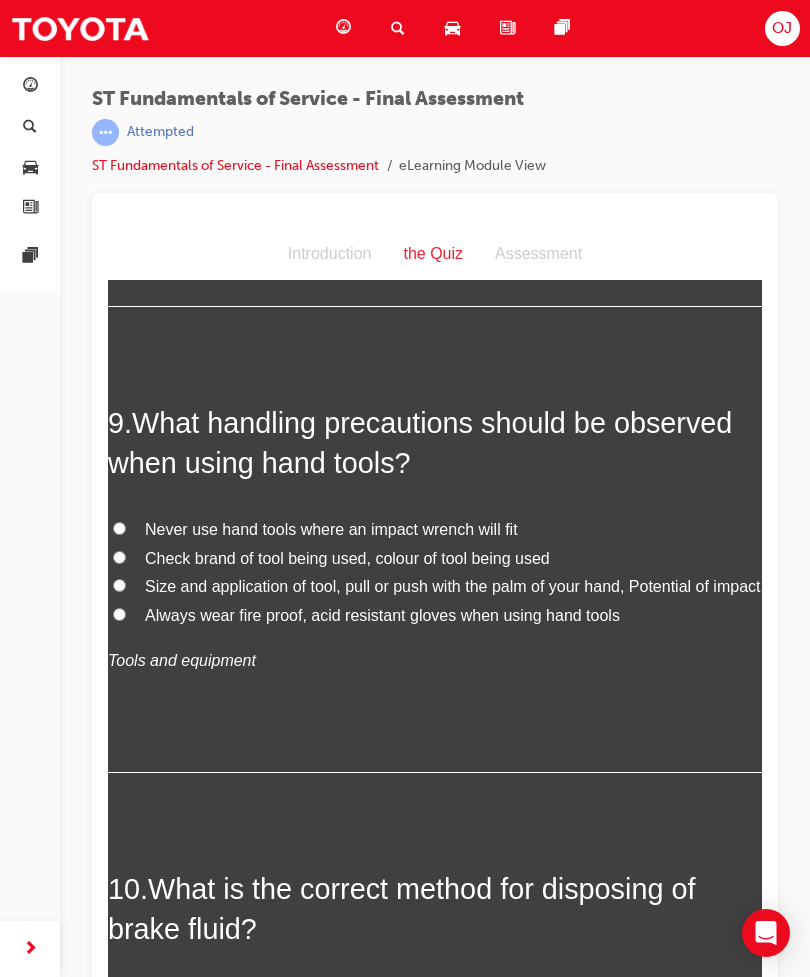 click on "Size and application of tool, pull or push with the palm of your hand, Potential of impact" at bounding box center [435, 587] 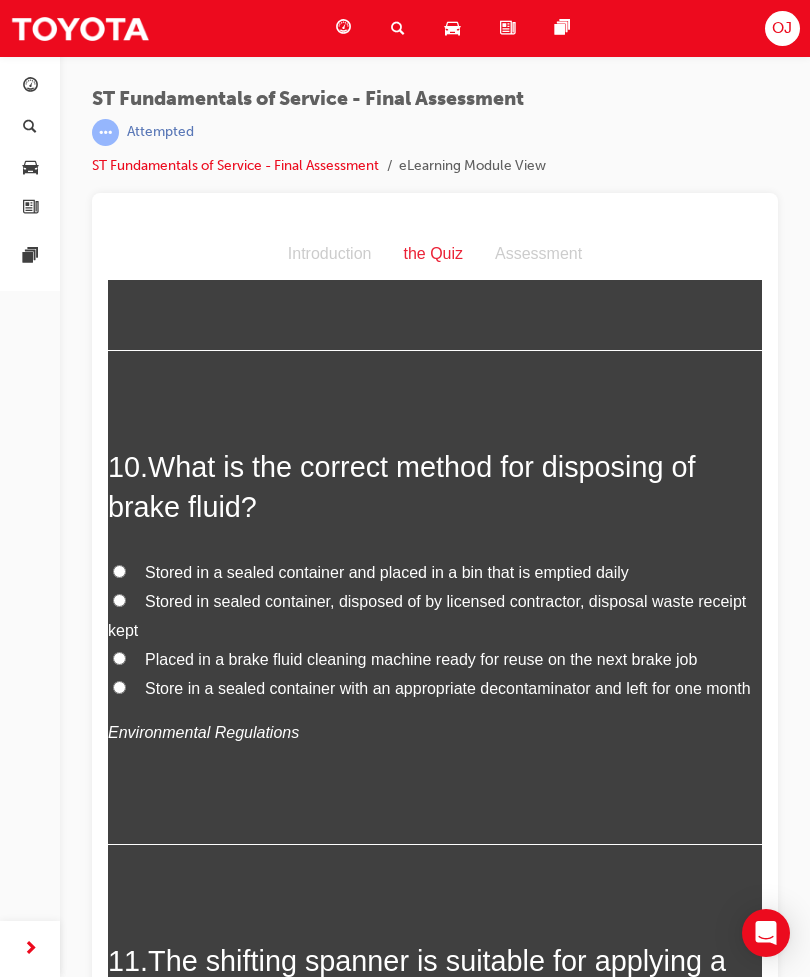 scroll, scrollTop: 4253, scrollLeft: 0, axis: vertical 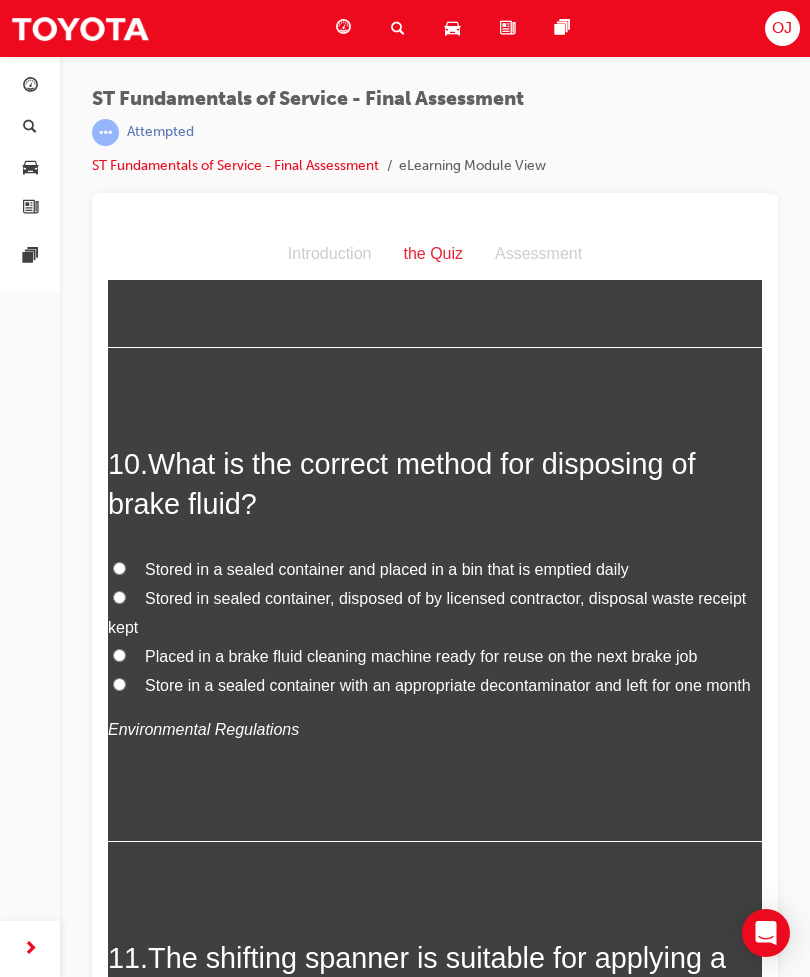 click on "Stored in sealed container, disposed of by licensed contractor, disposal waste receipt kept" at bounding box center [435, 614] 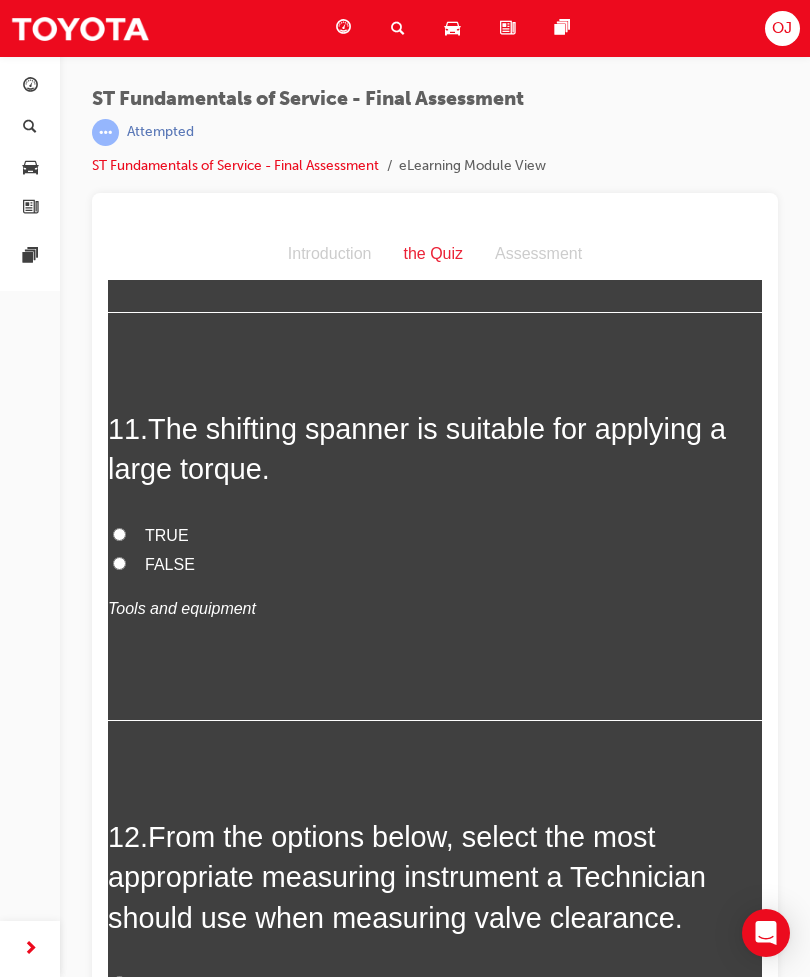 scroll, scrollTop: 4785, scrollLeft: 0, axis: vertical 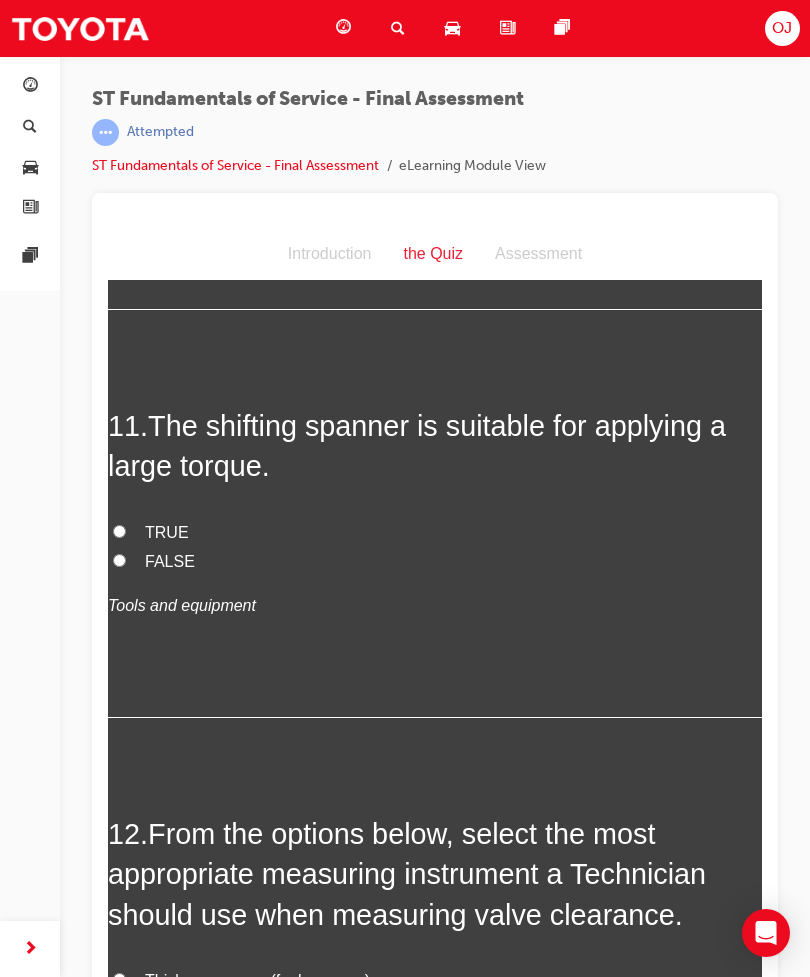 click on "FALSE" at bounding box center [119, 560] 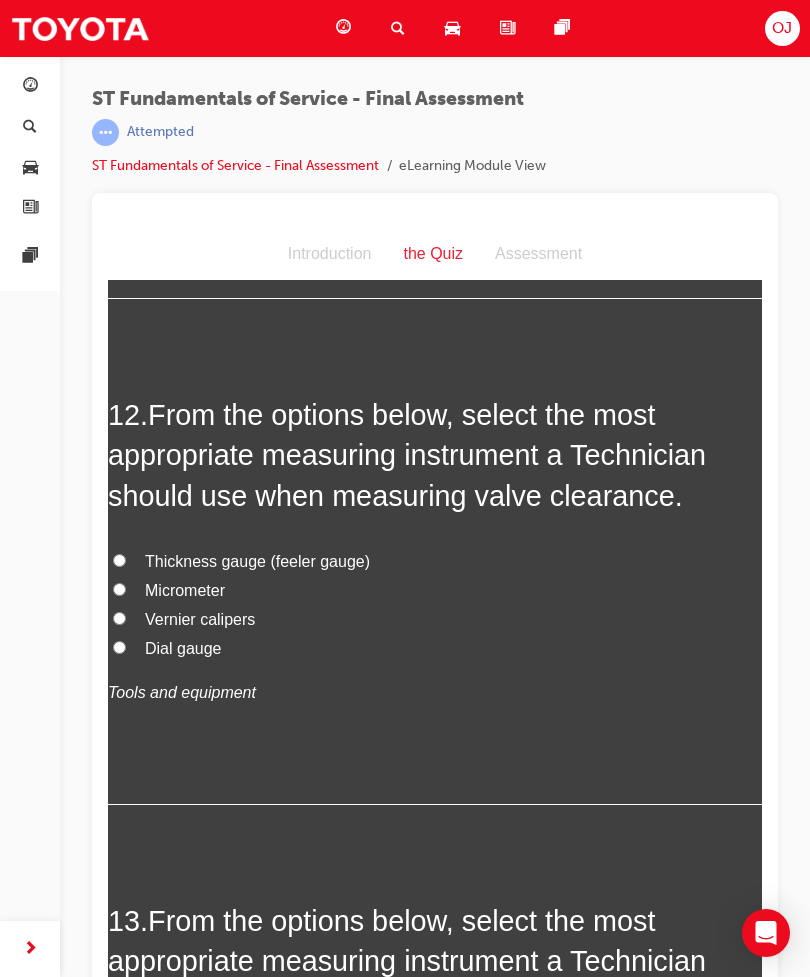 scroll, scrollTop: 5205, scrollLeft: 0, axis: vertical 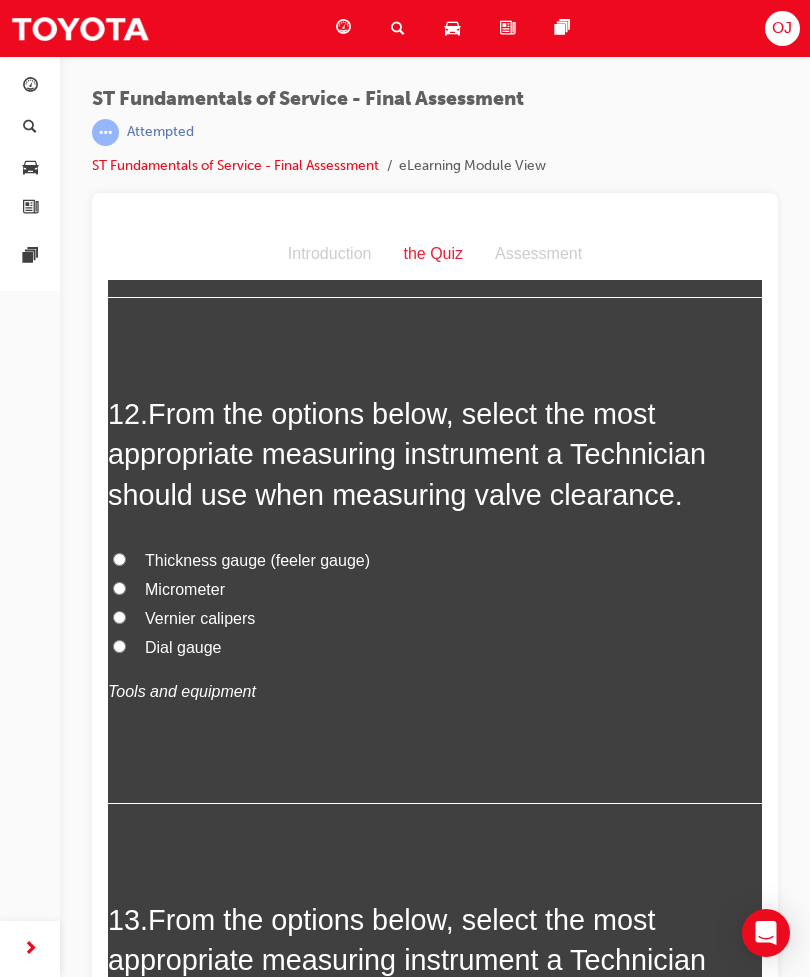 click on "Thickness gauge (feeler gauge)" at bounding box center [257, 560] 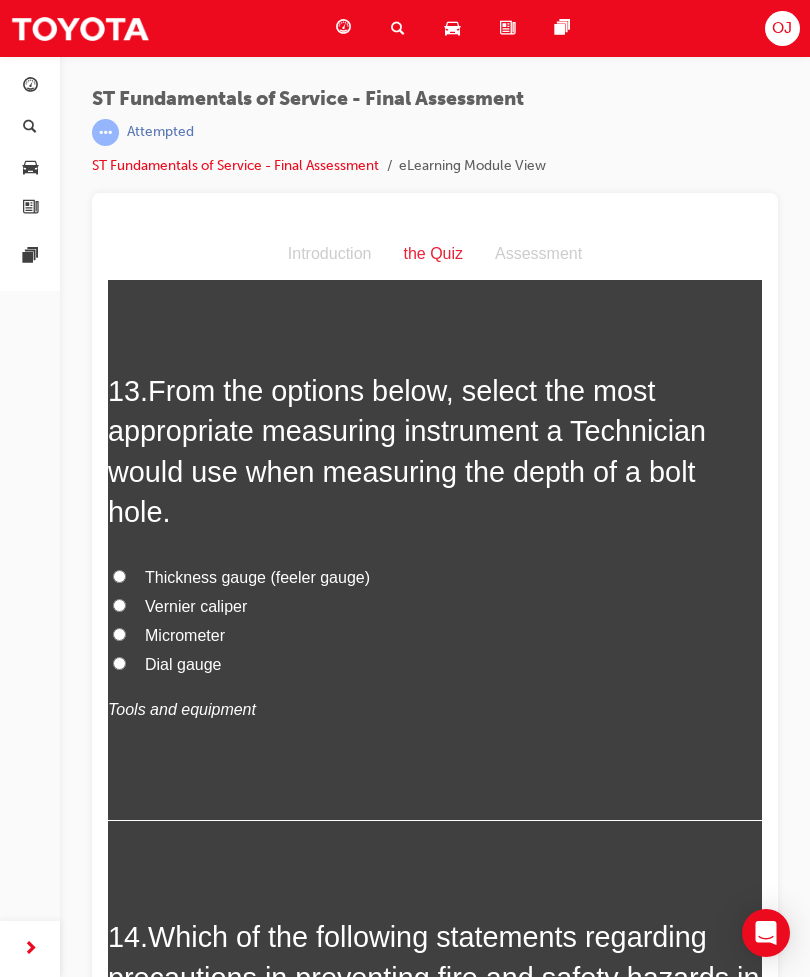 scroll, scrollTop: 5736, scrollLeft: 0, axis: vertical 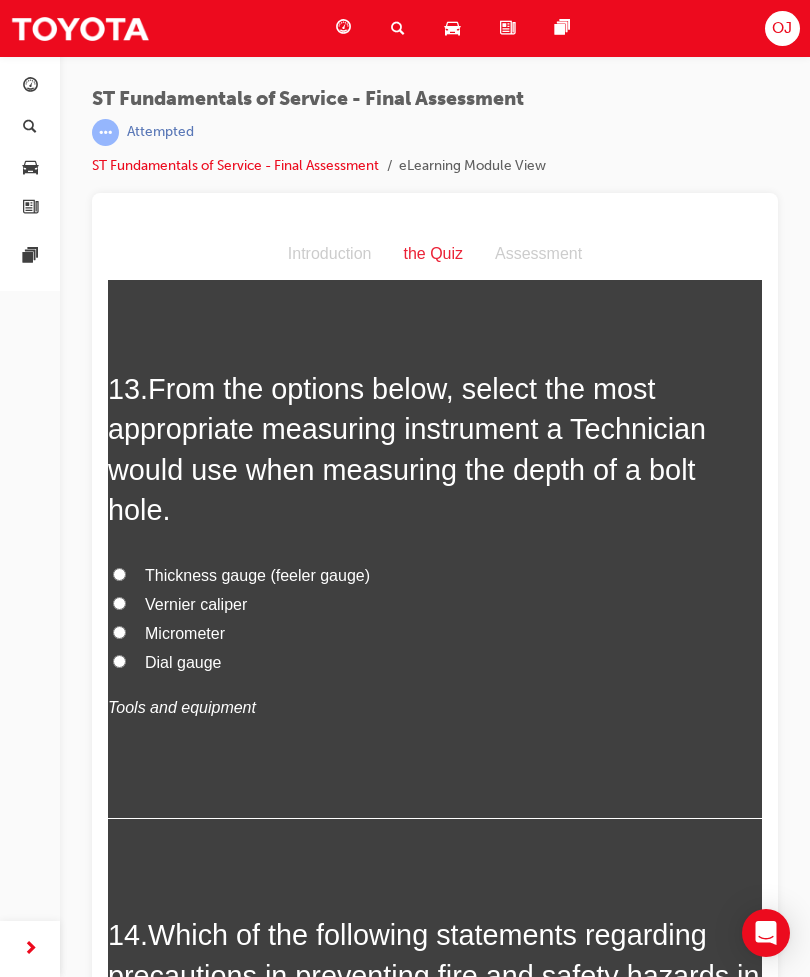 click on "Dial gauge" at bounding box center [183, 662] 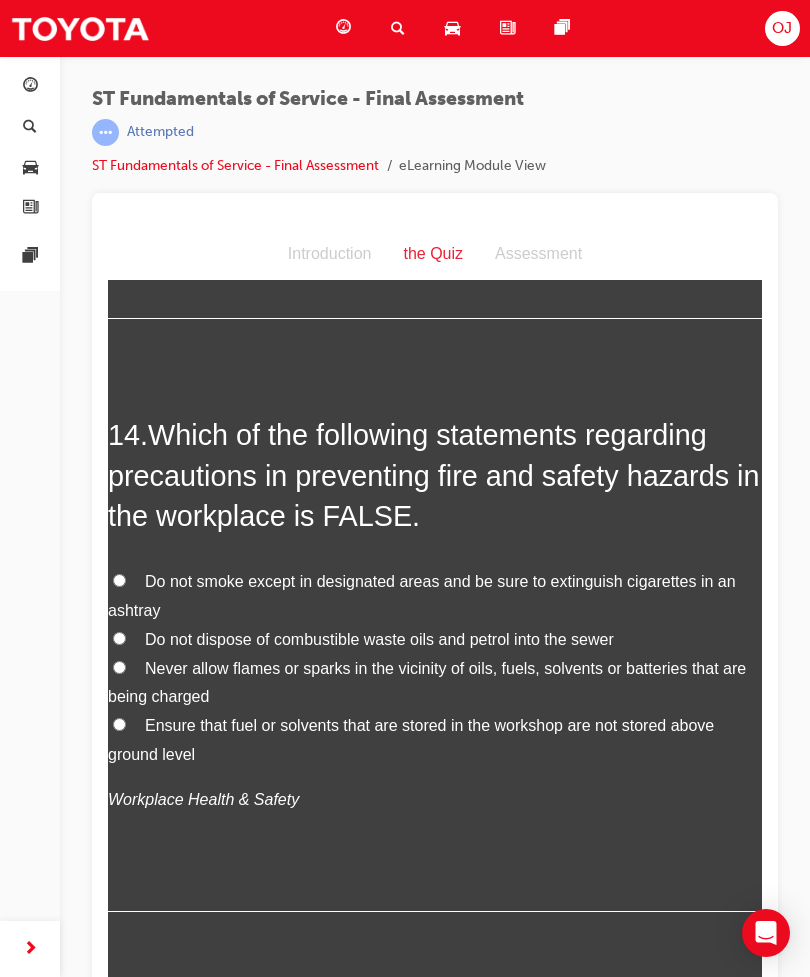 scroll, scrollTop: 6240, scrollLeft: 0, axis: vertical 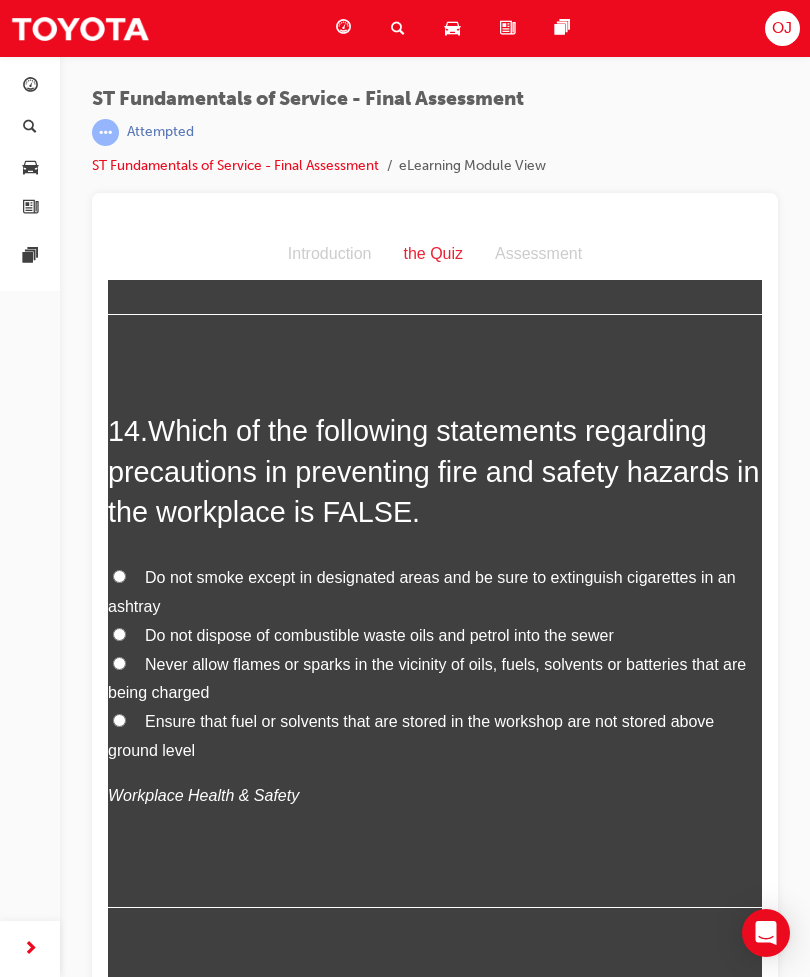 click on "Ensure that fuel or solvents that are stored in the workshop are not stored above ground level" at bounding box center (435, 737) 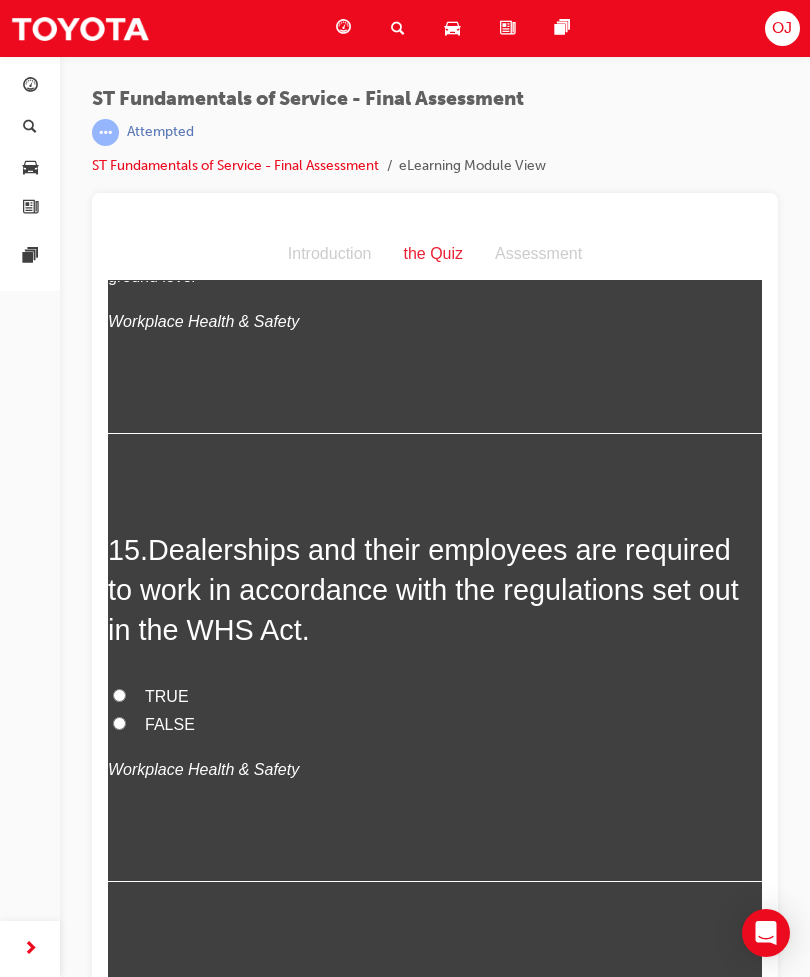 scroll, scrollTop: 6717, scrollLeft: 0, axis: vertical 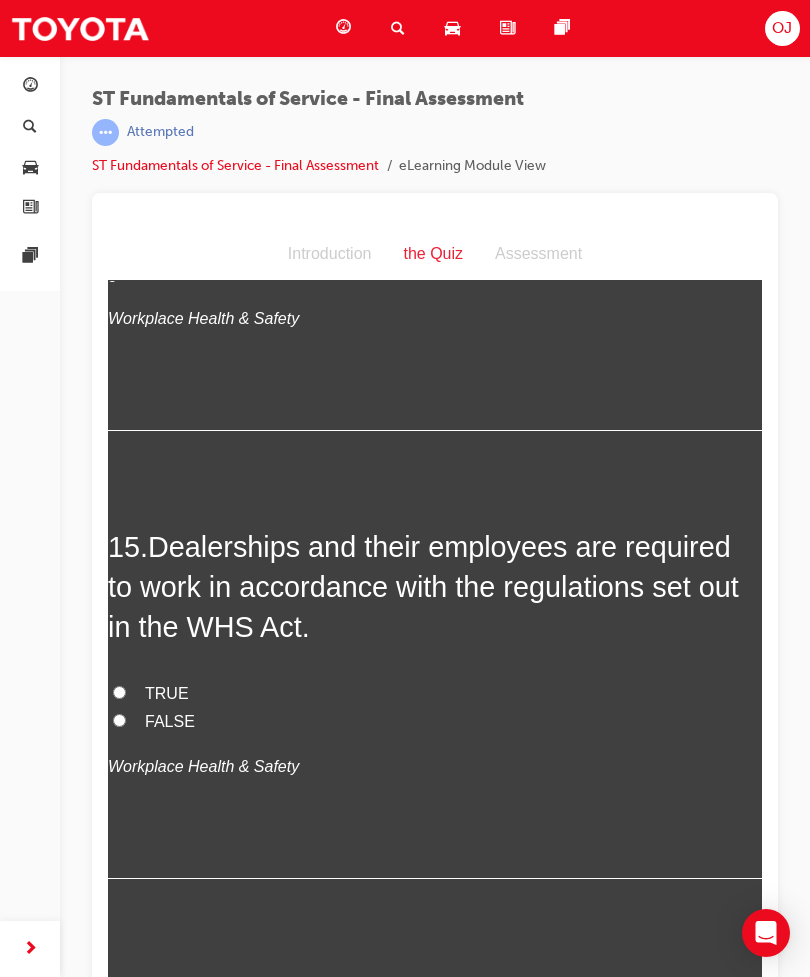 click on "TRUE" at bounding box center (435, 694) 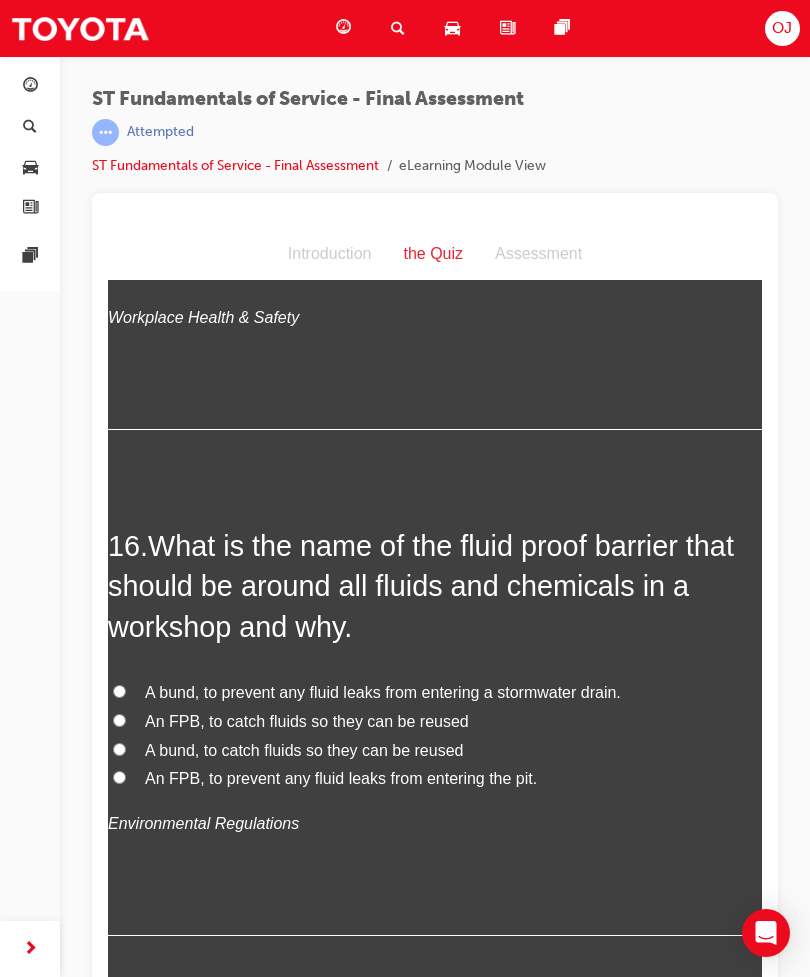 scroll, scrollTop: 7167, scrollLeft: 0, axis: vertical 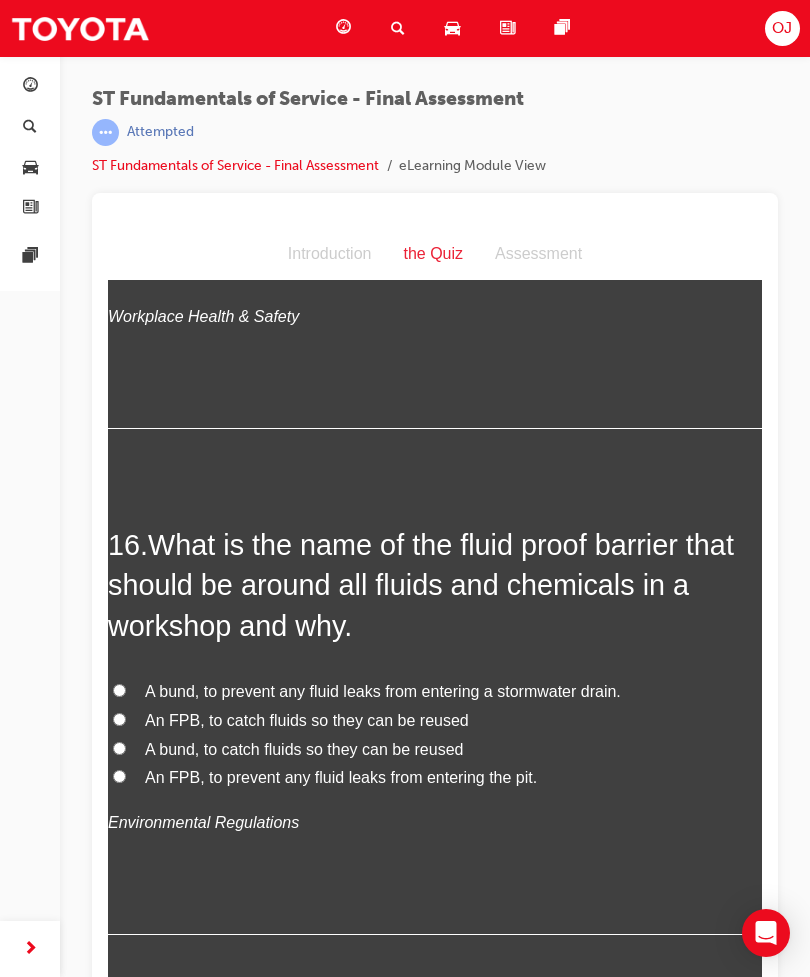 click on "An FPB, to prevent any fluid leaks from entering the pit." at bounding box center [435, 778] 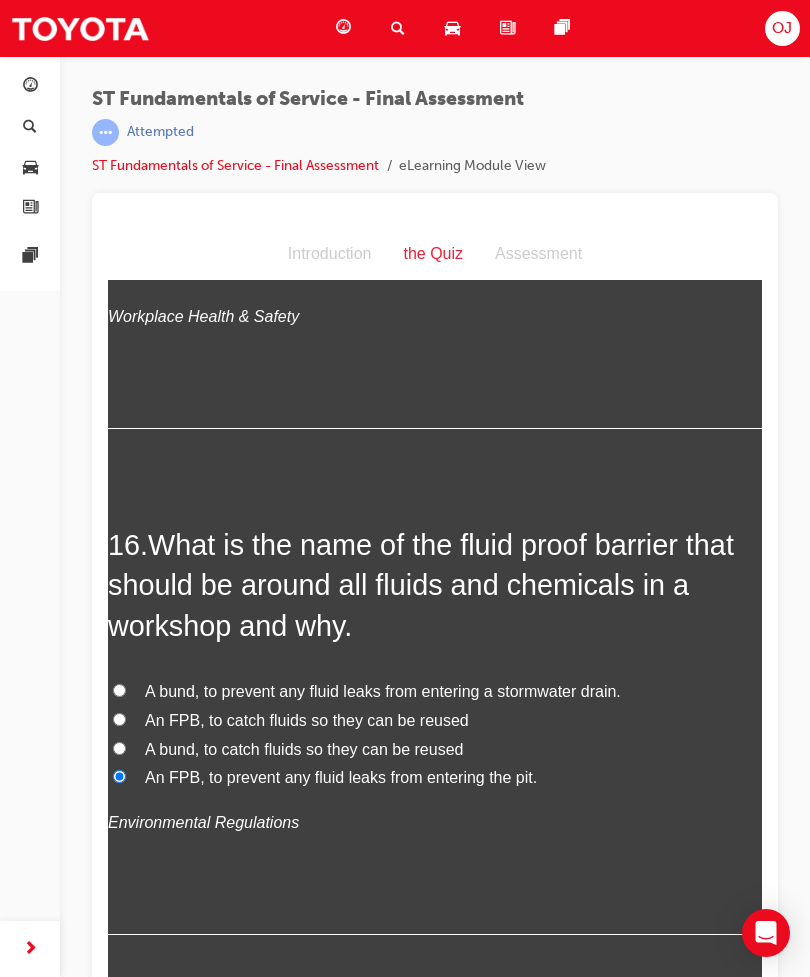 click on "A bund, to prevent any fluid leaks from entering a stormwater drain." at bounding box center (435, 692) 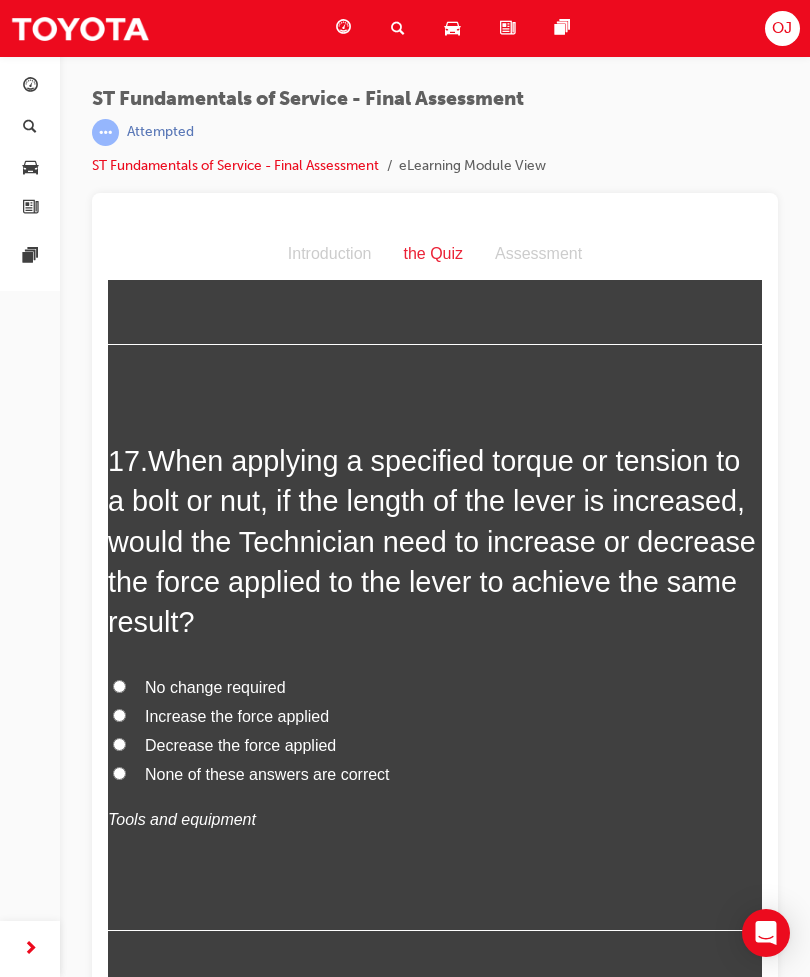 scroll, scrollTop: 7747, scrollLeft: 0, axis: vertical 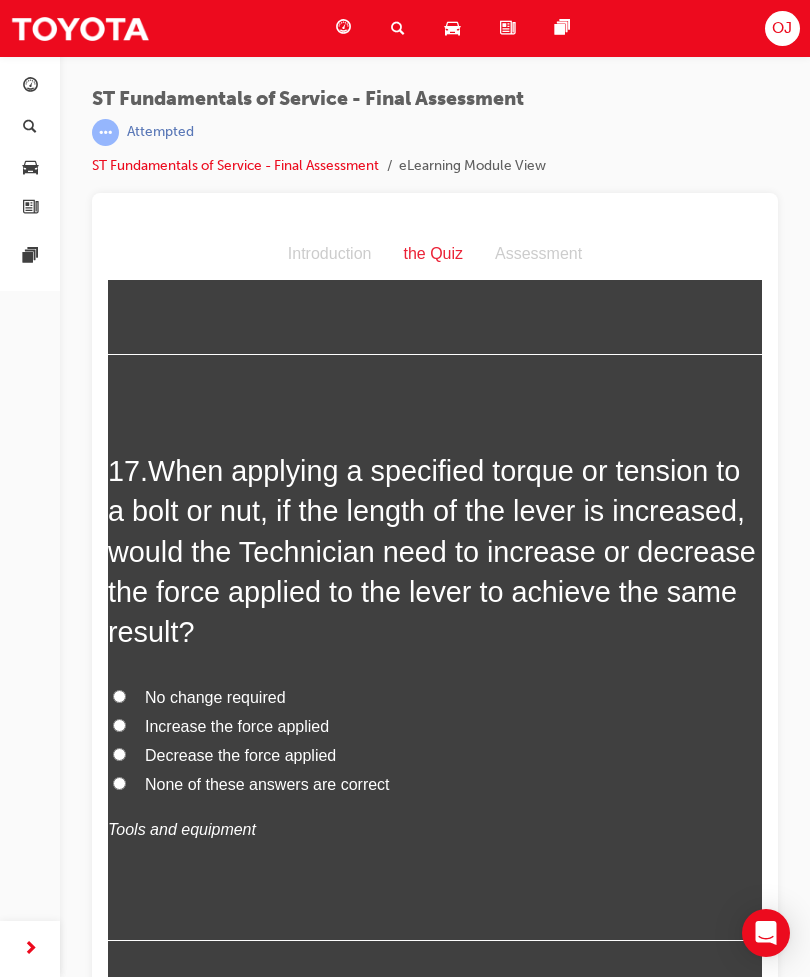 click on "Decrease the force applied" at bounding box center (119, 754) 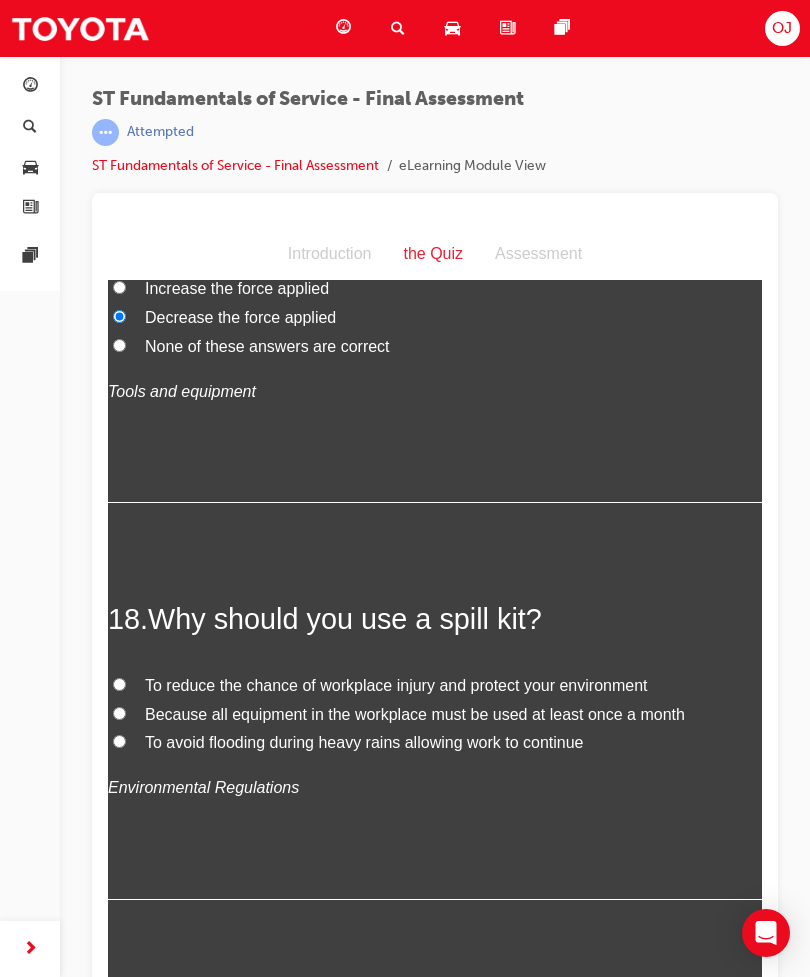 scroll, scrollTop: 8191, scrollLeft: 0, axis: vertical 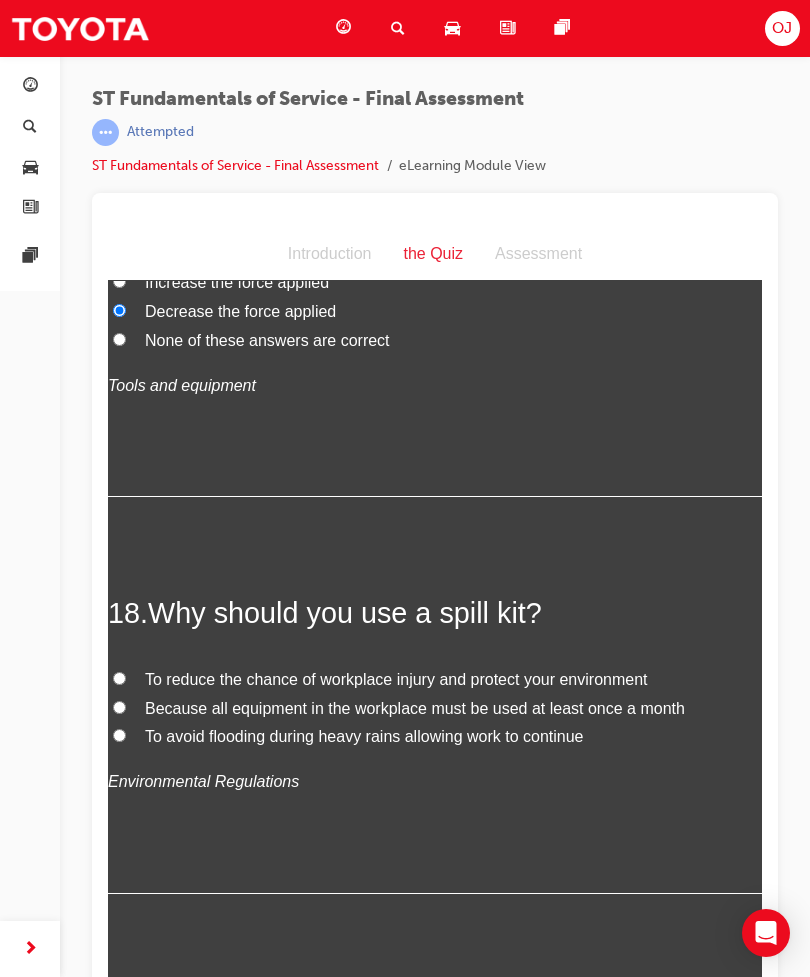 click on "To reduce the chance of workplace injury and protect your environment" at bounding box center [435, 680] 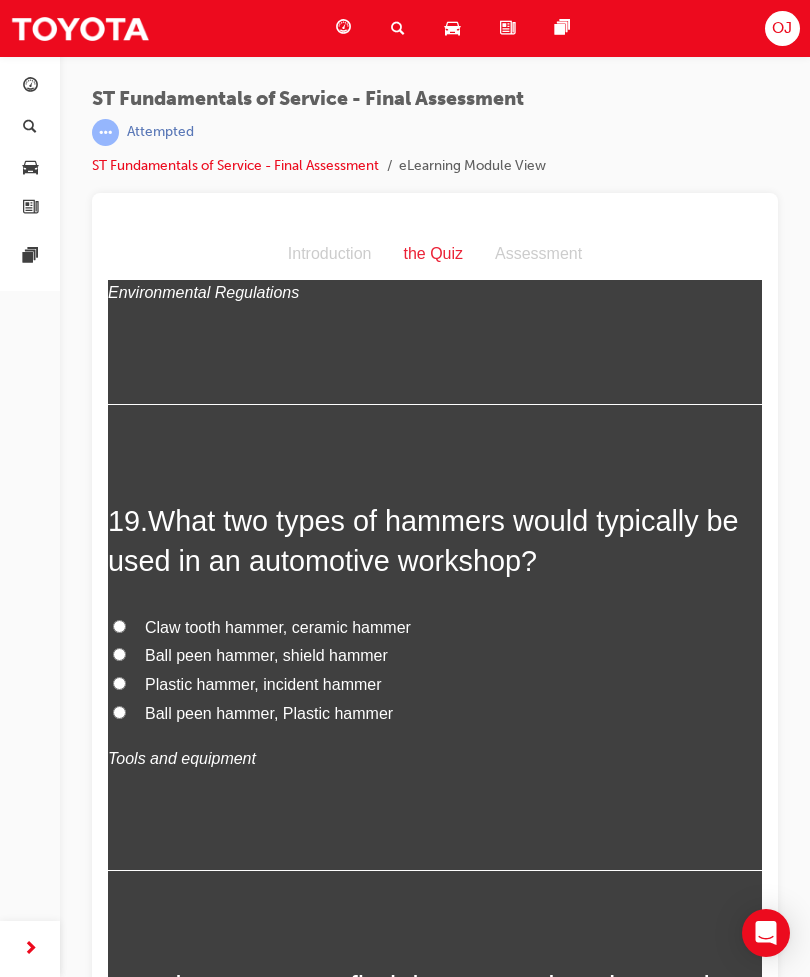 scroll, scrollTop: 8682, scrollLeft: 0, axis: vertical 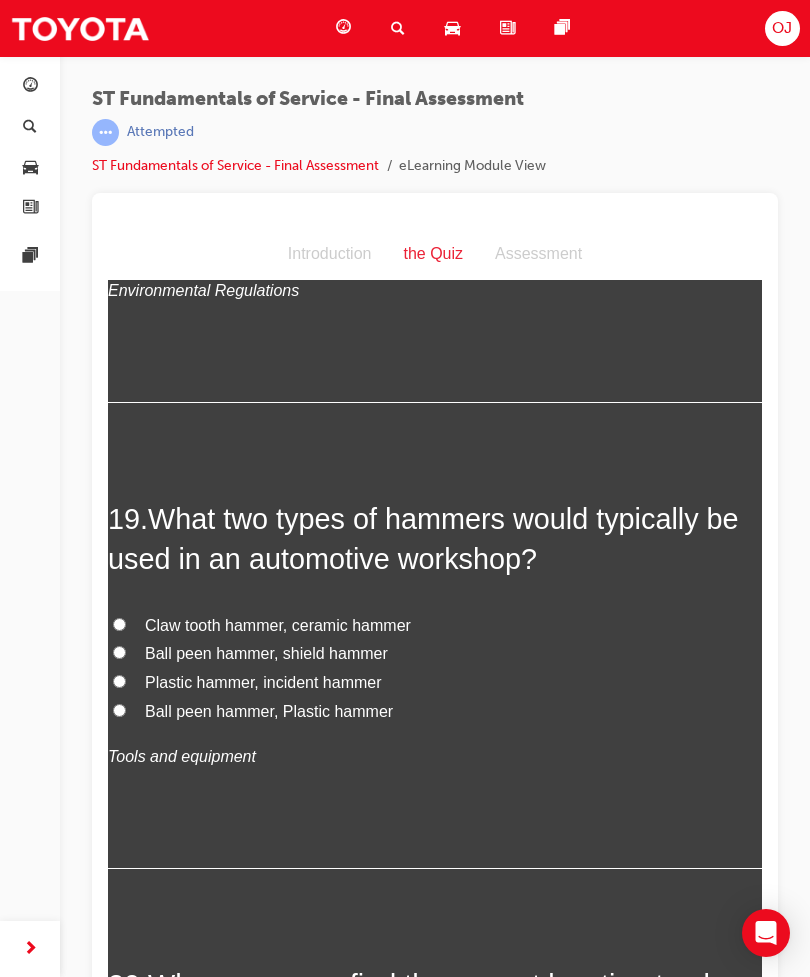 click on "Ball peen hammer, Plastic hammer" at bounding box center [269, 711] 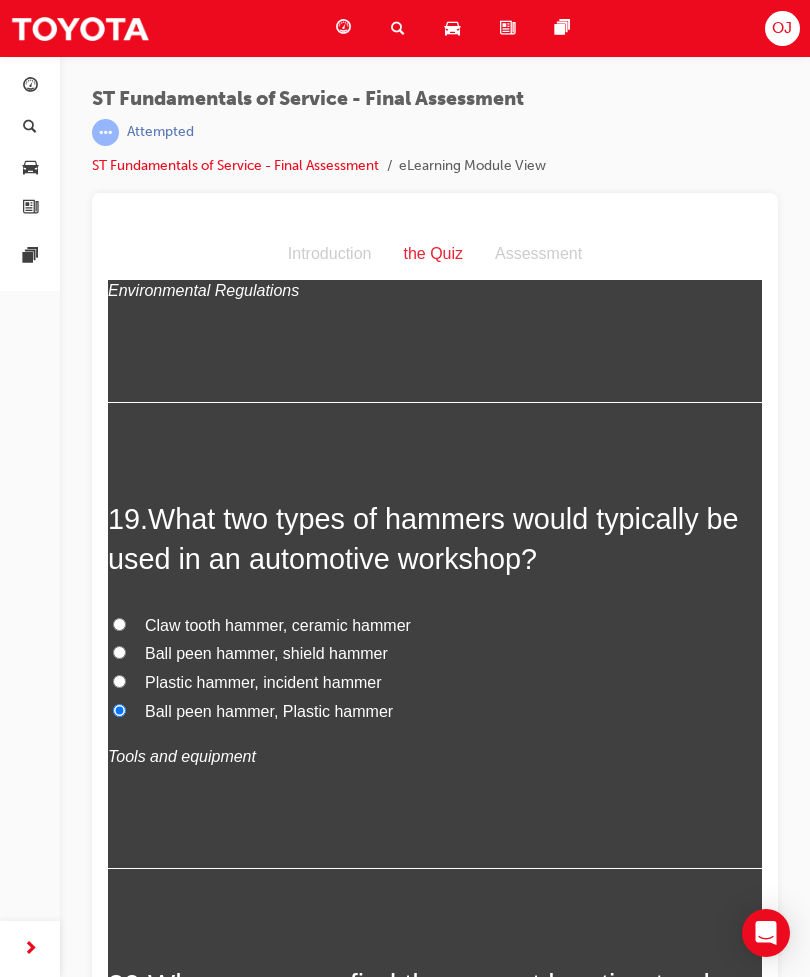 click on "Claw tooth hammer, ceramic hammer" at bounding box center (278, 625) 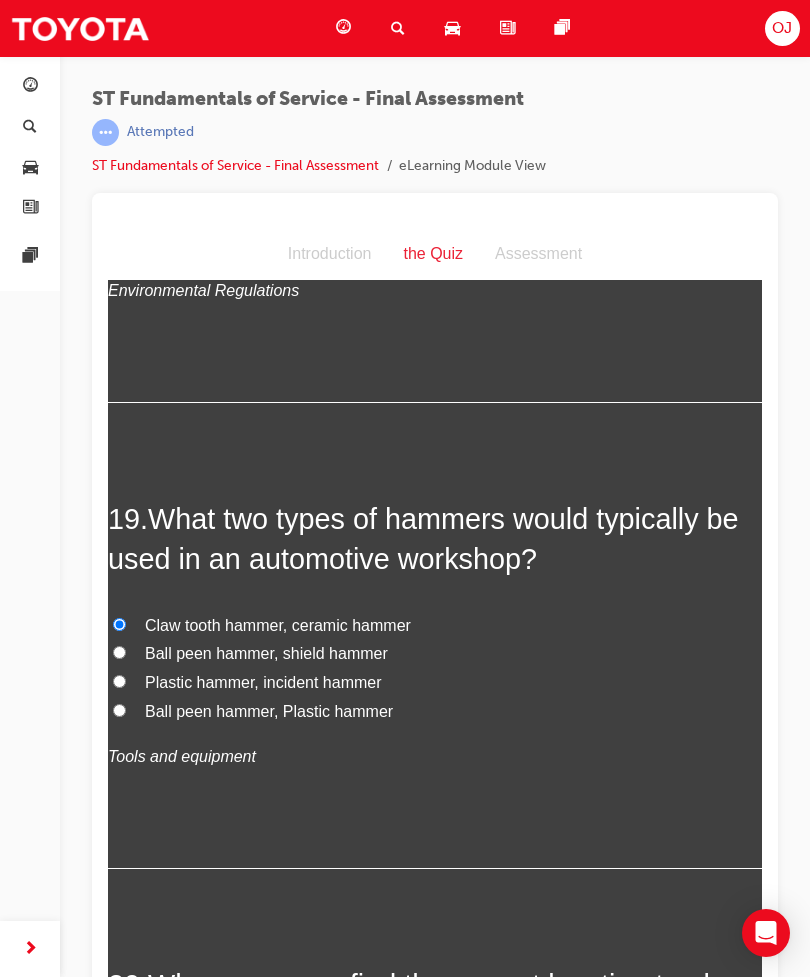 click on "Plastic hammer, incident hammer" at bounding box center (263, 682) 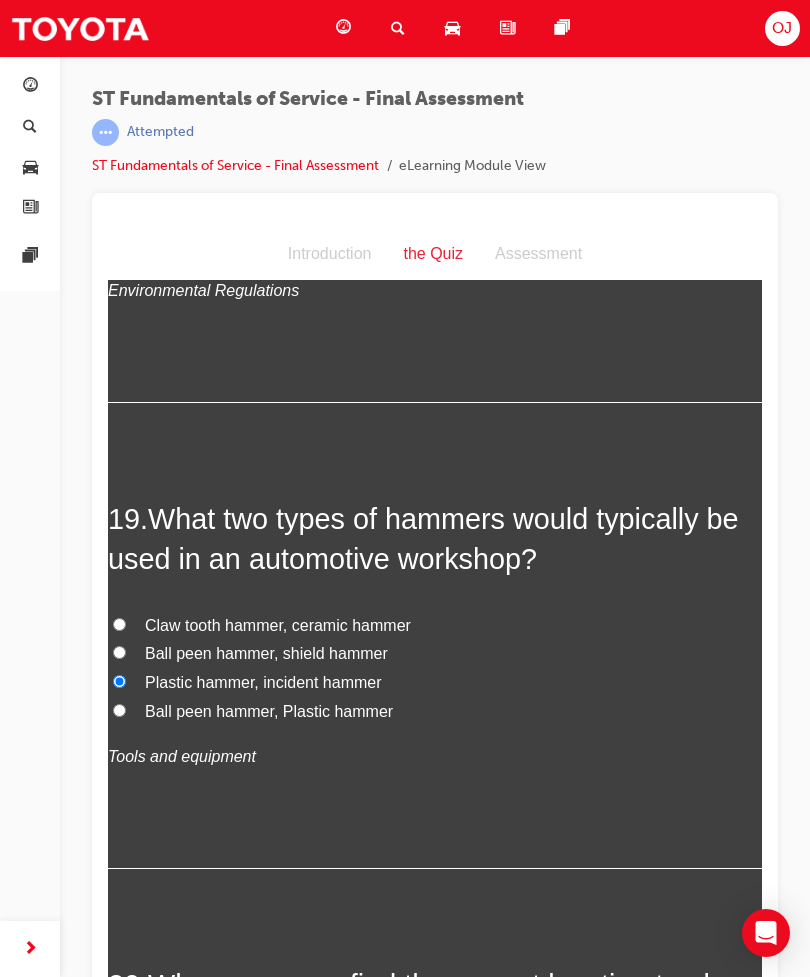 click on "Ball peen hammer, Plastic hammer" at bounding box center (269, 711) 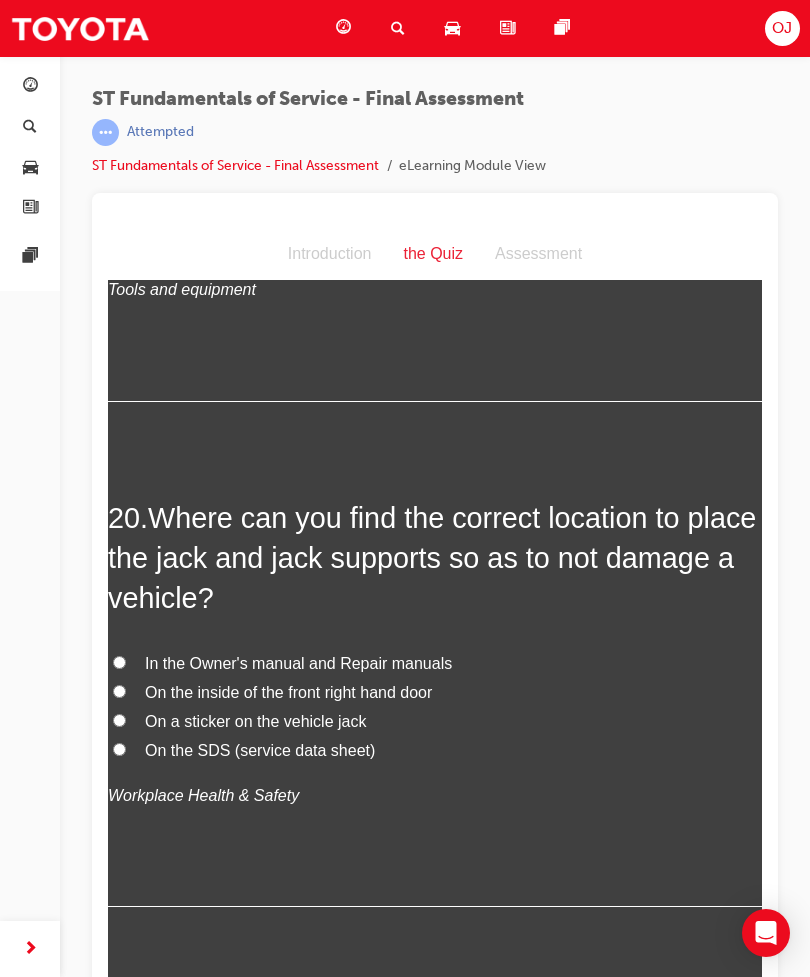 scroll, scrollTop: 9151, scrollLeft: 0, axis: vertical 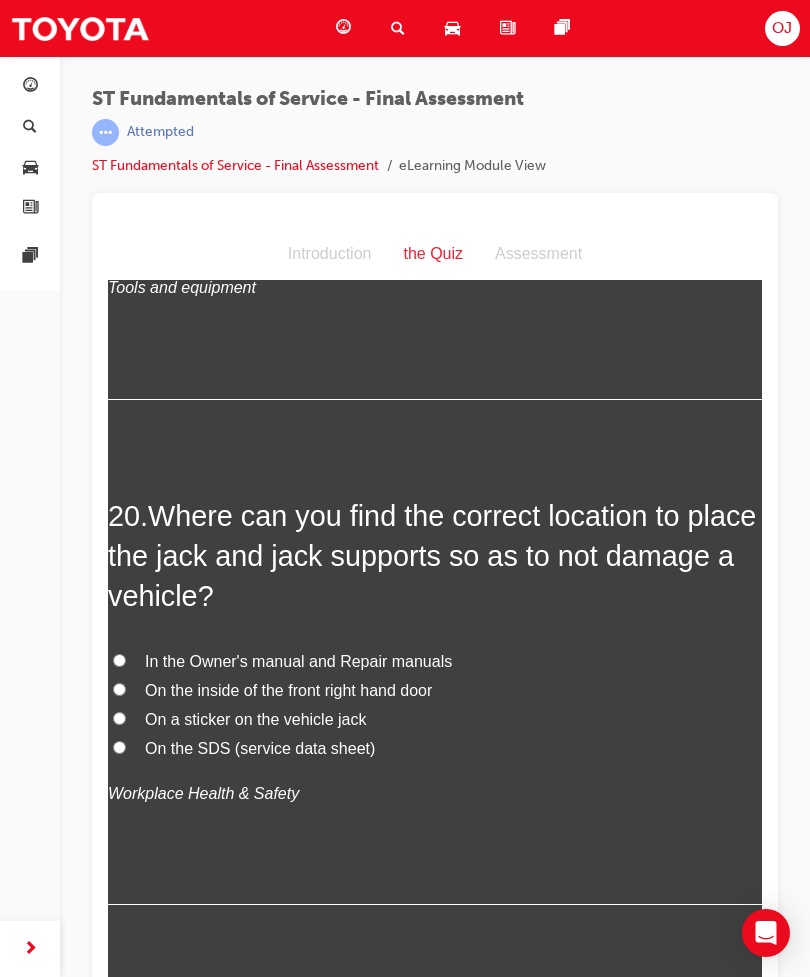 click on "In the Owner's manual and Repair manuals" at bounding box center [435, 662] 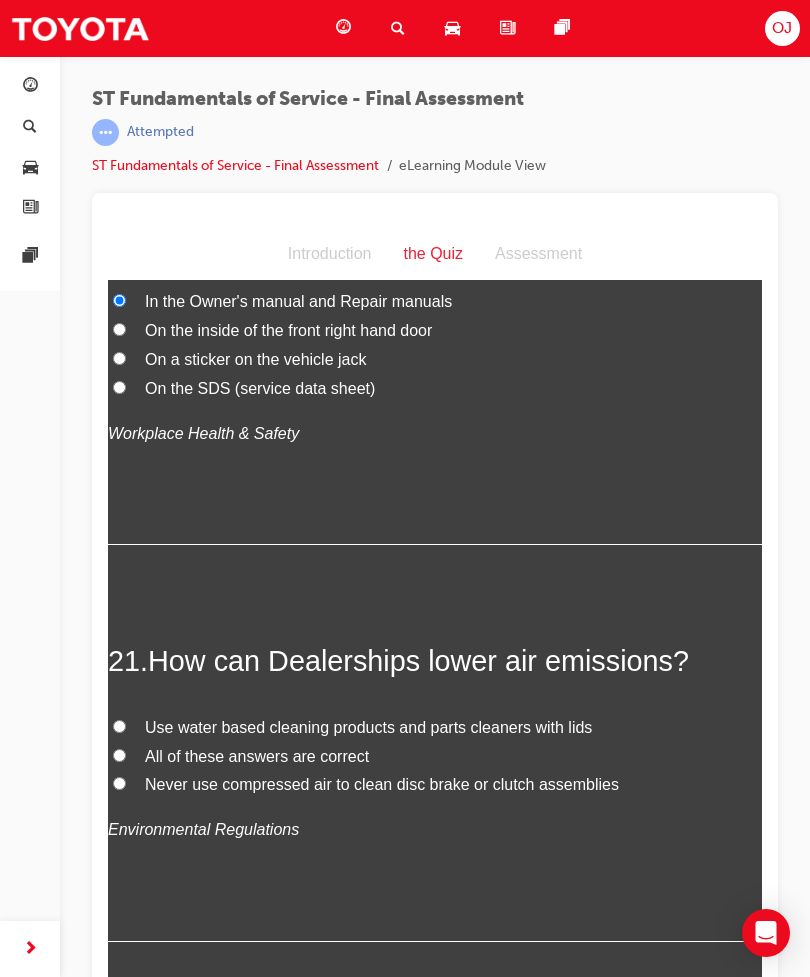scroll, scrollTop: 9513, scrollLeft: 0, axis: vertical 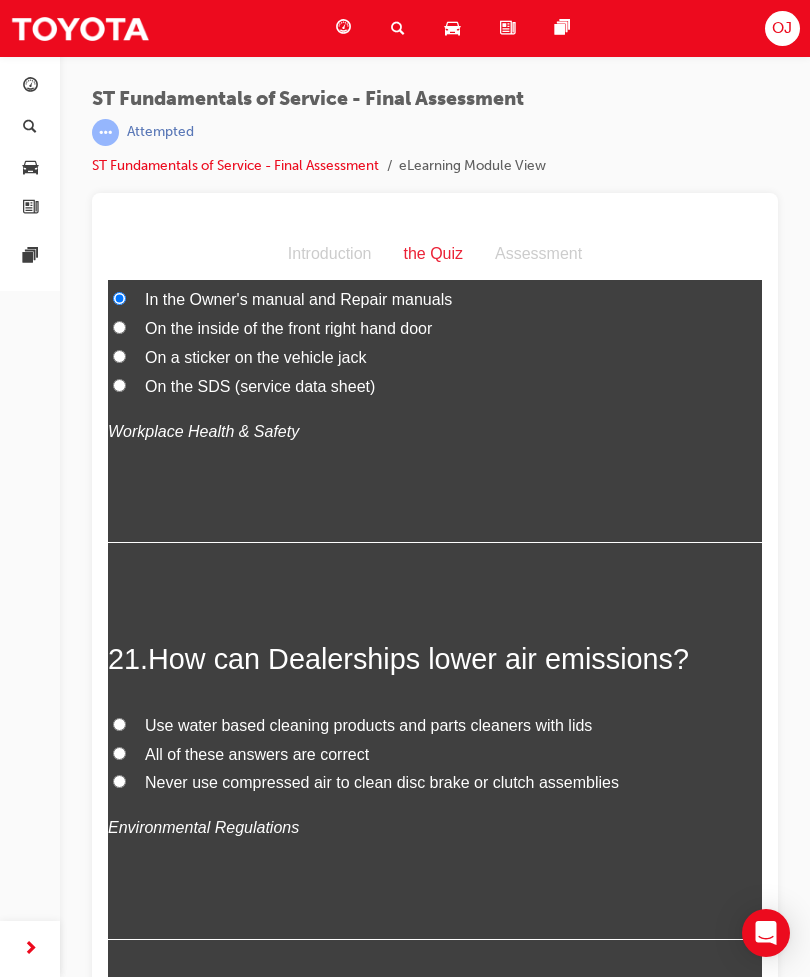 click on "All of these answers are correct" at bounding box center (435, 755) 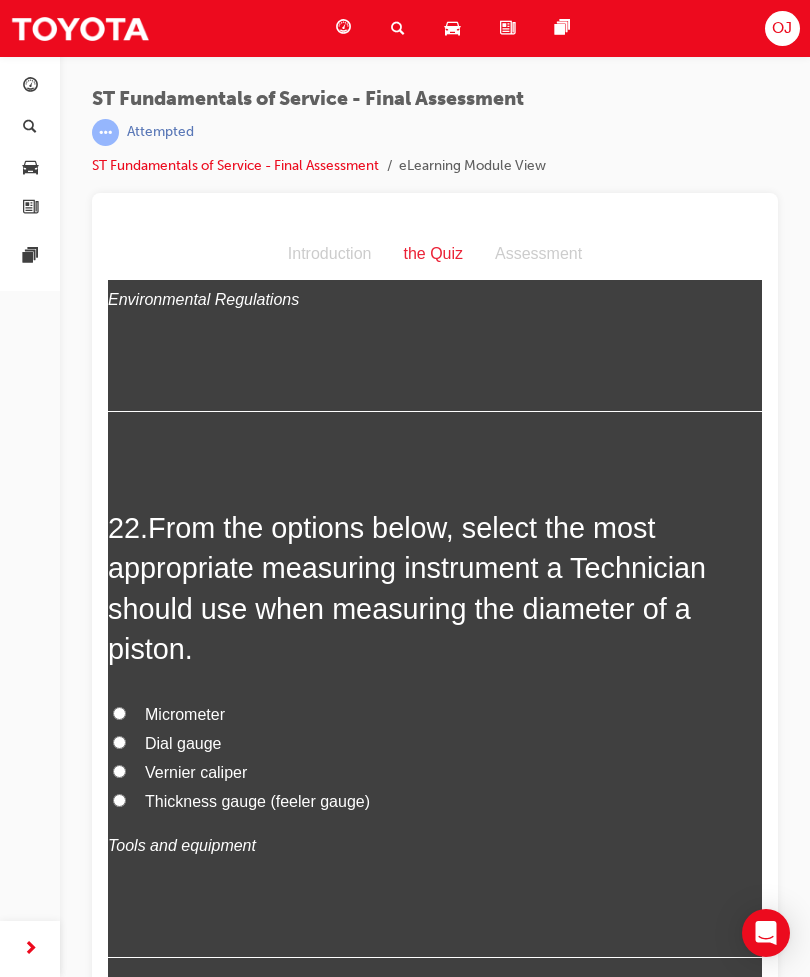 scroll, scrollTop: 10042, scrollLeft: 0, axis: vertical 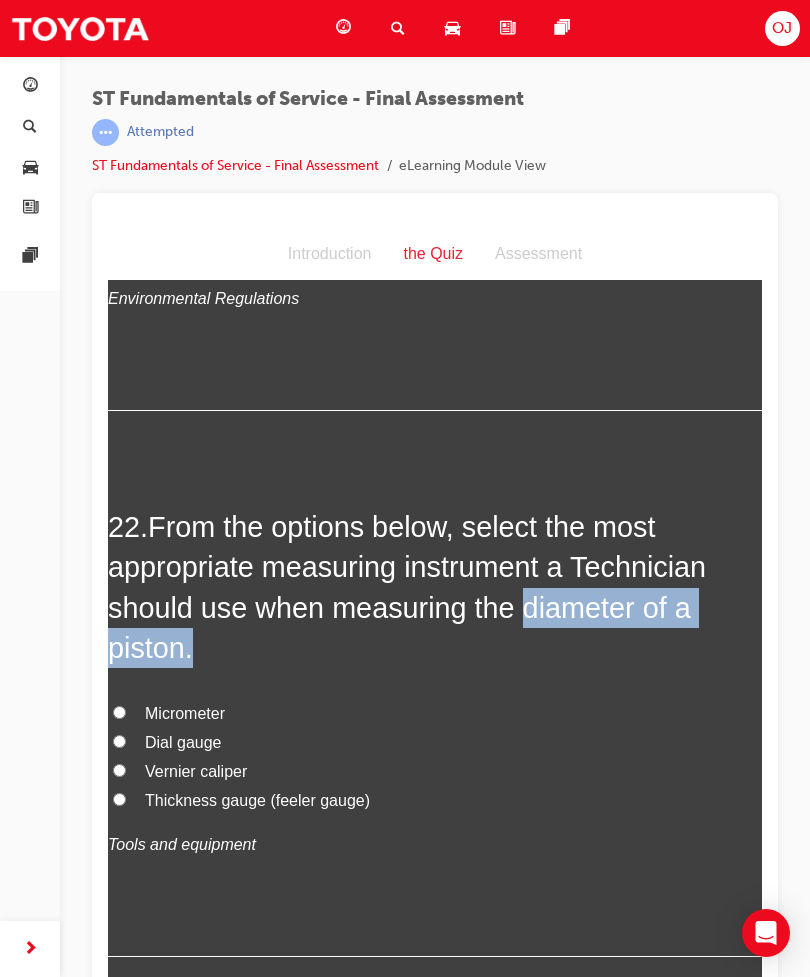 copy on "diameter of a piston." 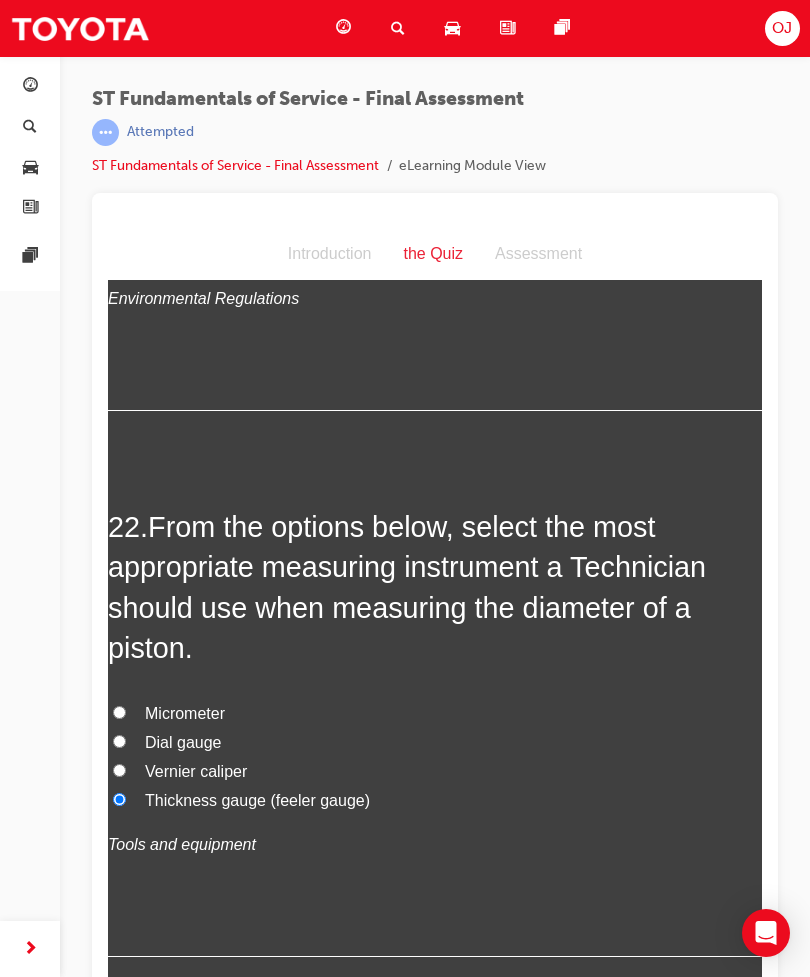 click on "Vernier caliper" at bounding box center [435, 772] 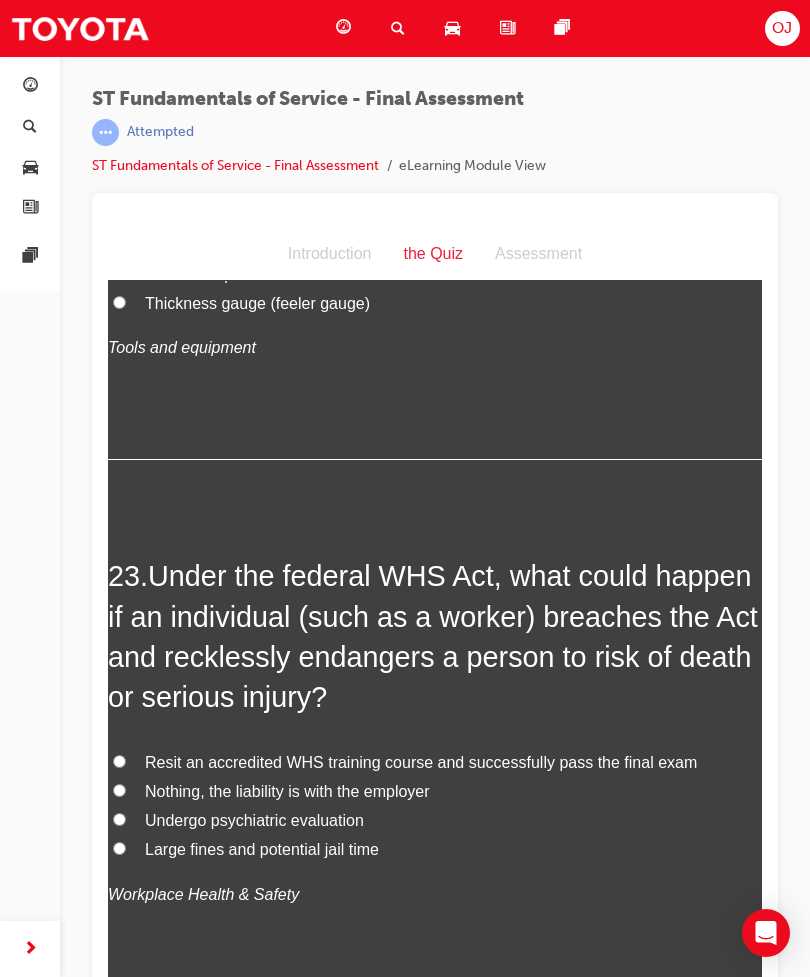 scroll, scrollTop: 10541, scrollLeft: 0, axis: vertical 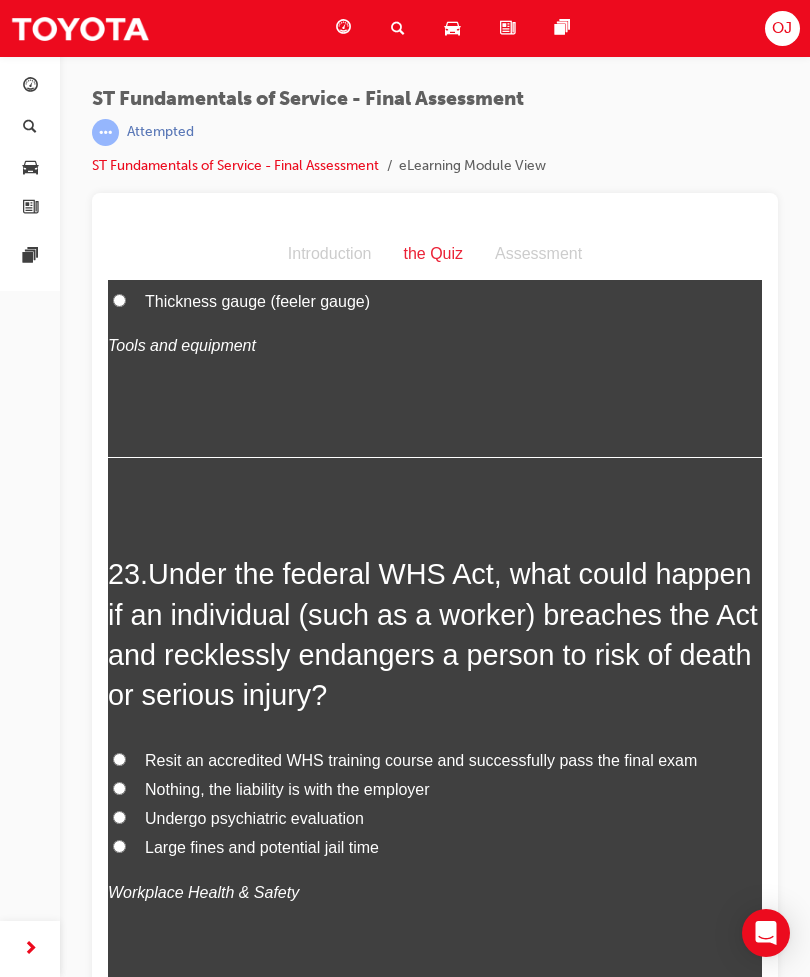 click on "Large fines and potential jail time" at bounding box center (435, 848) 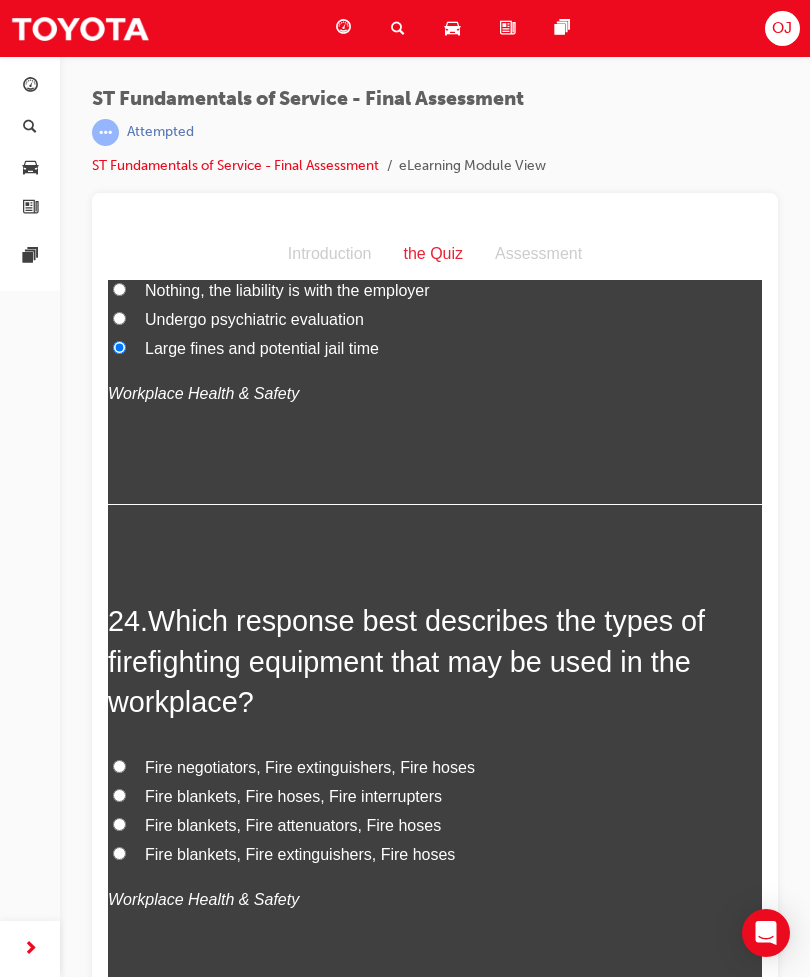 scroll, scrollTop: 11041, scrollLeft: 0, axis: vertical 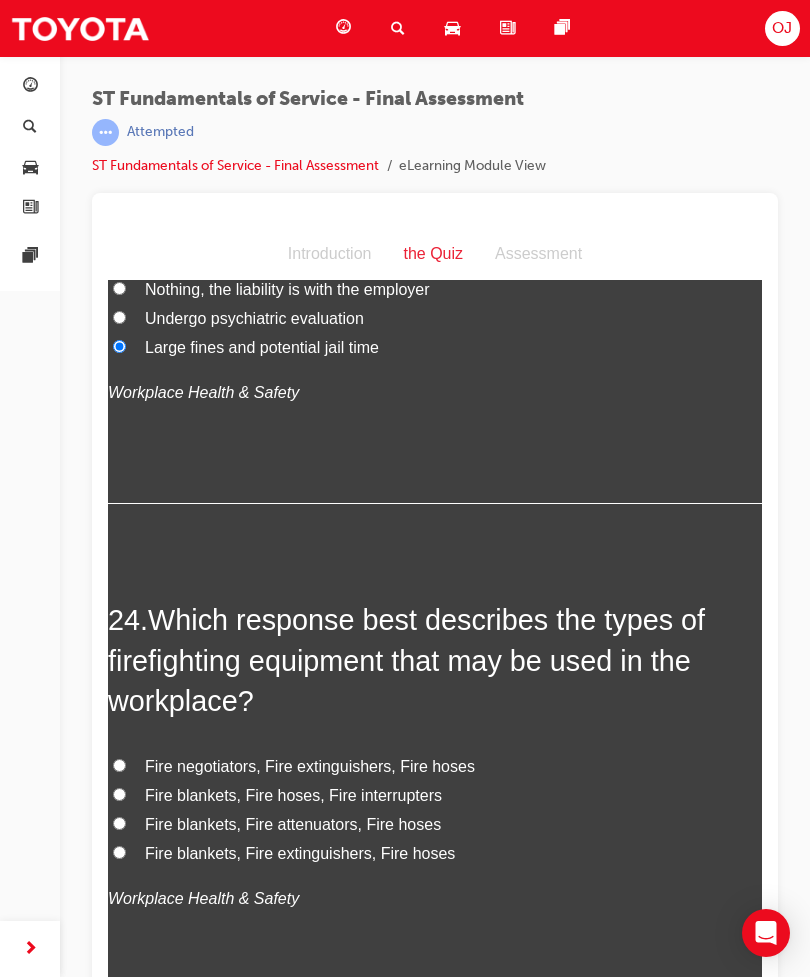 click on "Fire blankets, Fire extinguishers, Fire hoses" at bounding box center (119, 852) 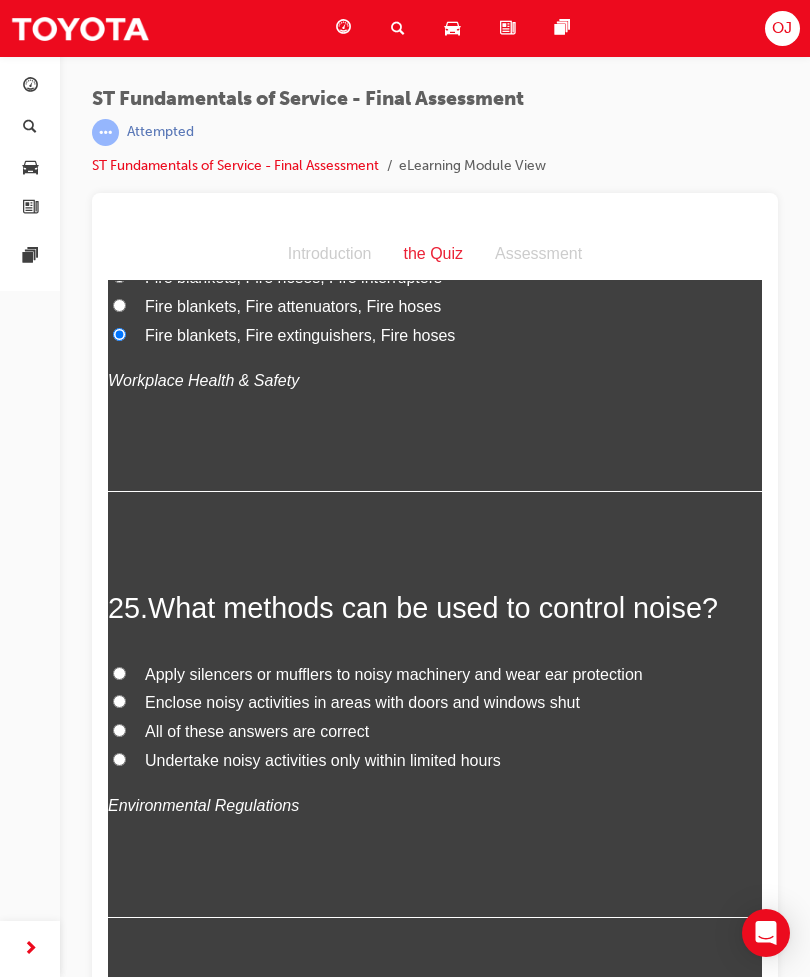 scroll, scrollTop: 11570, scrollLeft: 0, axis: vertical 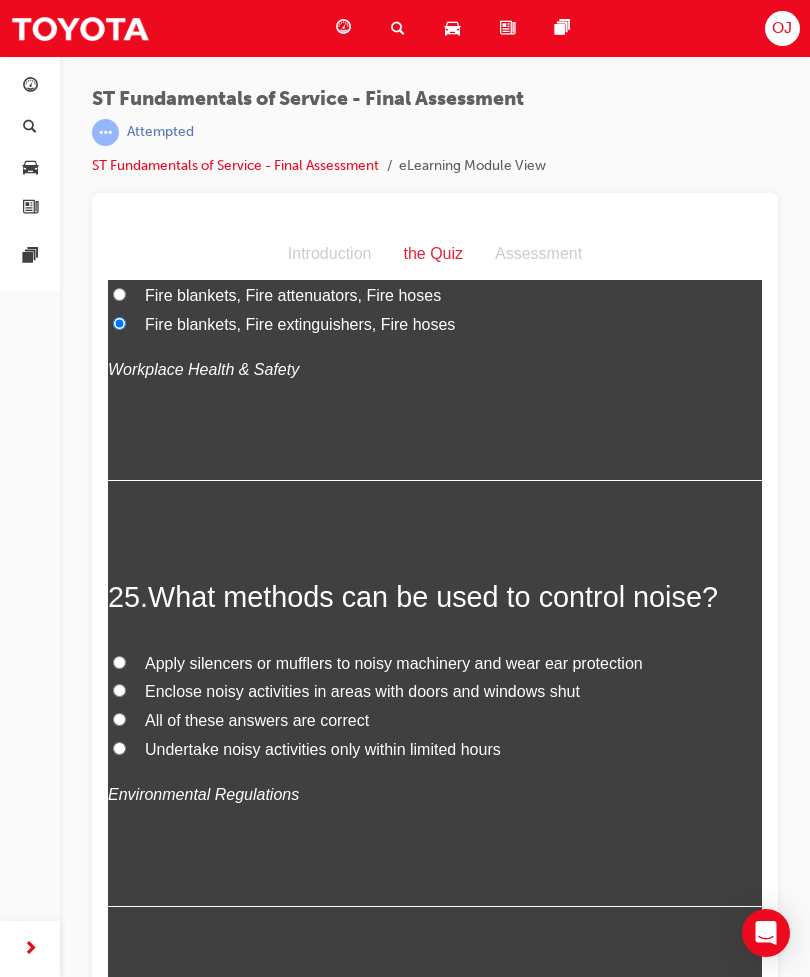 click on "All of these answers are correct" at bounding box center [435, 721] 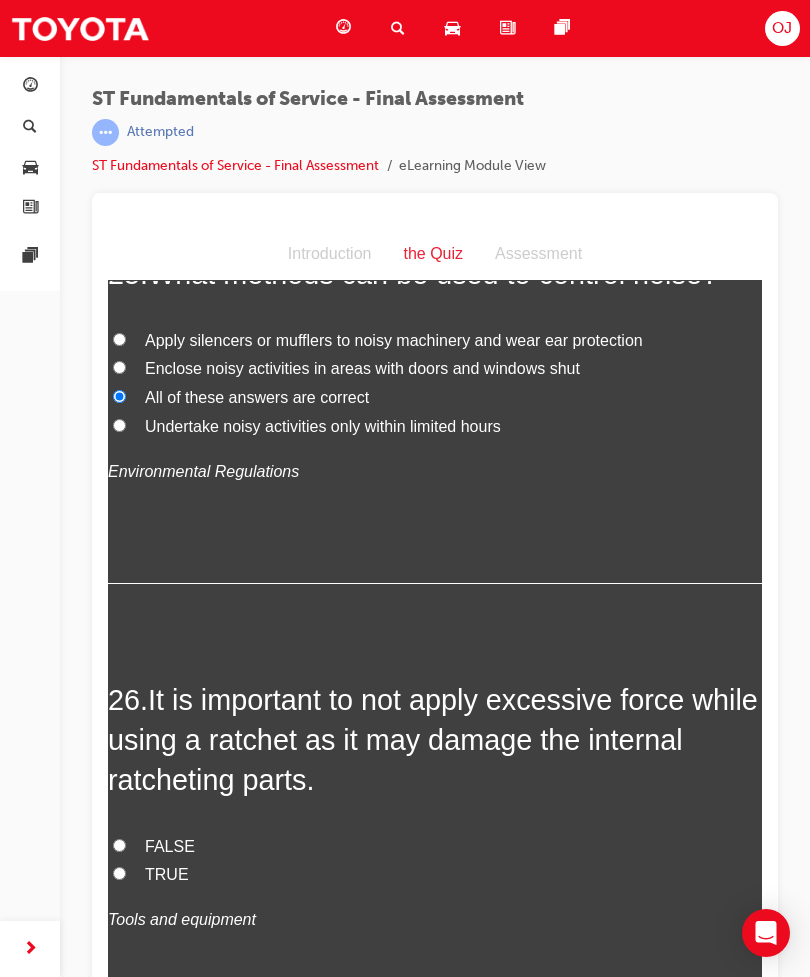scroll, scrollTop: 11895, scrollLeft: 0, axis: vertical 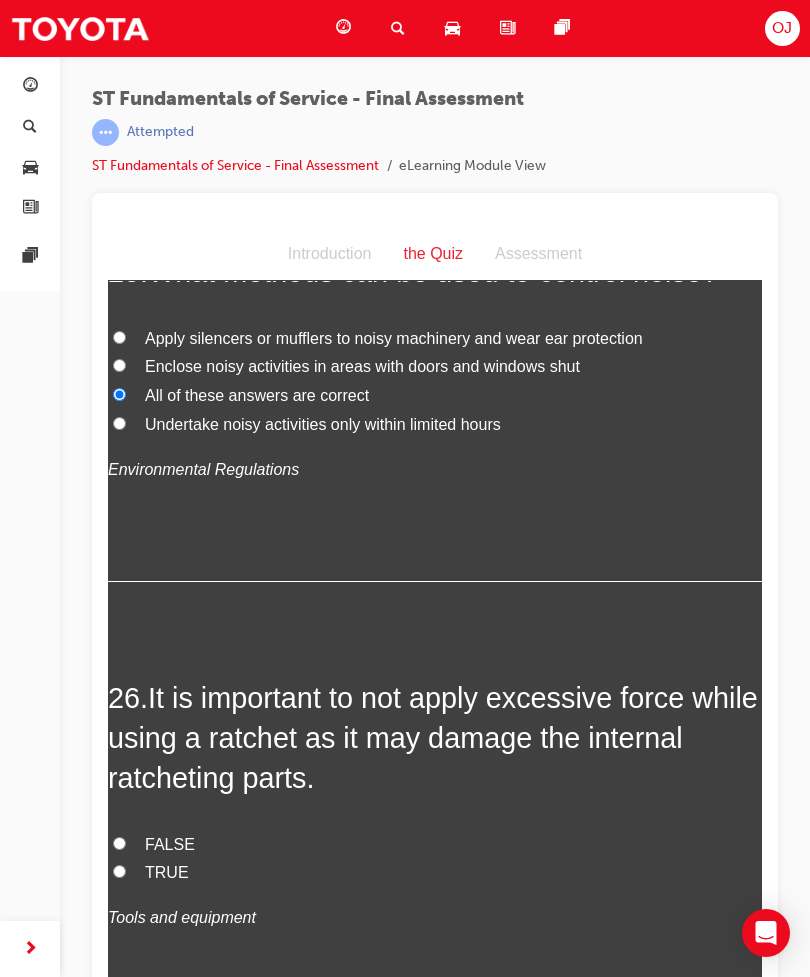 click on "TRUE" at bounding box center (435, 873) 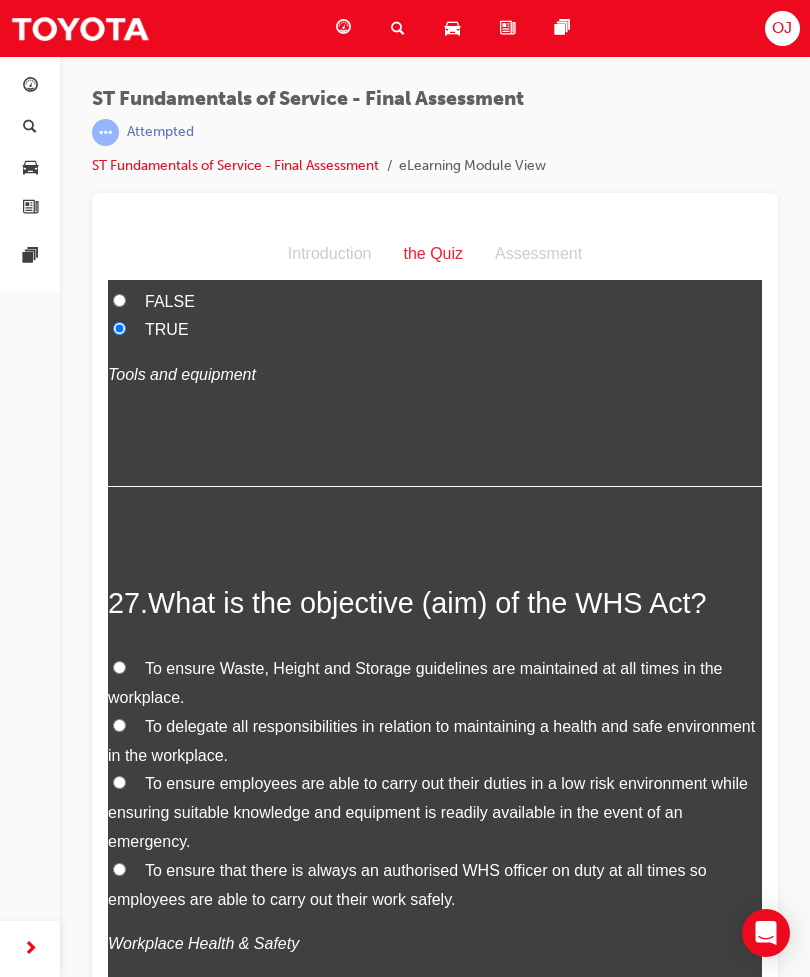 scroll, scrollTop: 12439, scrollLeft: 0, axis: vertical 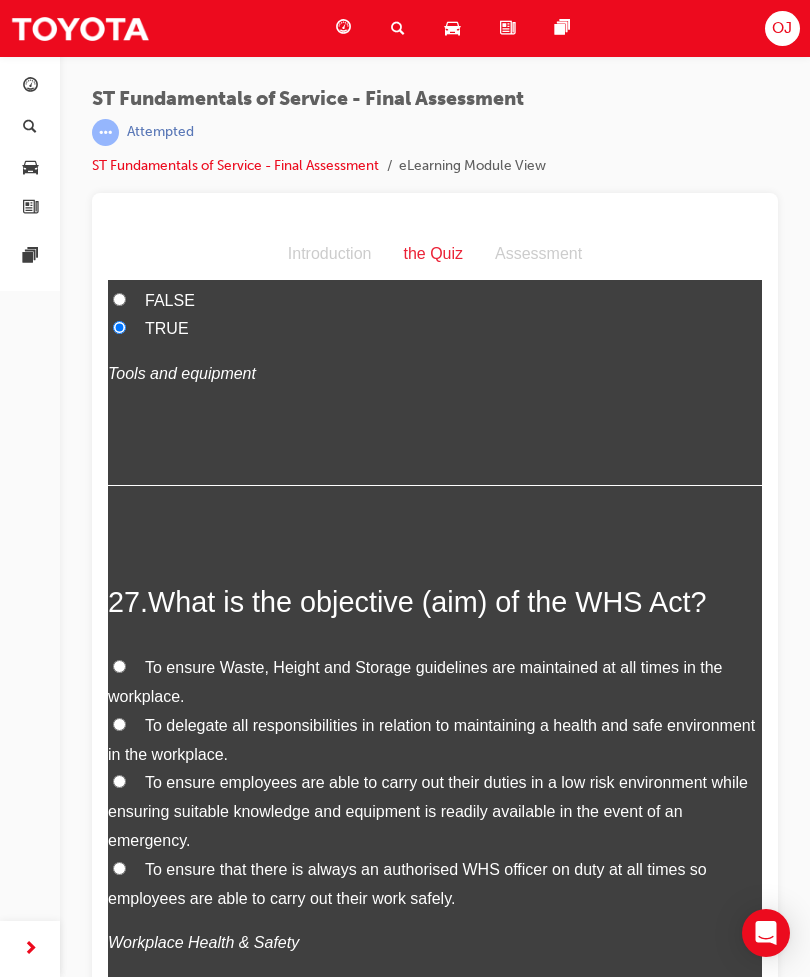 click on "To delegate all responsibilities in relation to maintaining a health and safe environment in the workplace." at bounding box center (119, 724) 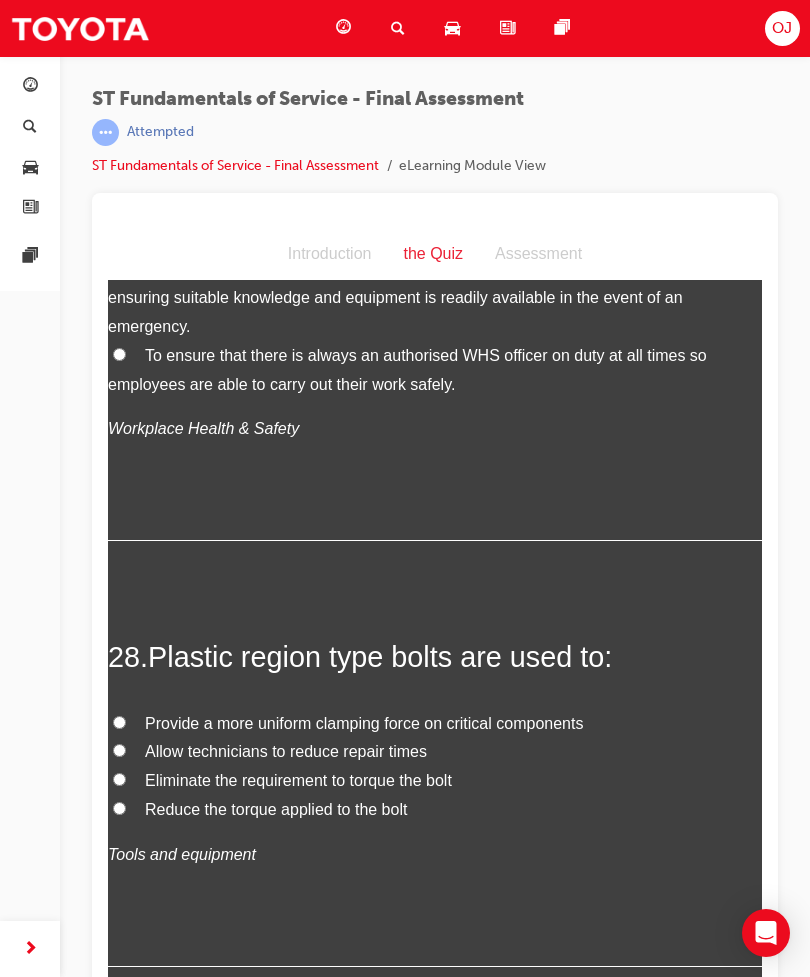 scroll, scrollTop: 12967, scrollLeft: 0, axis: vertical 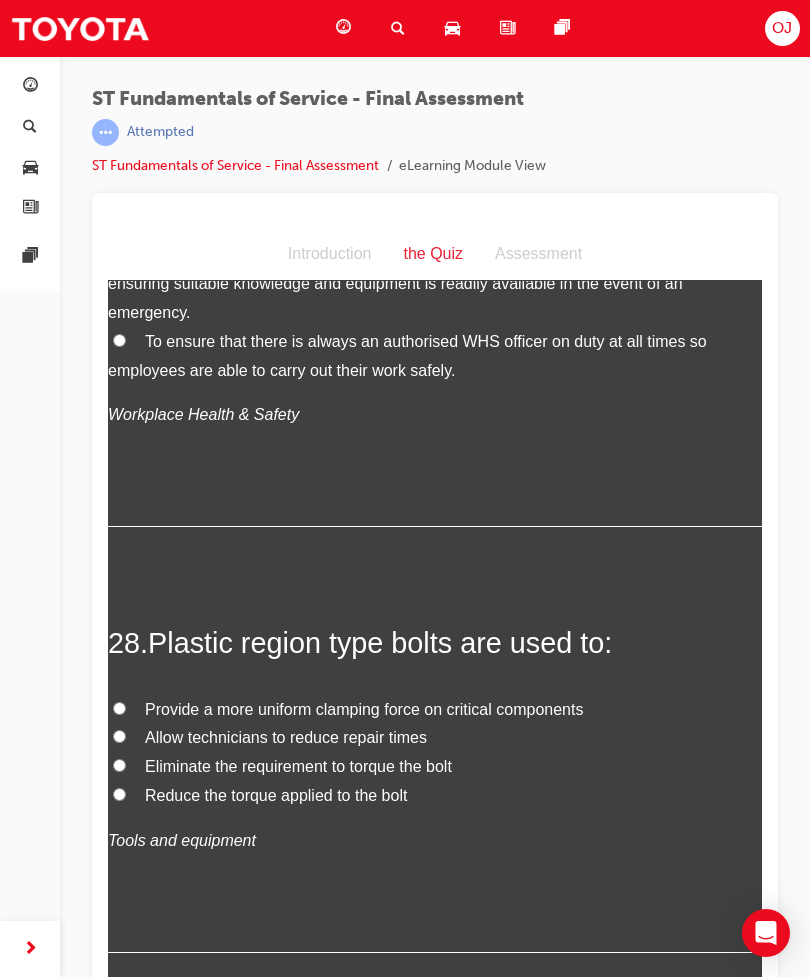 click on "Provide a more uniform clamping force on critical components" at bounding box center [119, 708] 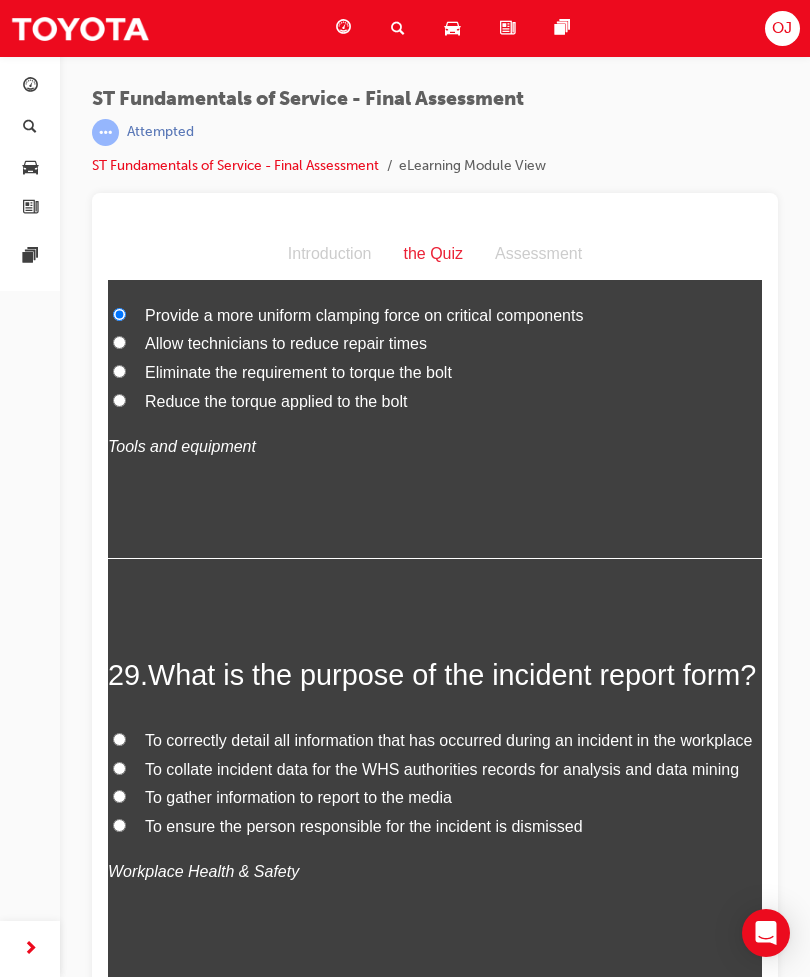 scroll, scrollTop: 13363, scrollLeft: 0, axis: vertical 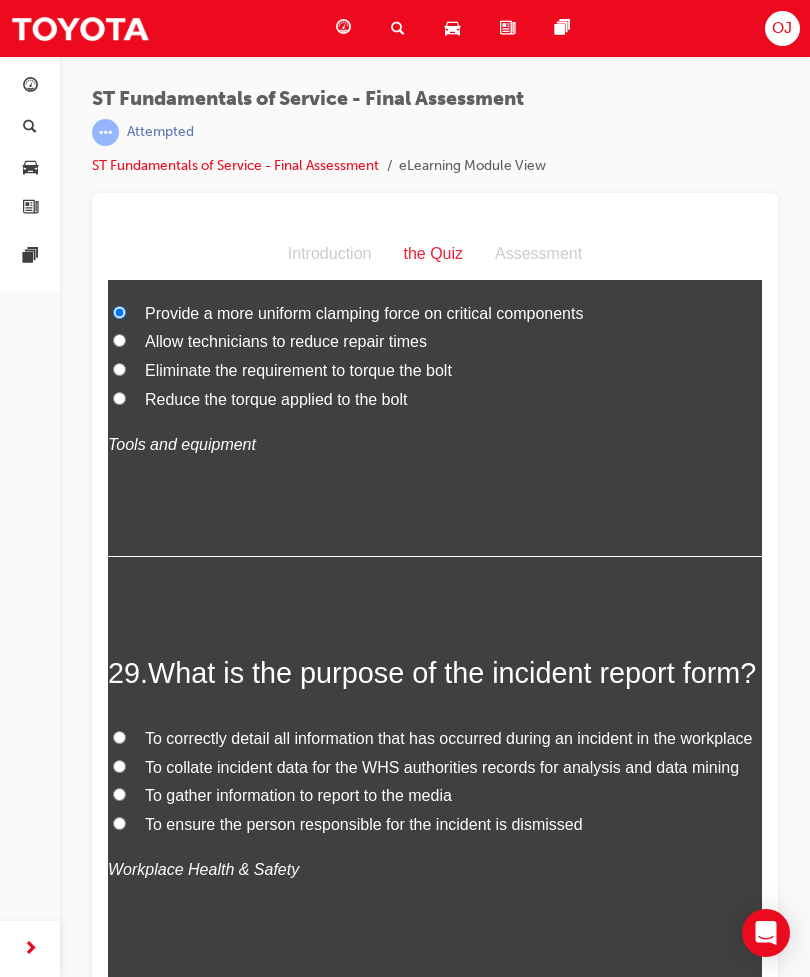 click on "To collate incident data for the WHS authorities records for analysis and data mining" at bounding box center [435, 768] 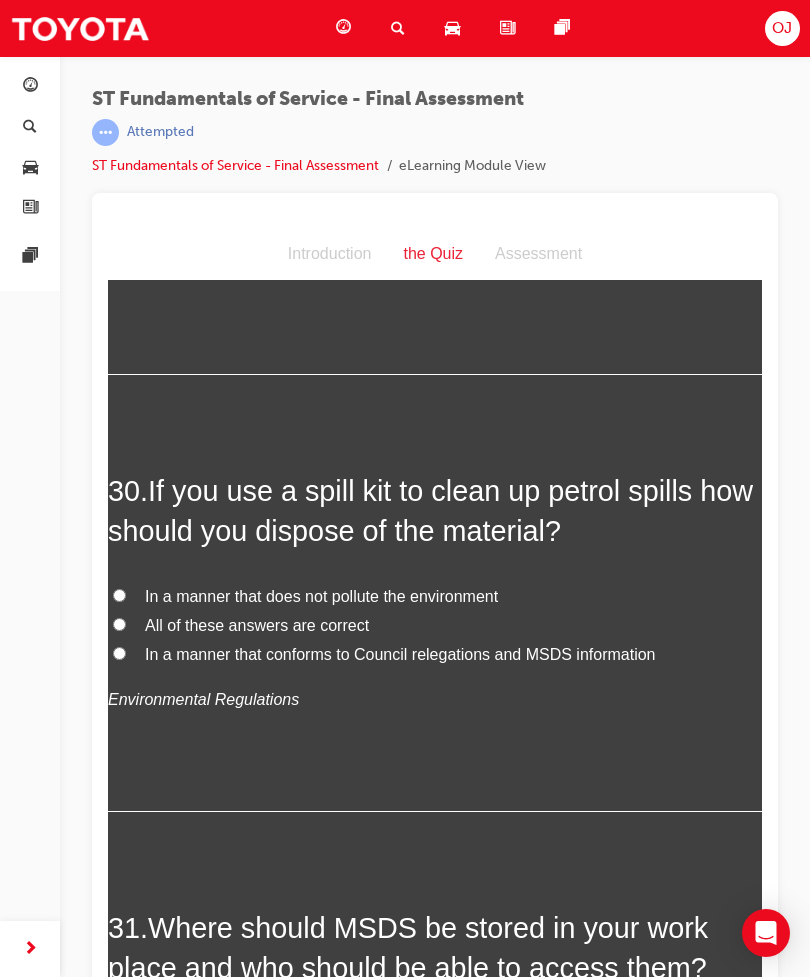 scroll, scrollTop: 13972, scrollLeft: 0, axis: vertical 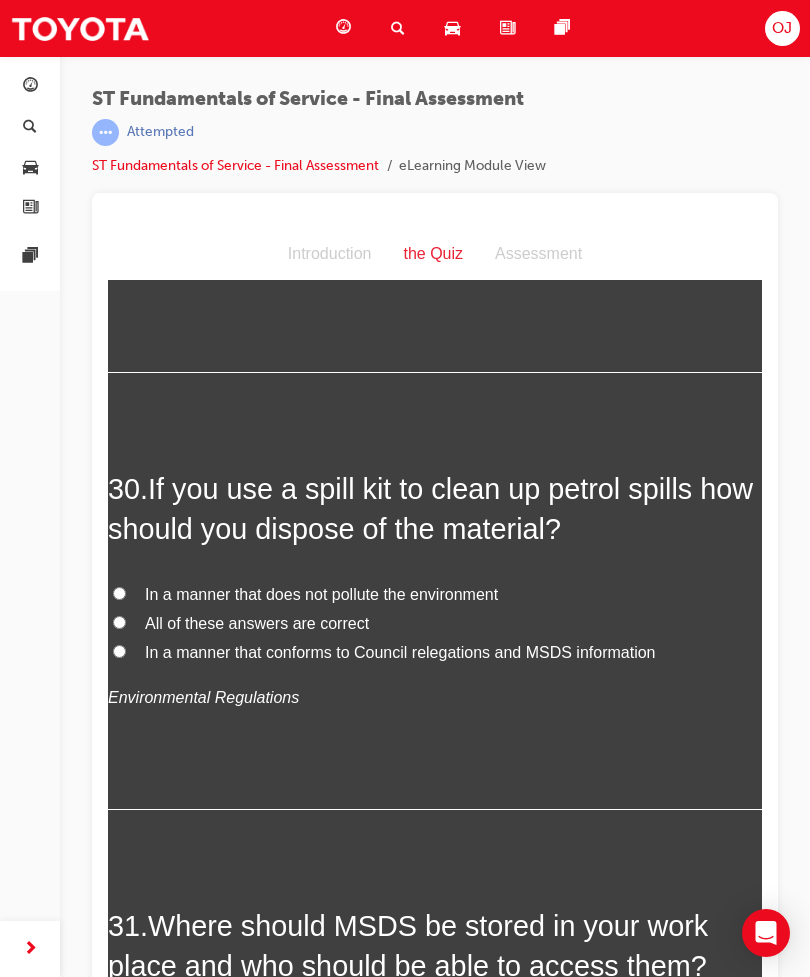 click on "In a manner that conforms to Council relegations and MSDS information" at bounding box center (400, 652) 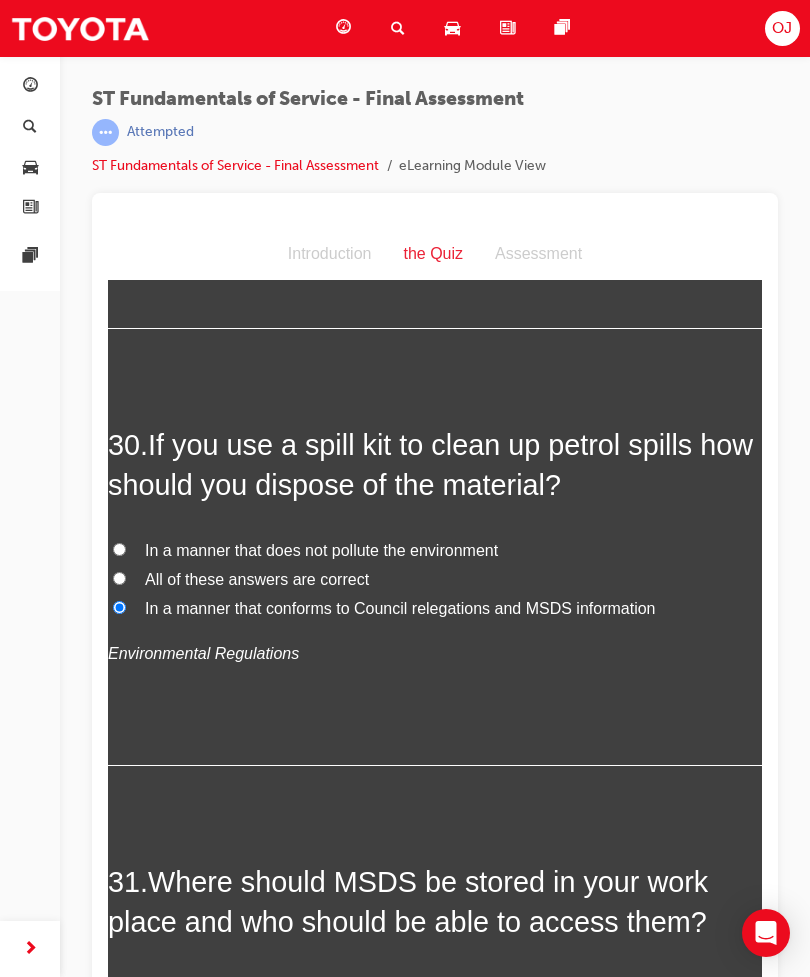 scroll, scrollTop: 14021, scrollLeft: 0, axis: vertical 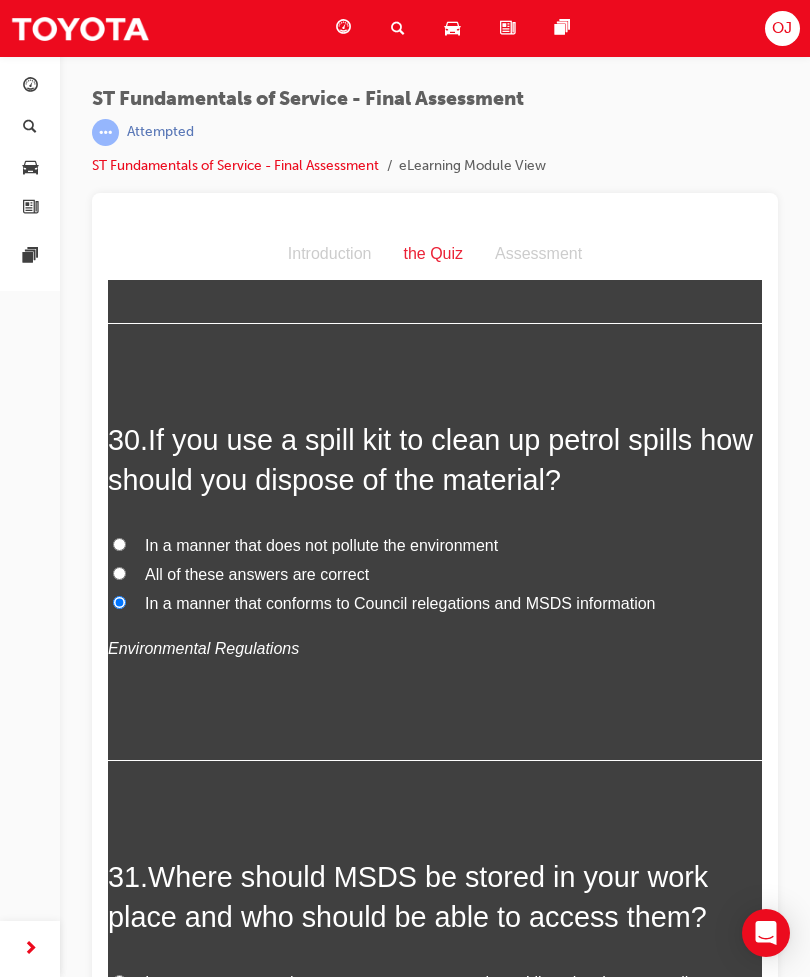 click on "All of these answers are correct" at bounding box center [119, 573] 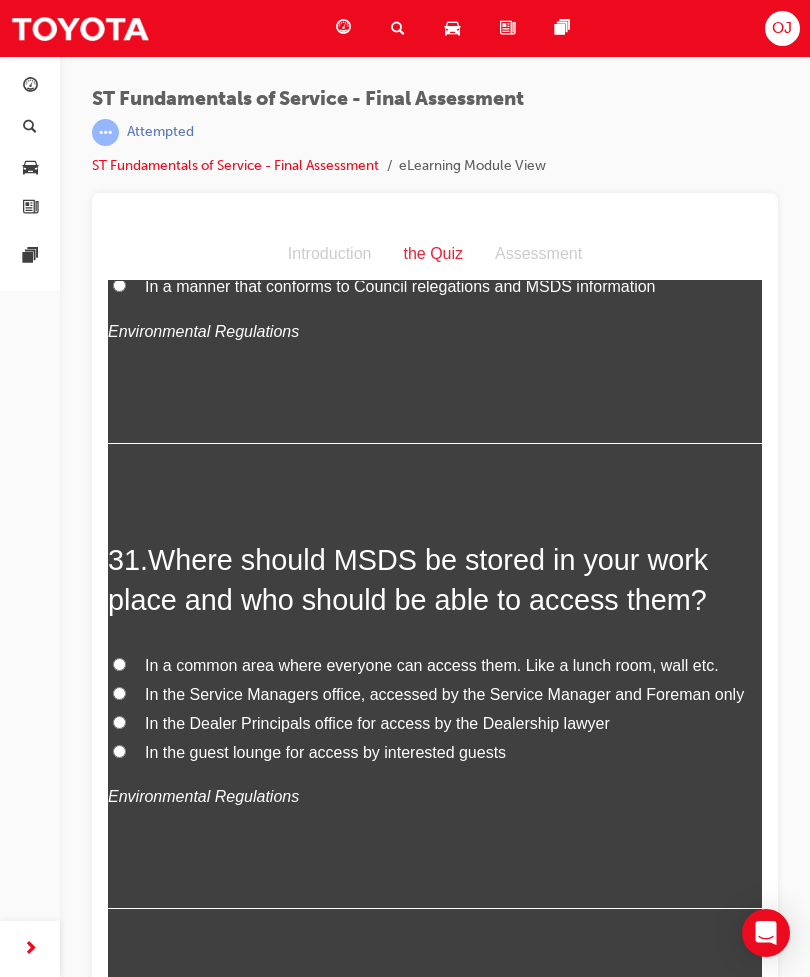 scroll, scrollTop: 14341, scrollLeft: 0, axis: vertical 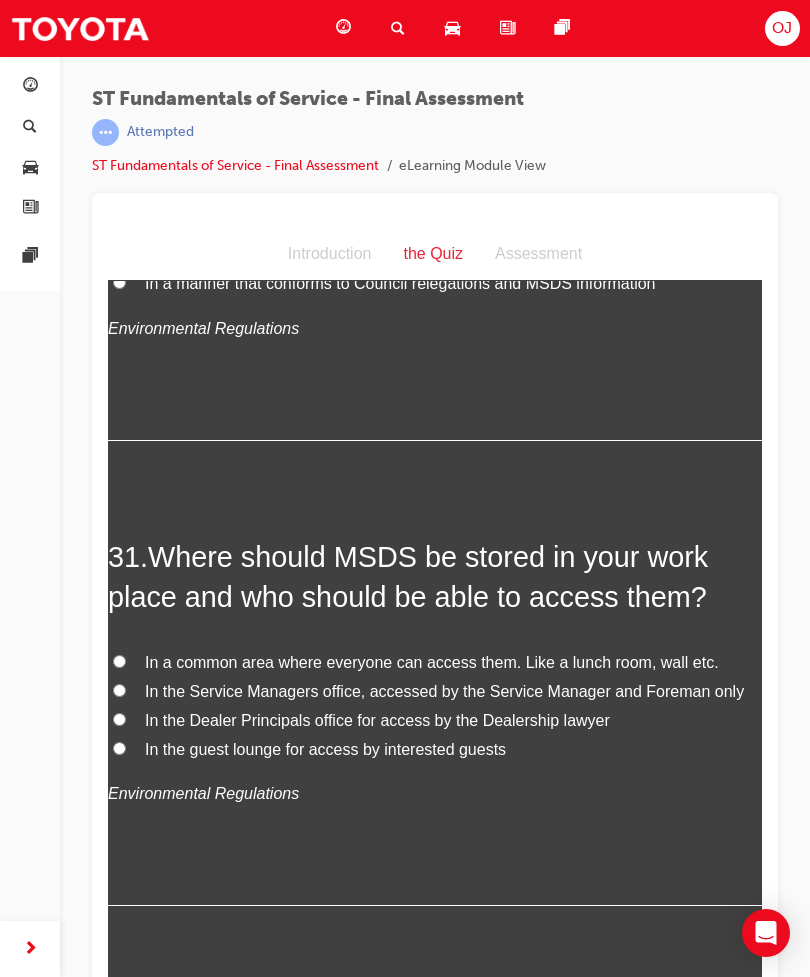 click on "Where should MSDS be stored in your work place and who should be able to access them?" at bounding box center (408, 577) 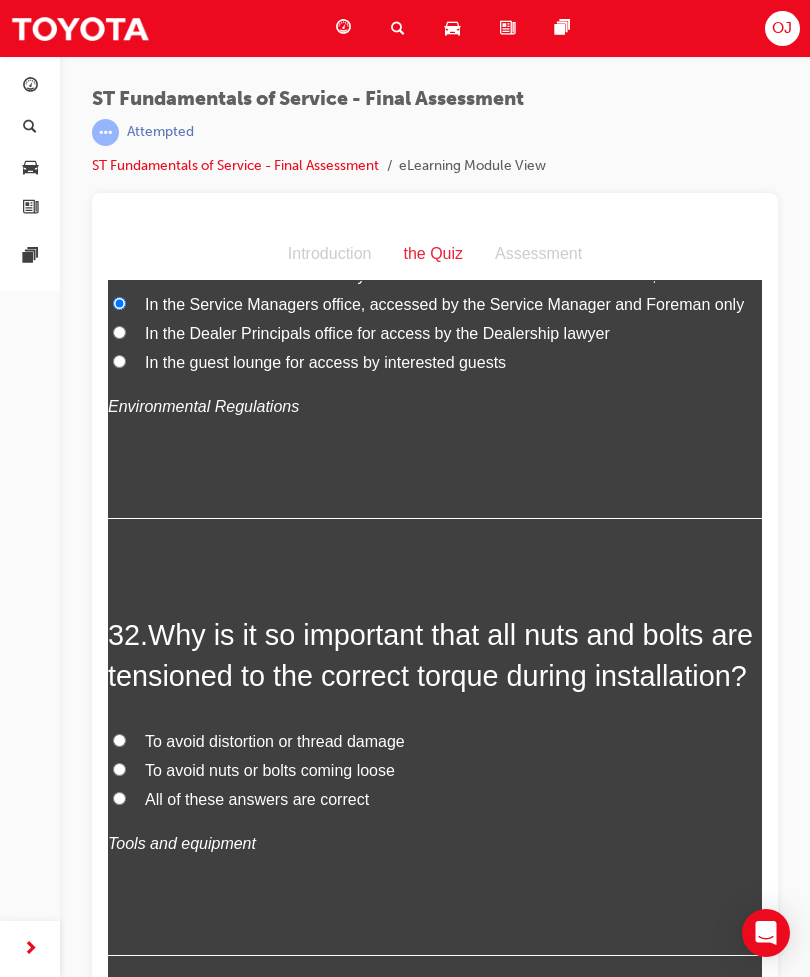 scroll, scrollTop: 14736, scrollLeft: 0, axis: vertical 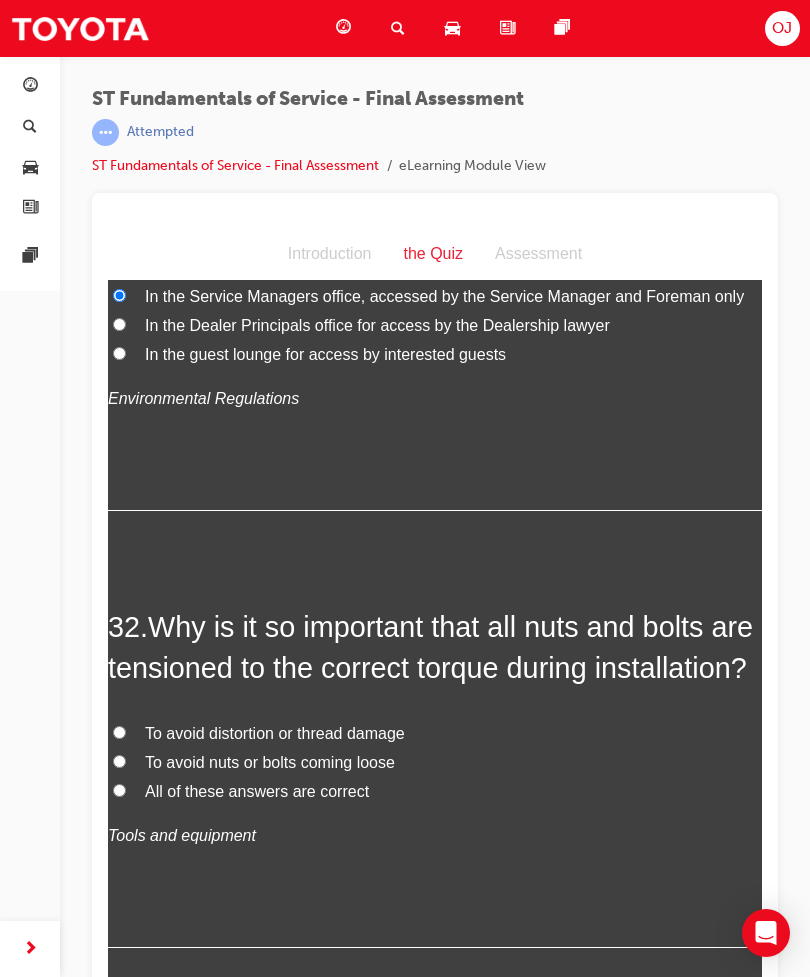 click on "To avoid distortion or thread damage" at bounding box center (435, 734) 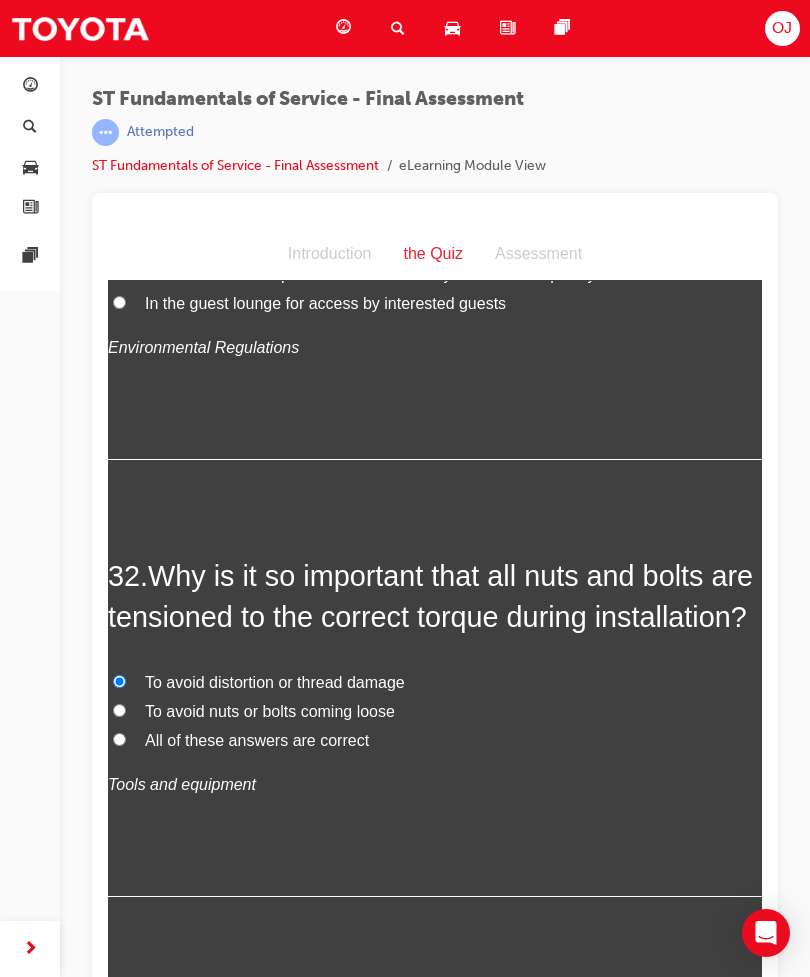 scroll, scrollTop: 14788, scrollLeft: 0, axis: vertical 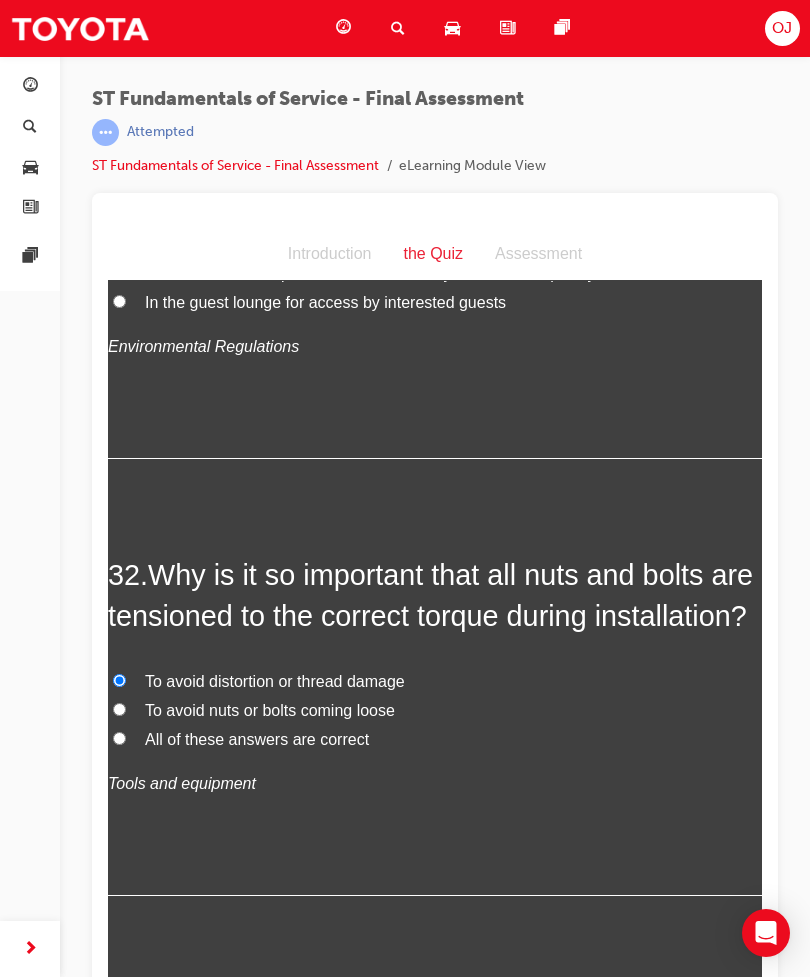 click on "To avoid nuts or bolts coming loose" at bounding box center (435, 711) 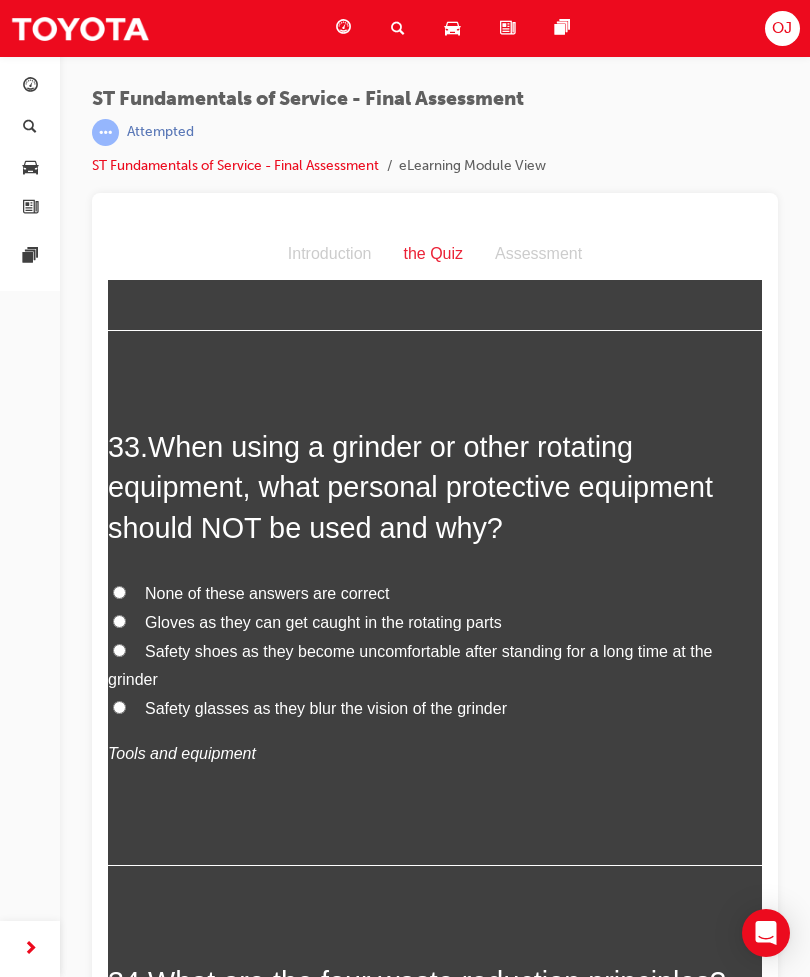 scroll, scrollTop: 15348, scrollLeft: 0, axis: vertical 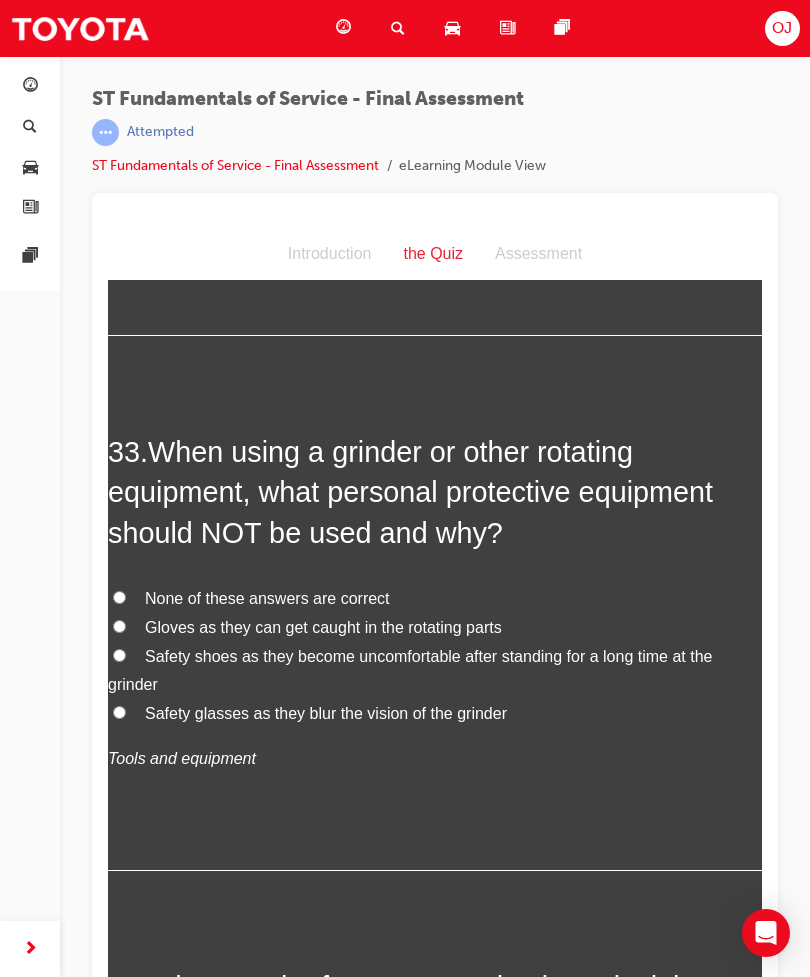 click on "None of these answers are correct" at bounding box center (435, 599) 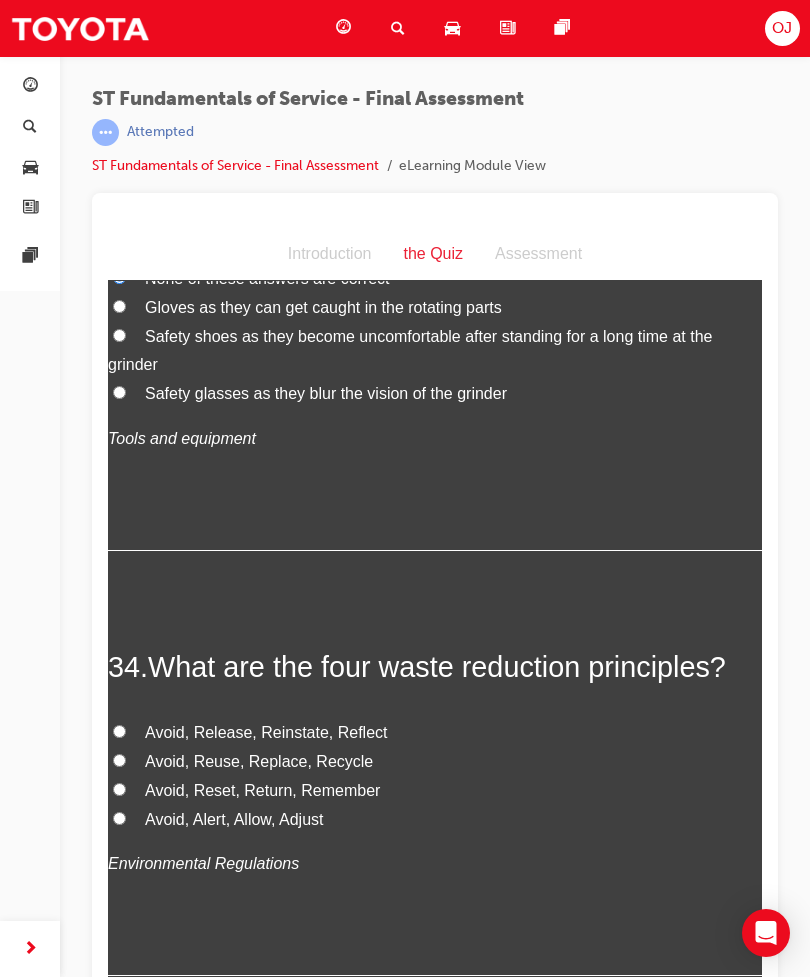 scroll, scrollTop: 15667, scrollLeft: 0, axis: vertical 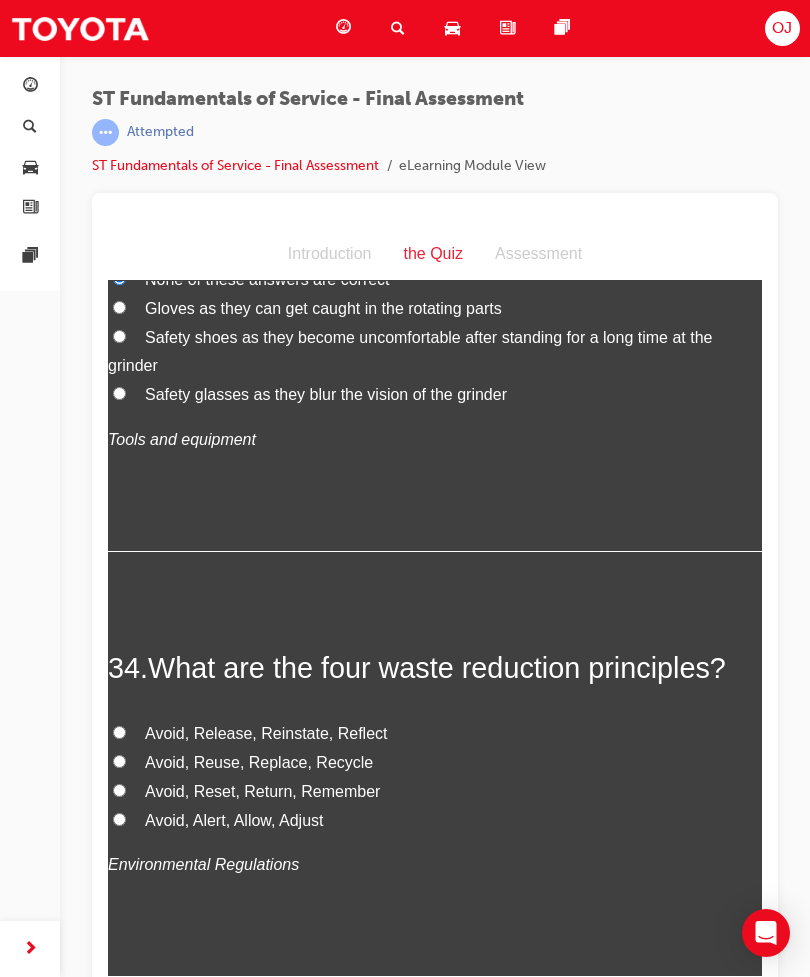 click on "What are the four waste reduction principles?" at bounding box center [437, 668] 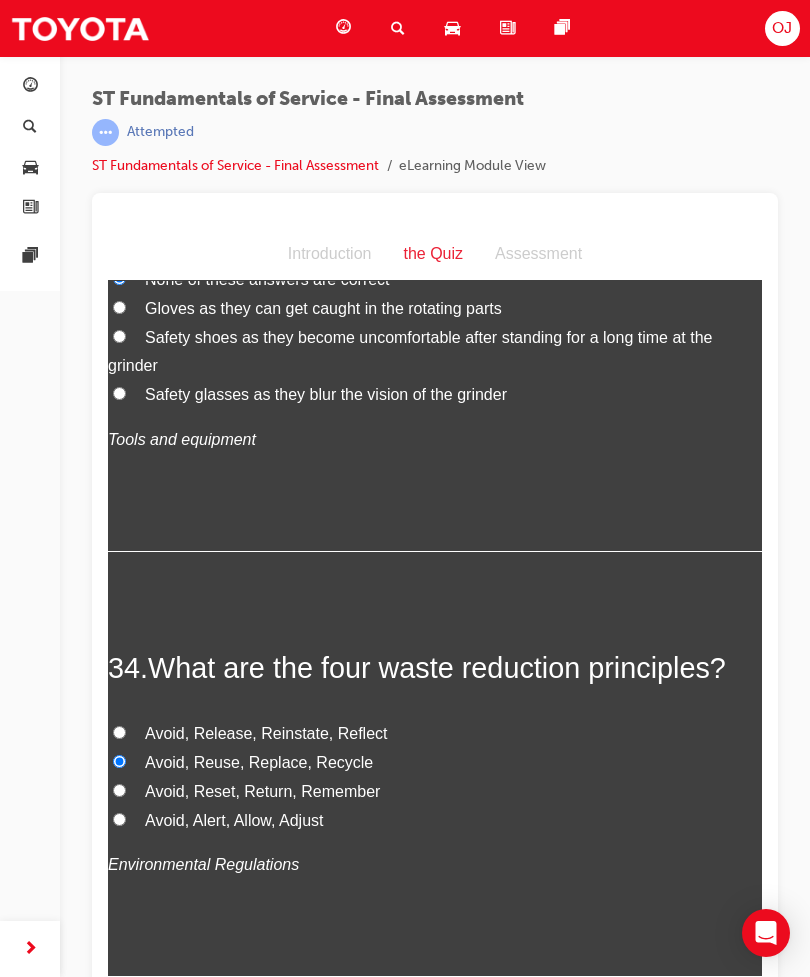 scroll, scrollTop: 26, scrollLeft: 0, axis: vertical 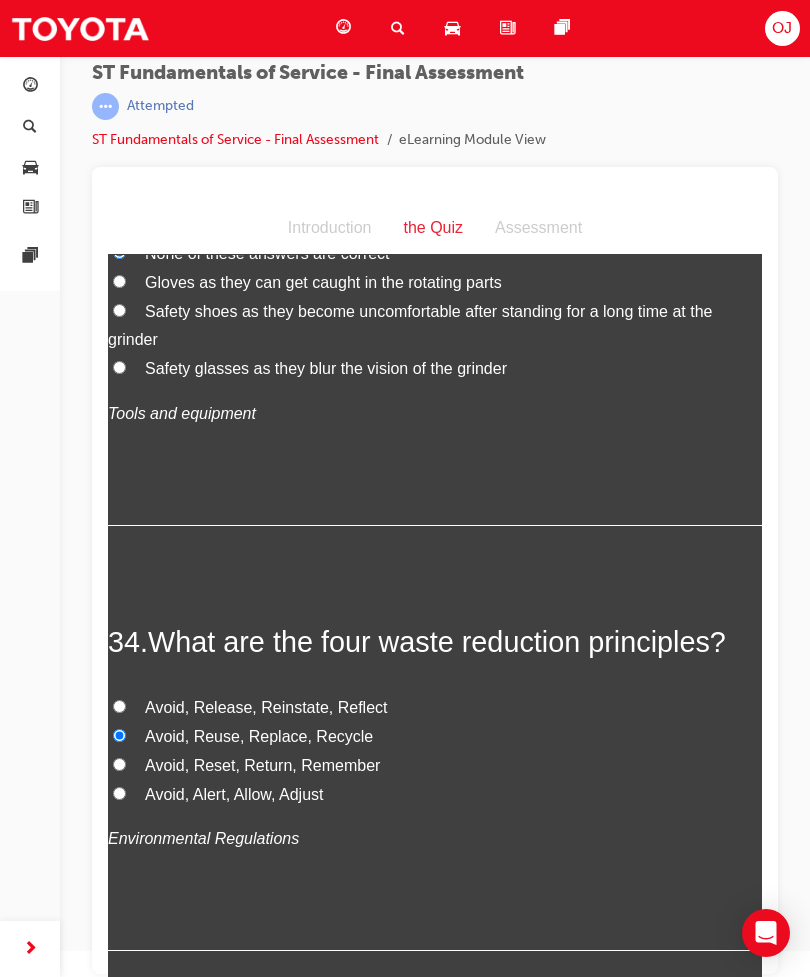 click on "Submit Answers" at bounding box center [433, 1075] 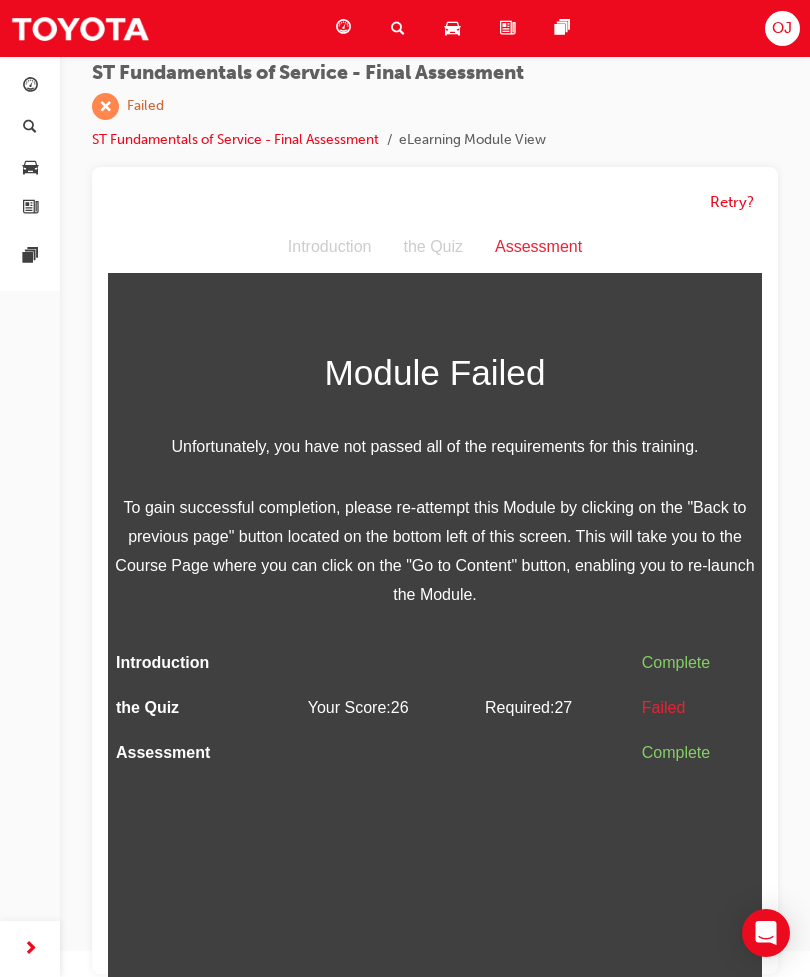 click on "To gain successful completion, please re-attempt this Module by clicking on the "Back to previous page" button located on the bottom left of this screen. This will take you to the Course Page where you can click on the "Go to Content" button, enabling you to re-launch the Module." at bounding box center [435, 550] 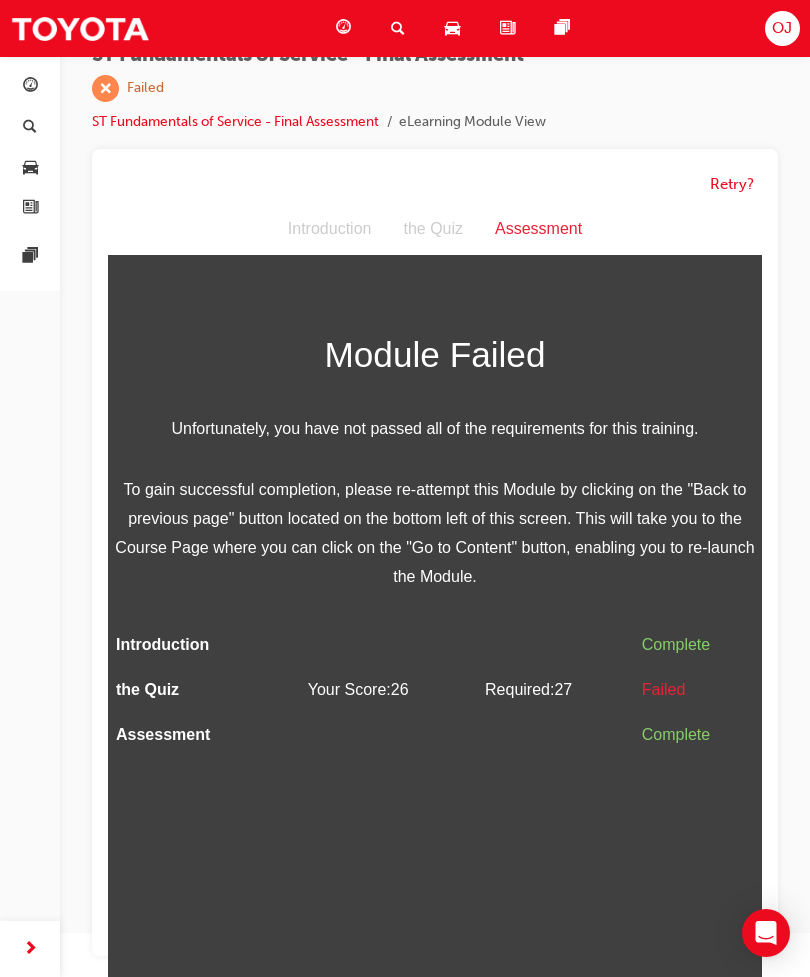 click on "Introduction   the Quiz Assessment" at bounding box center (435, 229) 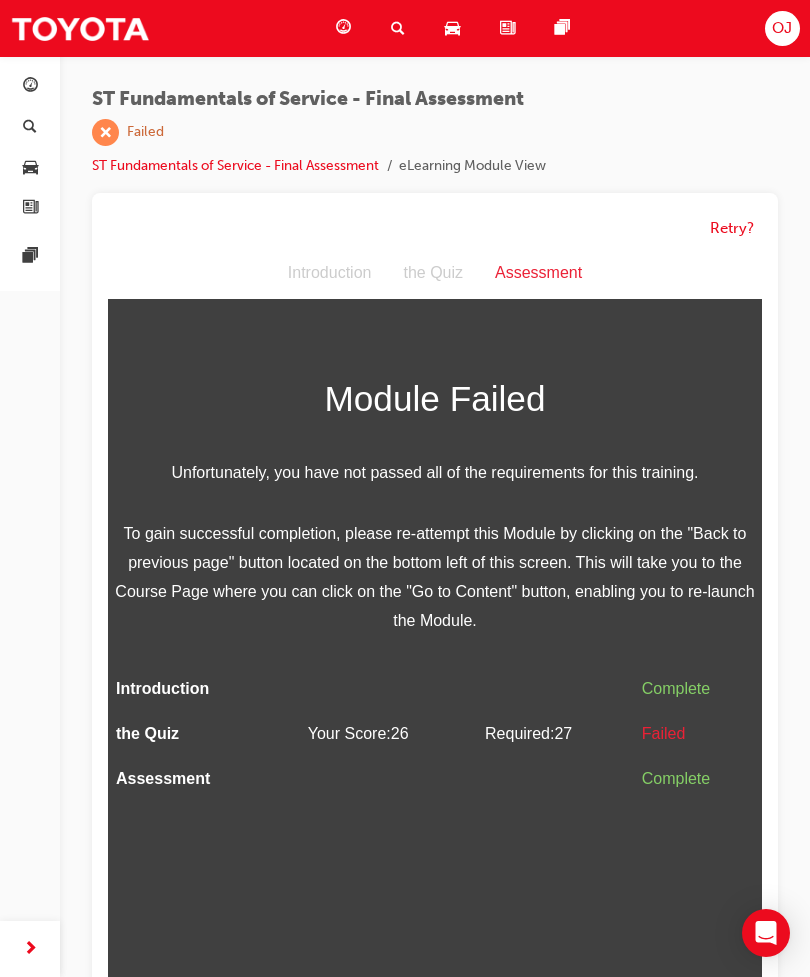 click on "Retry?" at bounding box center [732, 228] 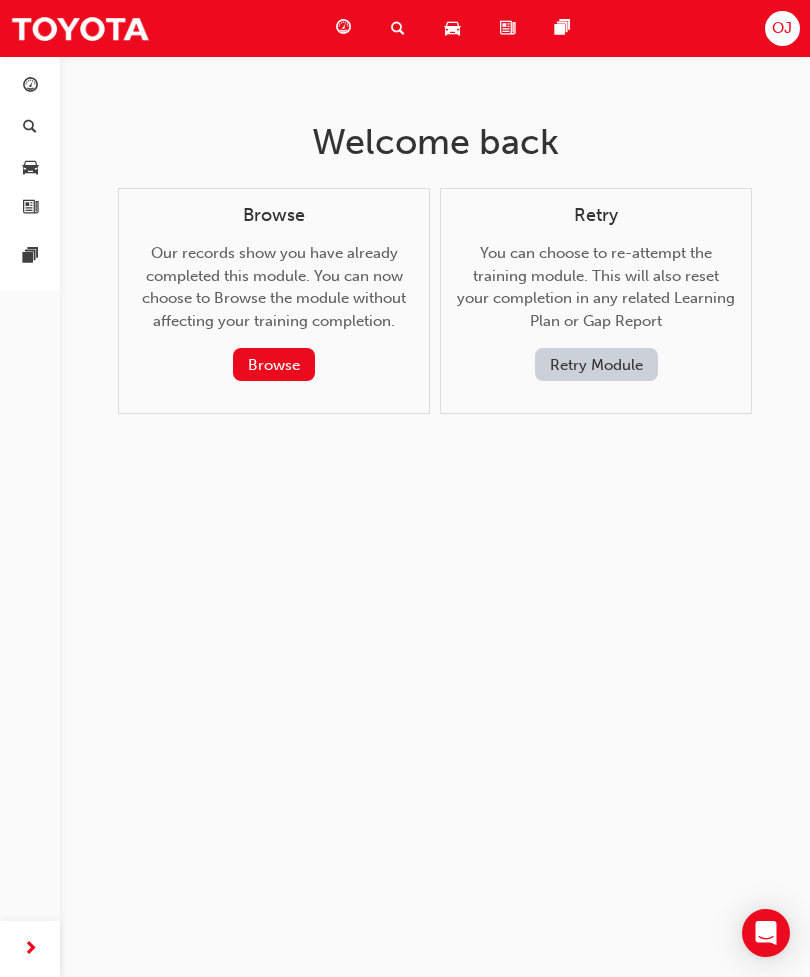 click on "Retry Module" at bounding box center (596, 364) 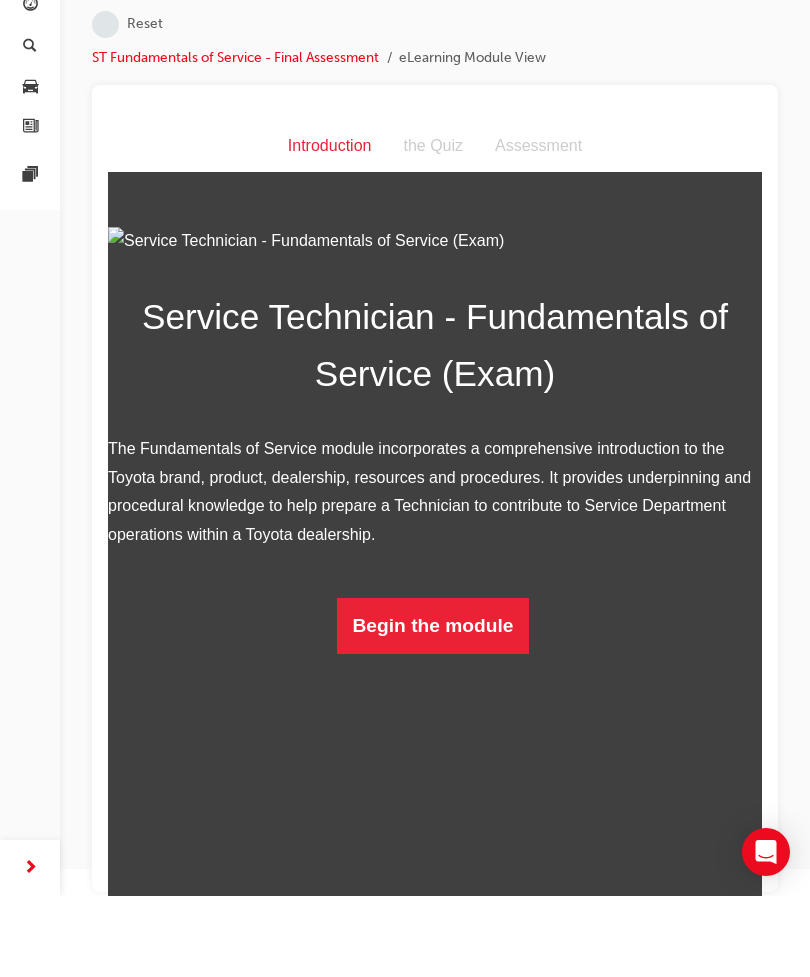 scroll, scrollTop: 26, scrollLeft: 0, axis: vertical 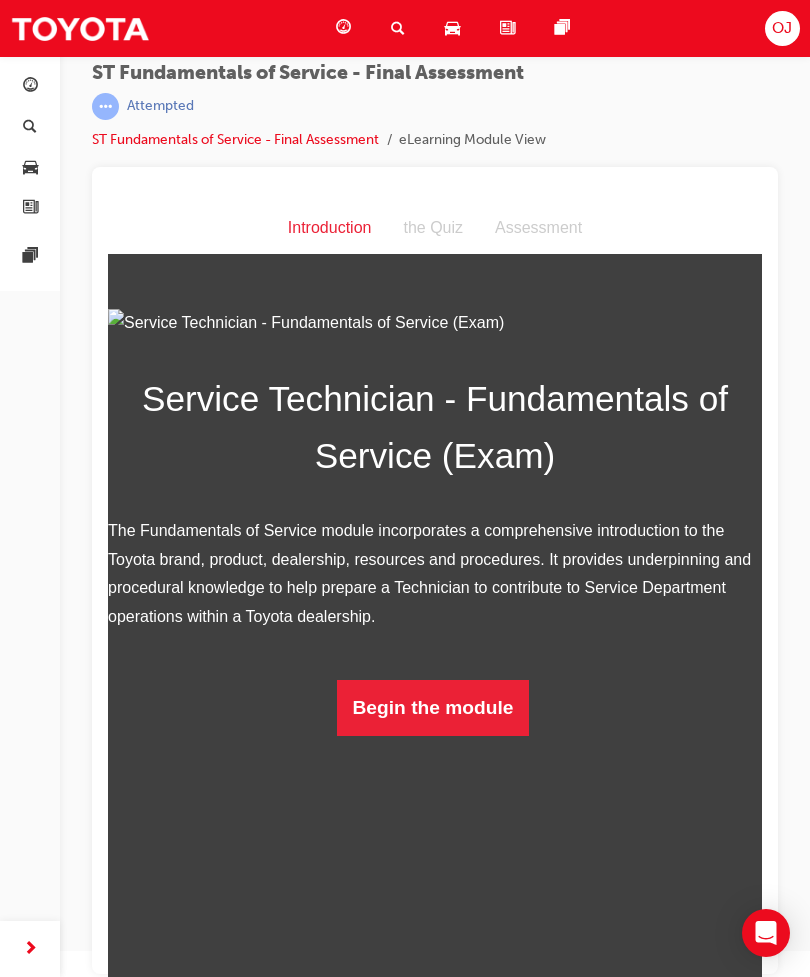 click on "Begin the module" at bounding box center [433, 708] 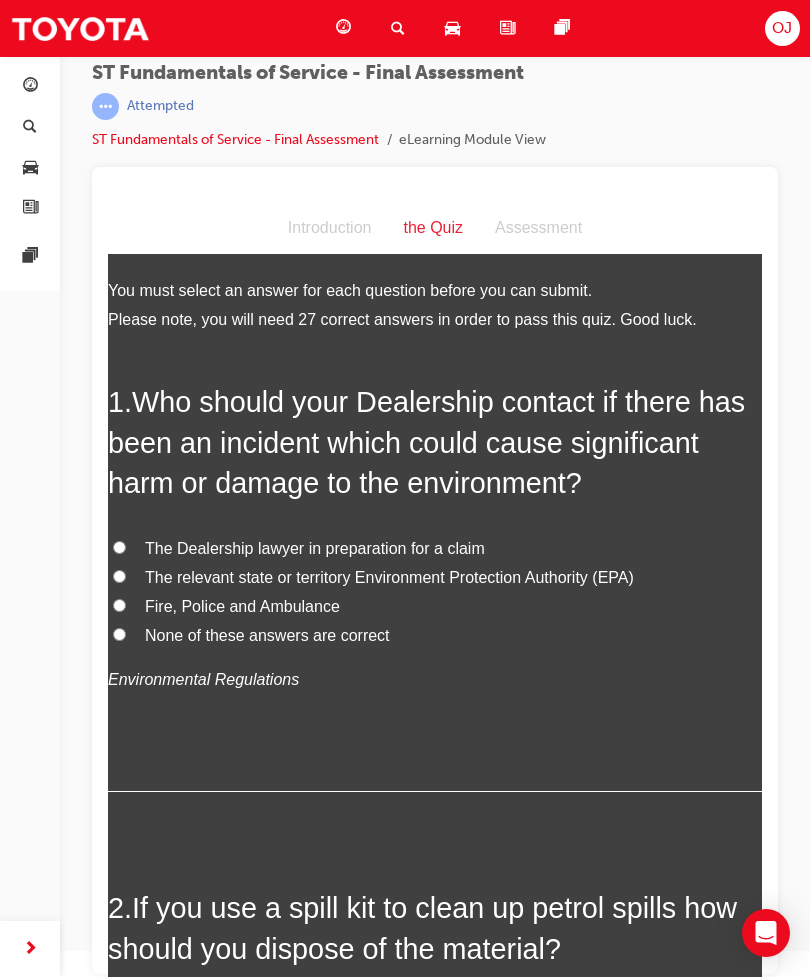 click on "The relevant state or territory Environment Protection Authority (EPA)" at bounding box center [389, 577] 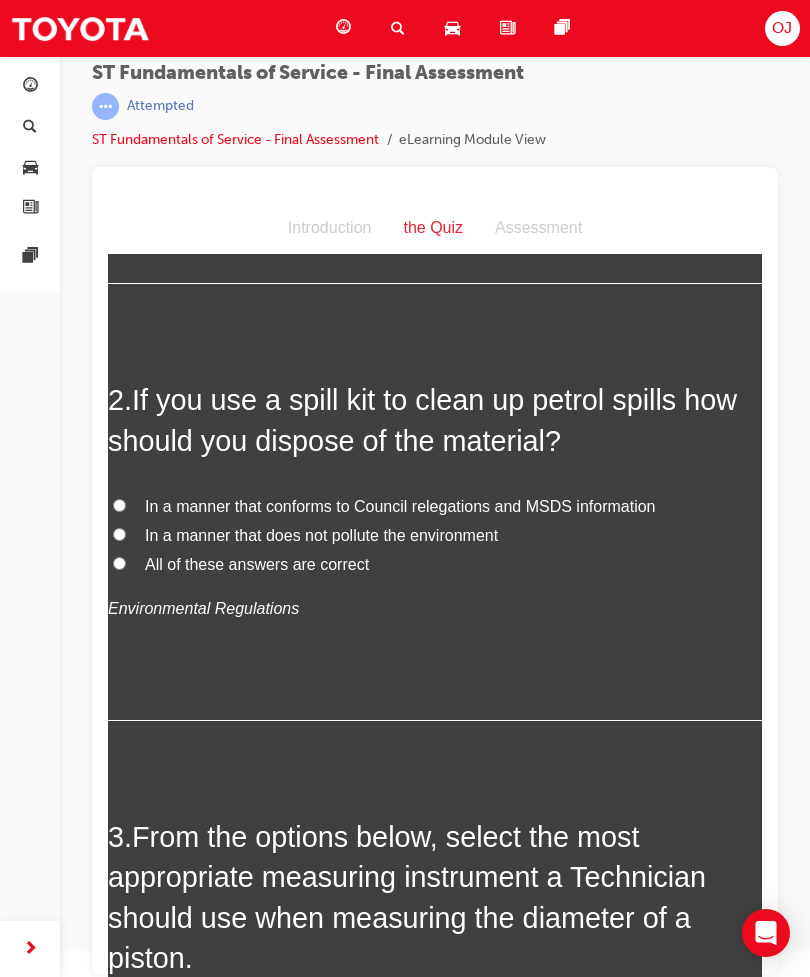 scroll, scrollTop: 502, scrollLeft: 0, axis: vertical 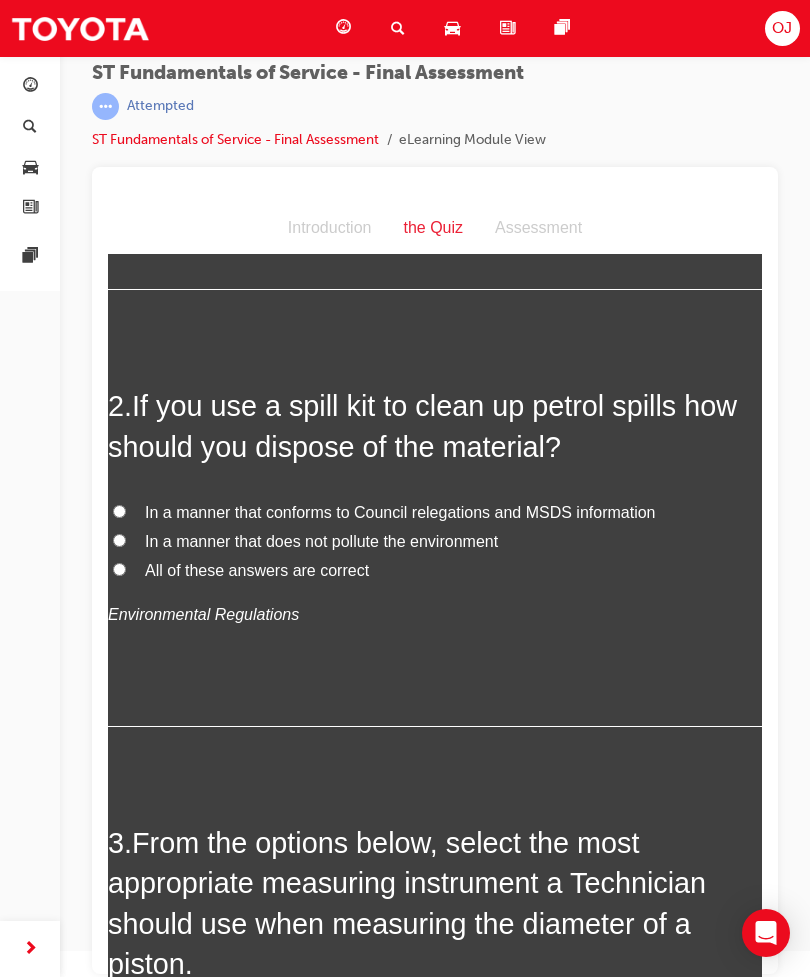 click on "In a manner that conforms to Council relegations and MSDS information" at bounding box center [435, 513] 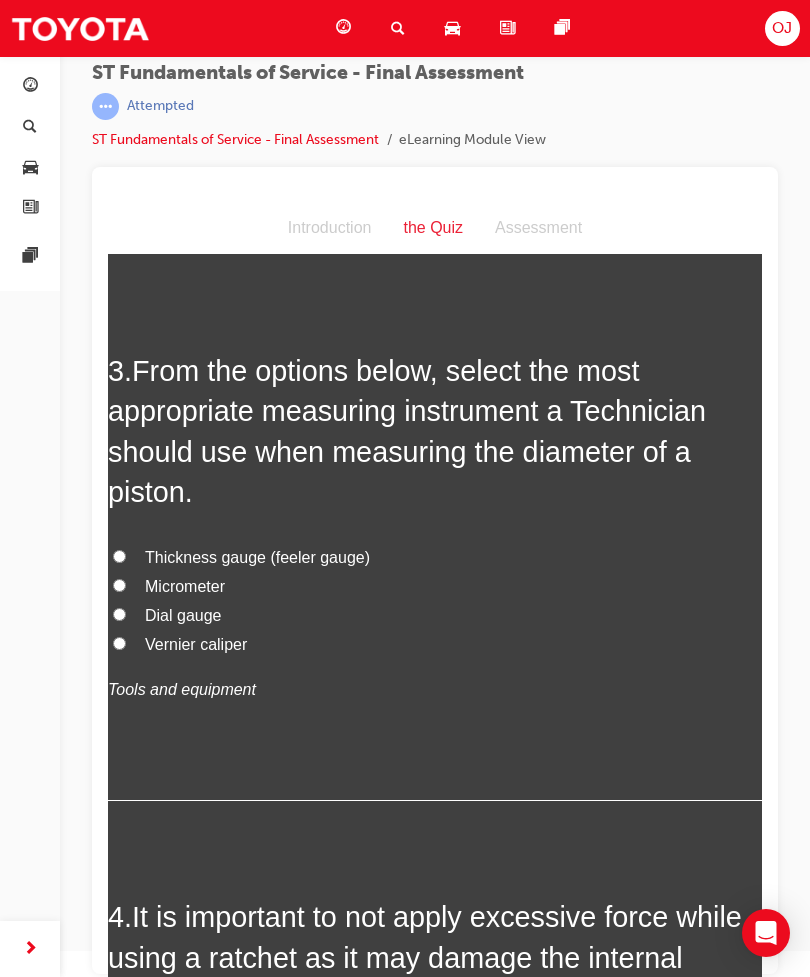 scroll, scrollTop: 973, scrollLeft: 0, axis: vertical 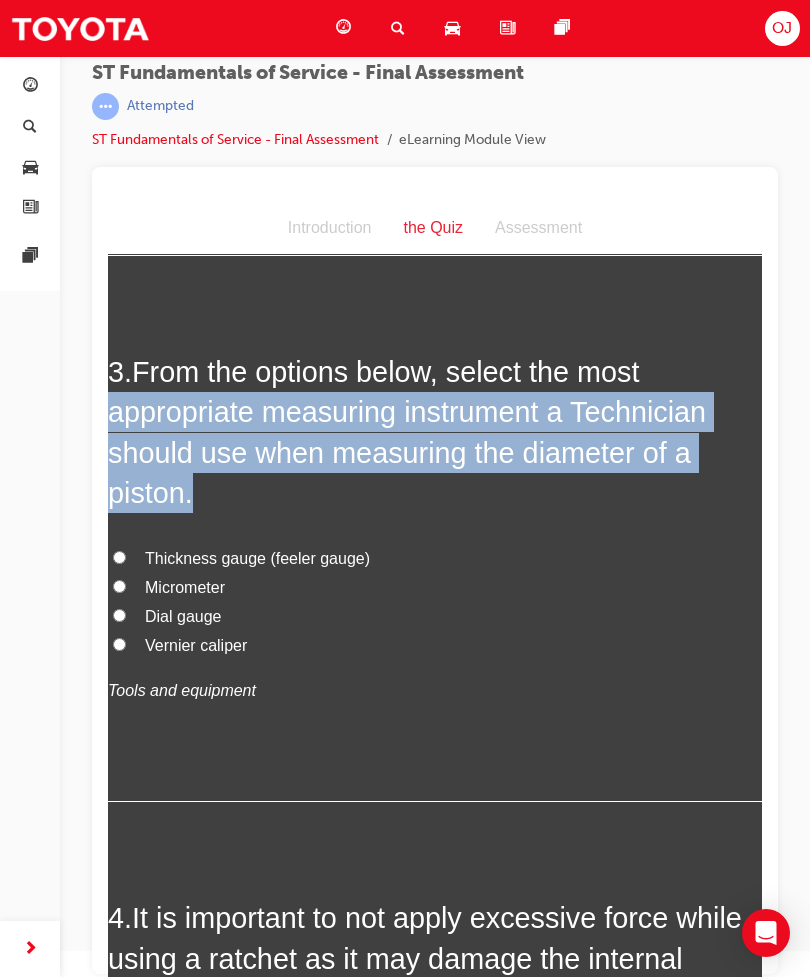 copy on "appropriate measuring instrument a Technician should use when measuring the diameter of a piston." 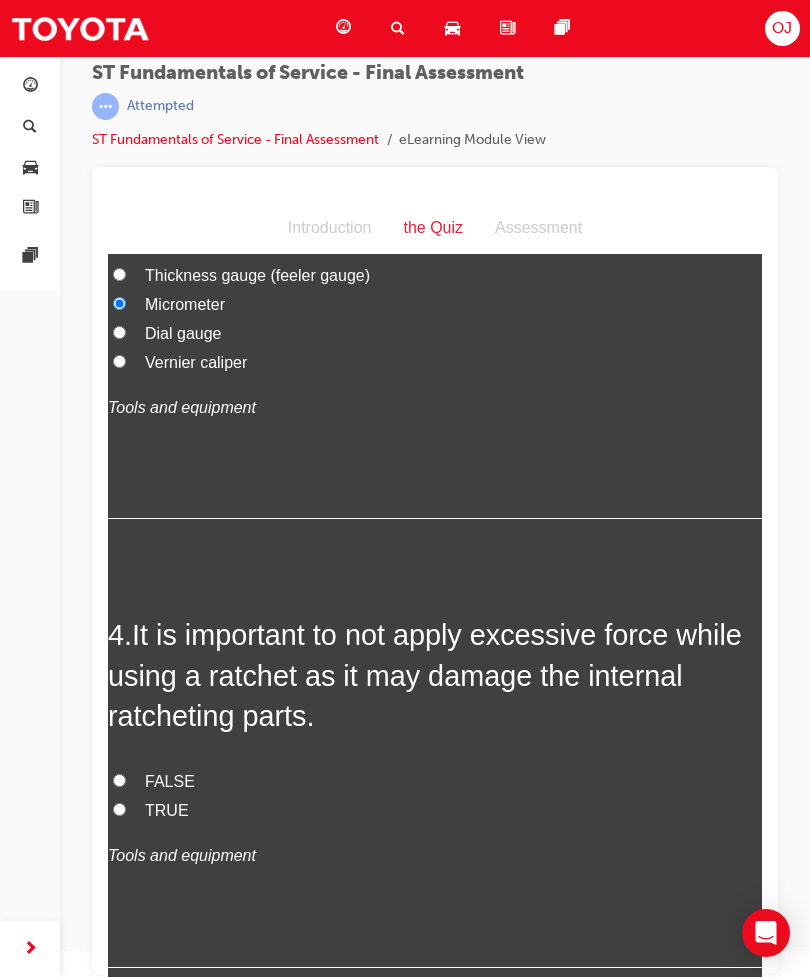 scroll, scrollTop: 1260, scrollLeft: 0, axis: vertical 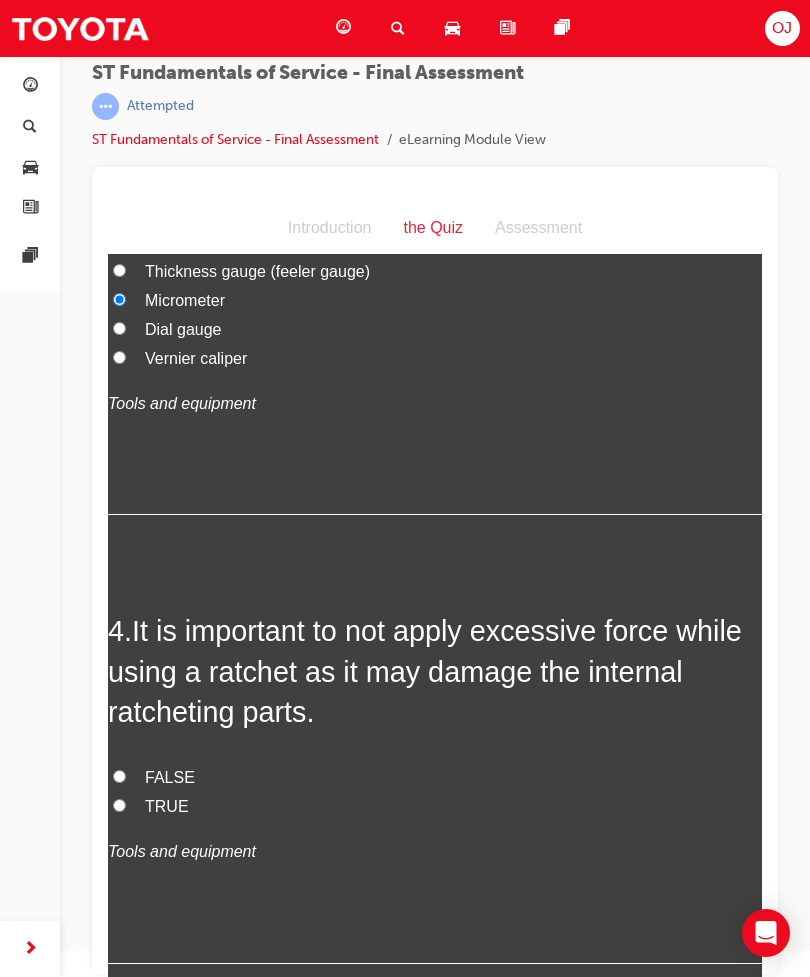 click on "FALSE" at bounding box center [170, 777] 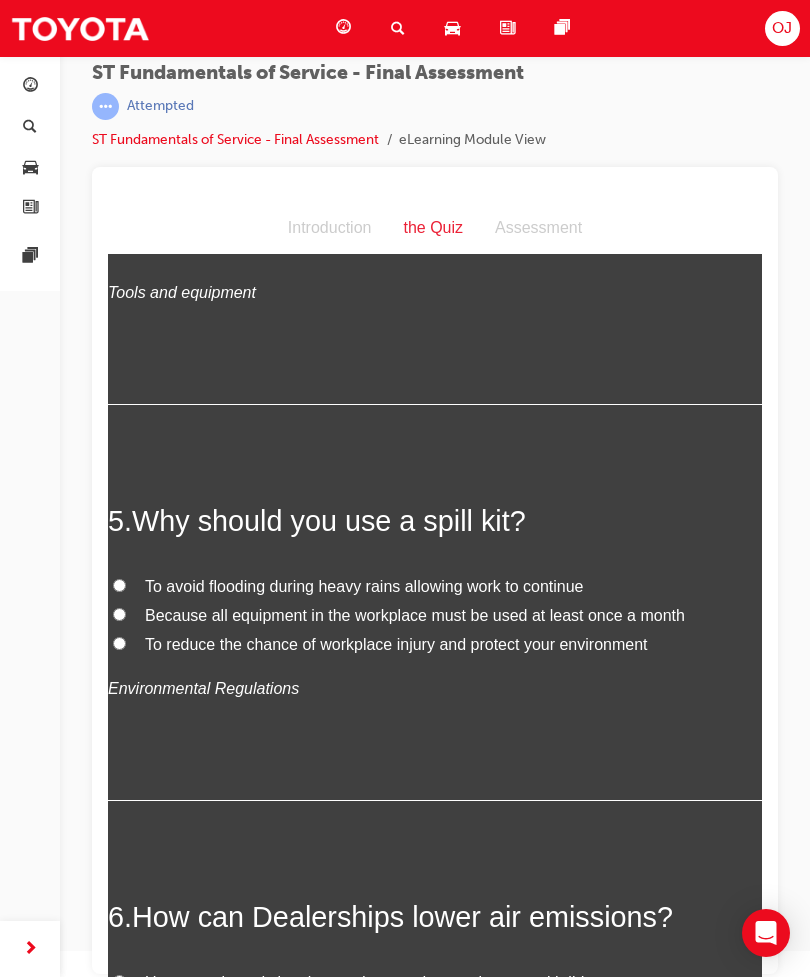 scroll, scrollTop: 1843, scrollLeft: 0, axis: vertical 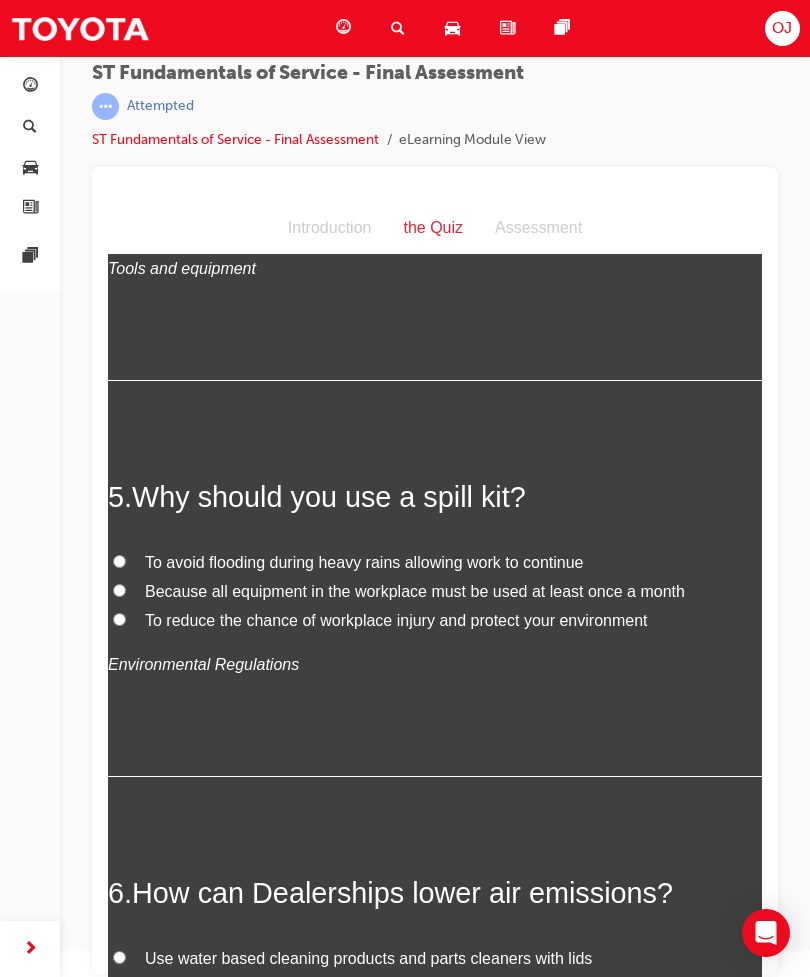 click on "To reduce the chance of workplace injury and protect your environment" at bounding box center [435, 621] 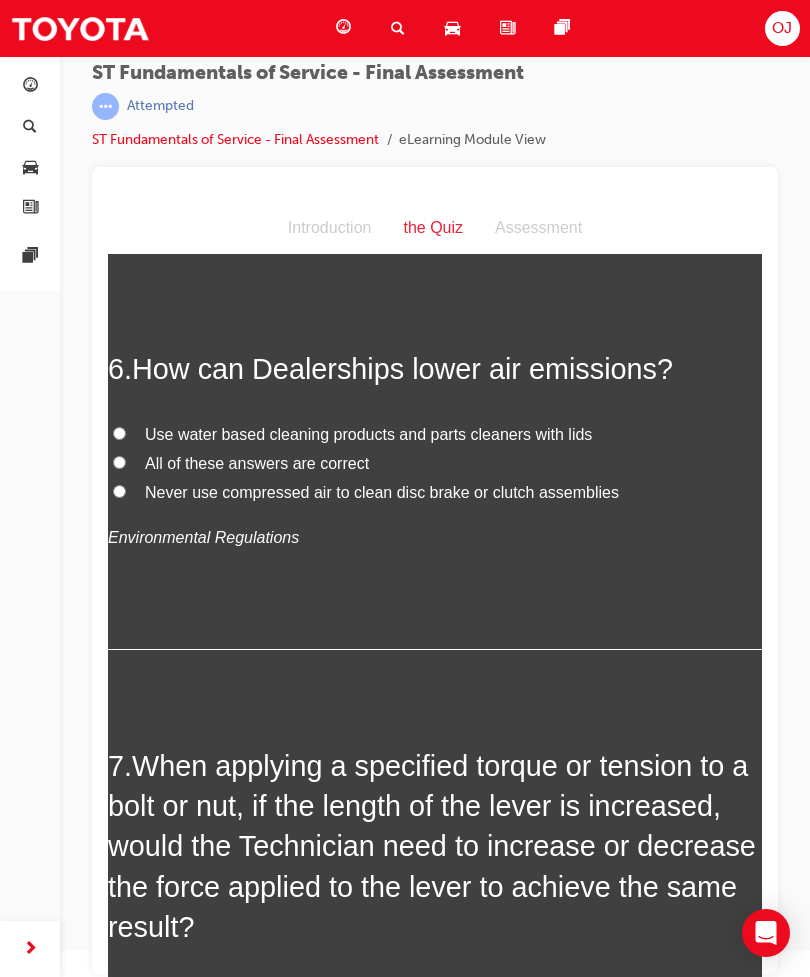 scroll, scrollTop: 2366, scrollLeft: 0, axis: vertical 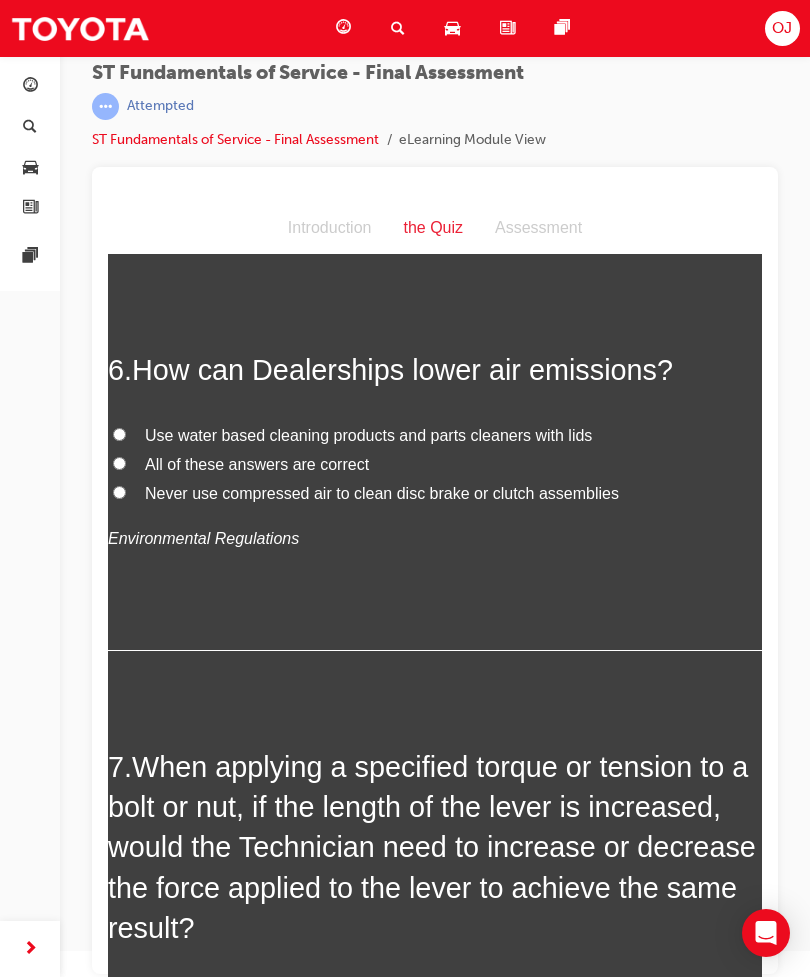 click on "Never use compressed air to clean disc brake or clutch assemblies" at bounding box center [435, 494] 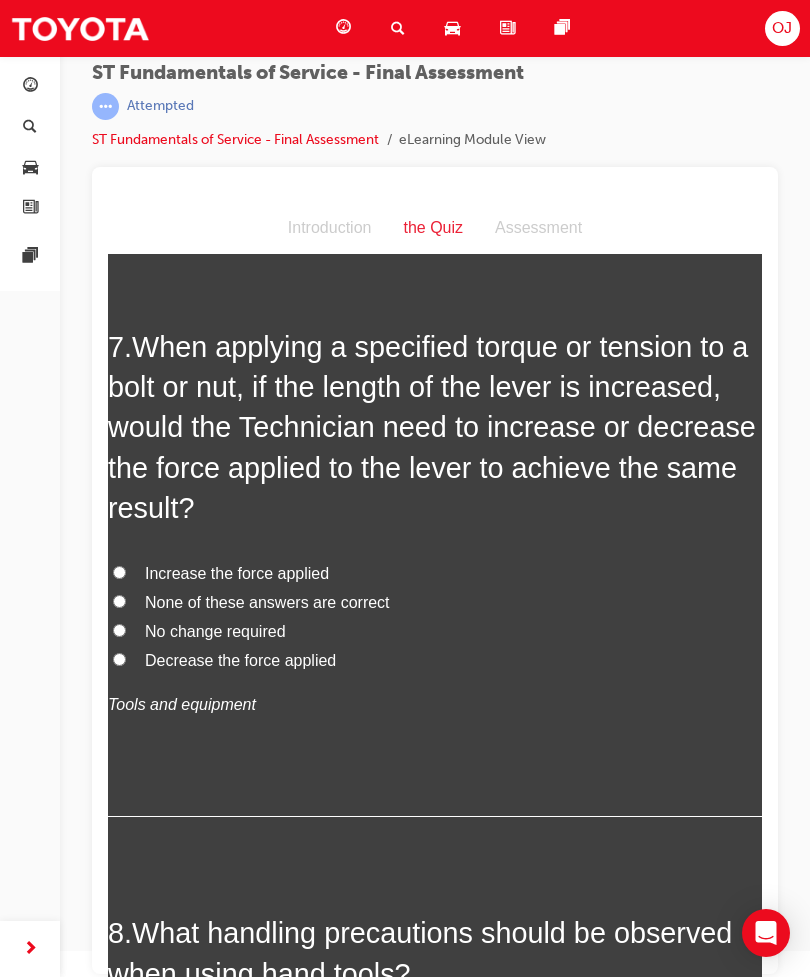 scroll, scrollTop: 2788, scrollLeft: 0, axis: vertical 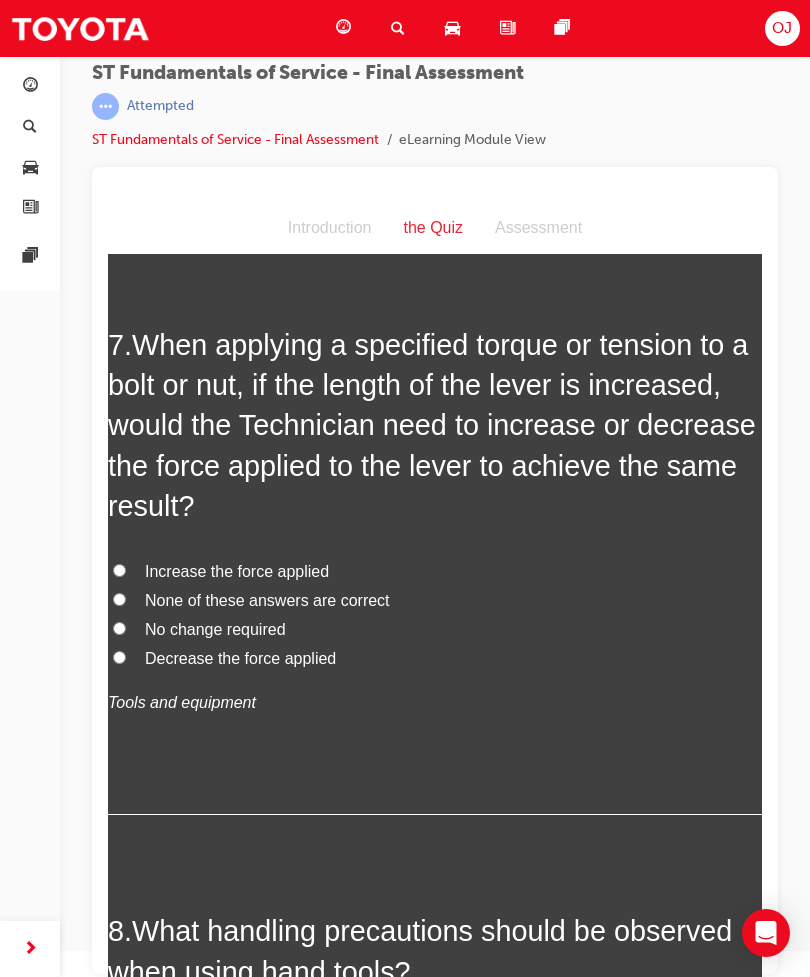 click on "When applying a specified torque or tension to a bolt or nut, if the length of the lever is increased, would the Technician need to increase or decrease the force applied to the lever to achieve the same result?" at bounding box center [432, 425] 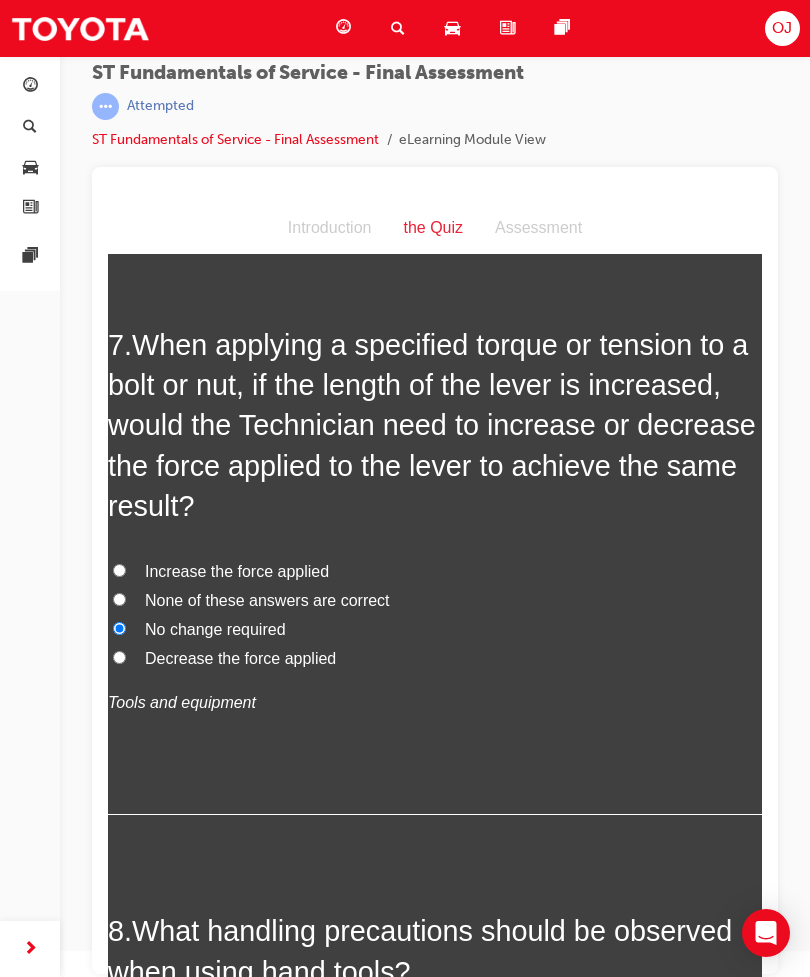 click on "Decrease the force applied" at bounding box center [240, 658] 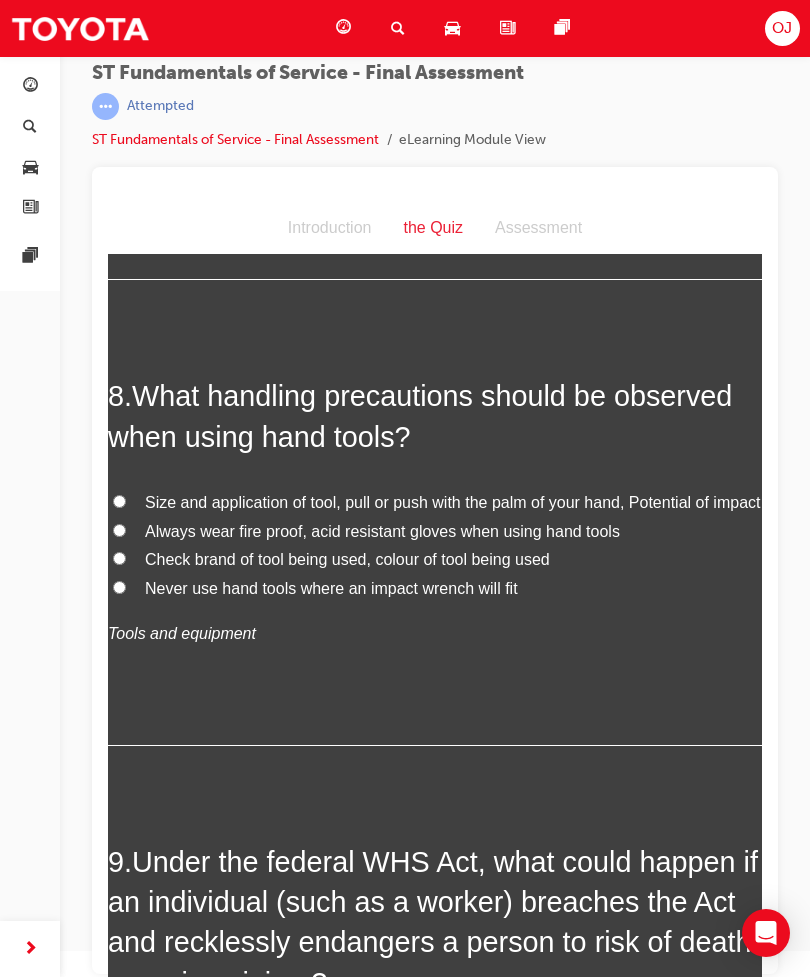 scroll, scrollTop: 3333, scrollLeft: 0, axis: vertical 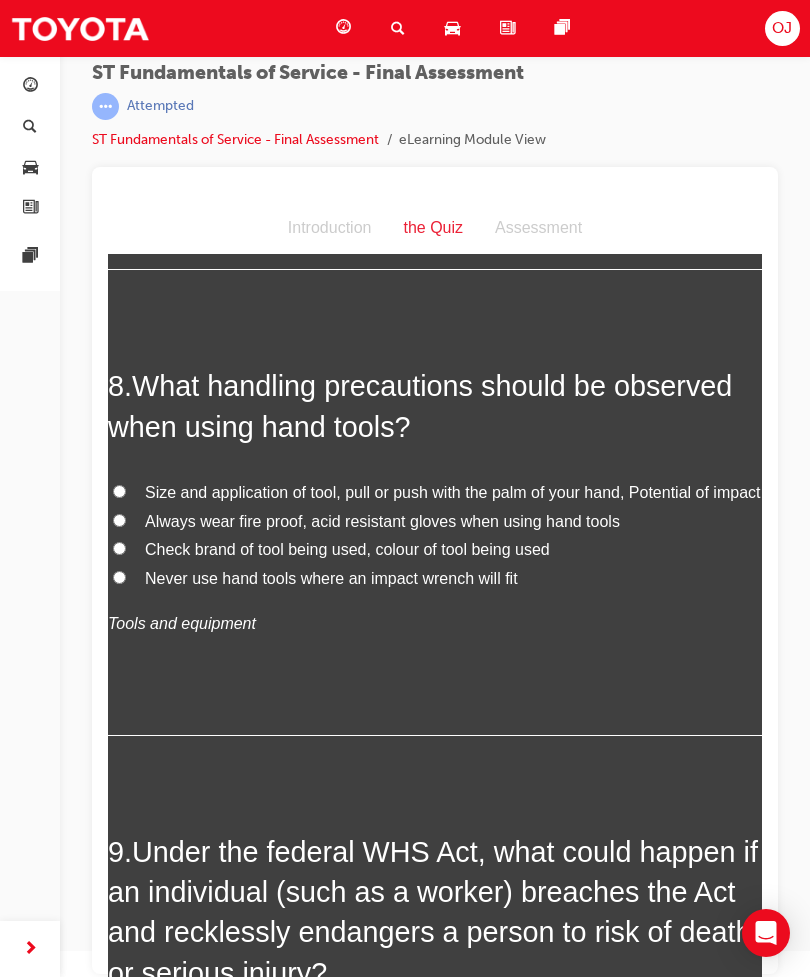 click on "Size and application of tool, pull or push with the palm of your hand, Potential of impact" at bounding box center (452, 492) 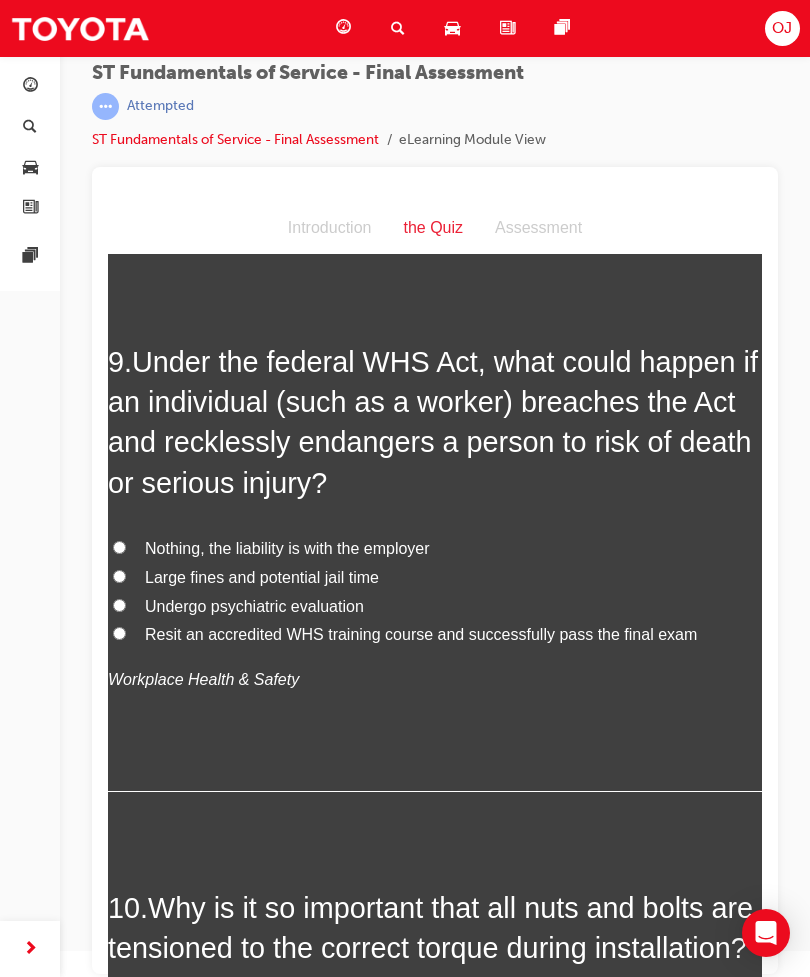 scroll, scrollTop: 3824, scrollLeft: 0, axis: vertical 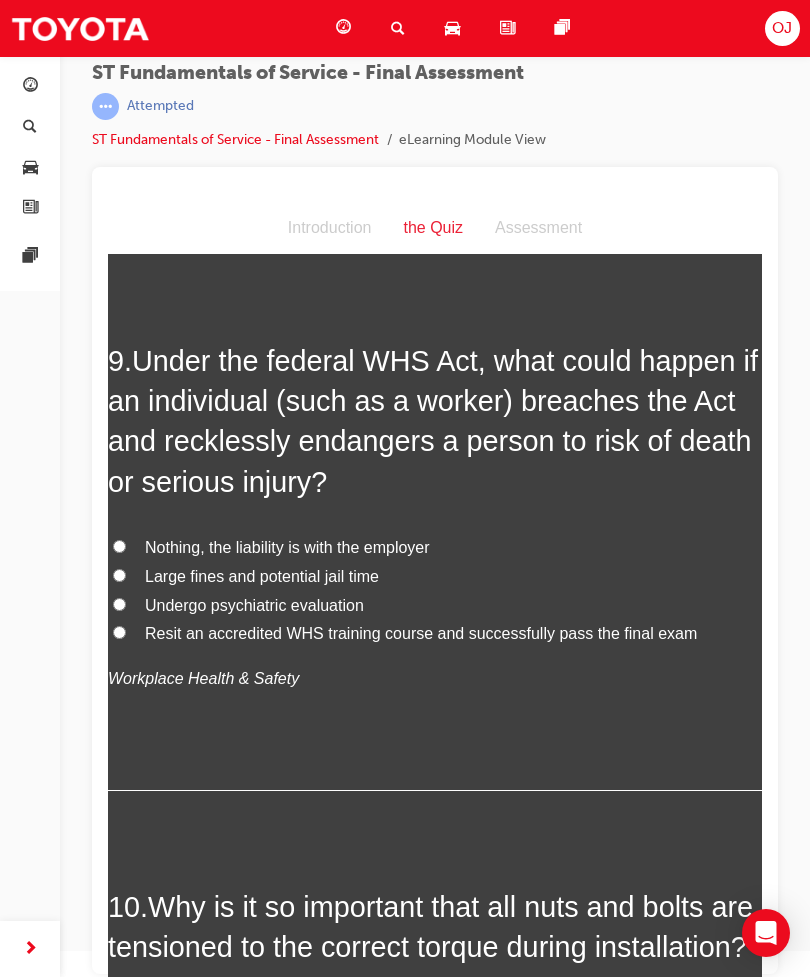 copy on "Under the federal WHS Act, what could happen if an individual (such as a worker) breaches the Act and recklessly endangers a person to risk of death or serious injury?" 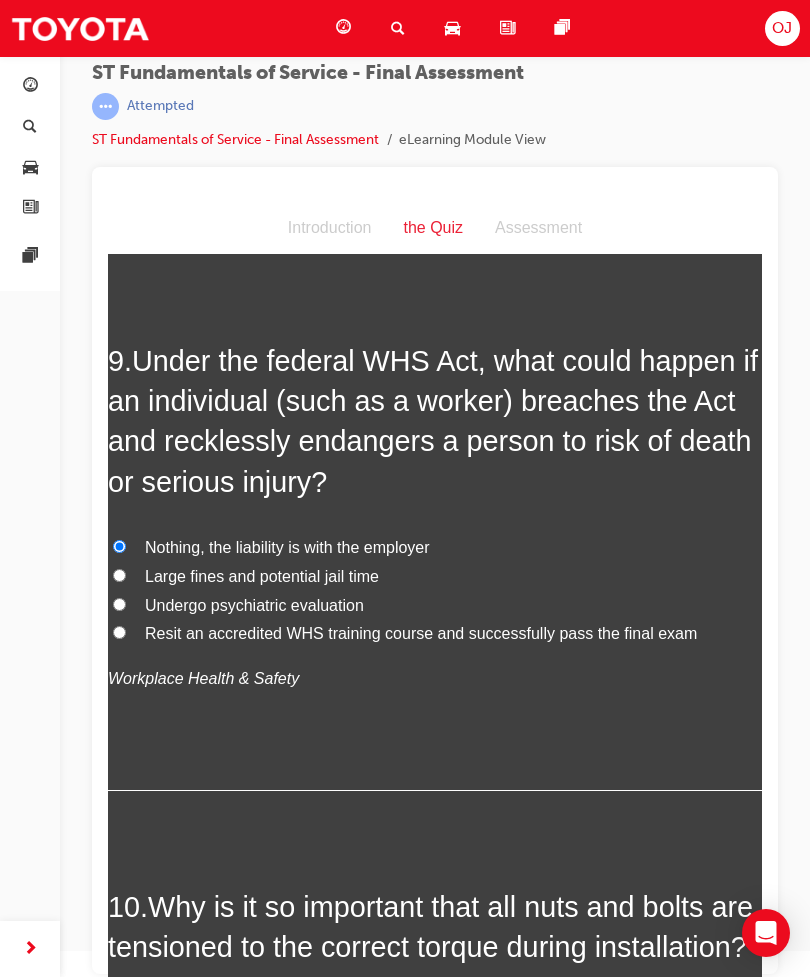 click on "Large fines and potential jail time" at bounding box center [262, 576] 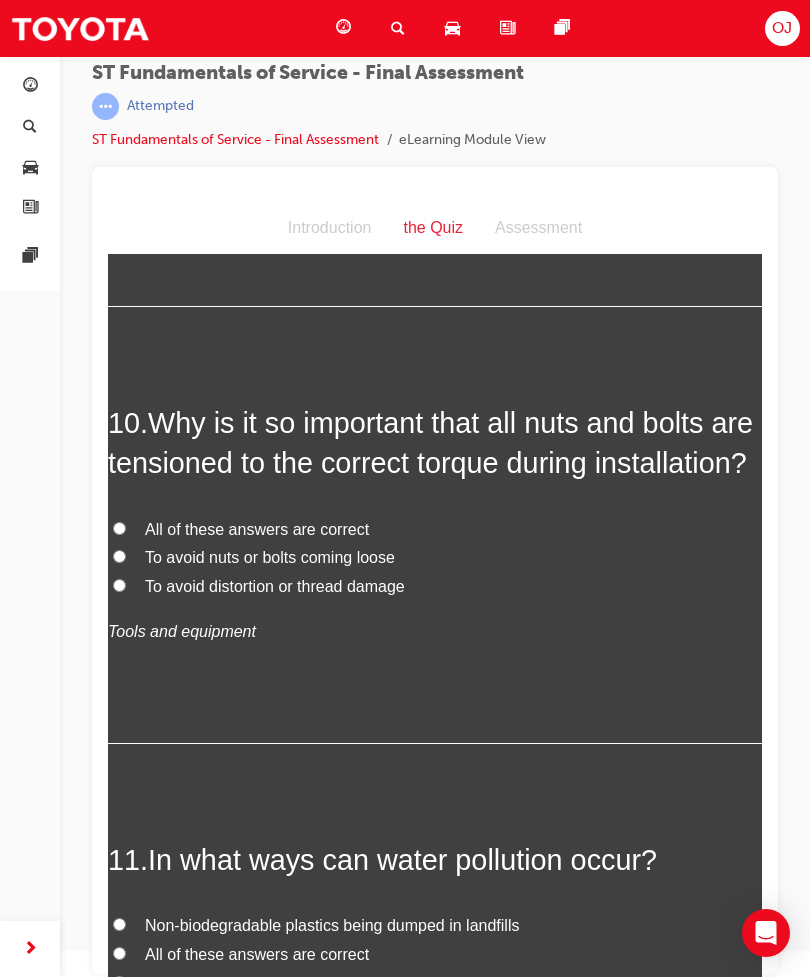 scroll, scrollTop: 4313, scrollLeft: 0, axis: vertical 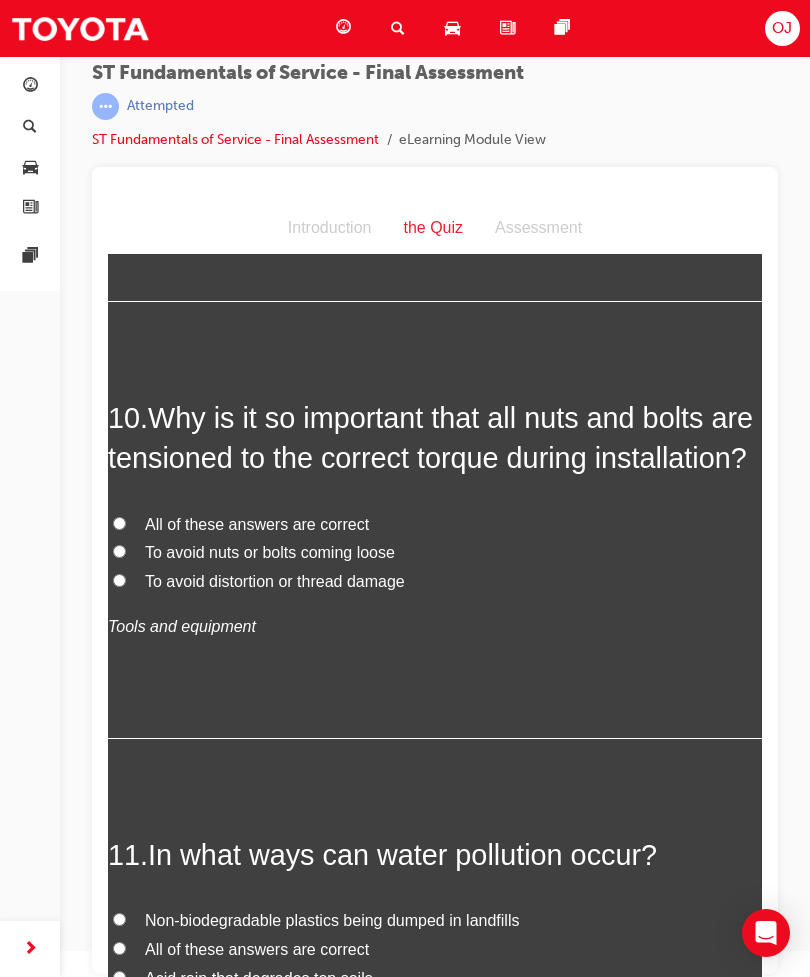 click on "All of these answers are correct" at bounding box center [257, 524] 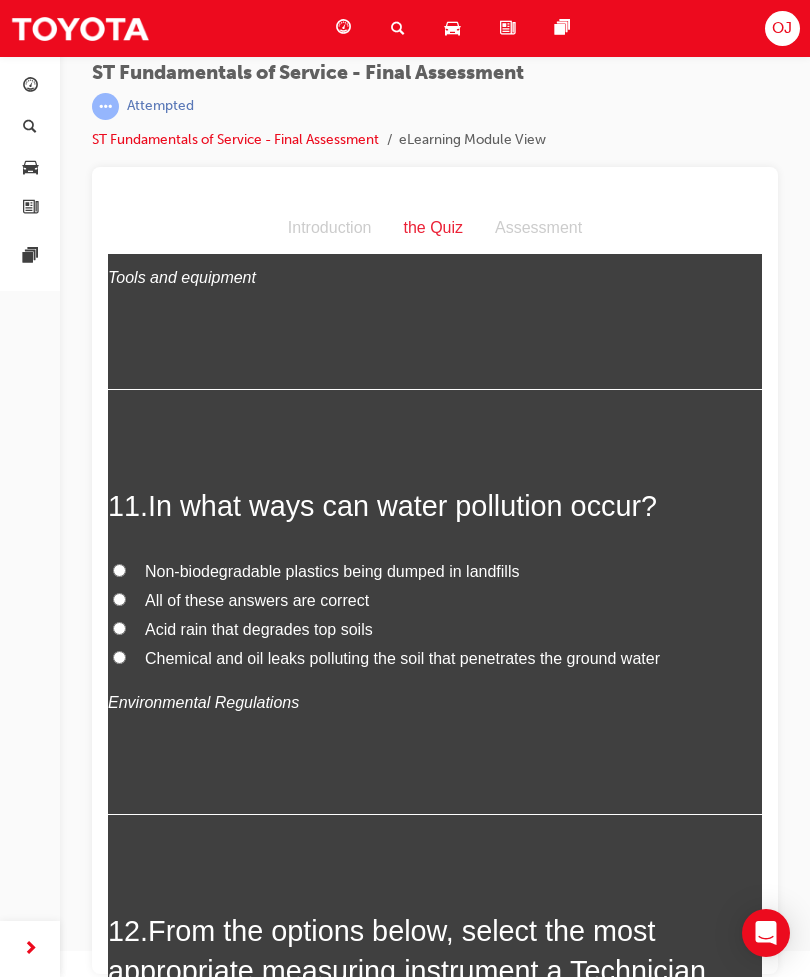 scroll, scrollTop: 4668, scrollLeft: 0, axis: vertical 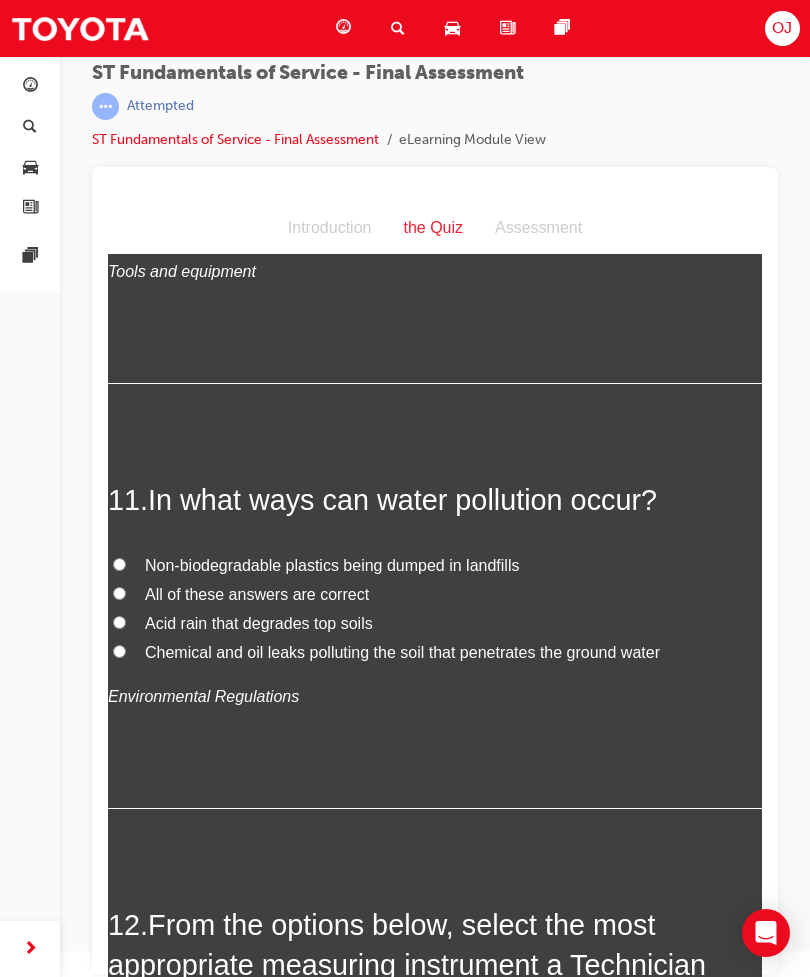 click on "Chemical and oil leaks polluting the soil that penetrates the ground water" at bounding box center [402, 652] 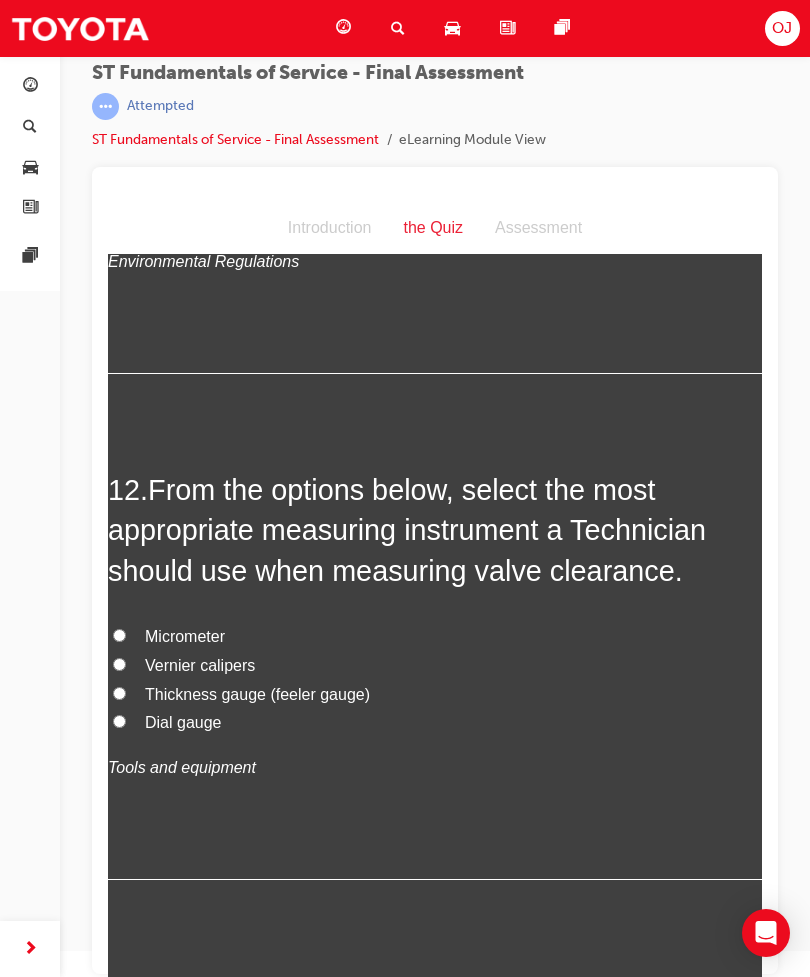 scroll, scrollTop: 5104, scrollLeft: 0, axis: vertical 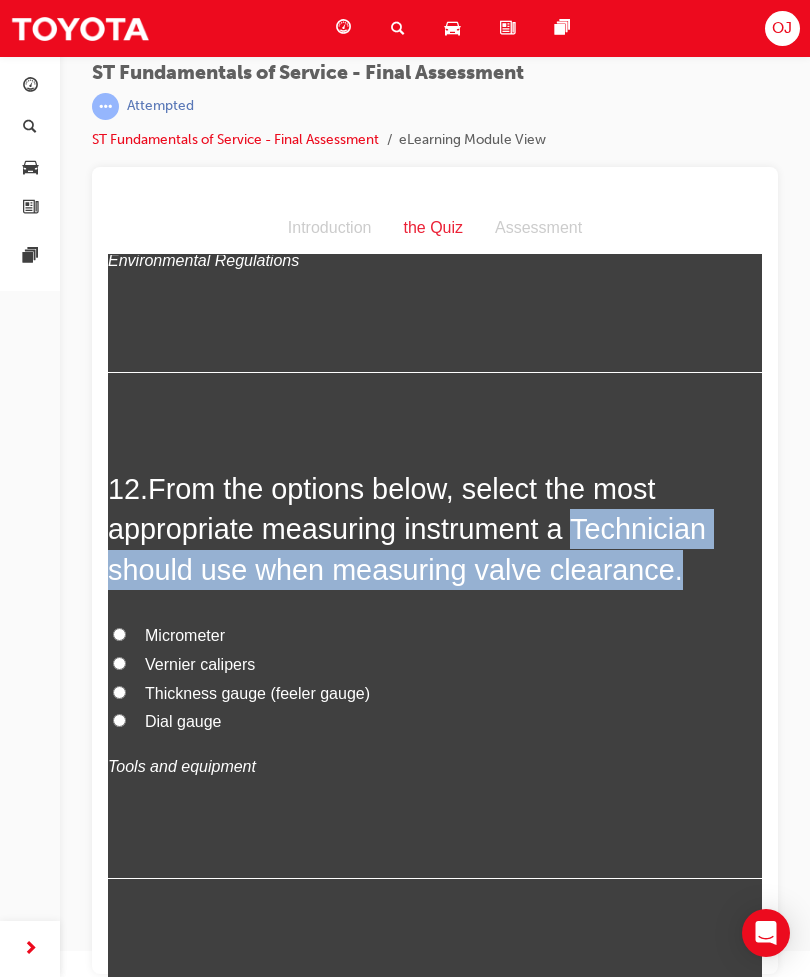copy on "Technician should use when measuring valve clearance." 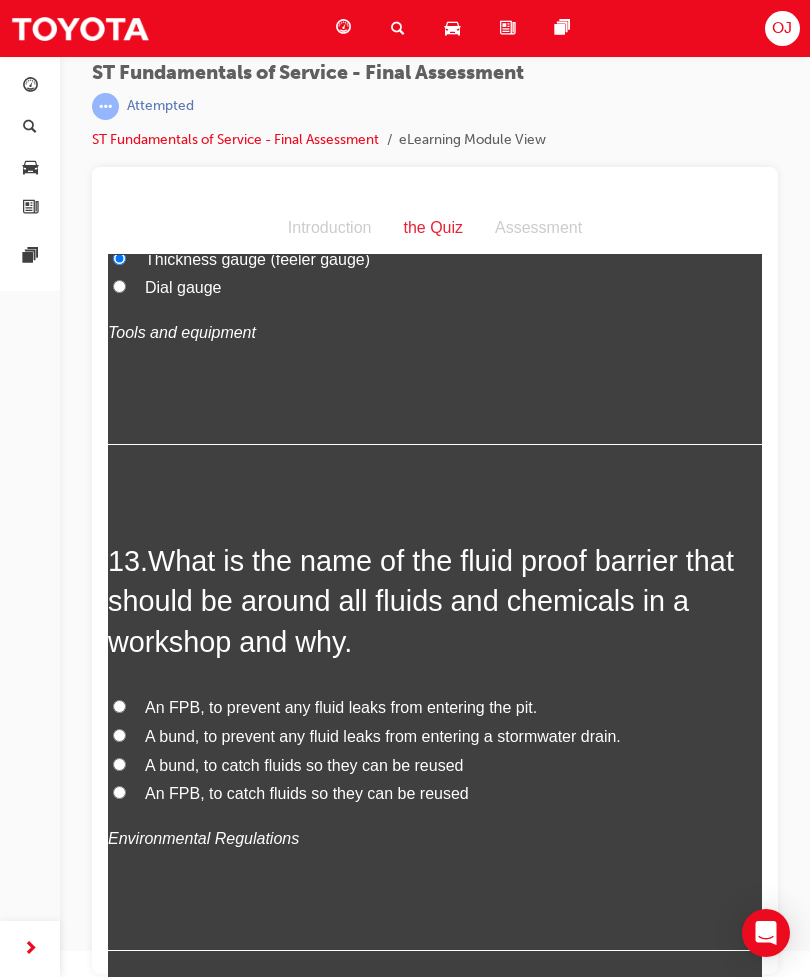 scroll, scrollTop: 5542, scrollLeft: 0, axis: vertical 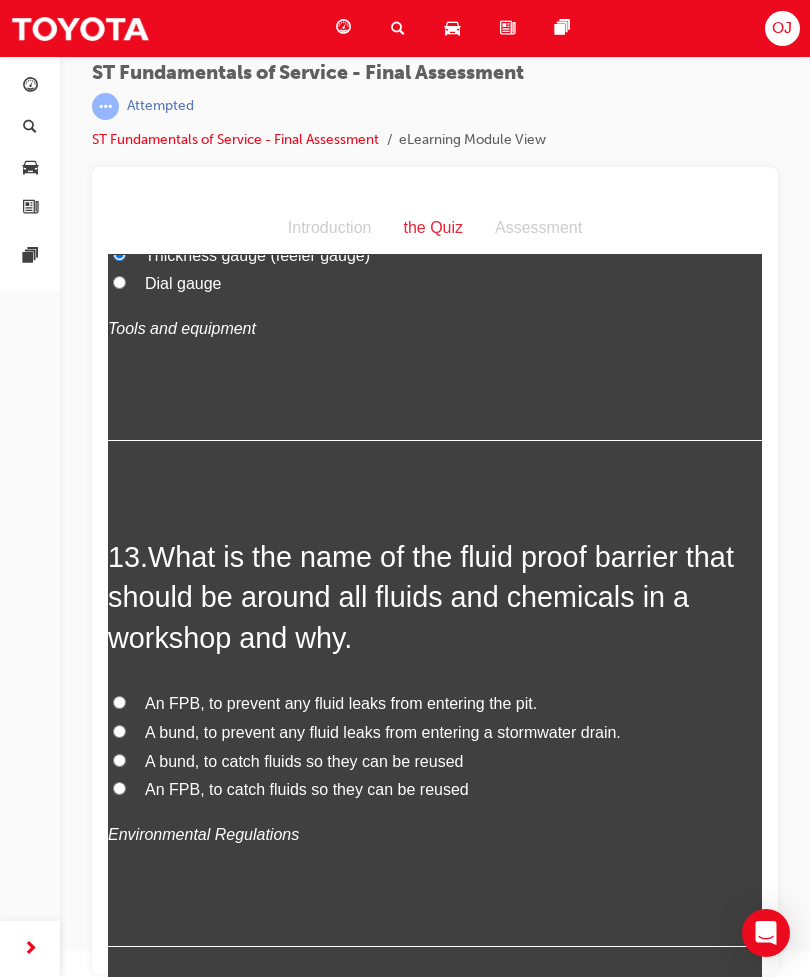copy on "What is the name of the fluid proof barrier that should be around all fluids and chemicals in a workshop and why" 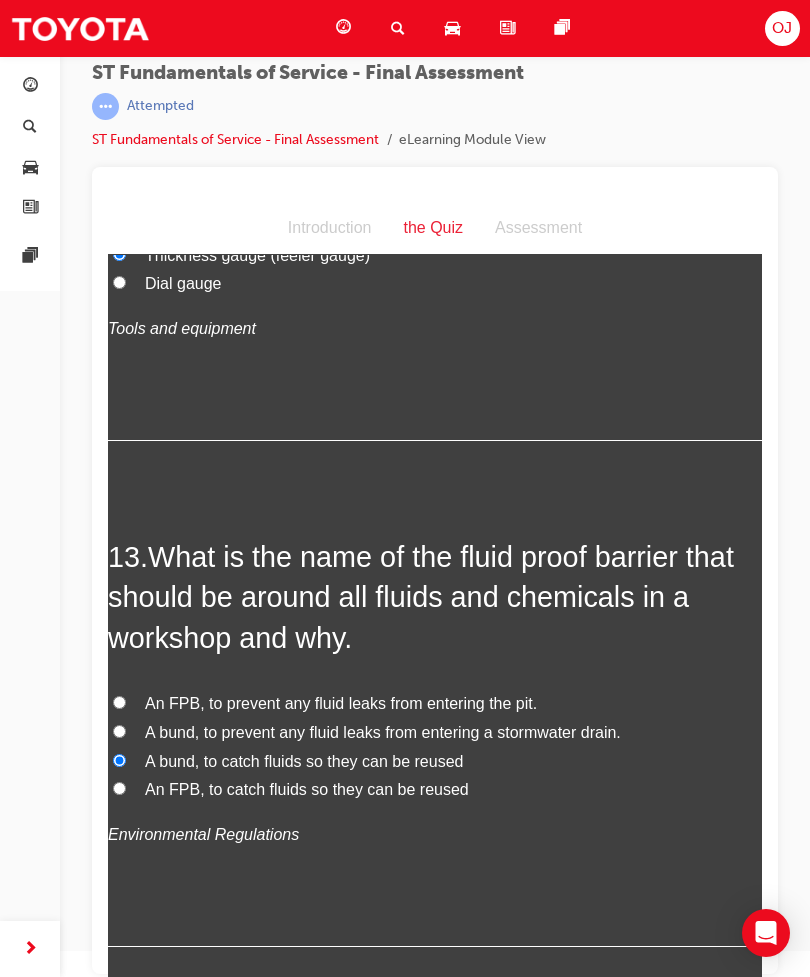 click on "A bund, to prevent any fluid leaks from entering a stormwater drain." at bounding box center [383, 732] 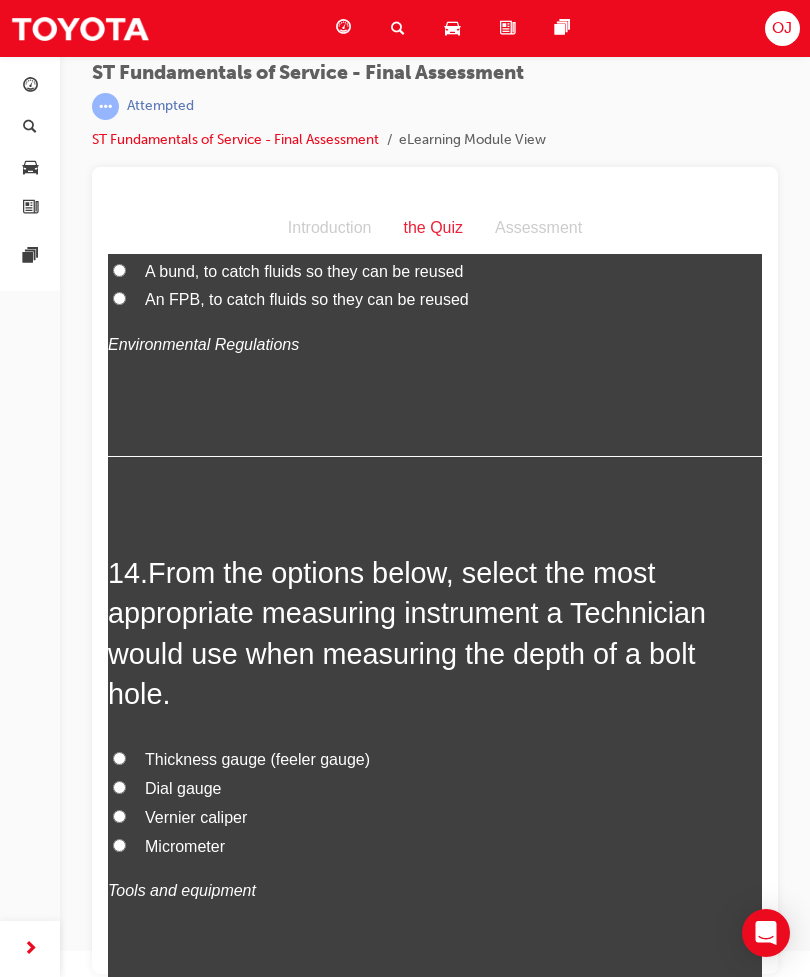 scroll, scrollTop: 6036, scrollLeft: 0, axis: vertical 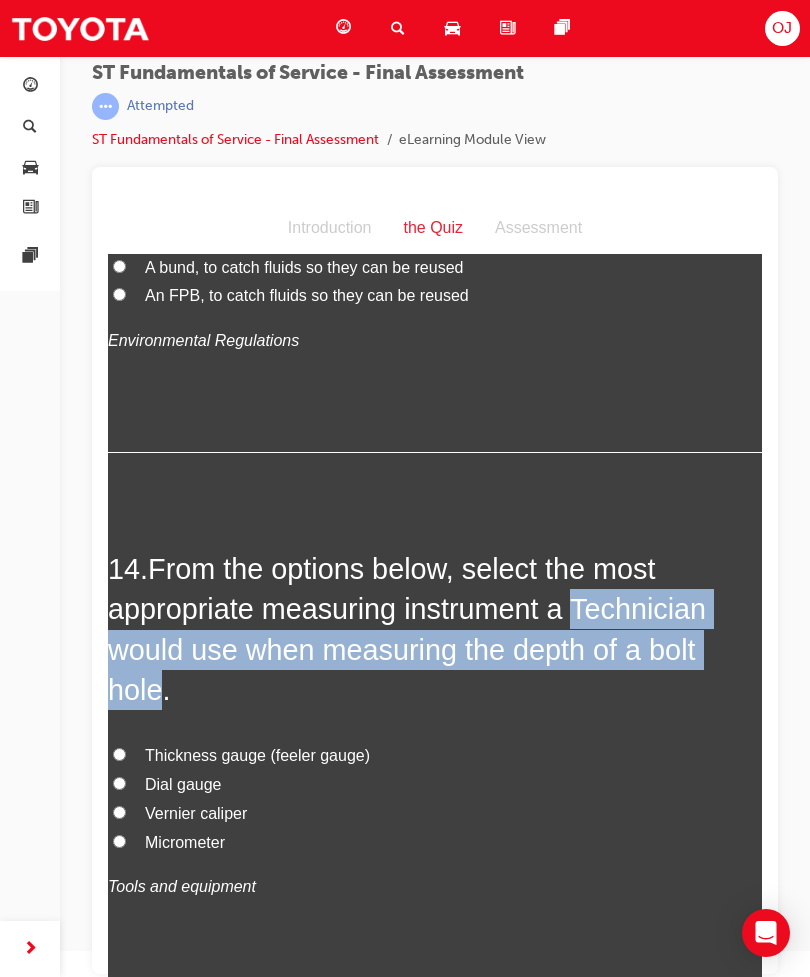 copy on "Technician would use when measuring the depth of a bolt hole" 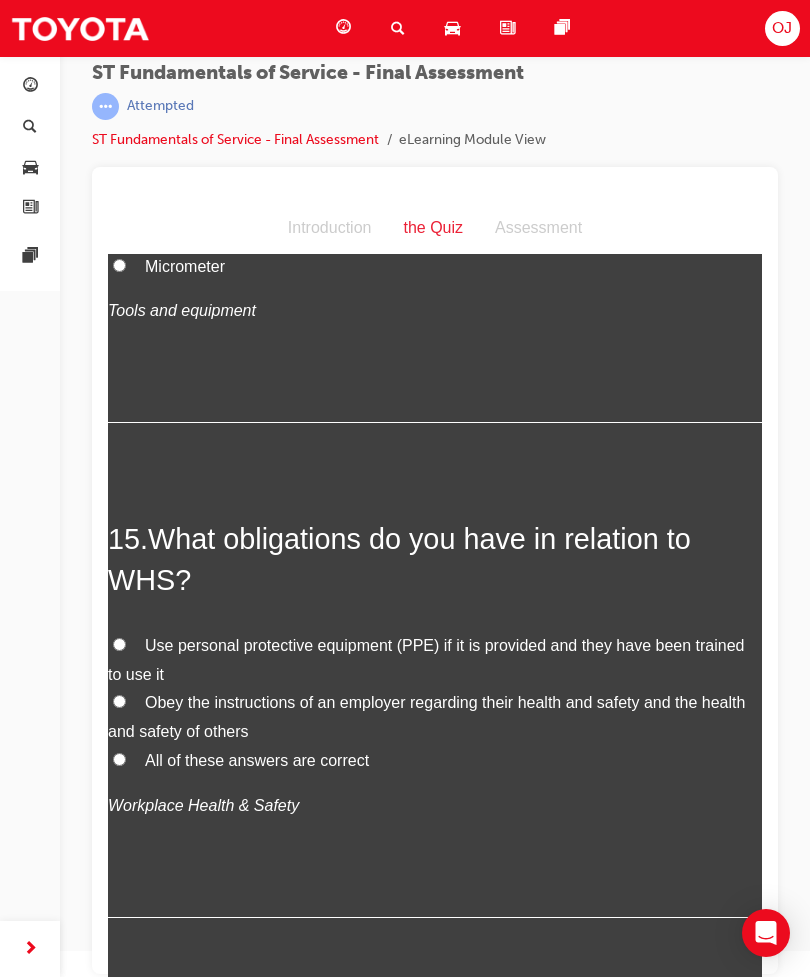 scroll, scrollTop: 6614, scrollLeft: 0, axis: vertical 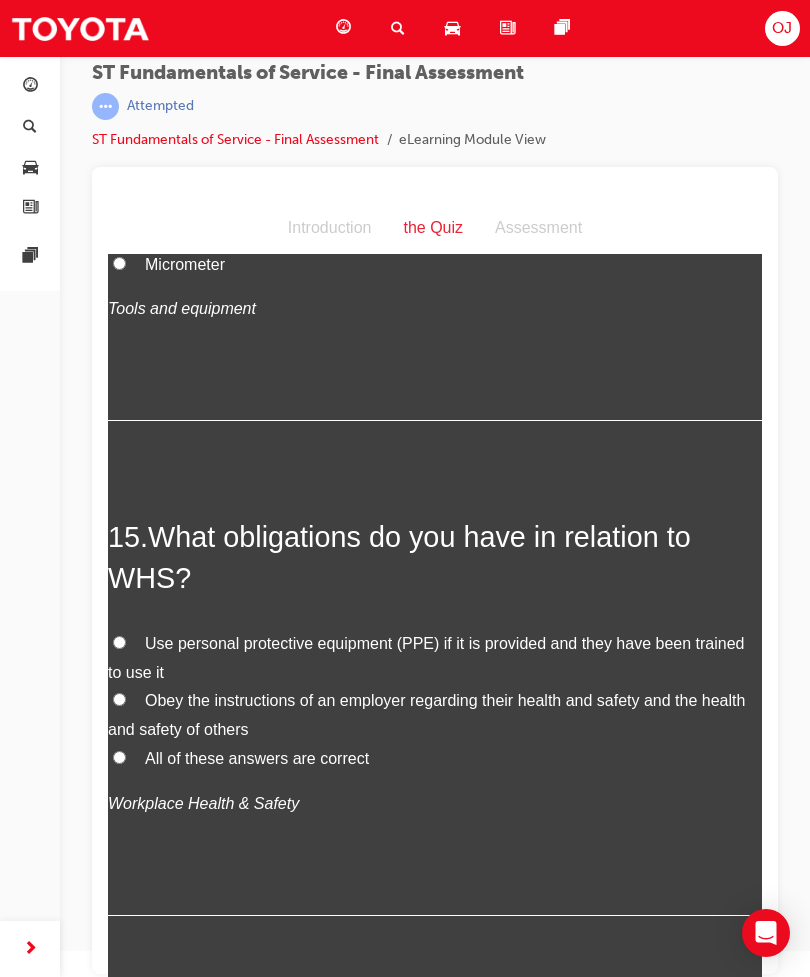 click on "All of these answers are correct" at bounding box center [435, 759] 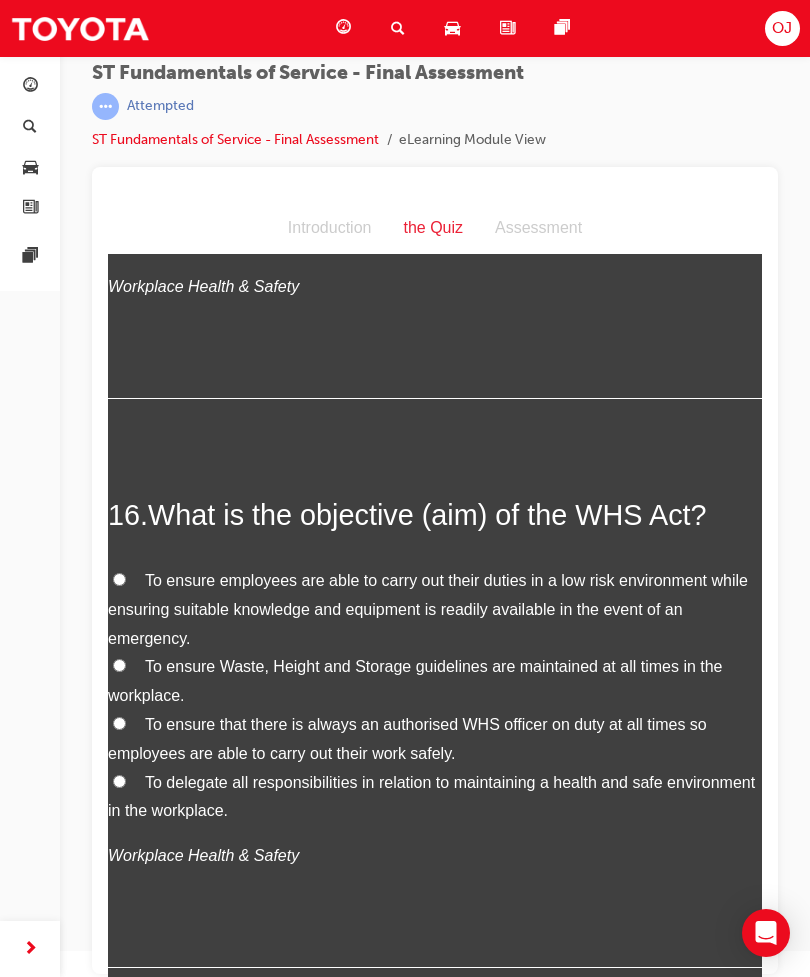 scroll, scrollTop: 7132, scrollLeft: 0, axis: vertical 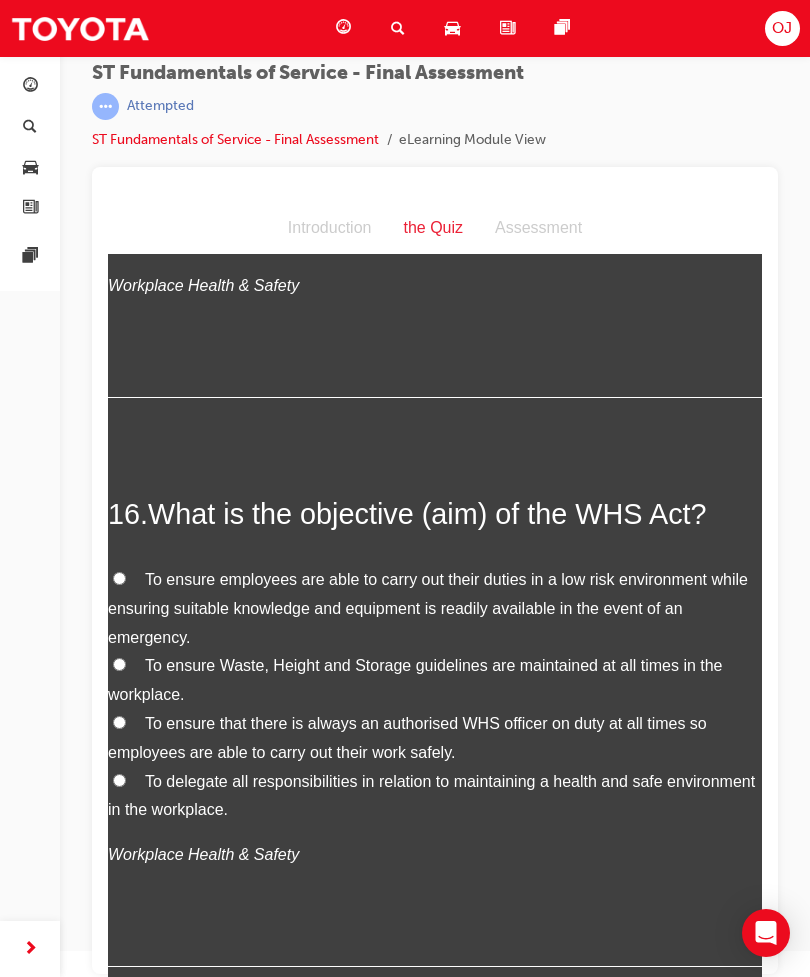 copy on "What is the objective (aim) of the WHS Act?" 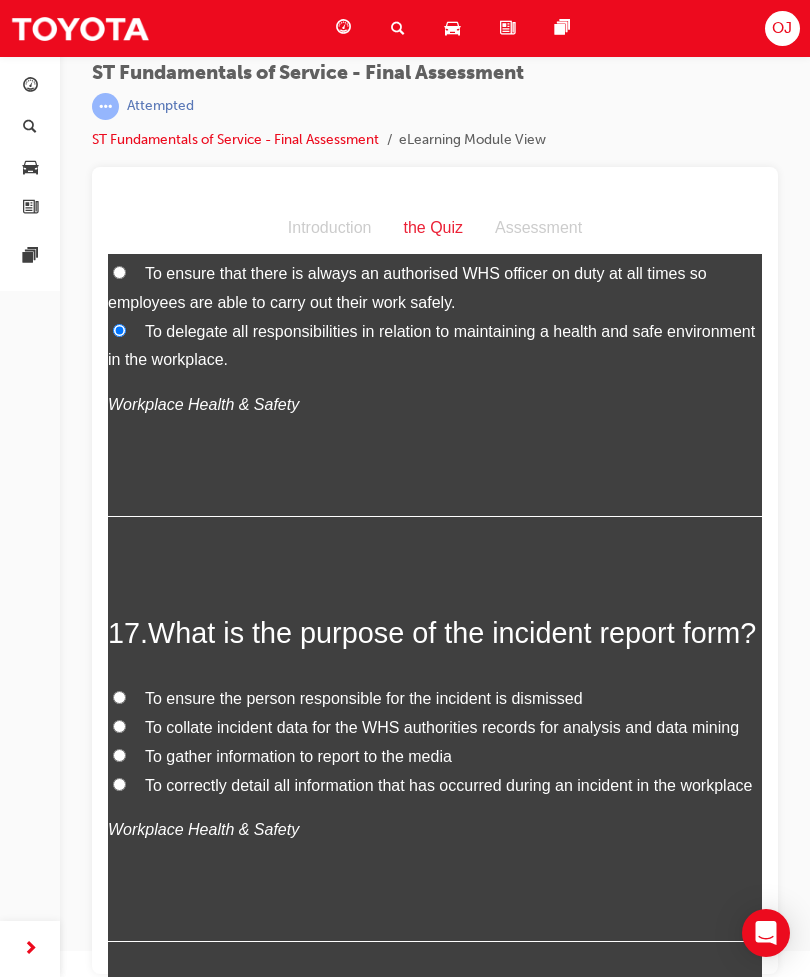 scroll, scrollTop: 7597, scrollLeft: 0, axis: vertical 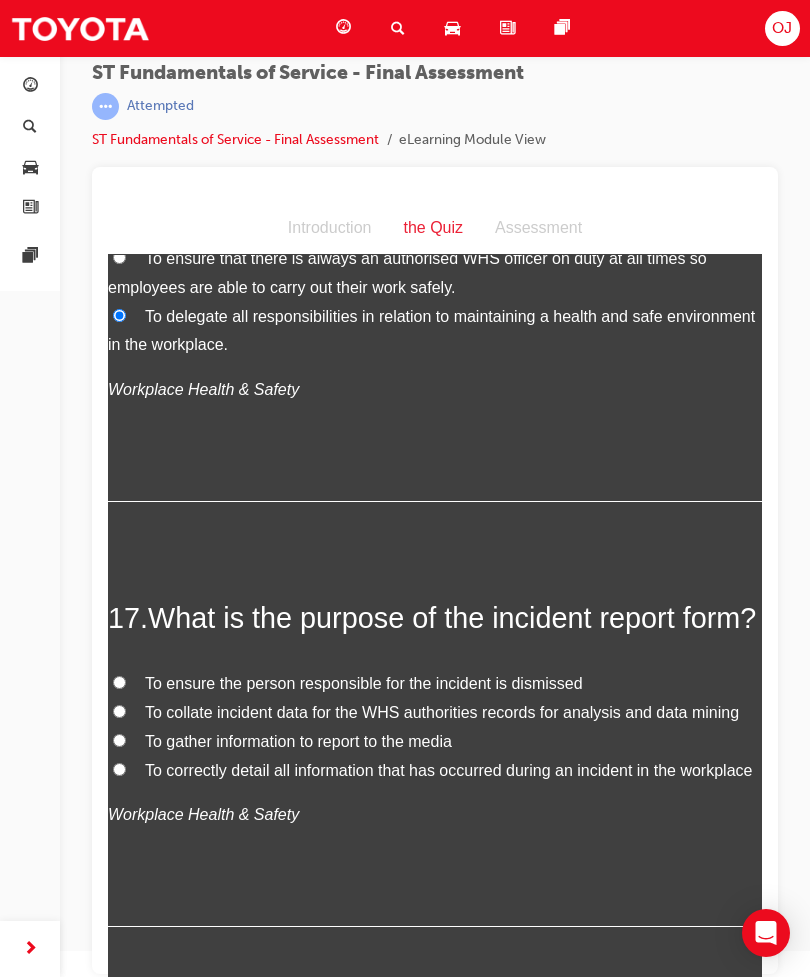 click on "To collate incident data for the WHS authorities records for analysis and data mining" at bounding box center (442, 712) 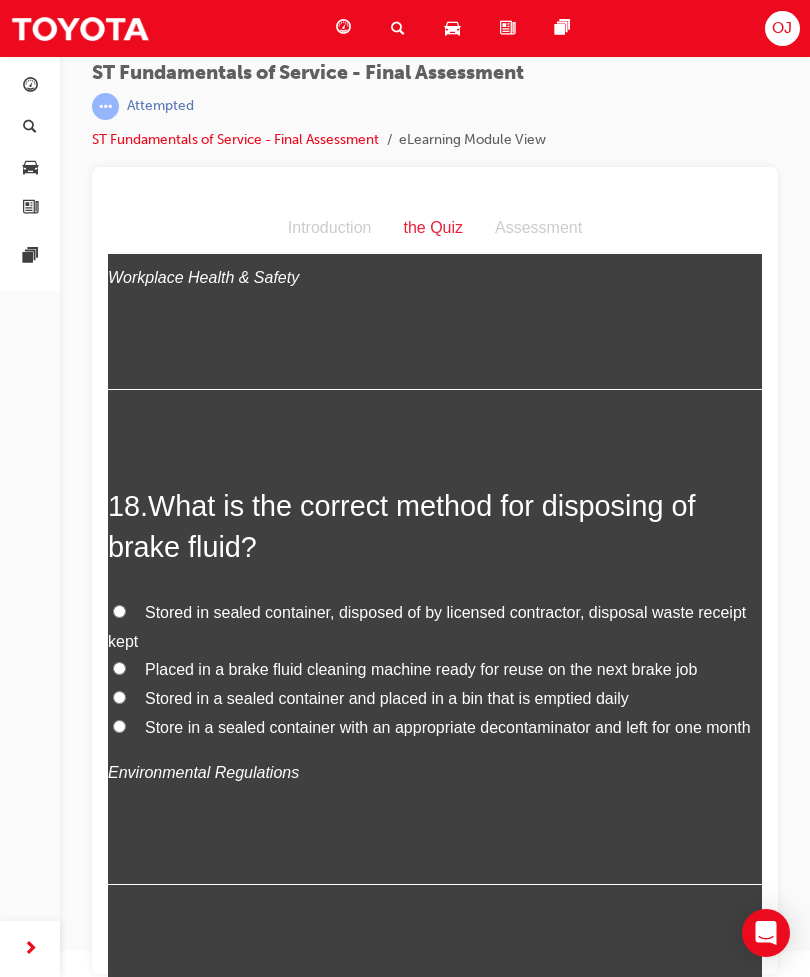 scroll, scrollTop: 8136, scrollLeft: 0, axis: vertical 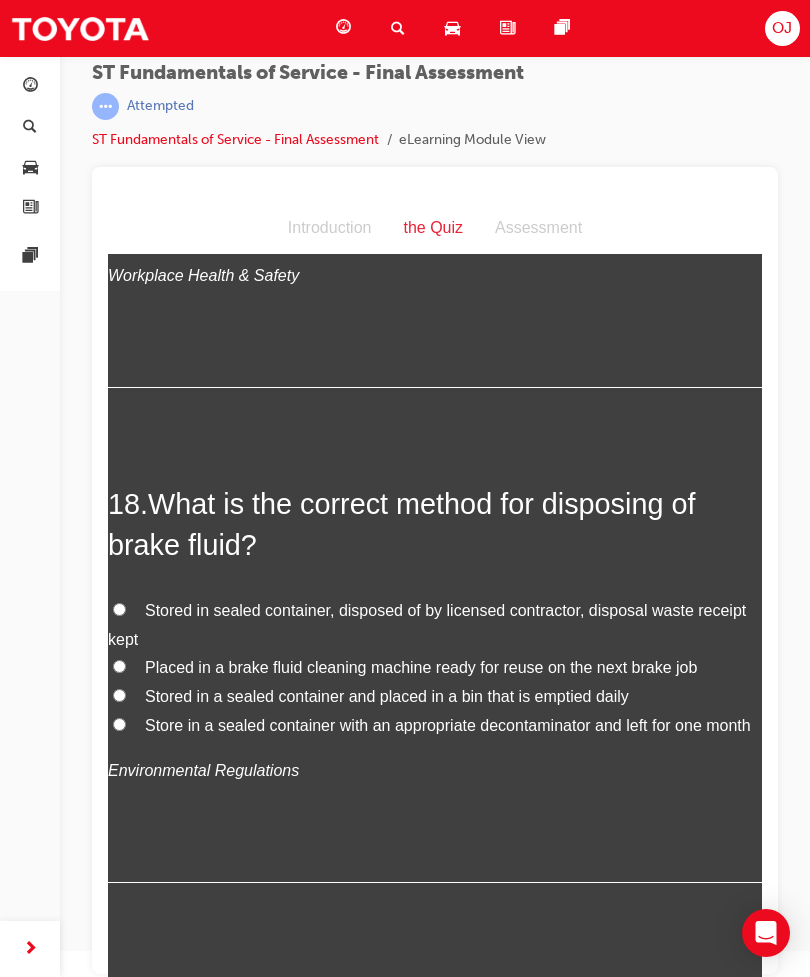 click on "Stored in sealed container, disposed of by licensed contractor, disposal waste receipt kept" at bounding box center [427, 625] 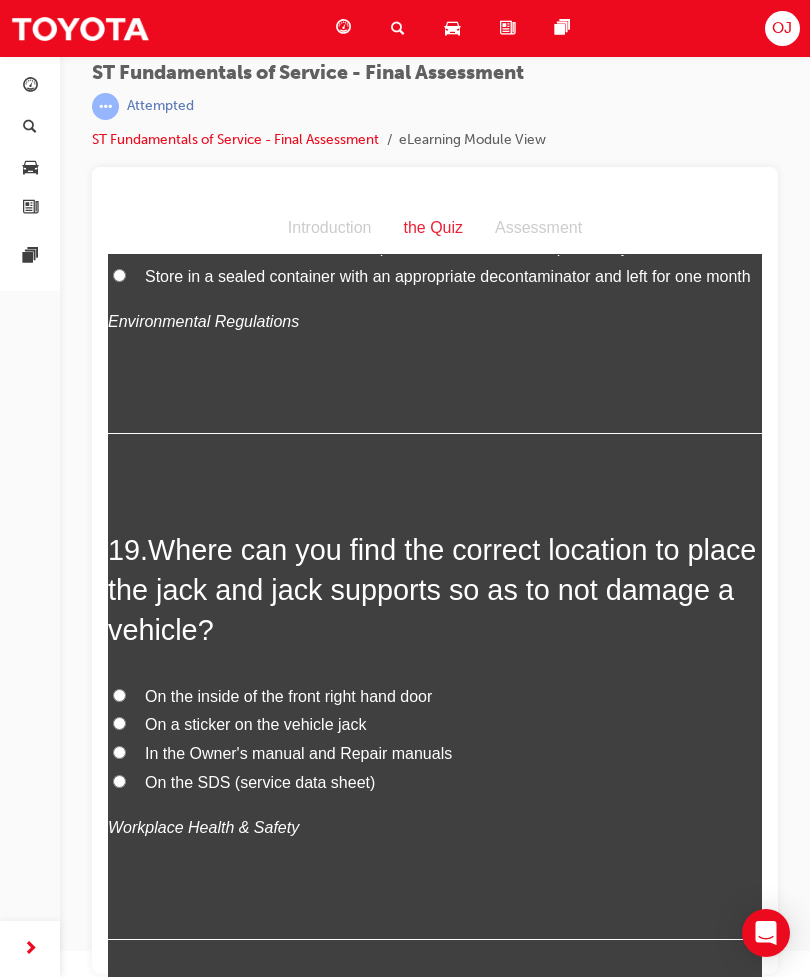 scroll, scrollTop: 8586, scrollLeft: 0, axis: vertical 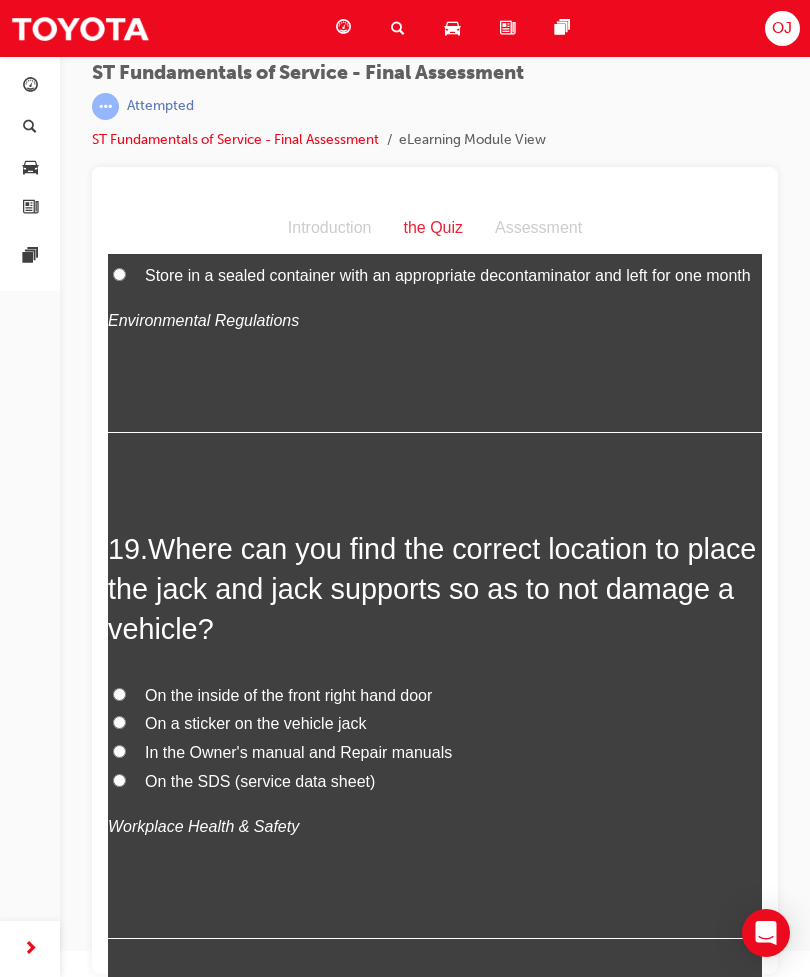 click on "In the Owner's manual and Repair manuals" at bounding box center [298, 752] 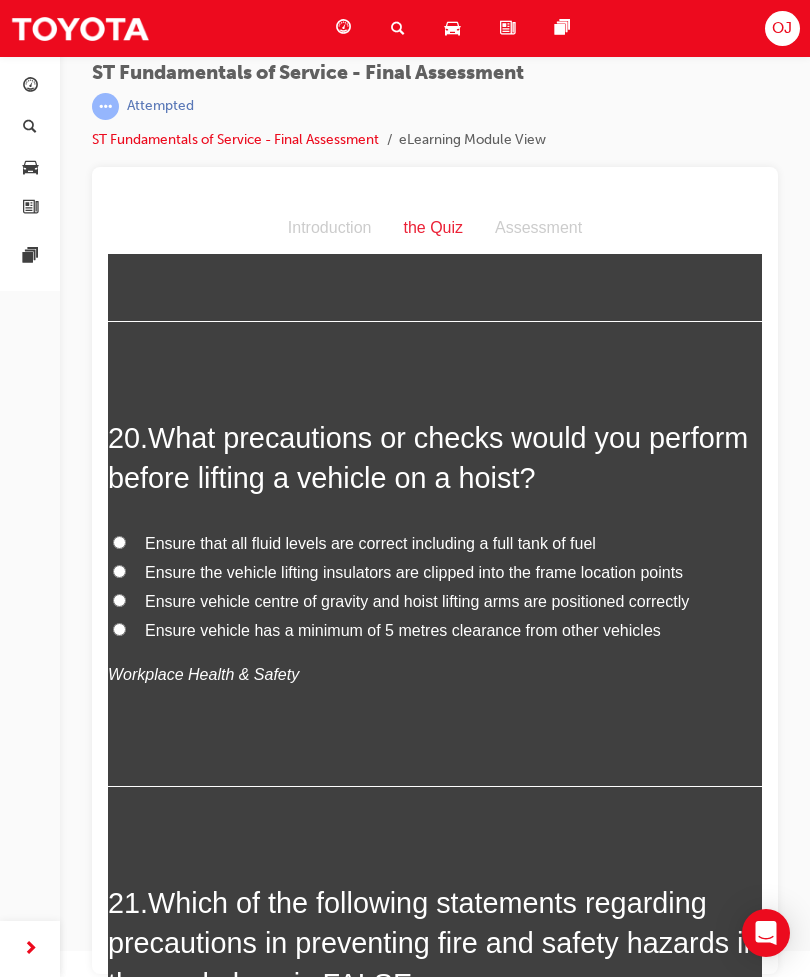 scroll, scrollTop: 9204, scrollLeft: 0, axis: vertical 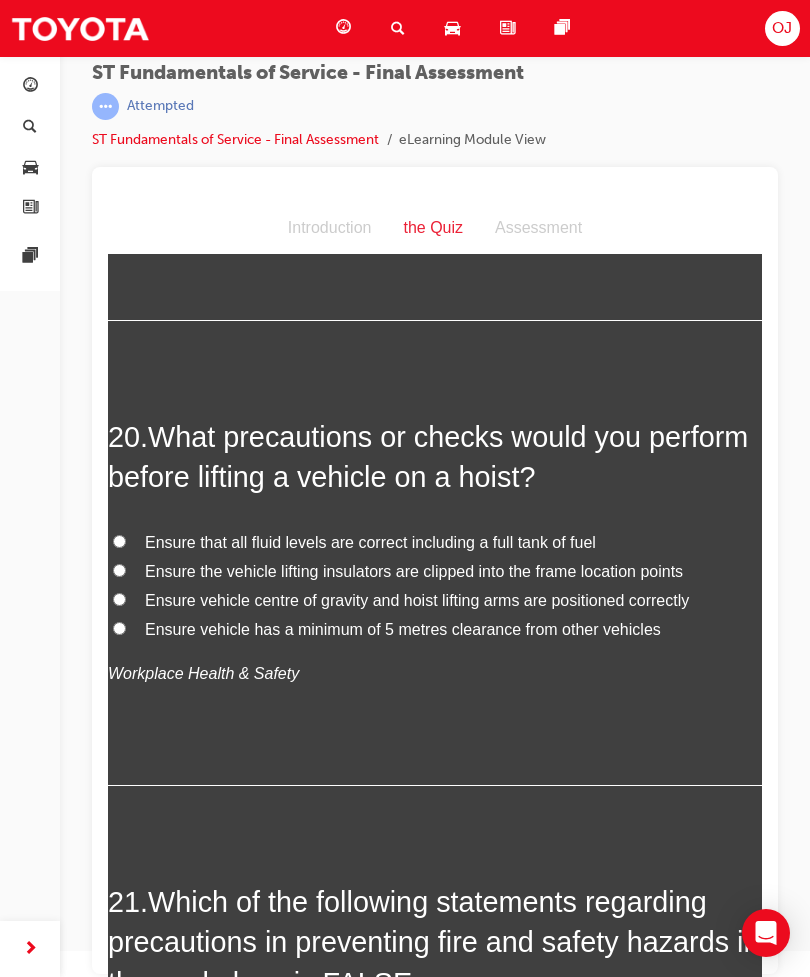 click on "Ensure the vehicle lifting insulators are clipped into the frame location points" at bounding box center [414, 571] 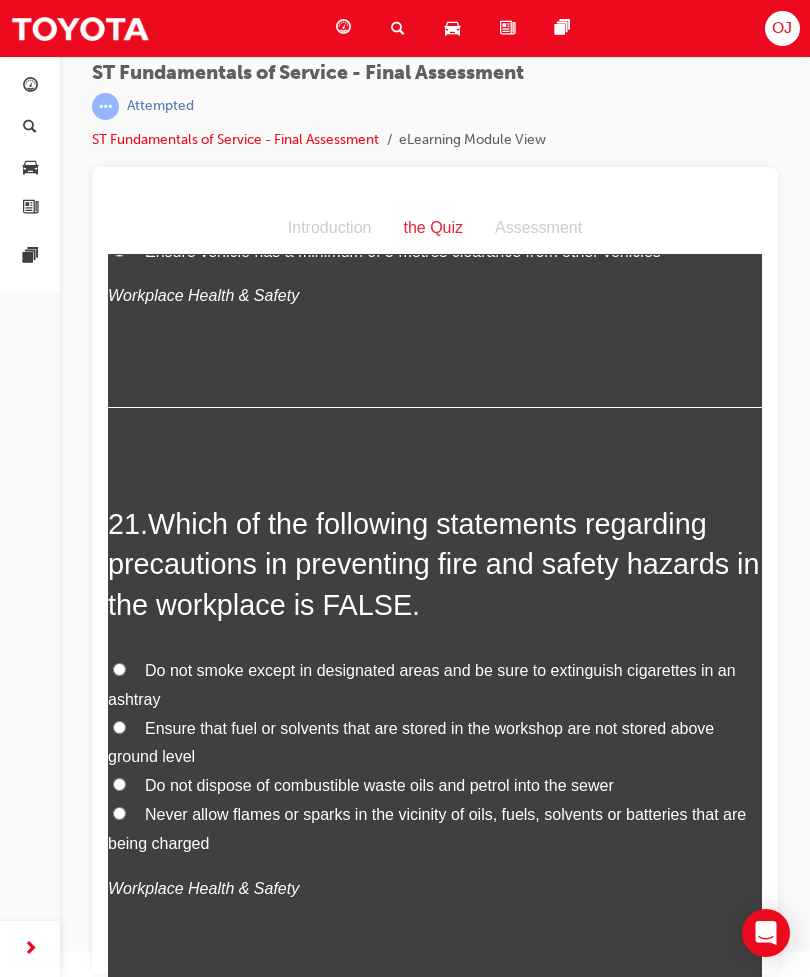 scroll, scrollTop: 9583, scrollLeft: 0, axis: vertical 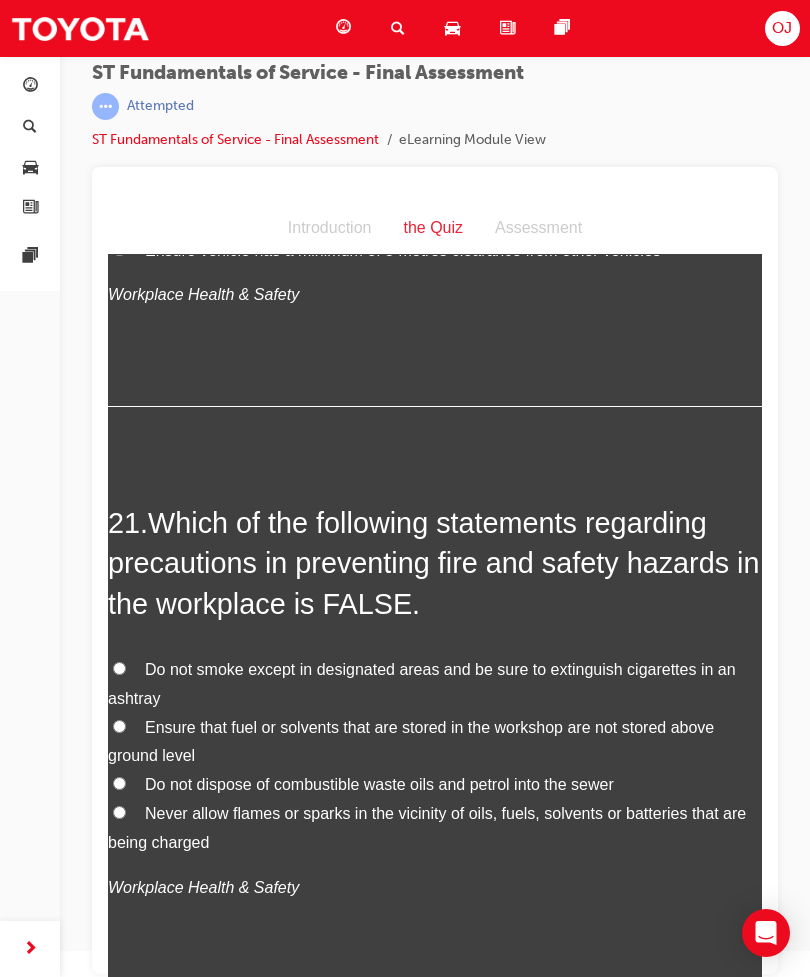 click on "Do not dispose of combustible waste oils and petrol into the sewer" at bounding box center [379, 784] 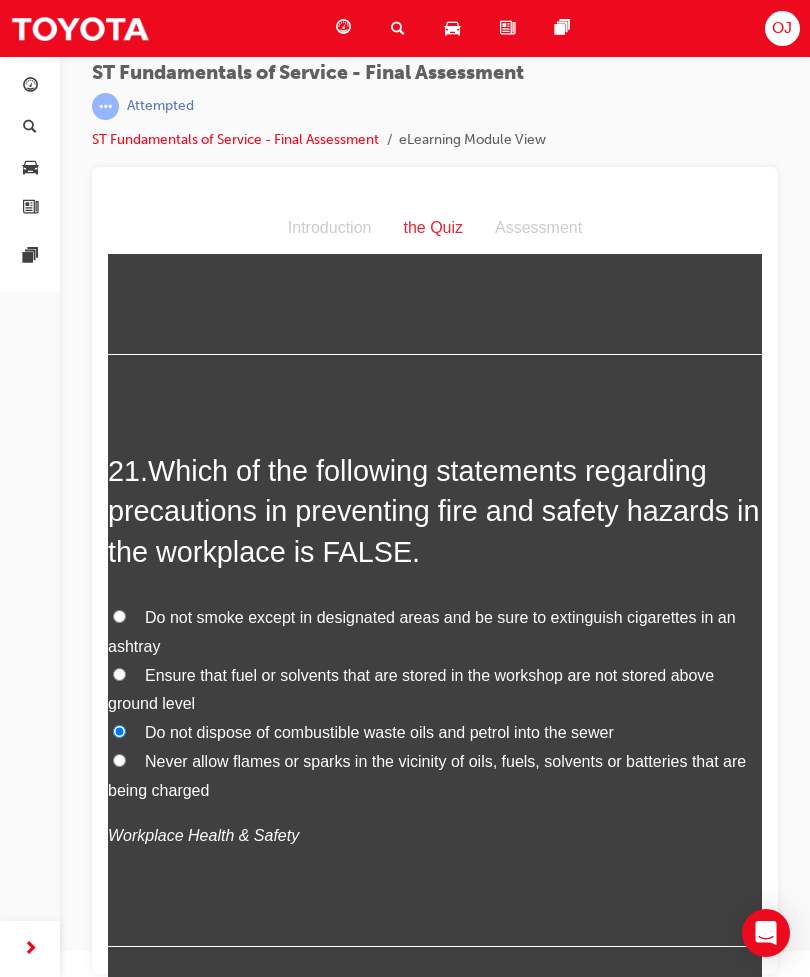 scroll, scrollTop: 9639, scrollLeft: 0, axis: vertical 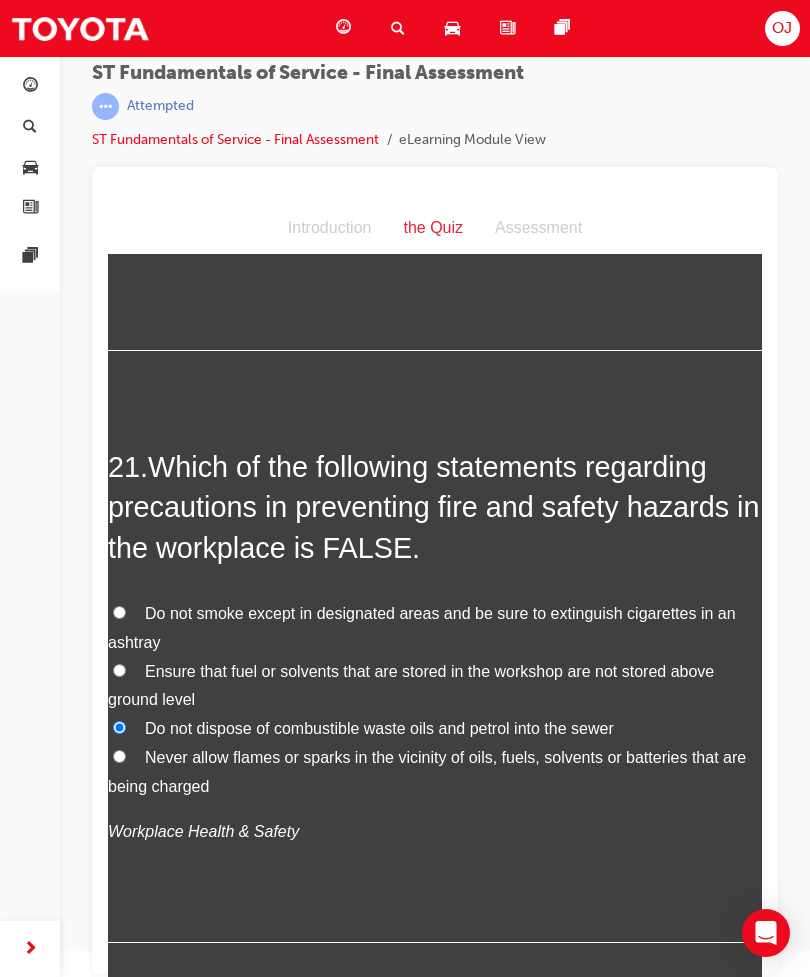click on "Ensure that fuel or solvents that are stored in the workshop are not stored above ground level" at bounding box center [435, 687] 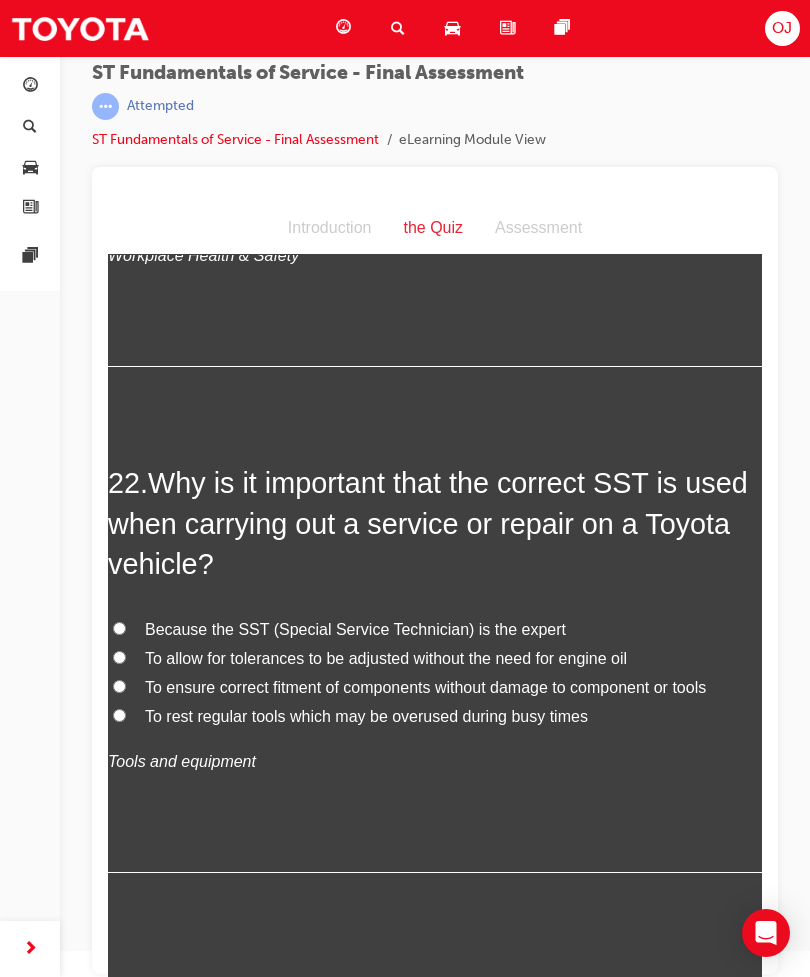 scroll, scrollTop: 10217, scrollLeft: 0, axis: vertical 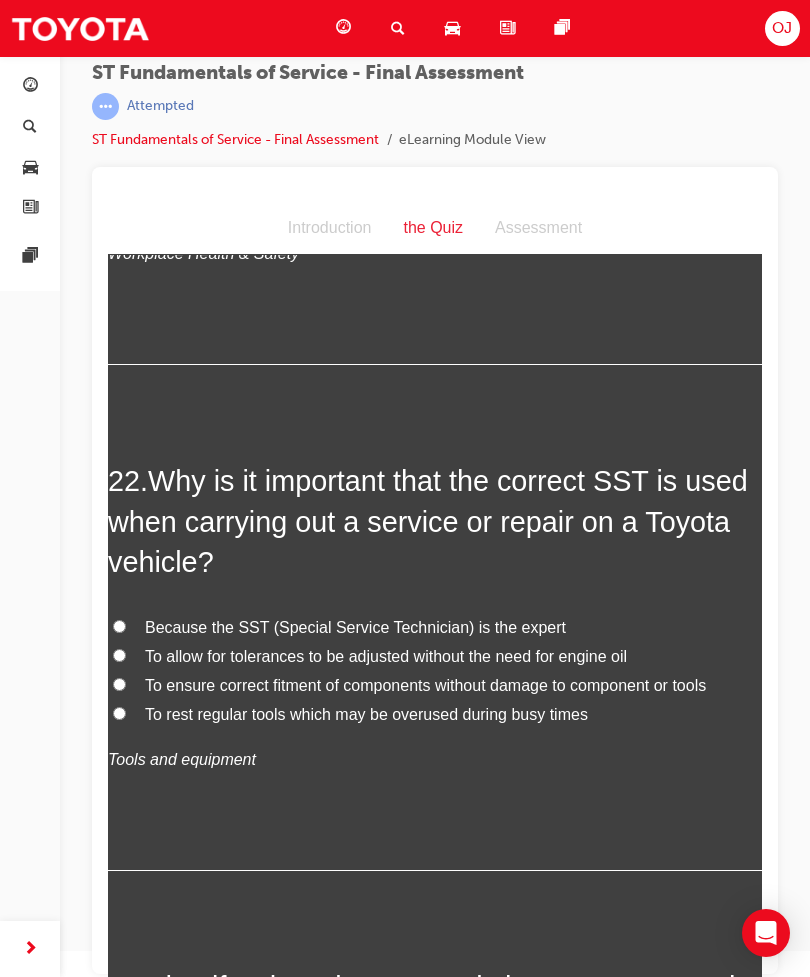 click on "To ensure correct fitment of components without damage to component or tools" at bounding box center [435, 686] 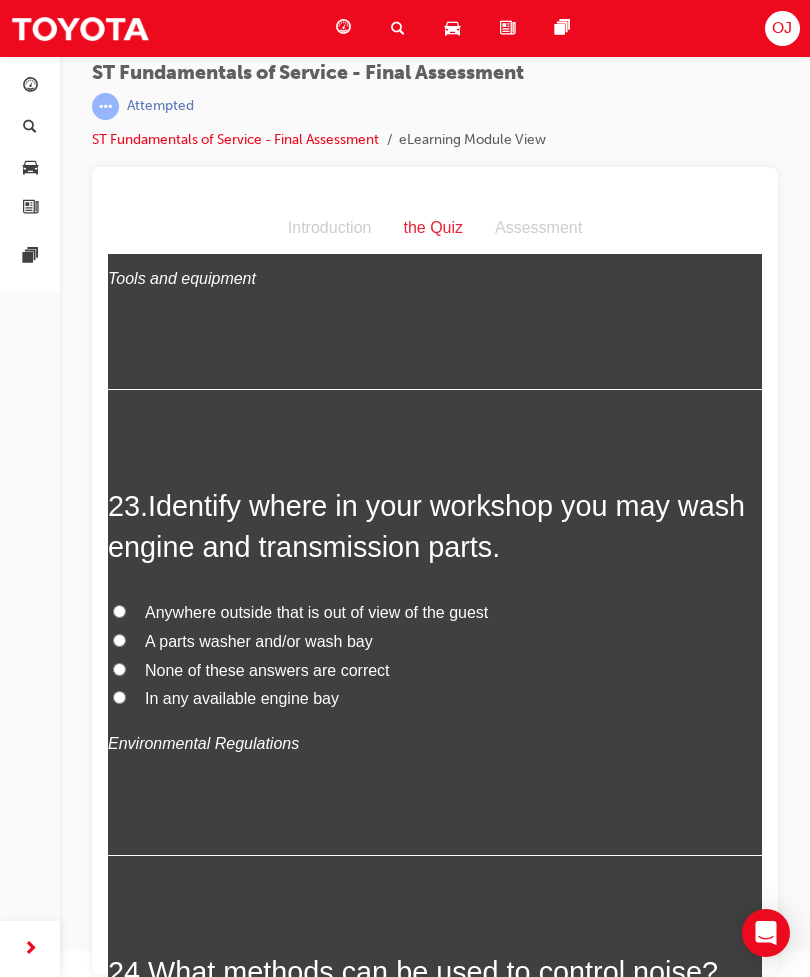 scroll, scrollTop: 10719, scrollLeft: 0, axis: vertical 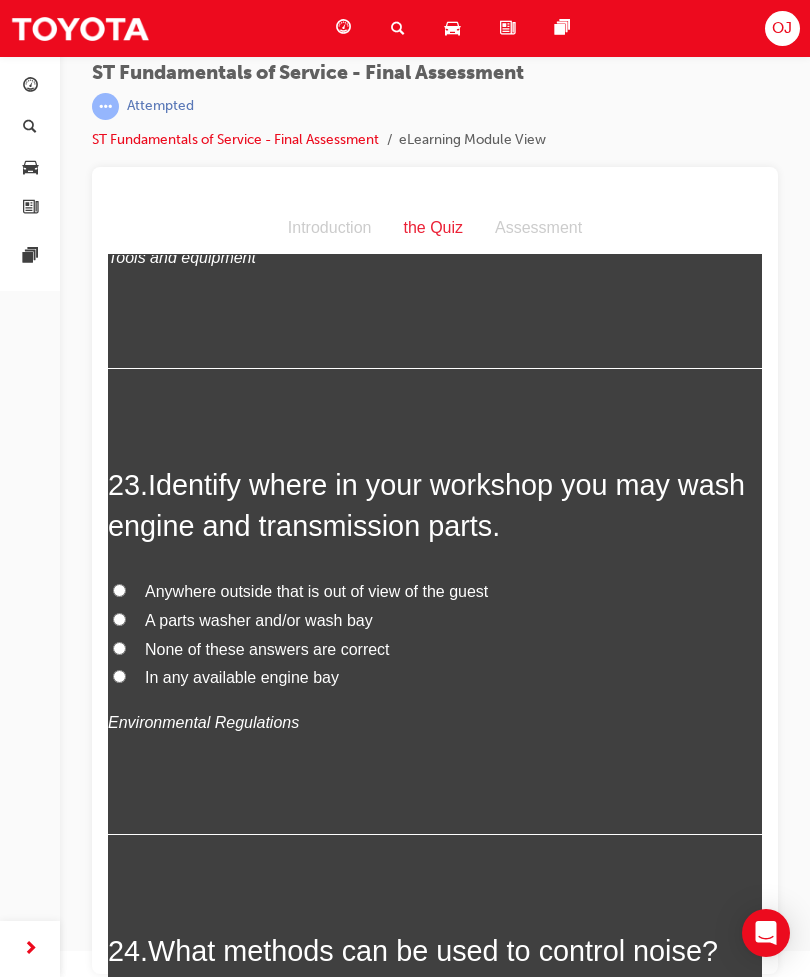 click on "A parts washer and/or wash bay" at bounding box center [259, 620] 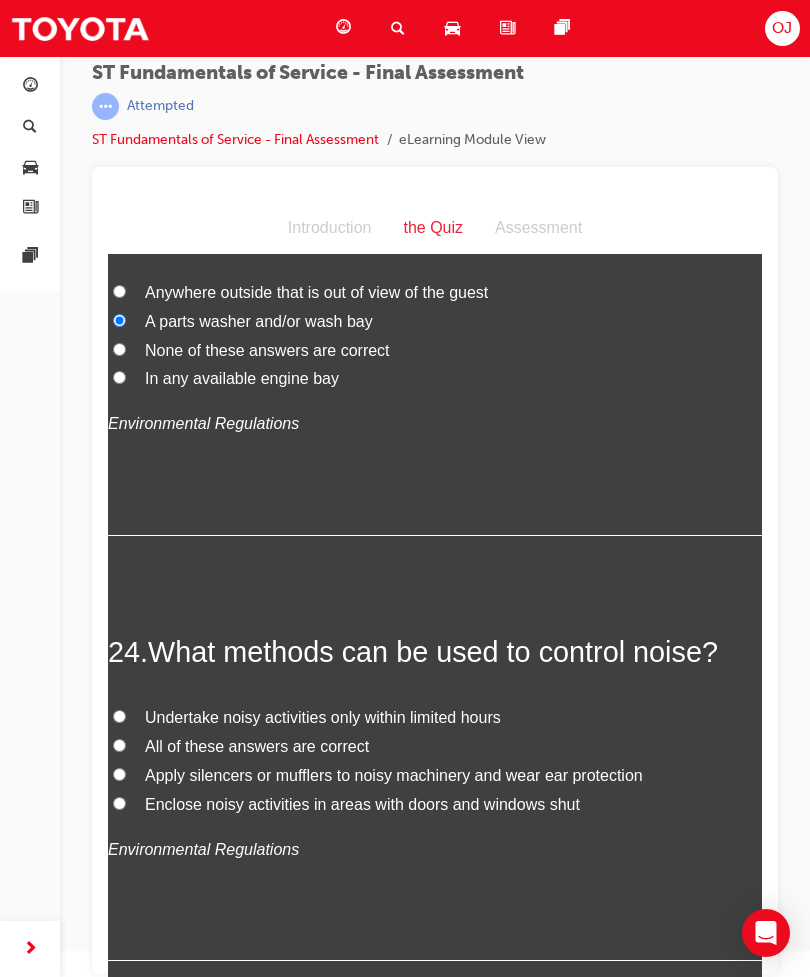 scroll, scrollTop: 11025, scrollLeft: 0, axis: vertical 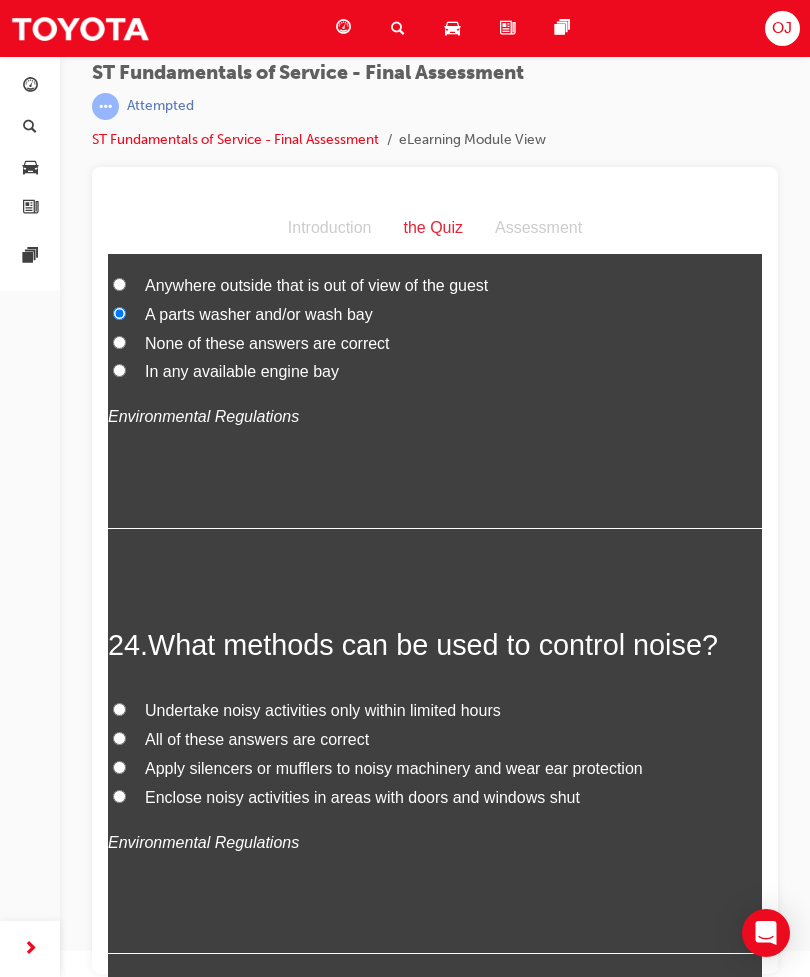 click on "All of these answers are correct" at bounding box center (119, 738) 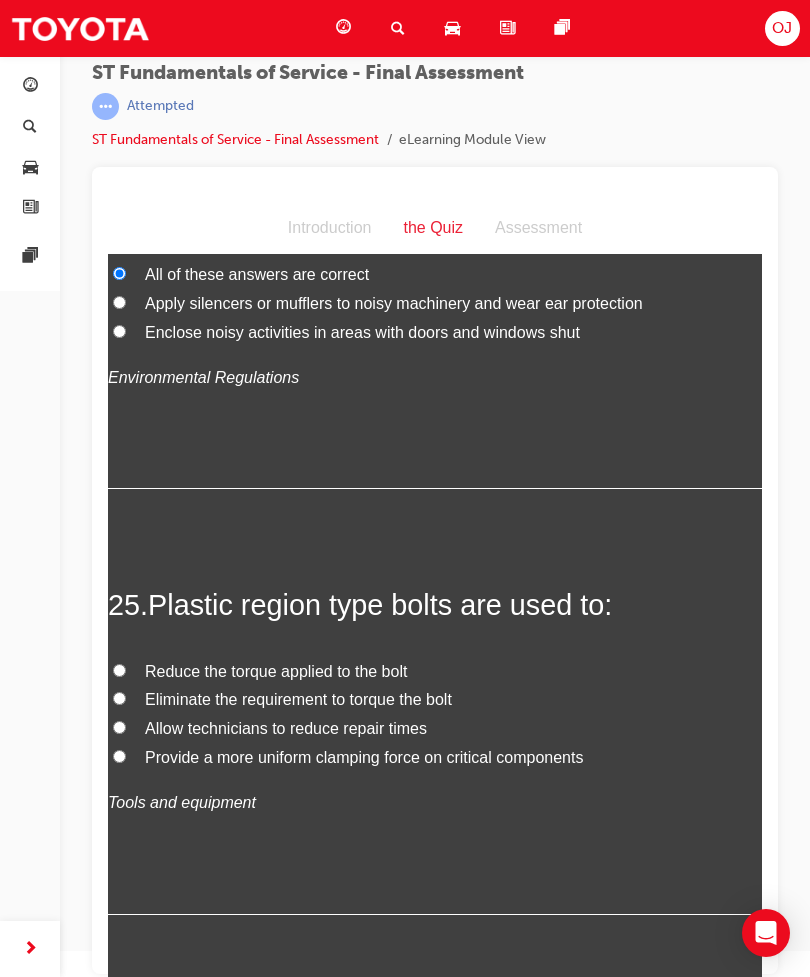 scroll, scrollTop: 11504, scrollLeft: 0, axis: vertical 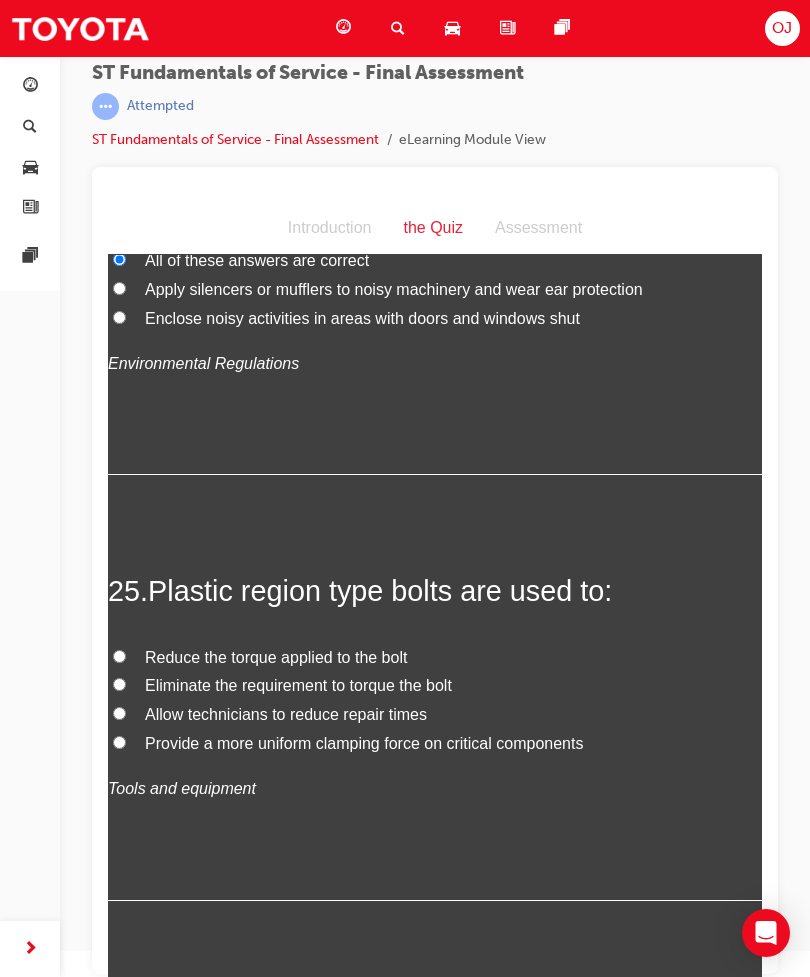 click on "Provide a more uniform clamping force on critical components" at bounding box center (364, 743) 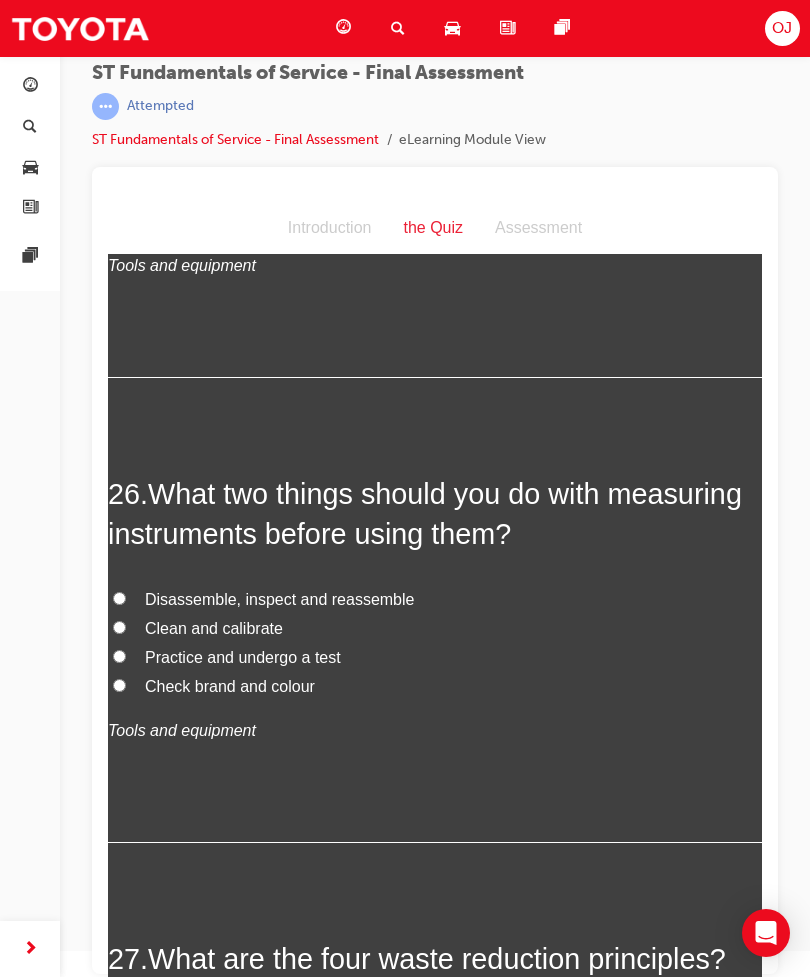 scroll, scrollTop: 12039, scrollLeft: 0, axis: vertical 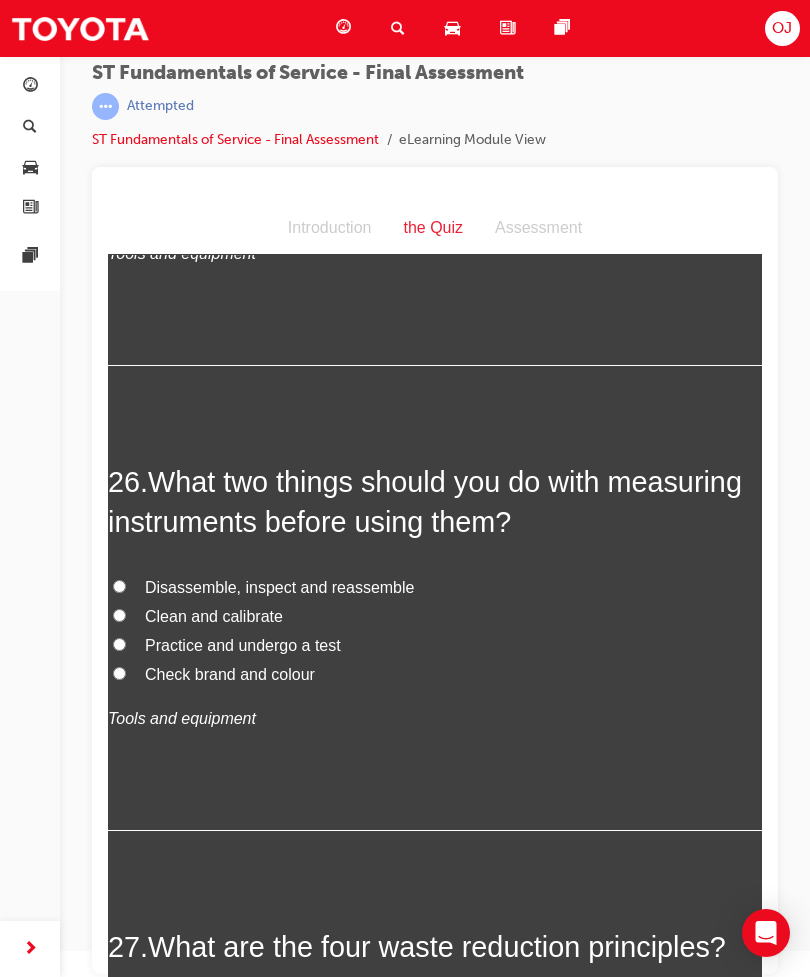 click on "Clean and calibrate" at bounding box center [435, 617] 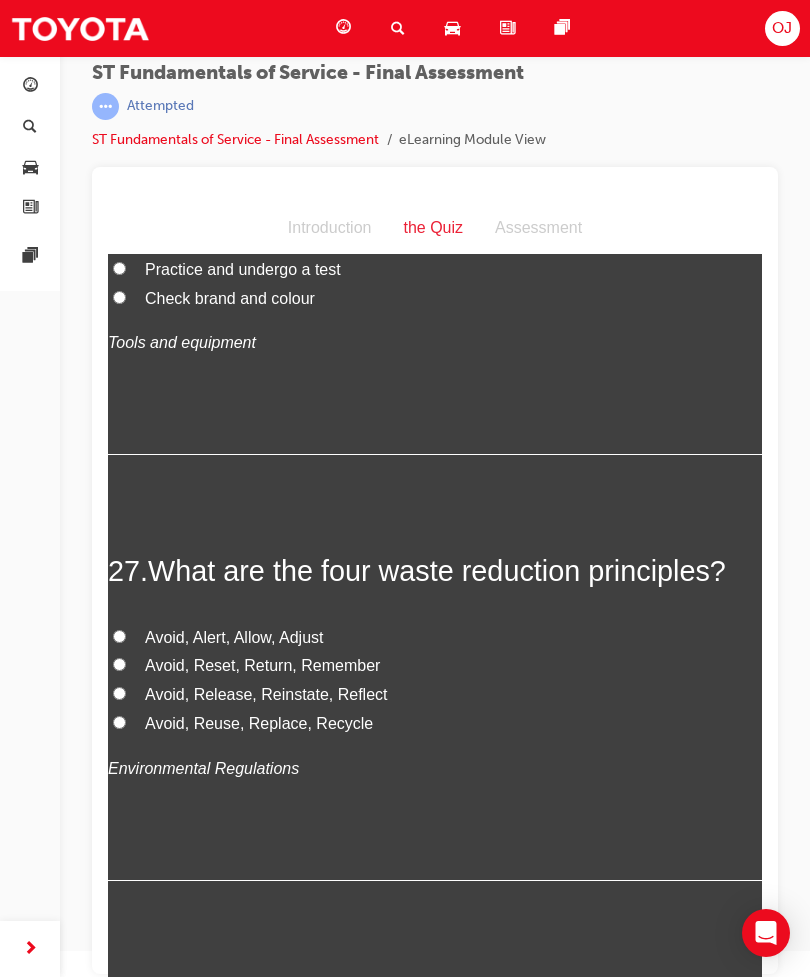 scroll, scrollTop: 12417, scrollLeft: 0, axis: vertical 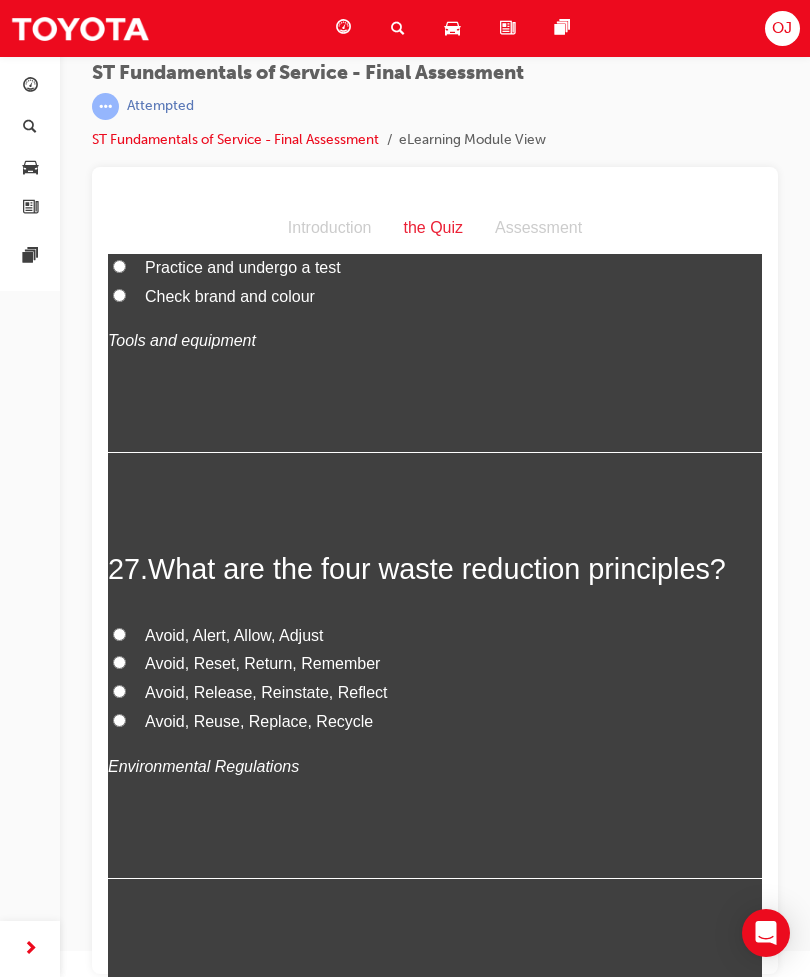 click on "Avoid, Reuse, Replace, Recycle" at bounding box center [435, 722] 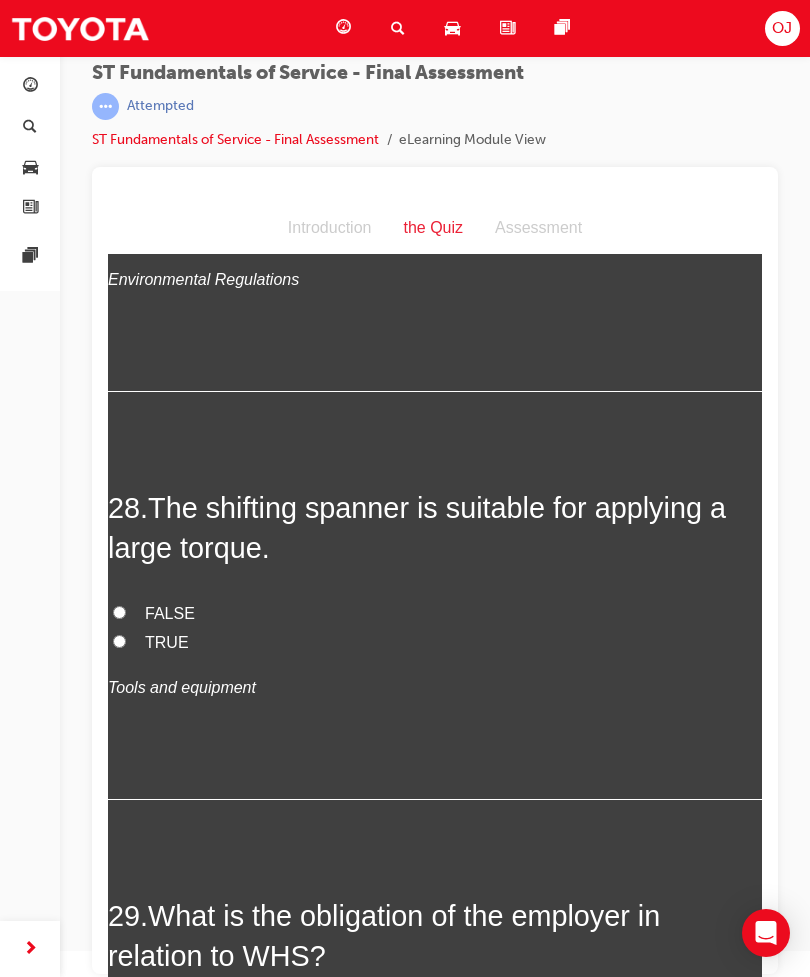 scroll, scrollTop: 12905, scrollLeft: 0, axis: vertical 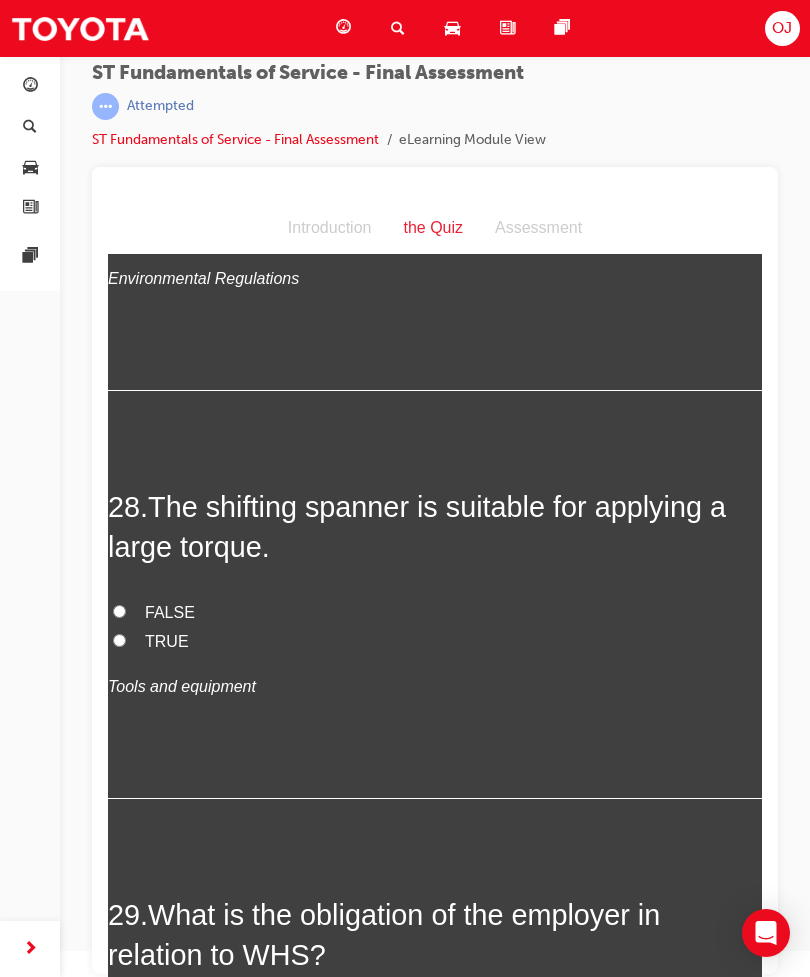 click on "FALSE" at bounding box center [119, 611] 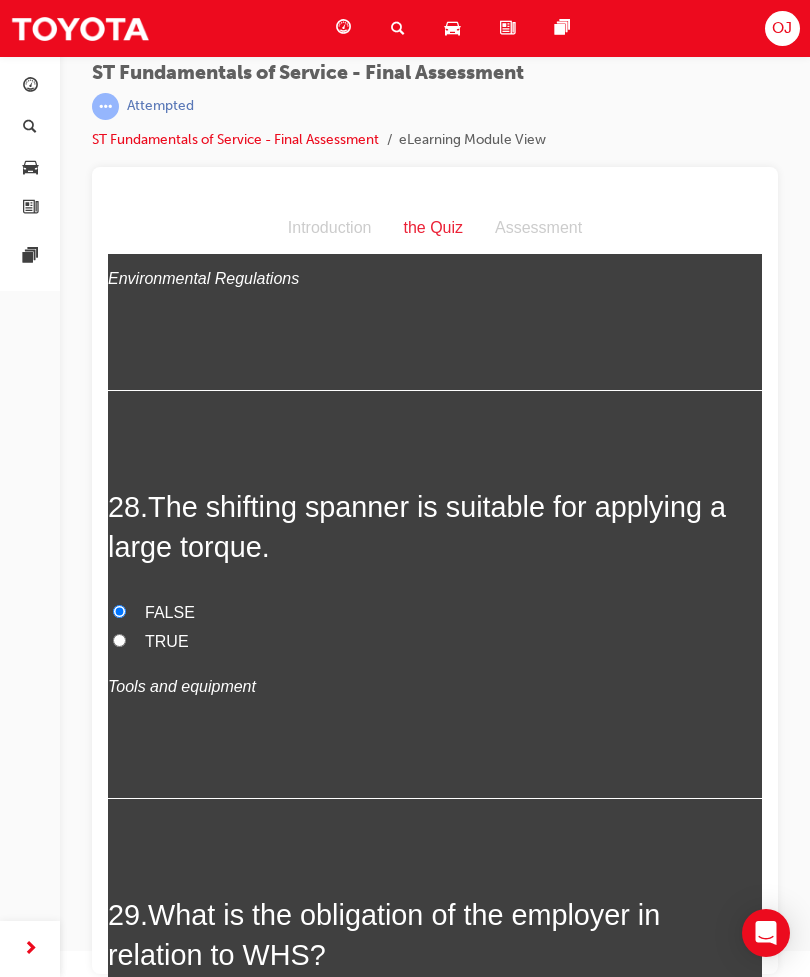 click on "TRUE" at bounding box center [119, 640] 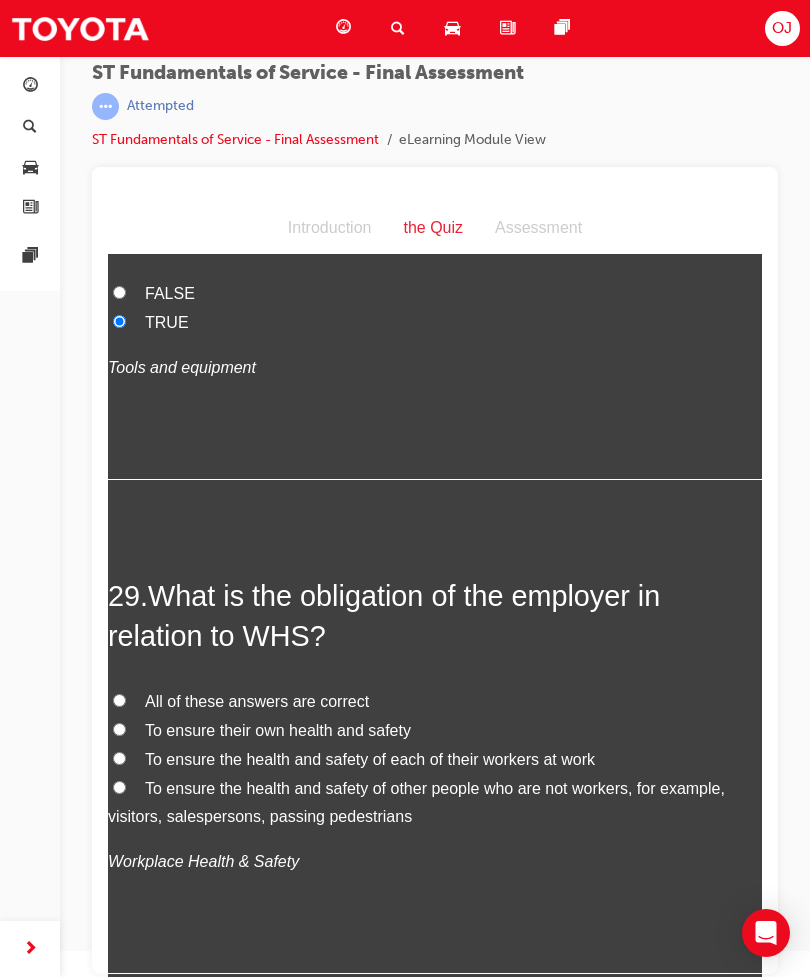 scroll, scrollTop: 13233, scrollLeft: 0, axis: vertical 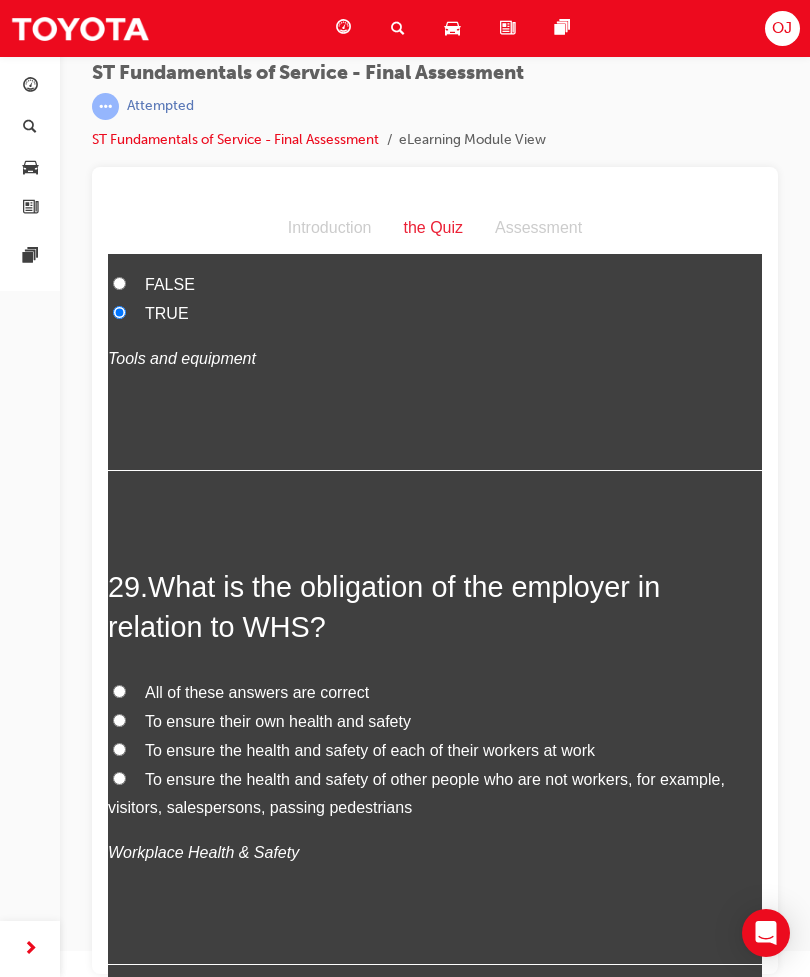 click on "All of these answers are correct" at bounding box center [435, 693] 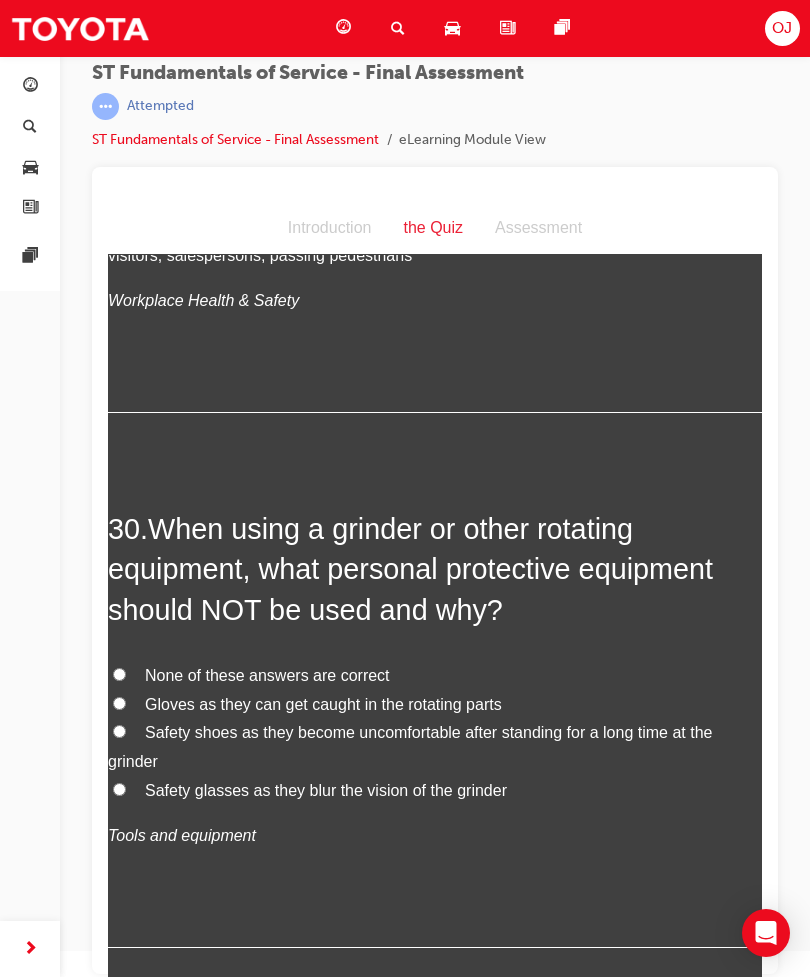 scroll, scrollTop: 13792, scrollLeft: 0, axis: vertical 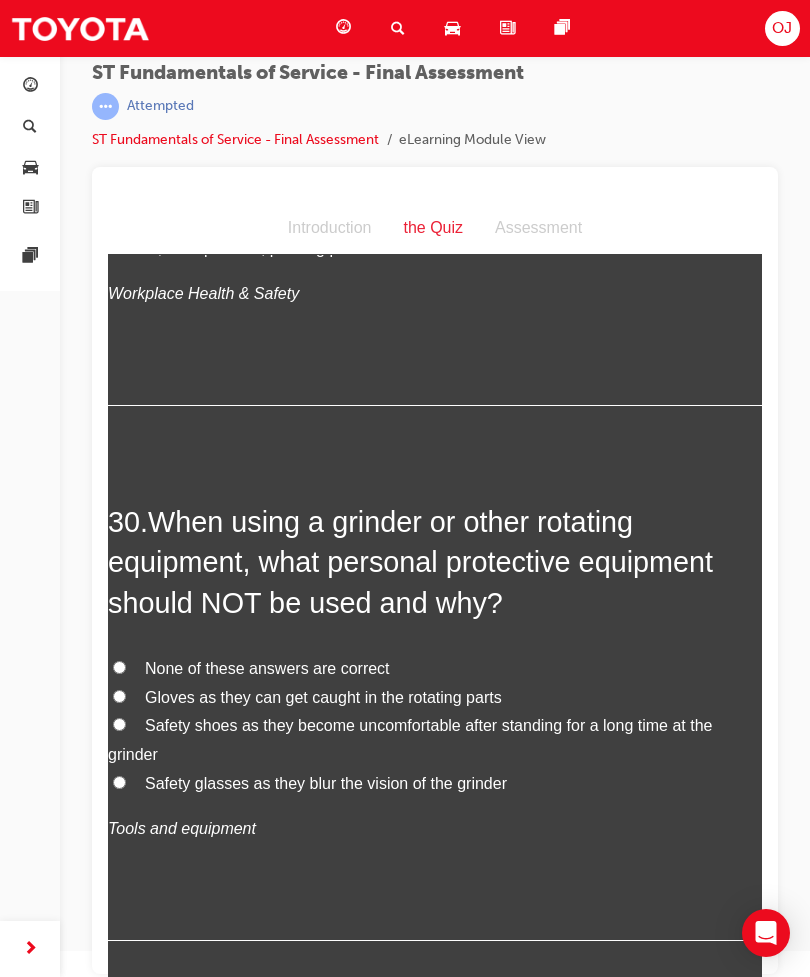 click on "None of these answers are correct" at bounding box center [435, 669] 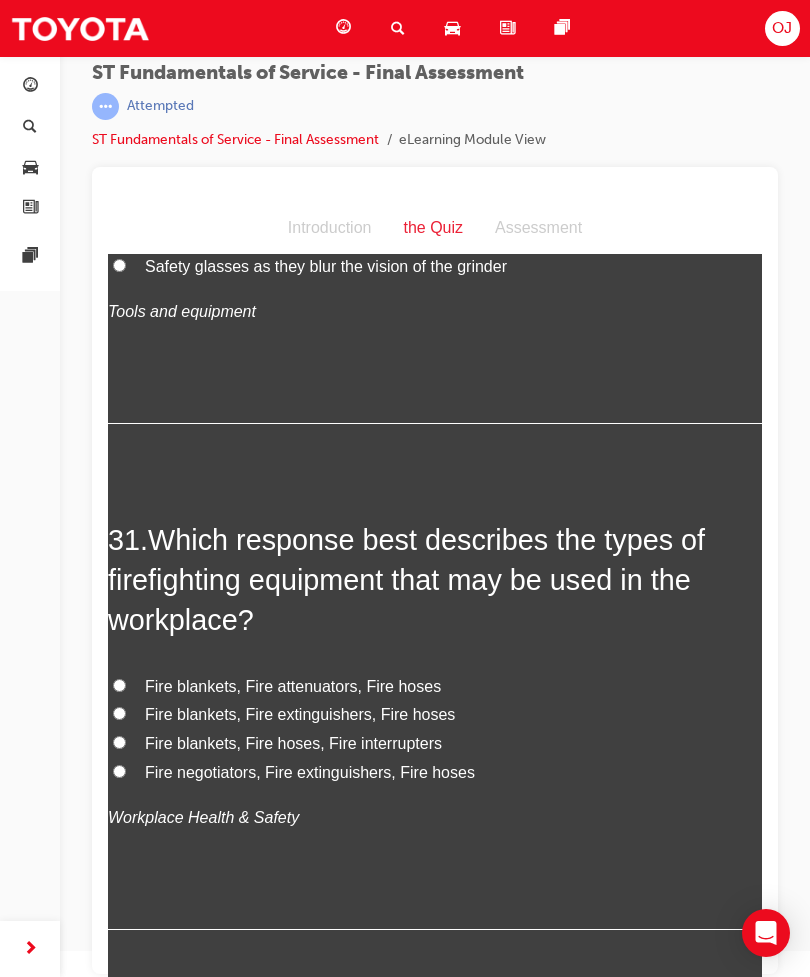 scroll, scrollTop: 14310, scrollLeft: 0, axis: vertical 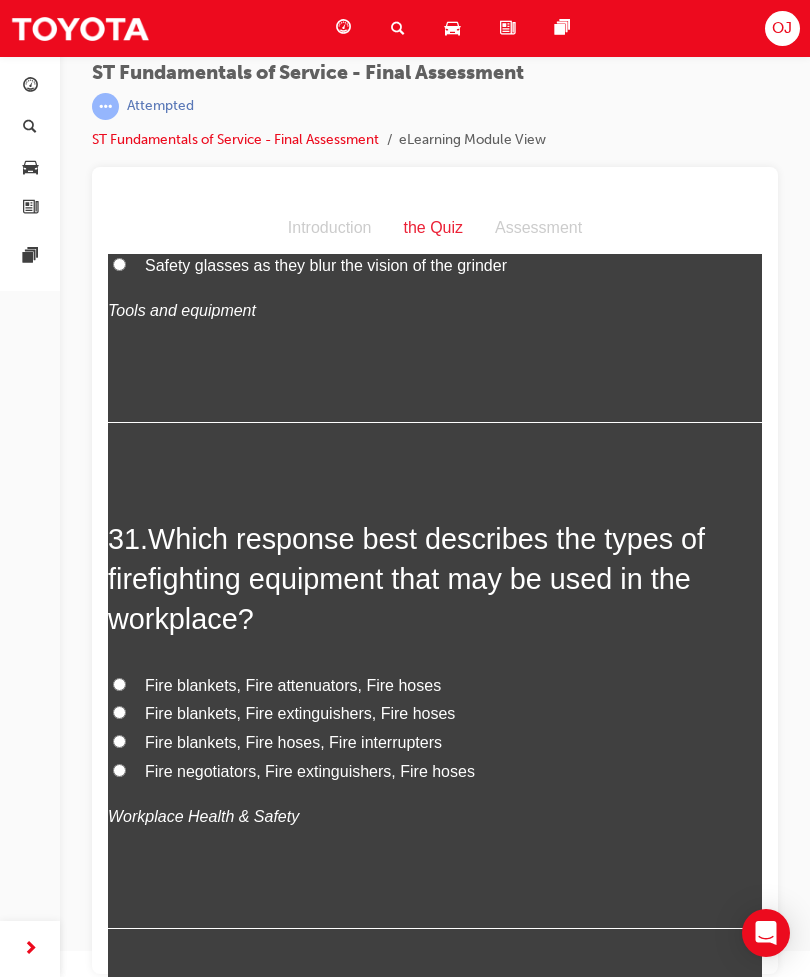 click on "Fire blankets, Fire extinguishers, Fire hoses" at bounding box center (435, 714) 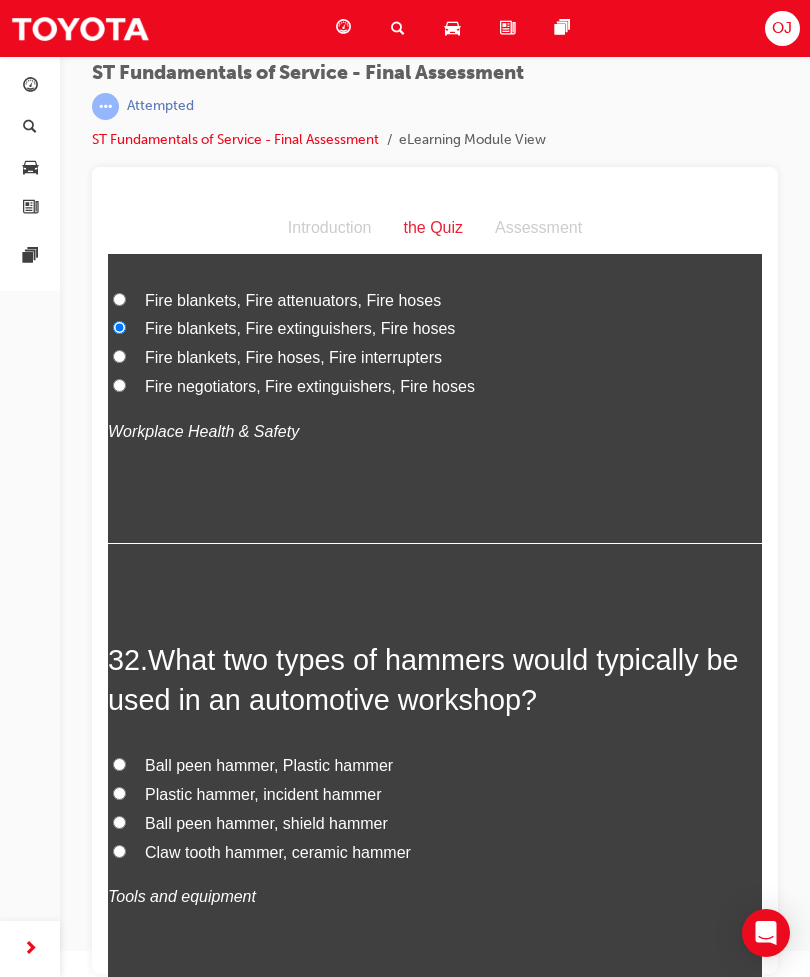 scroll, scrollTop: 14699, scrollLeft: 0, axis: vertical 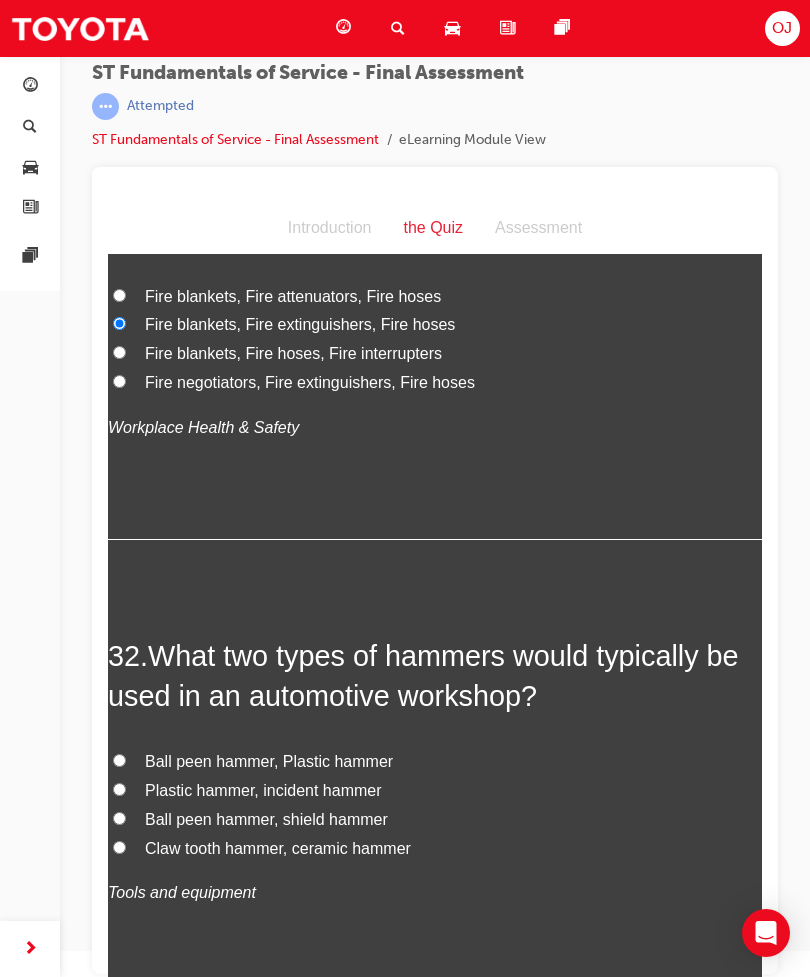 click on "Ball peen hammer, Plastic hammer" at bounding box center (435, 762) 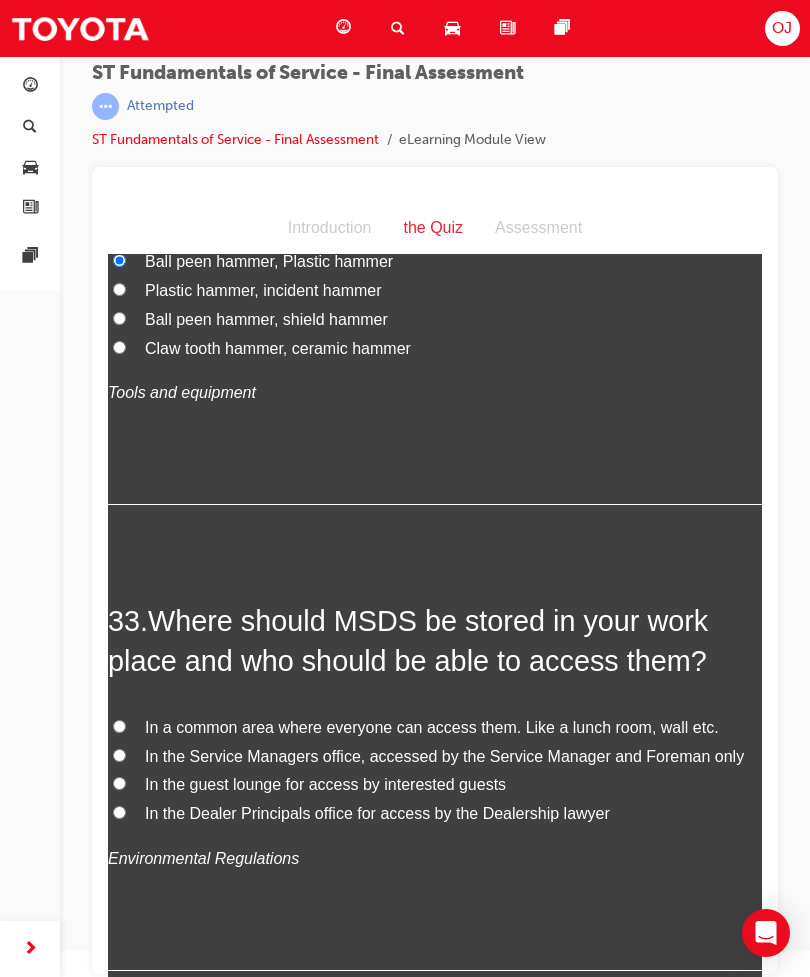 scroll, scrollTop: 15200, scrollLeft: 0, axis: vertical 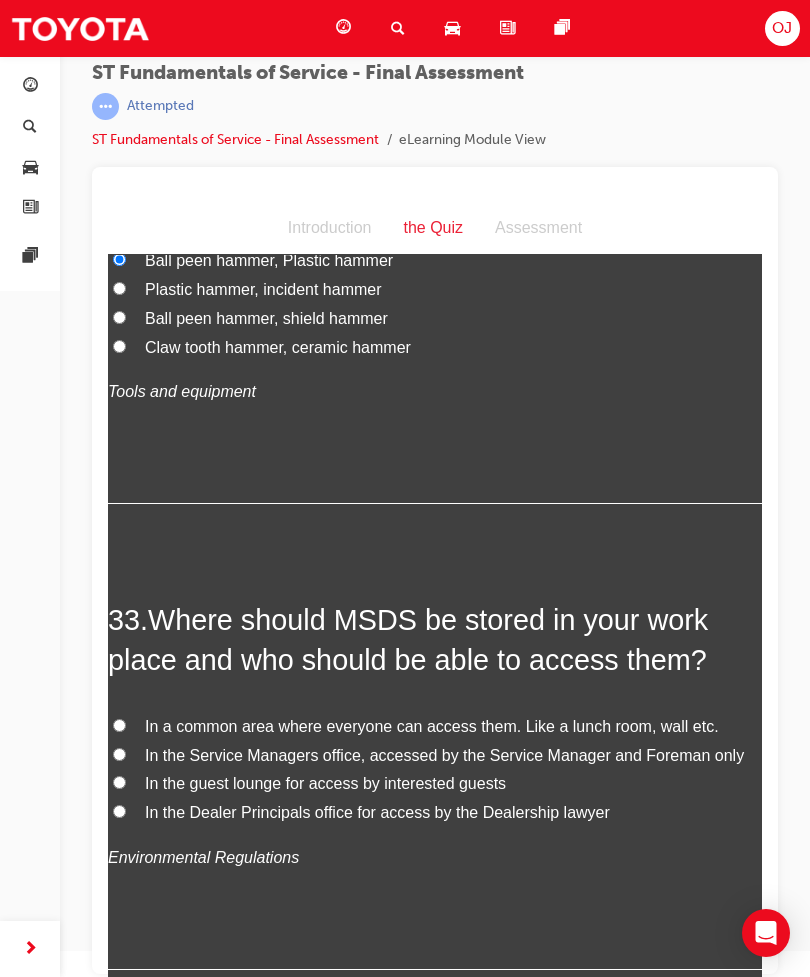 click on "In the Service Managers office, accessed by the Service Manager and Foreman only" at bounding box center [435, 756] 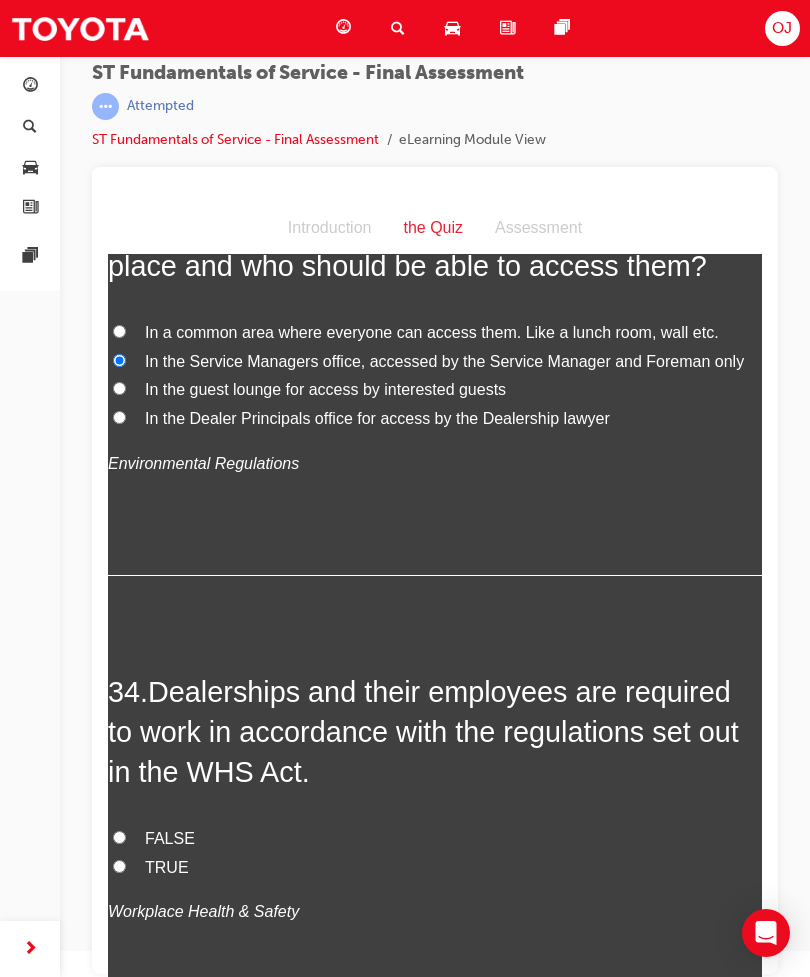 scroll, scrollTop: 15638, scrollLeft: 0, axis: vertical 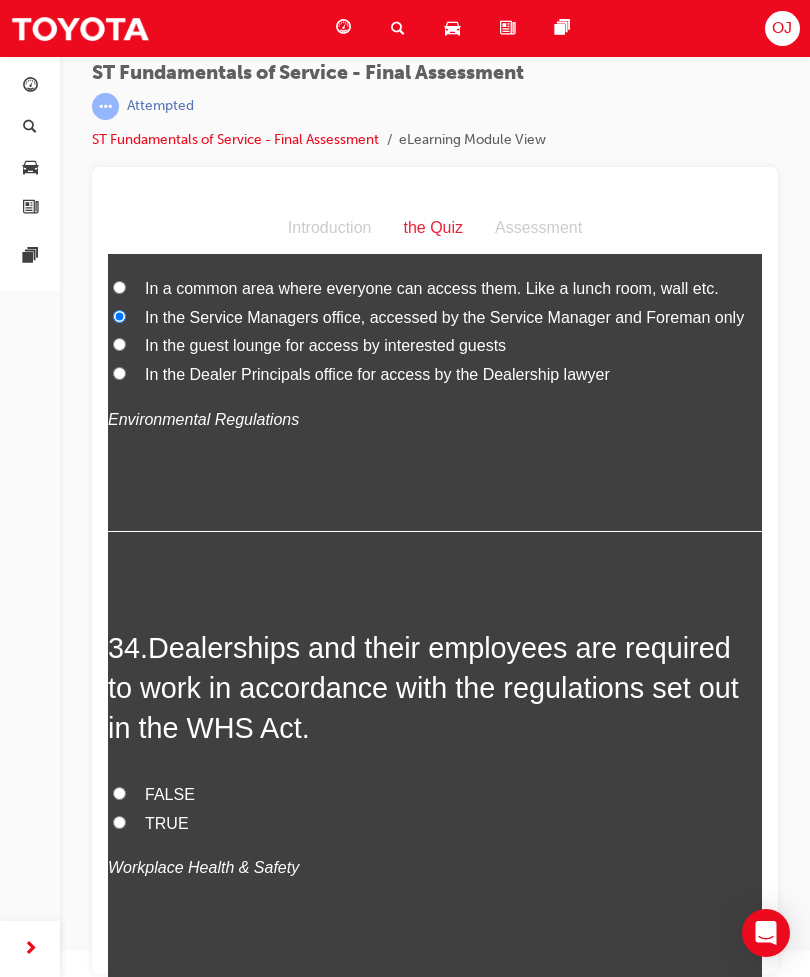 click on "TRUE" at bounding box center [119, 822] 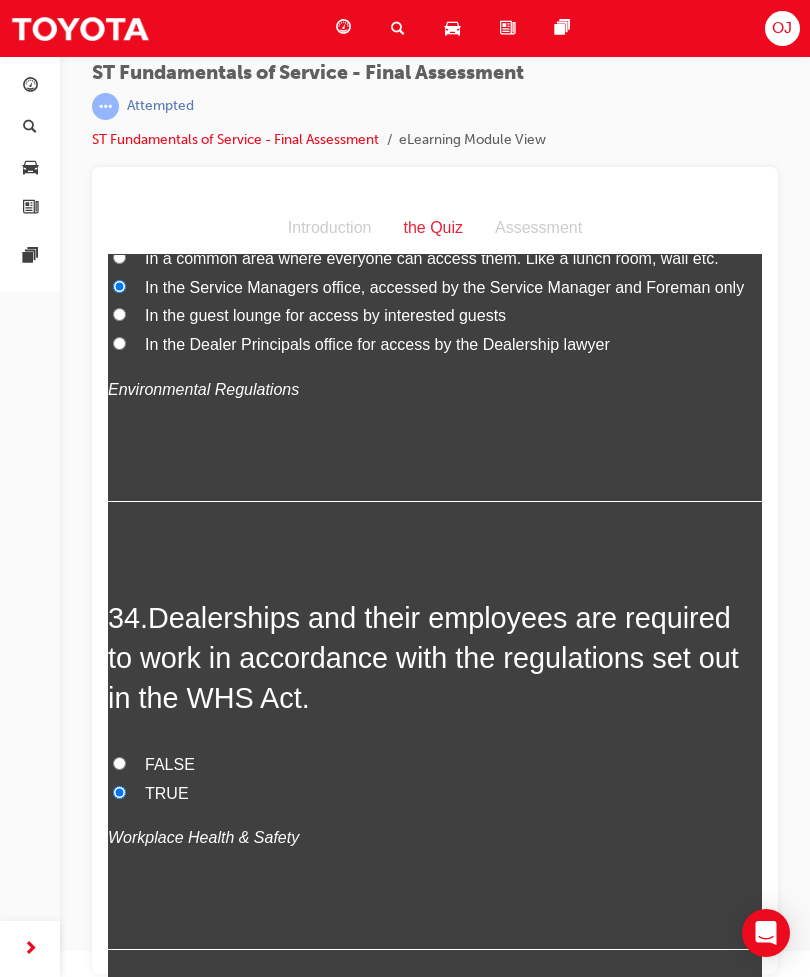 scroll, scrollTop: 15667, scrollLeft: 0, axis: vertical 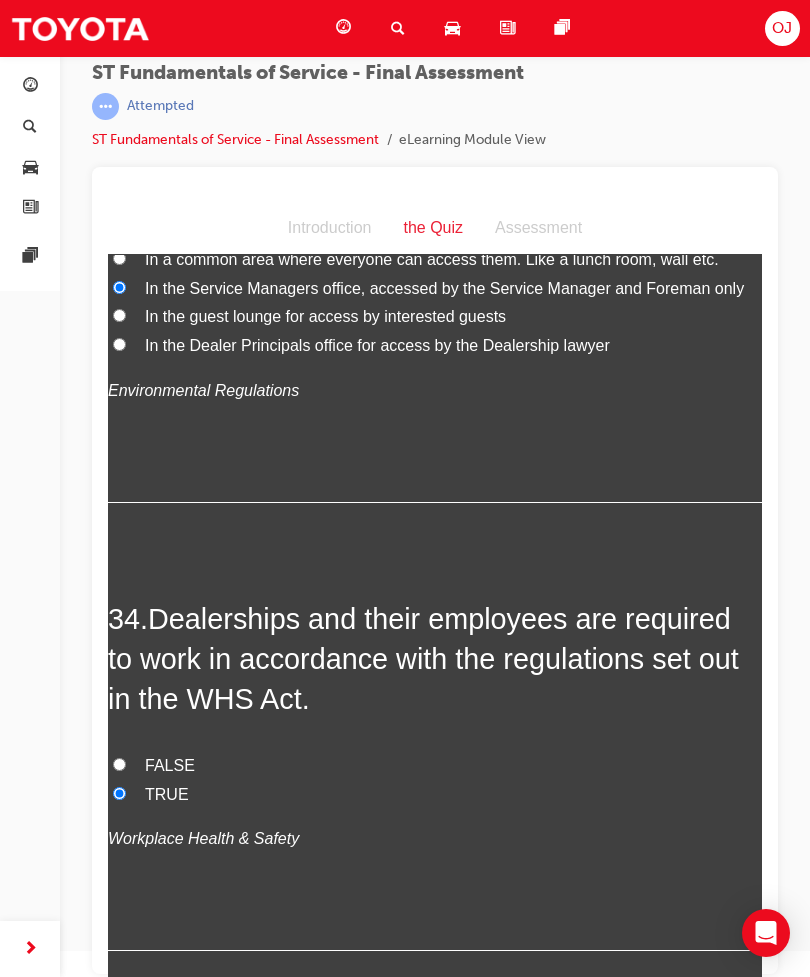 click on "Submit Answers" at bounding box center [433, 1075] 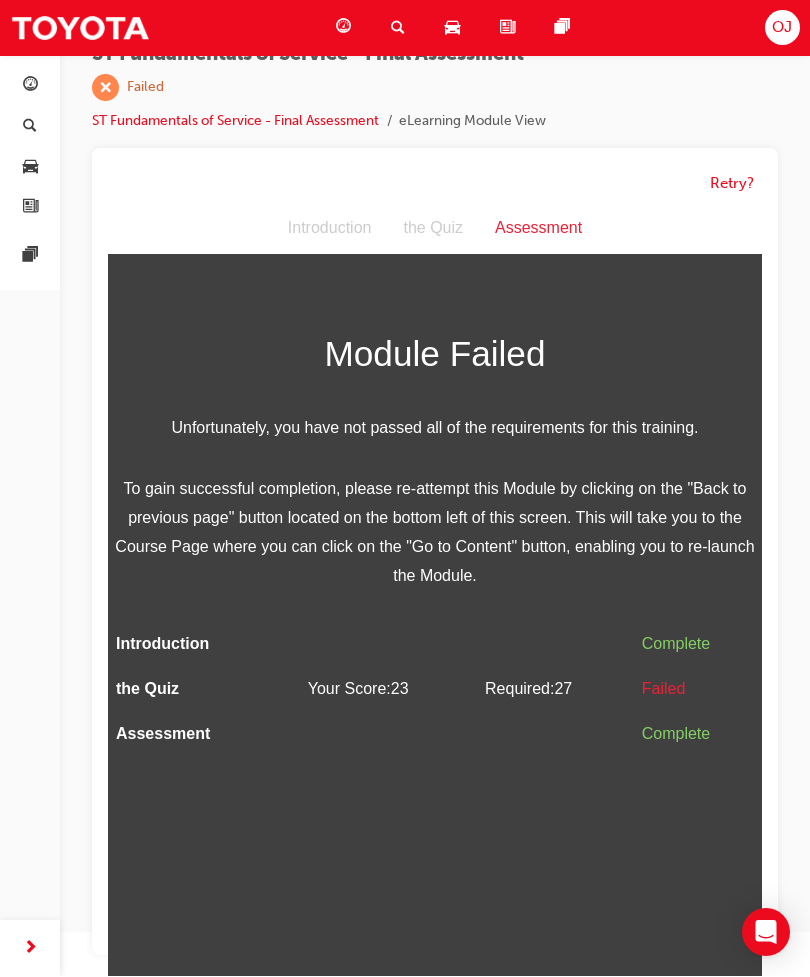 scroll, scrollTop: 0, scrollLeft: 0, axis: both 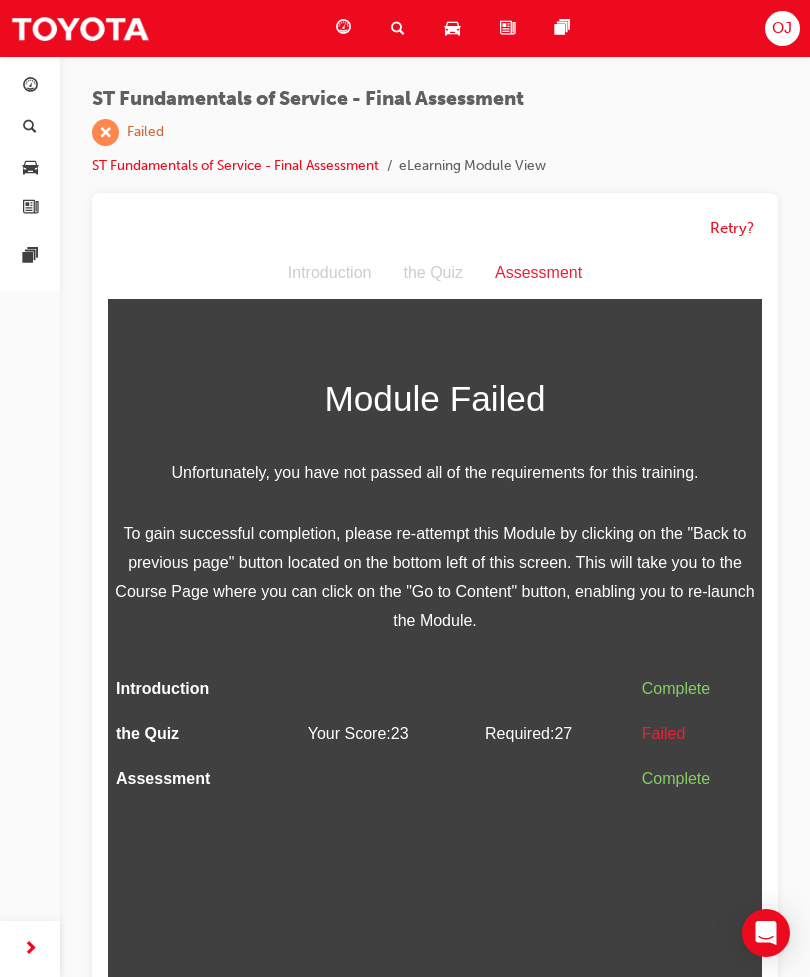 click on "Retry?" at bounding box center [732, 228] 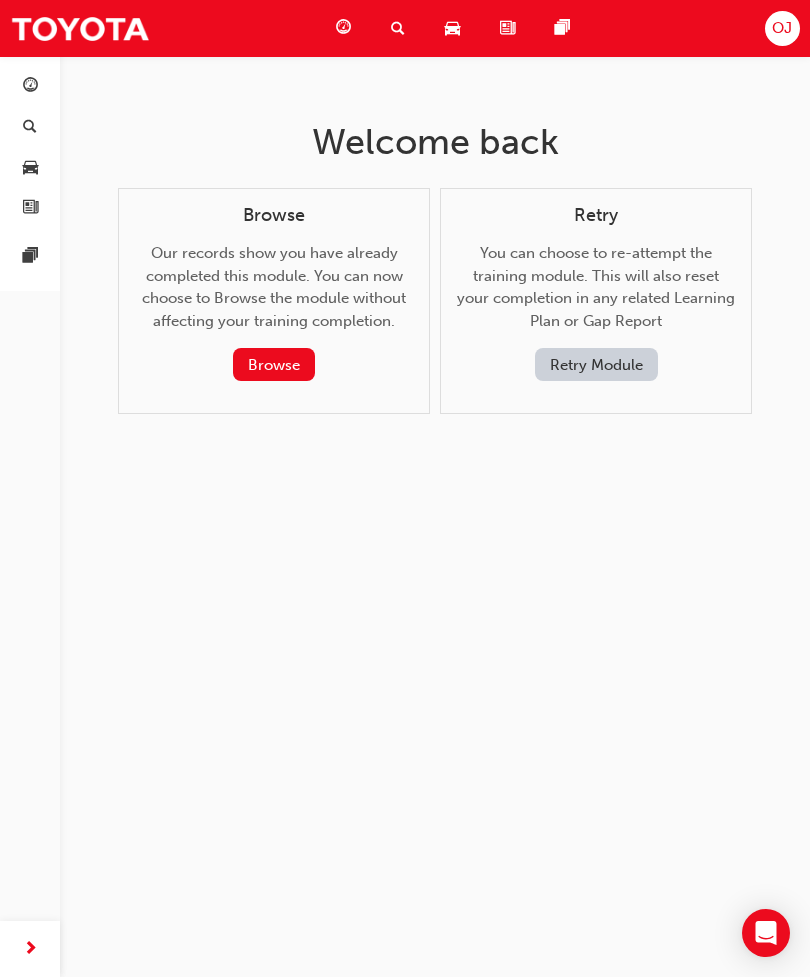 click on "Retry Module" at bounding box center [596, 364] 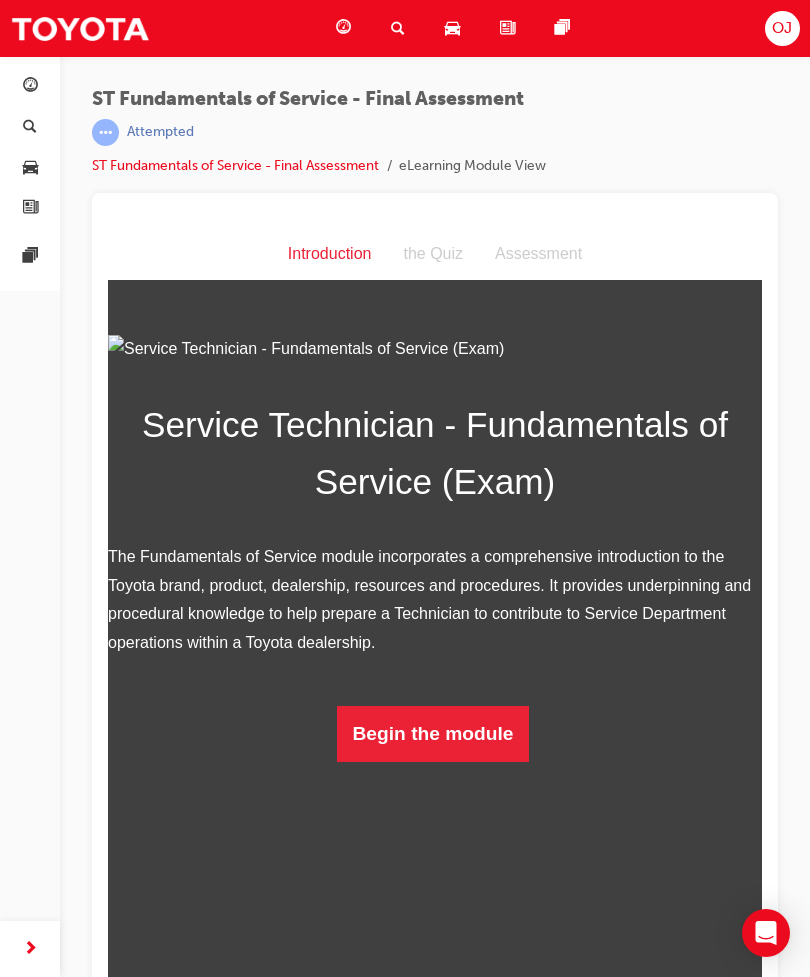 scroll, scrollTop: 26, scrollLeft: 0, axis: vertical 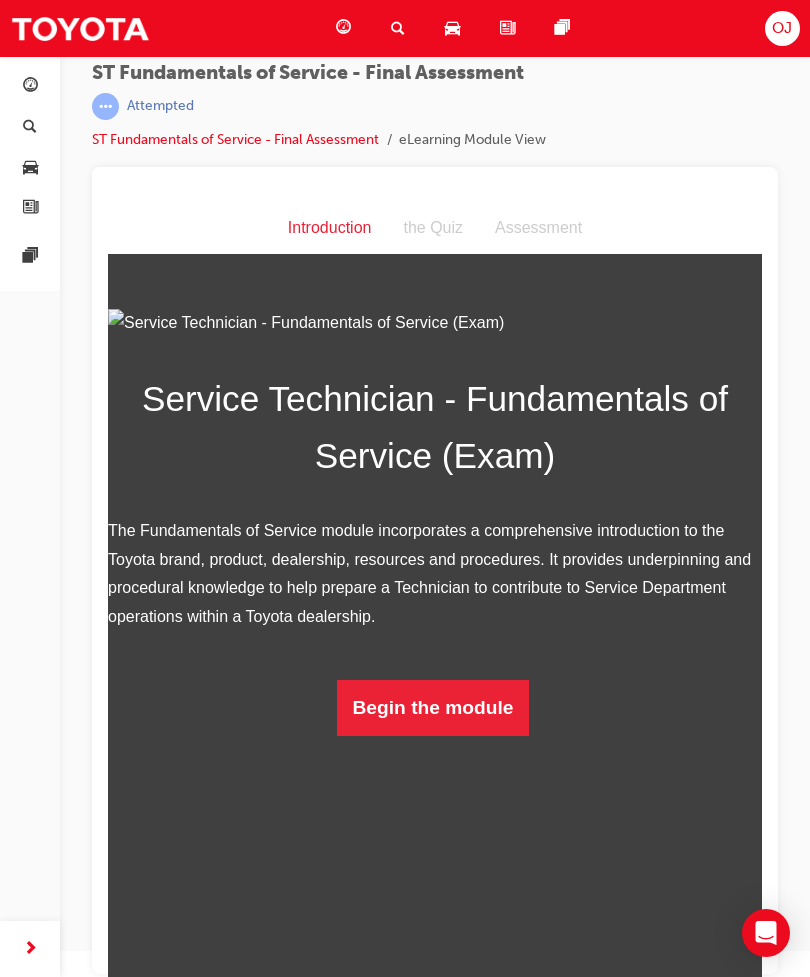 click on "Begin the module" at bounding box center (433, 708) 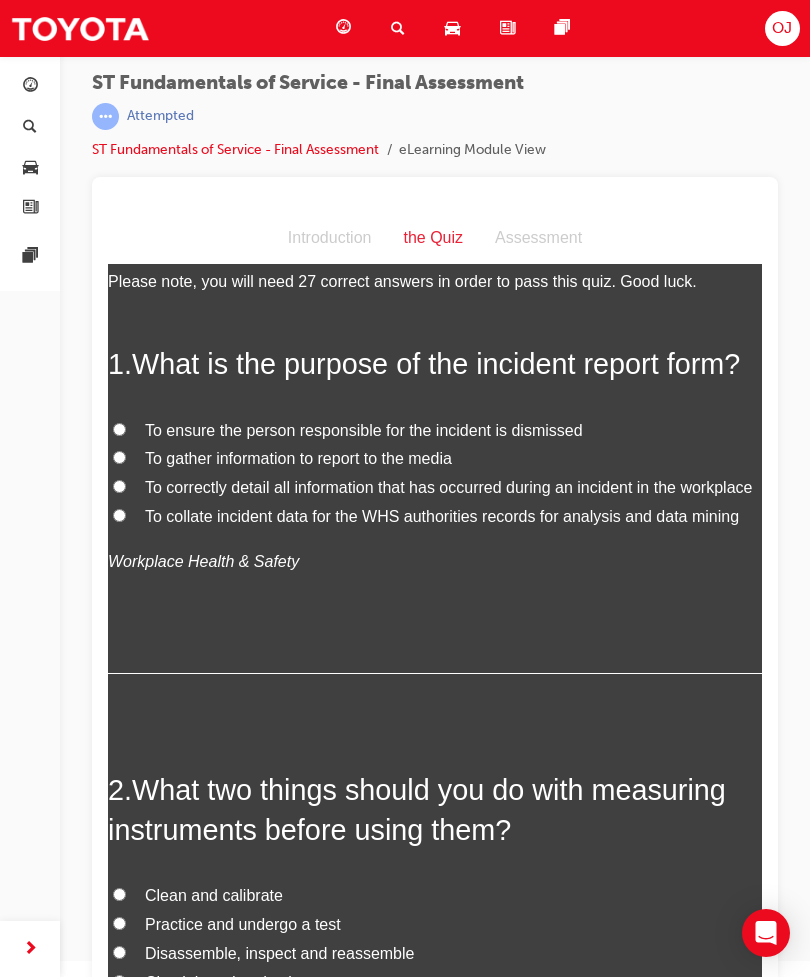 scroll, scrollTop: 55, scrollLeft: 0, axis: vertical 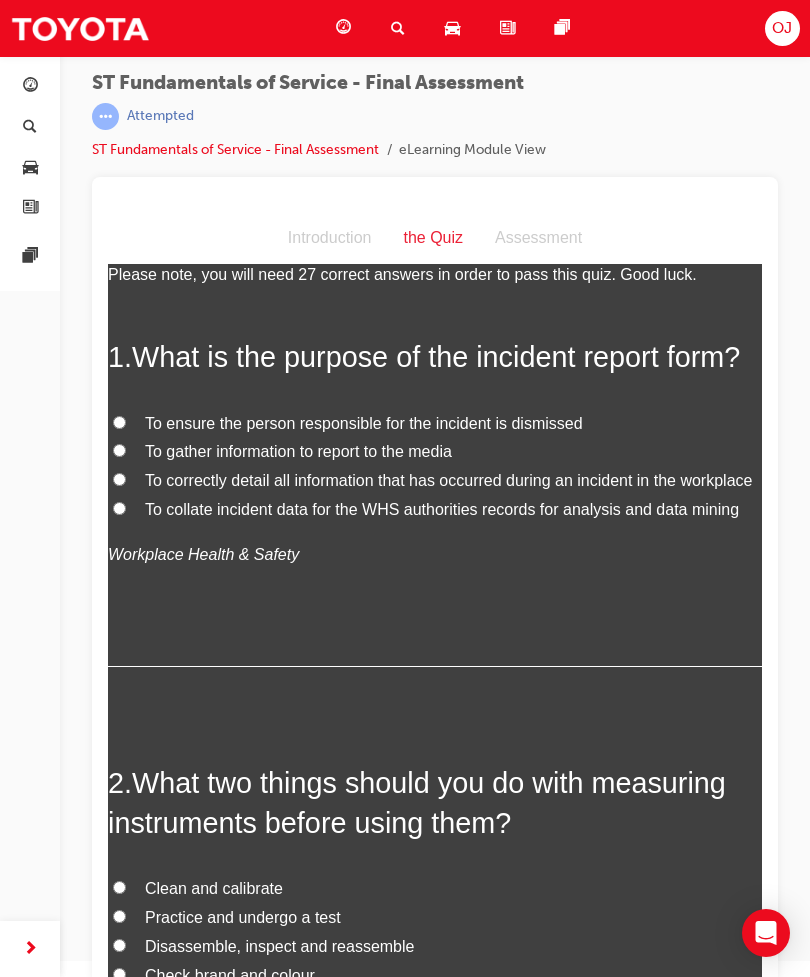 click on "To collate incident data for the WHS authorities records for analysis and data mining" at bounding box center [442, 509] 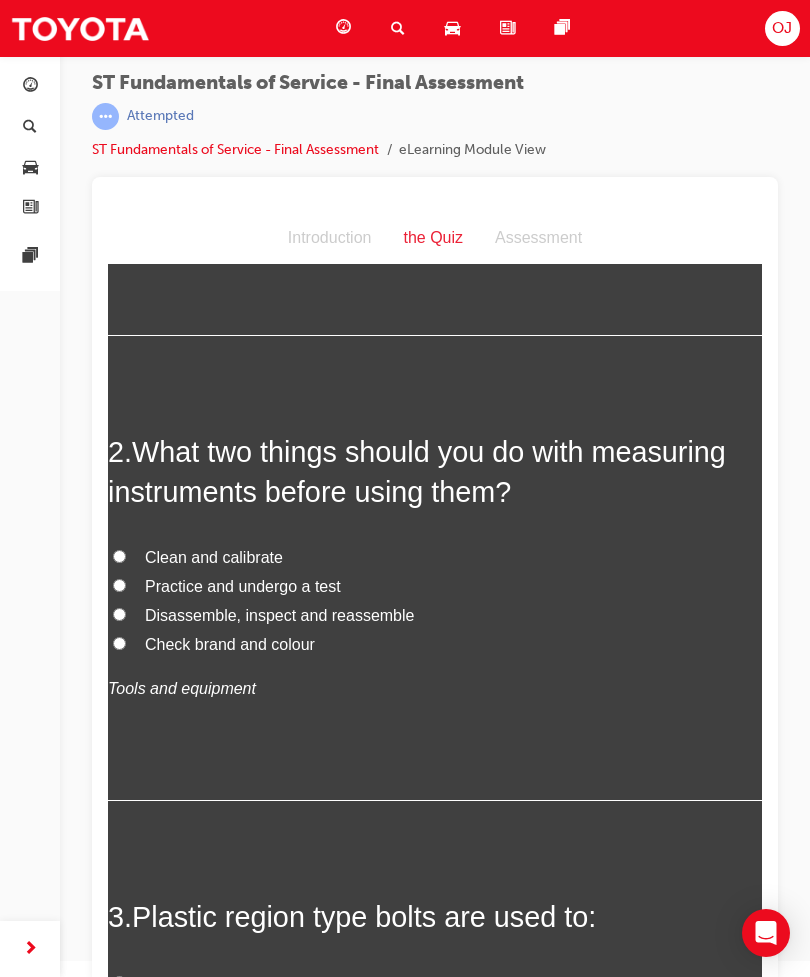 scroll, scrollTop: 389, scrollLeft: 0, axis: vertical 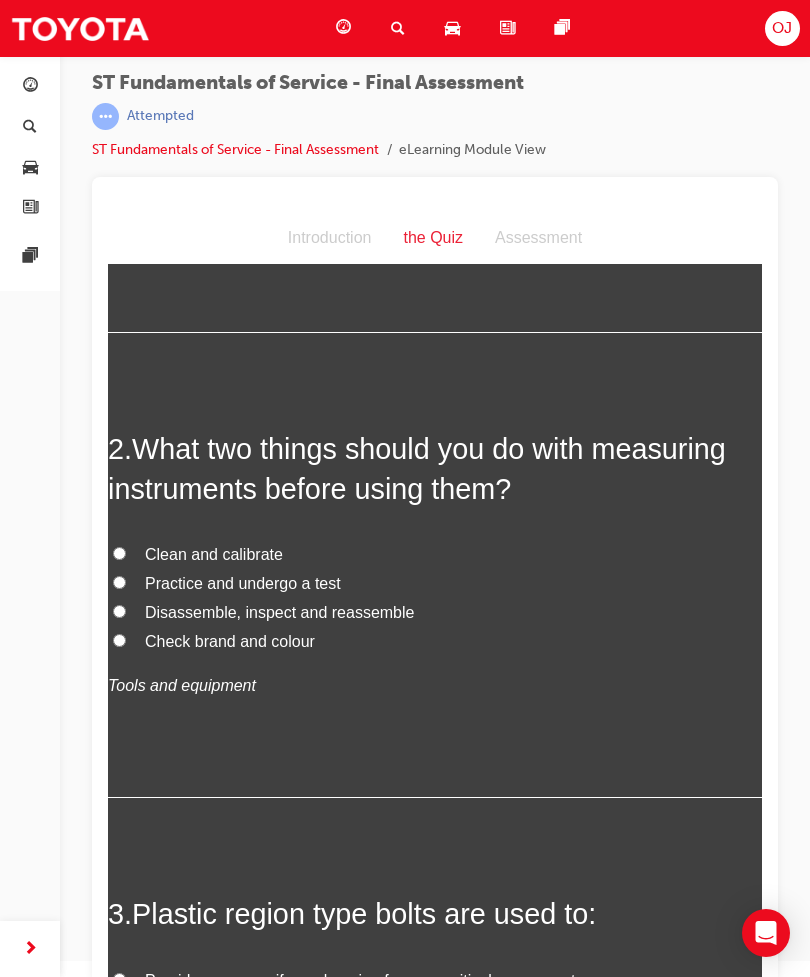 click on "Check brand and colour" at bounding box center [435, 642] 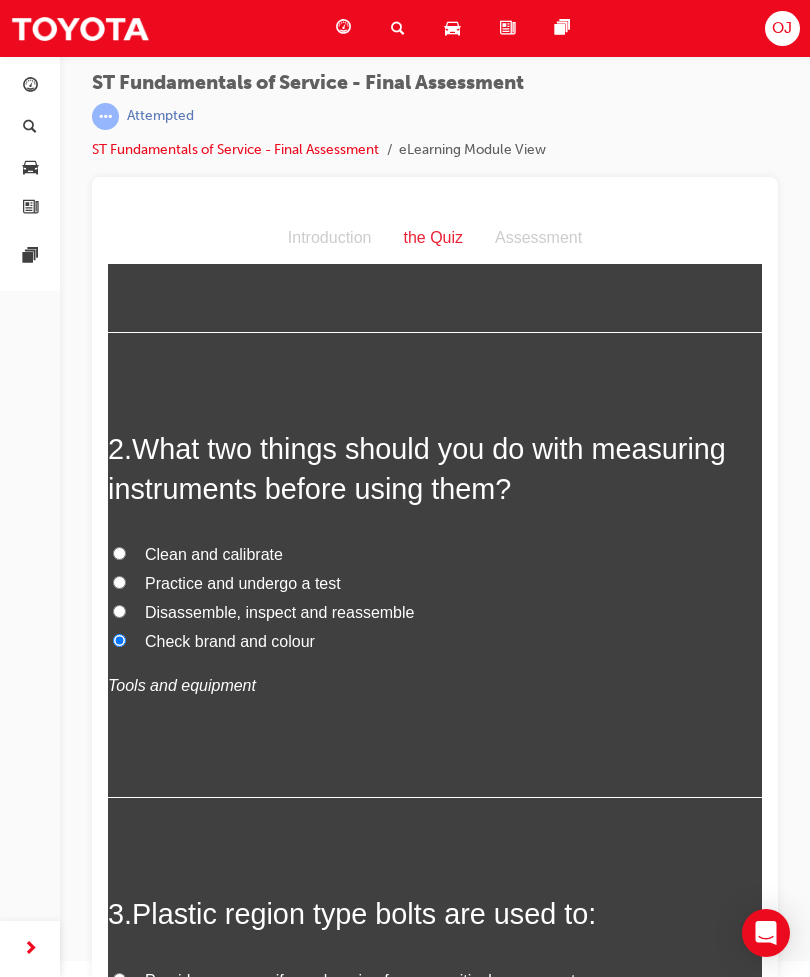 click on "Clean and calibrate" at bounding box center (119, 553) 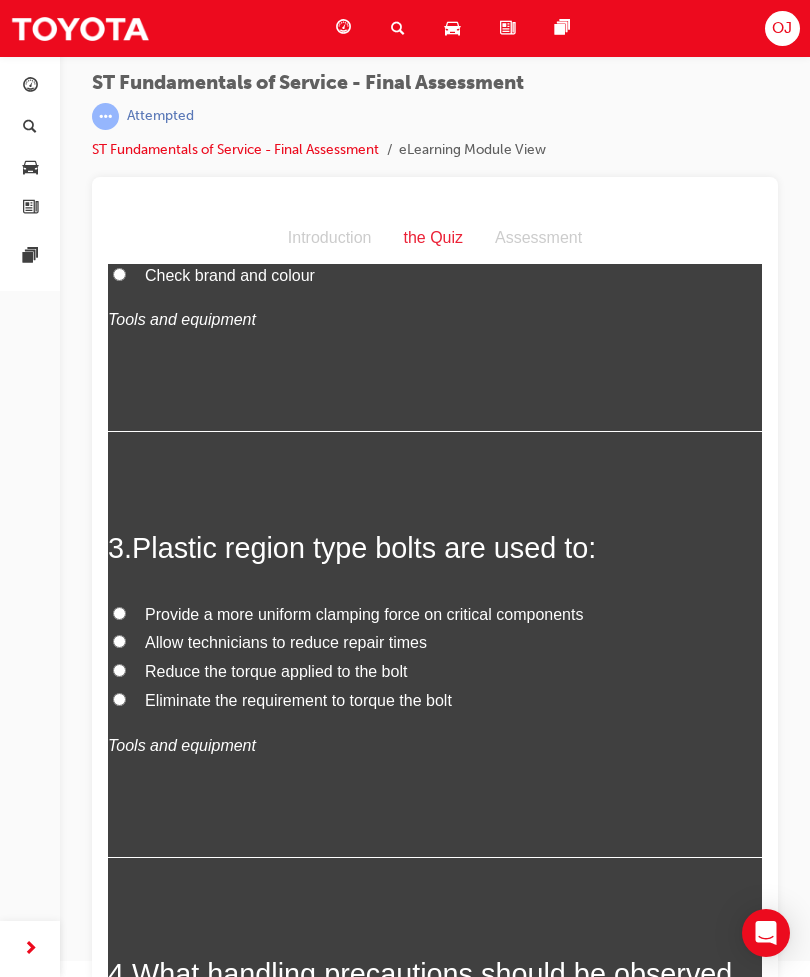 scroll, scrollTop: 756, scrollLeft: 0, axis: vertical 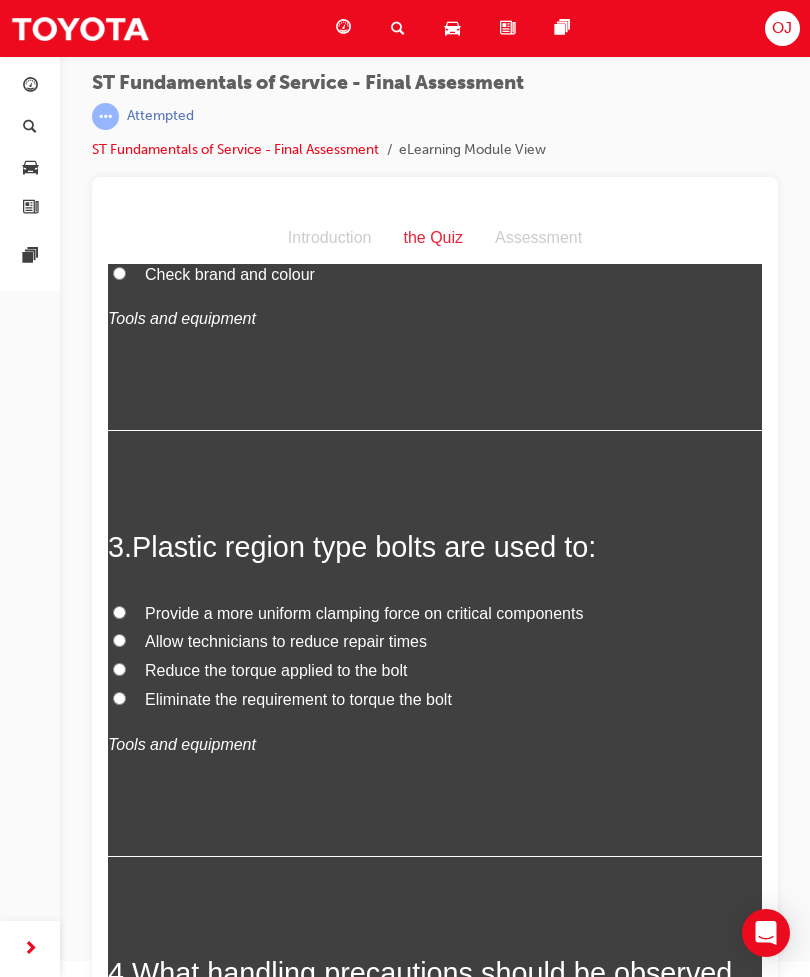 click on "Provide a more uniform clamping force on critical components" at bounding box center (435, 614) 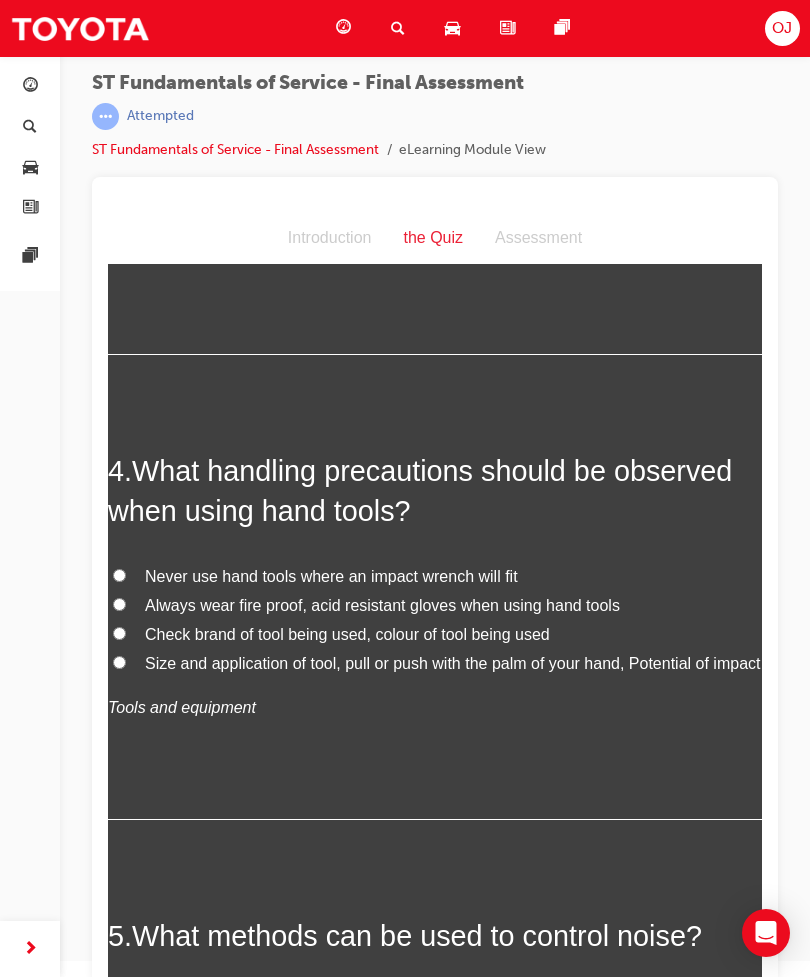 scroll, scrollTop: 1259, scrollLeft: 0, axis: vertical 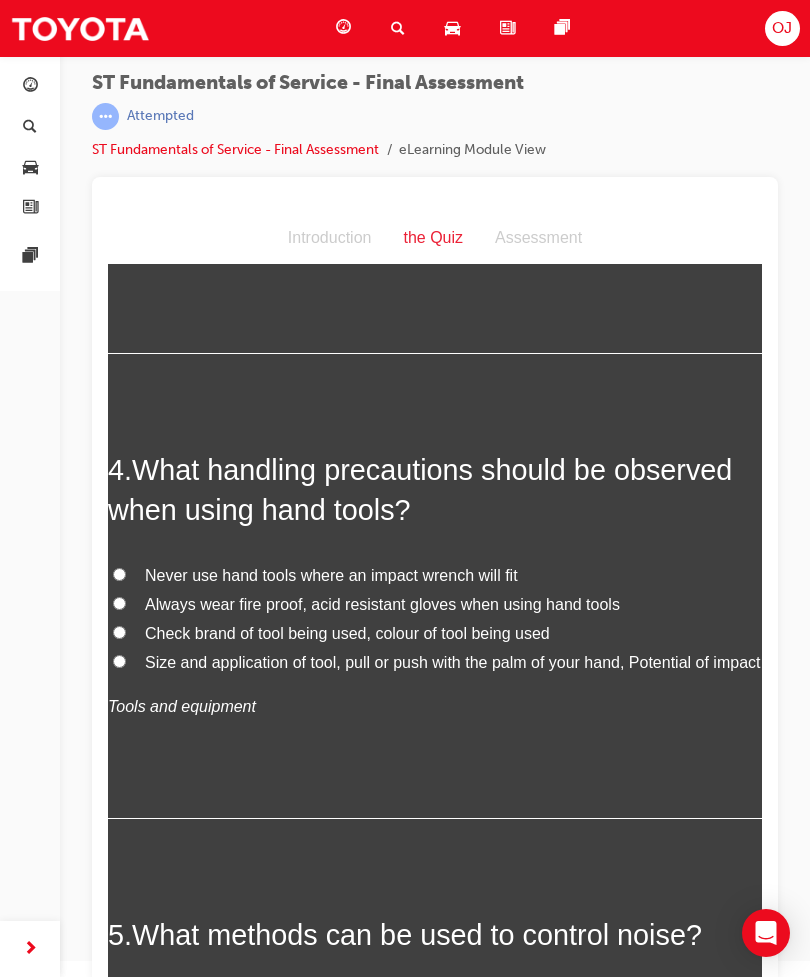 click on "Size and application of tool, pull or push with the palm of your hand, Potential of impact" at bounding box center [452, 662] 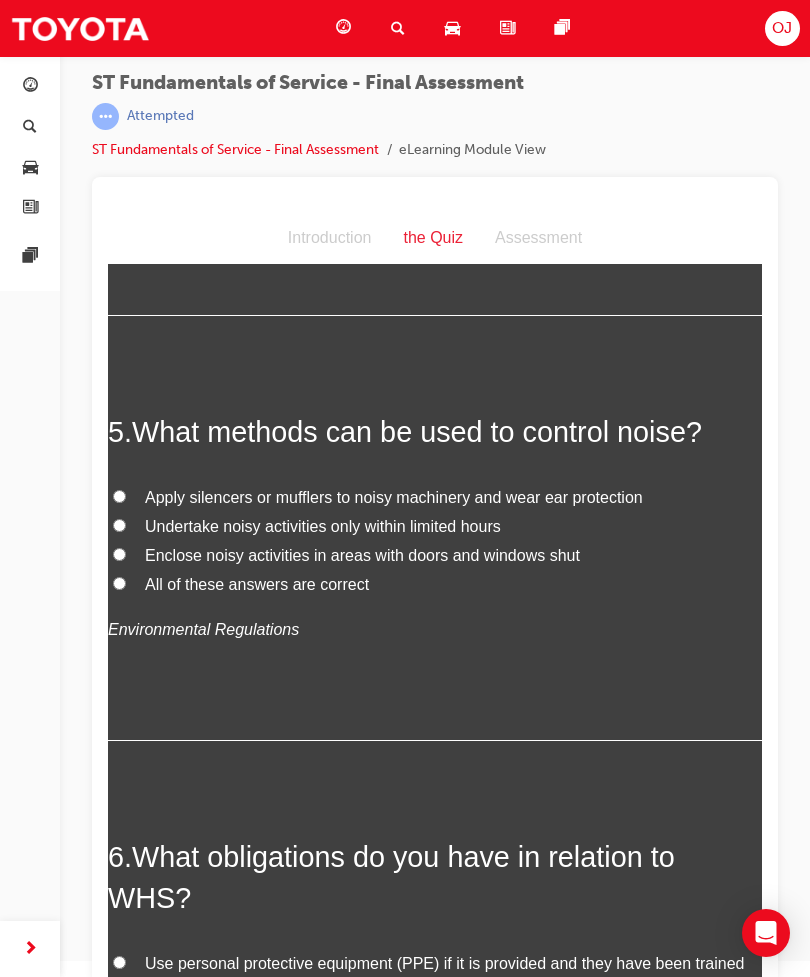 scroll, scrollTop: 1763, scrollLeft: 0, axis: vertical 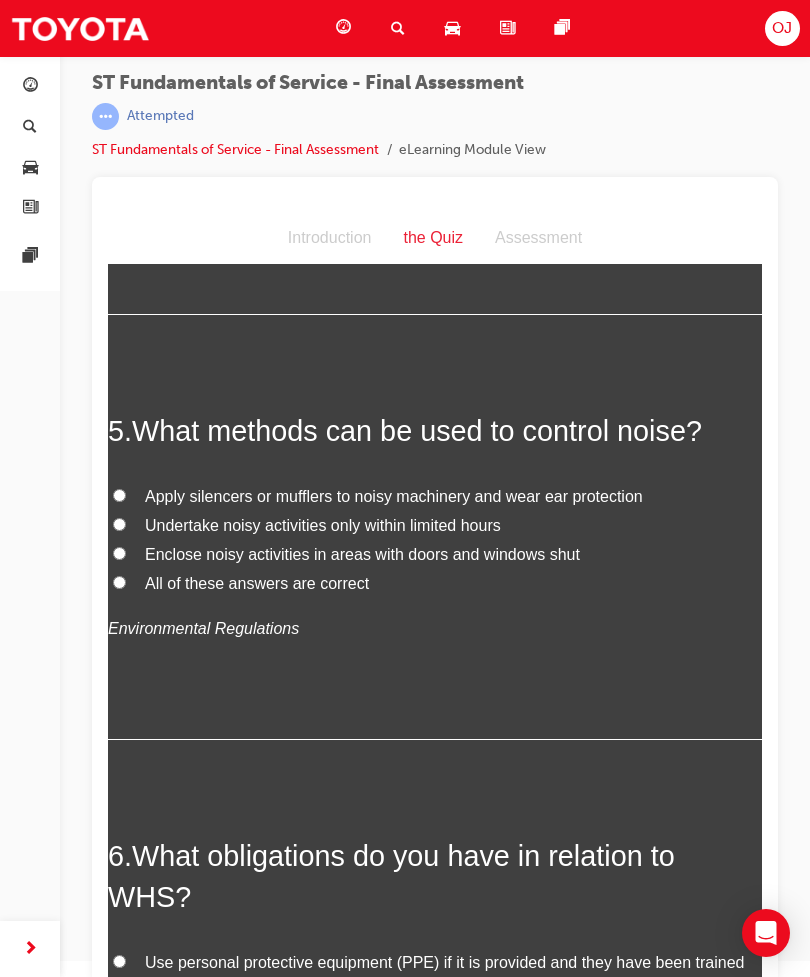 click on "Apply silencers or mufflers to noisy machinery and wear ear protection" at bounding box center (394, 496) 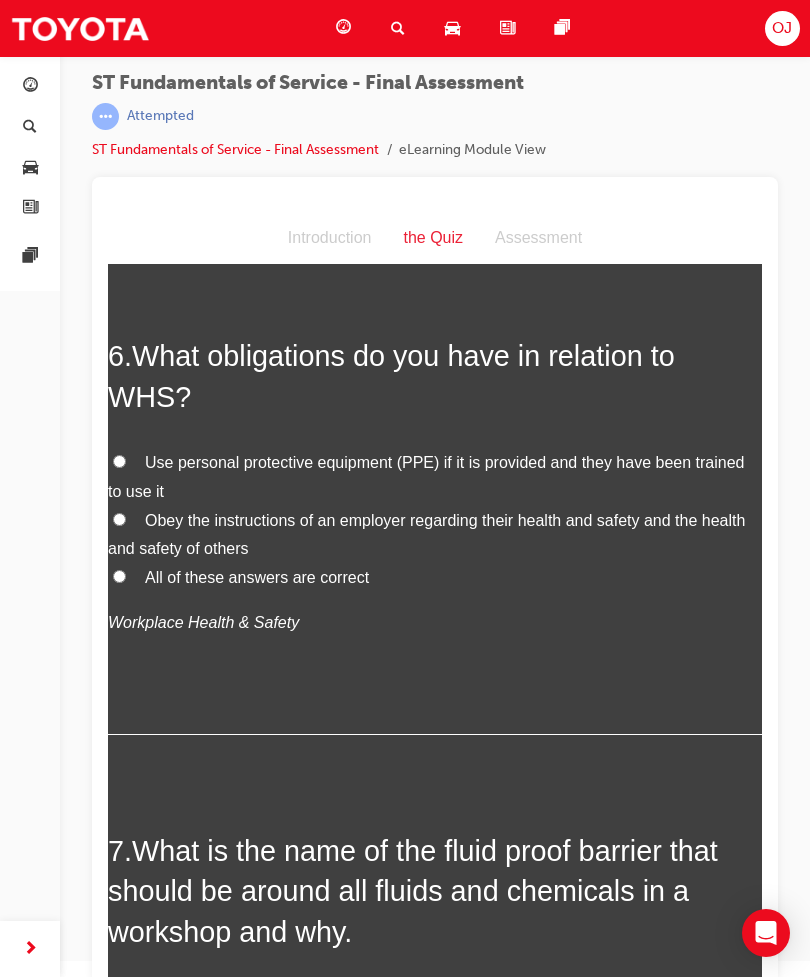 scroll, scrollTop: 2265, scrollLeft: 0, axis: vertical 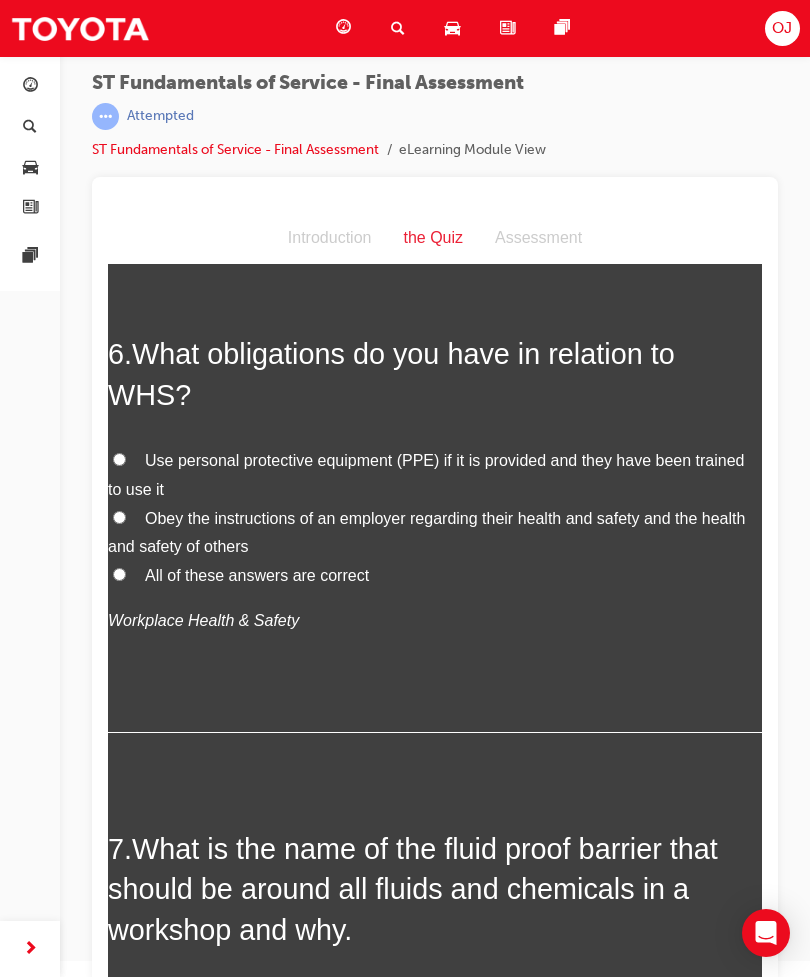 click on "Obey the instructions of an employer regarding their health and safety and the health and safety of others" at bounding box center (426, 533) 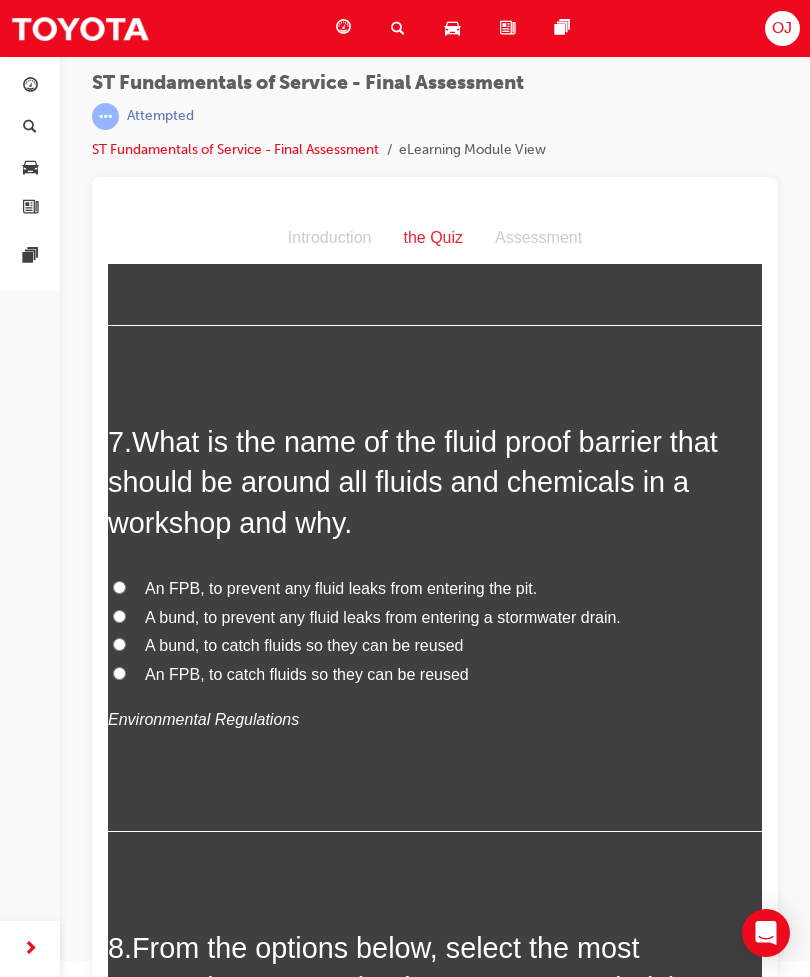 scroll, scrollTop: 2705, scrollLeft: 0, axis: vertical 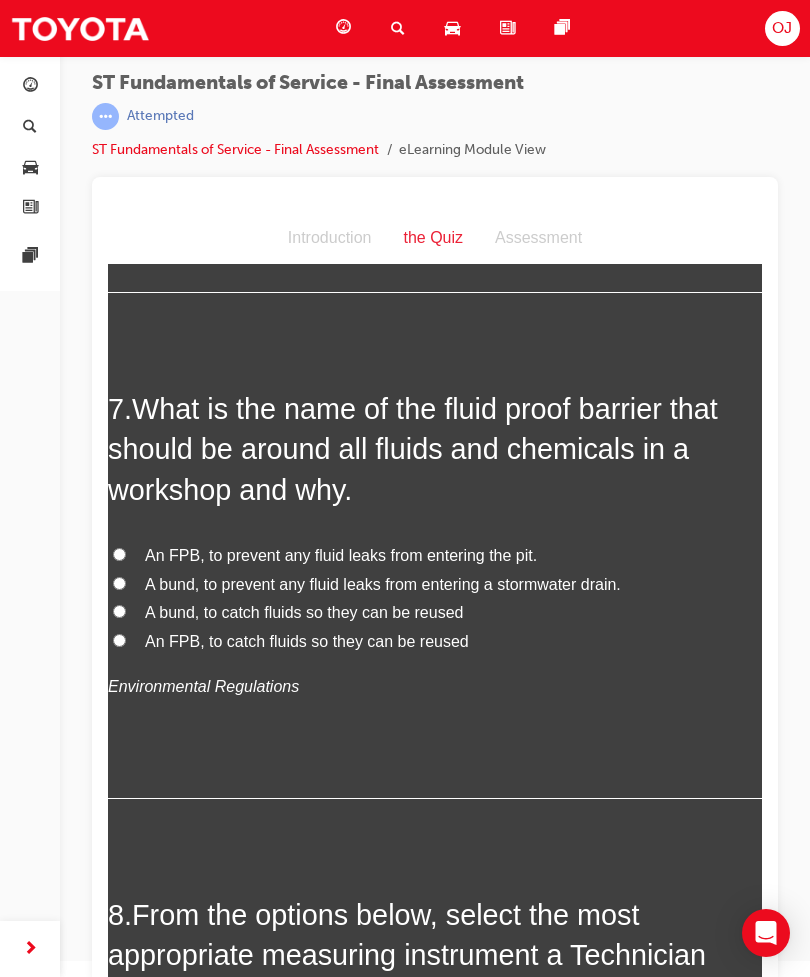 click on "What is the name of the fluid proof barrier that should be around all fluids and chemicals in a workshop and why." at bounding box center [413, 449] 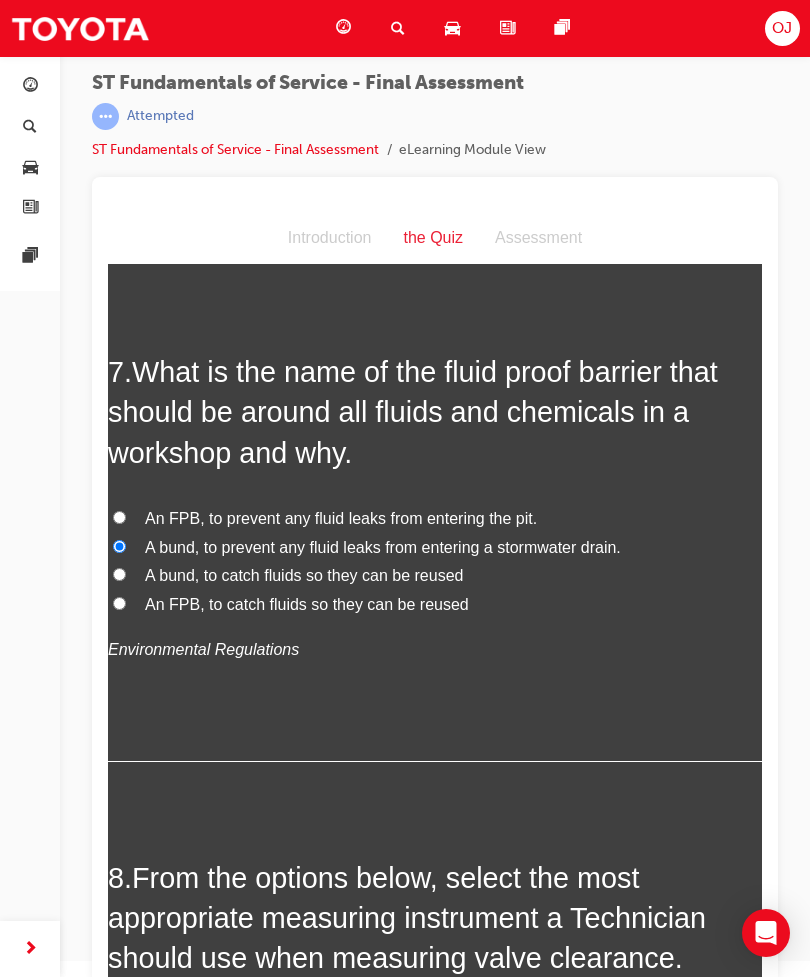 scroll, scrollTop: 2729, scrollLeft: 0, axis: vertical 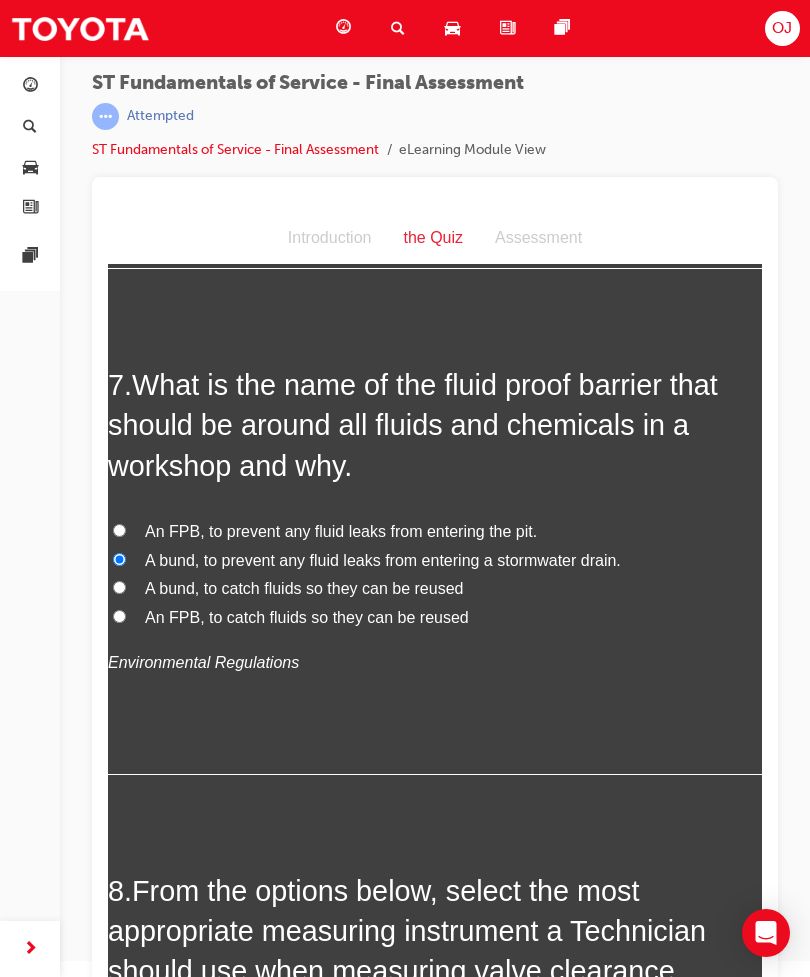 click on "A bund, to catch fluids so they can be reused" at bounding box center (435, 589) 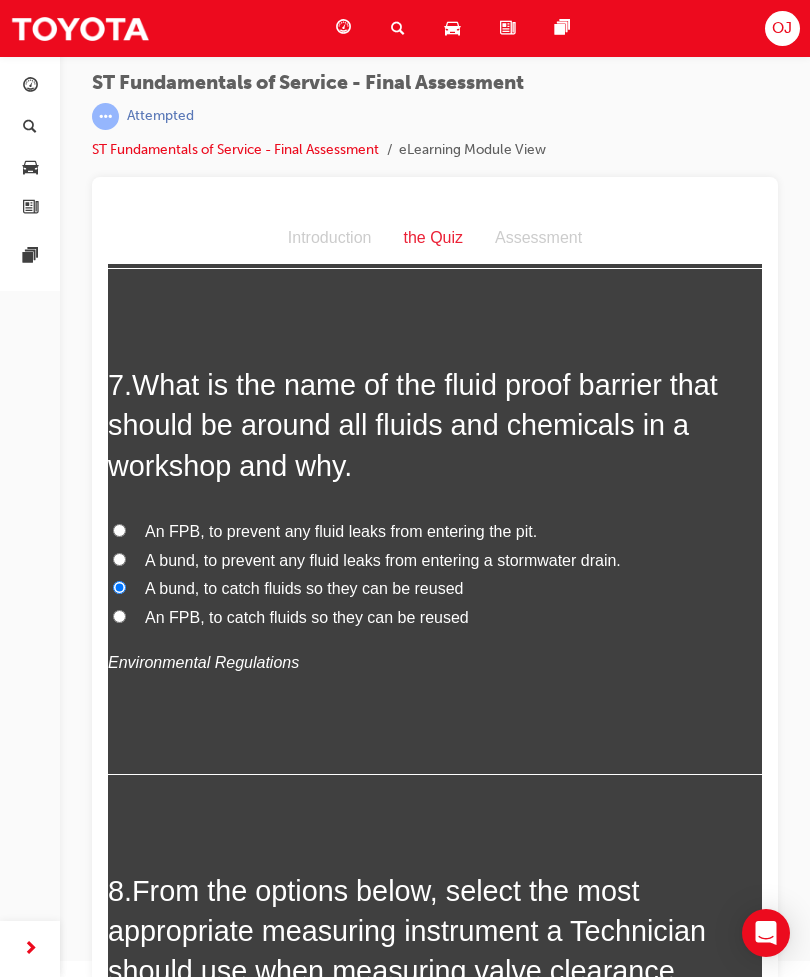 click on "A bund, to prevent any fluid leaks from entering a stormwater drain." at bounding box center (435, 561) 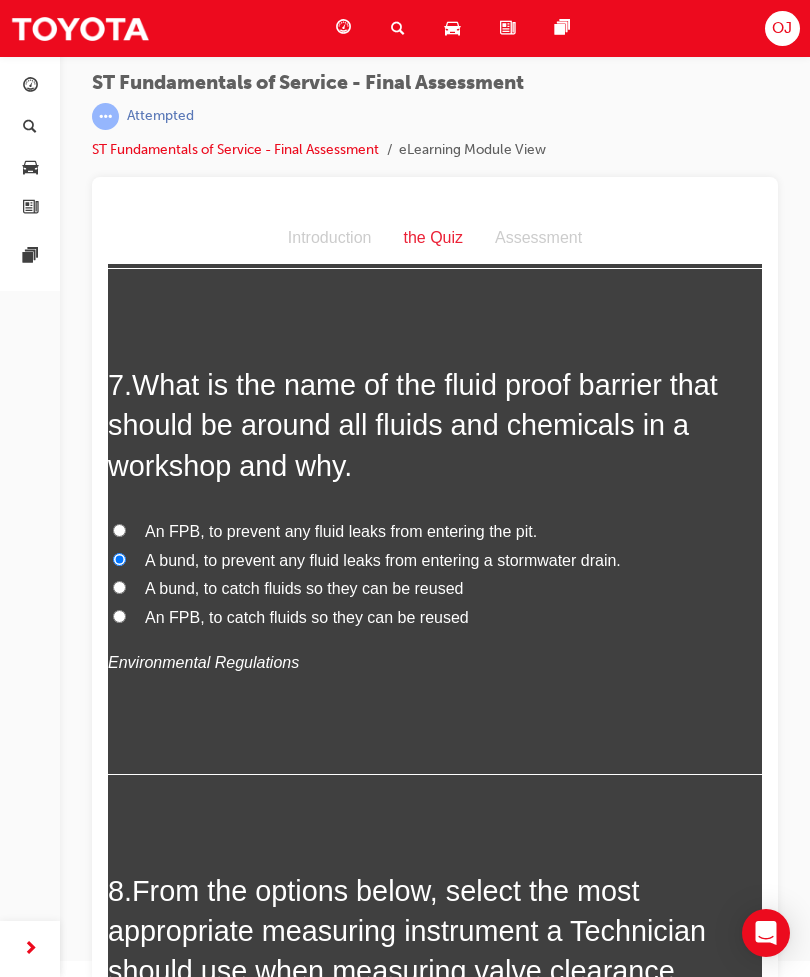 click on "What is the name of the fluid proof barrier that should be around all fluids and chemicals in a workshop and why." at bounding box center (413, 425) 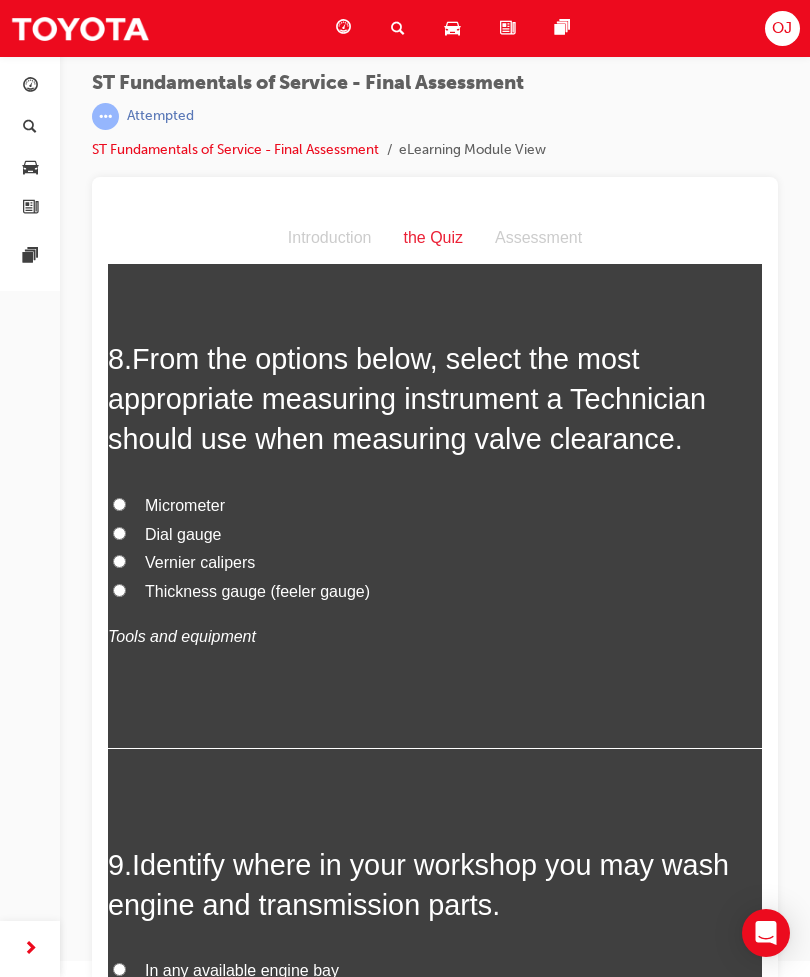 scroll, scrollTop: 3259, scrollLeft: 0, axis: vertical 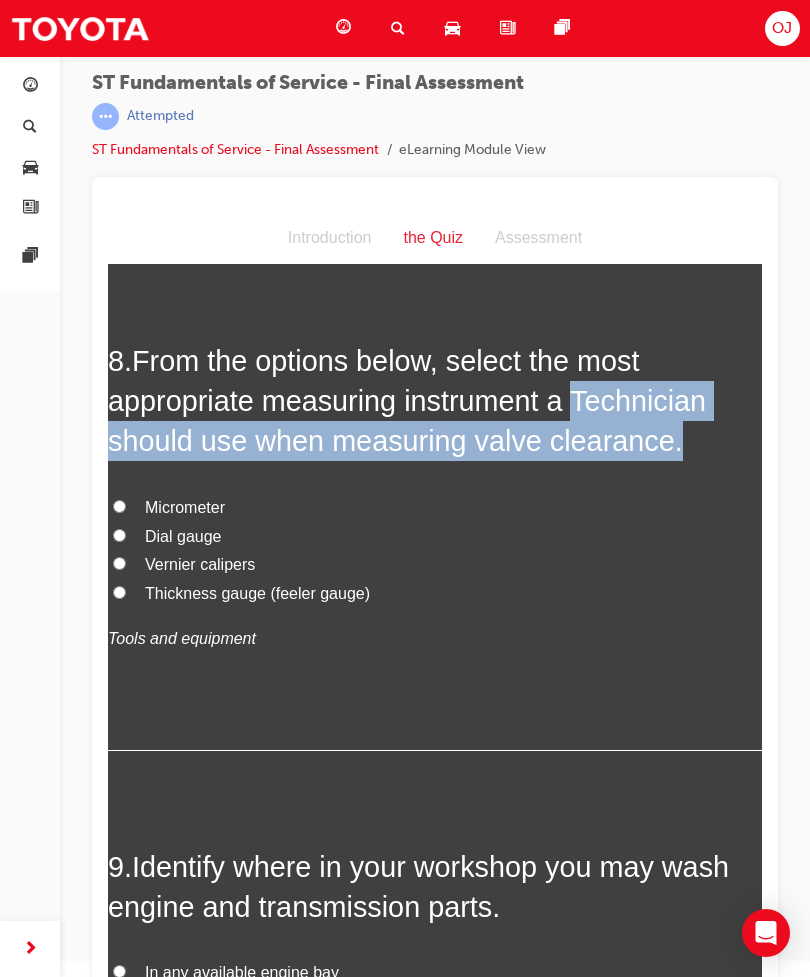 click on "Thickness gauge (feeler gauge)" at bounding box center (257, 593) 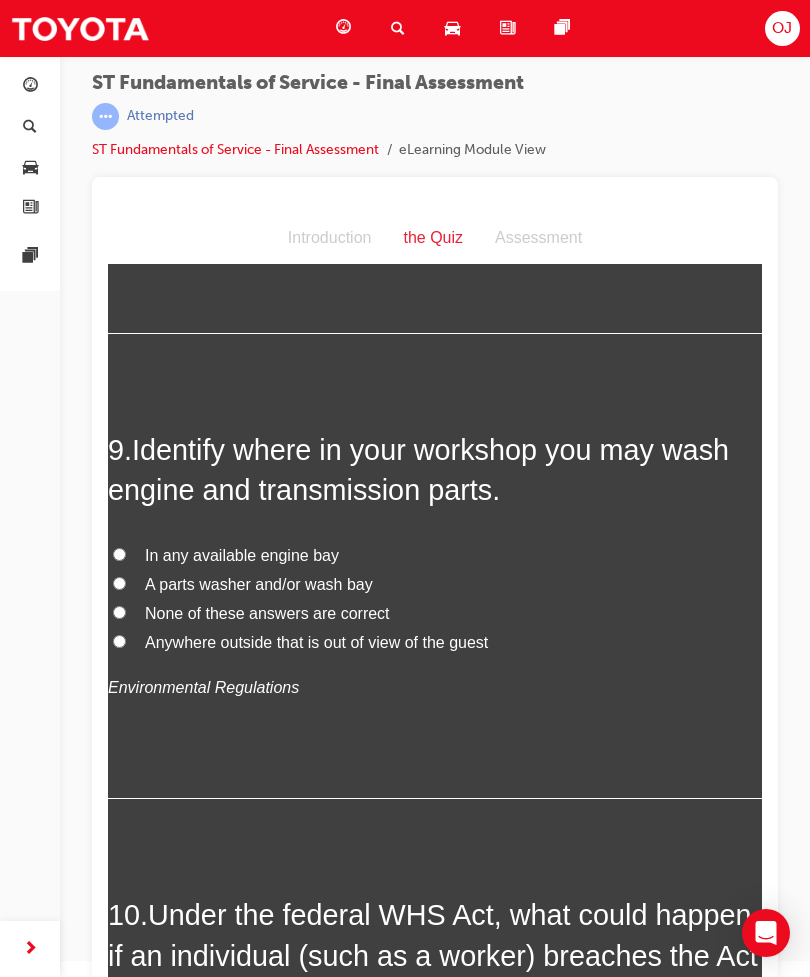 scroll, scrollTop: 3677, scrollLeft: 0, axis: vertical 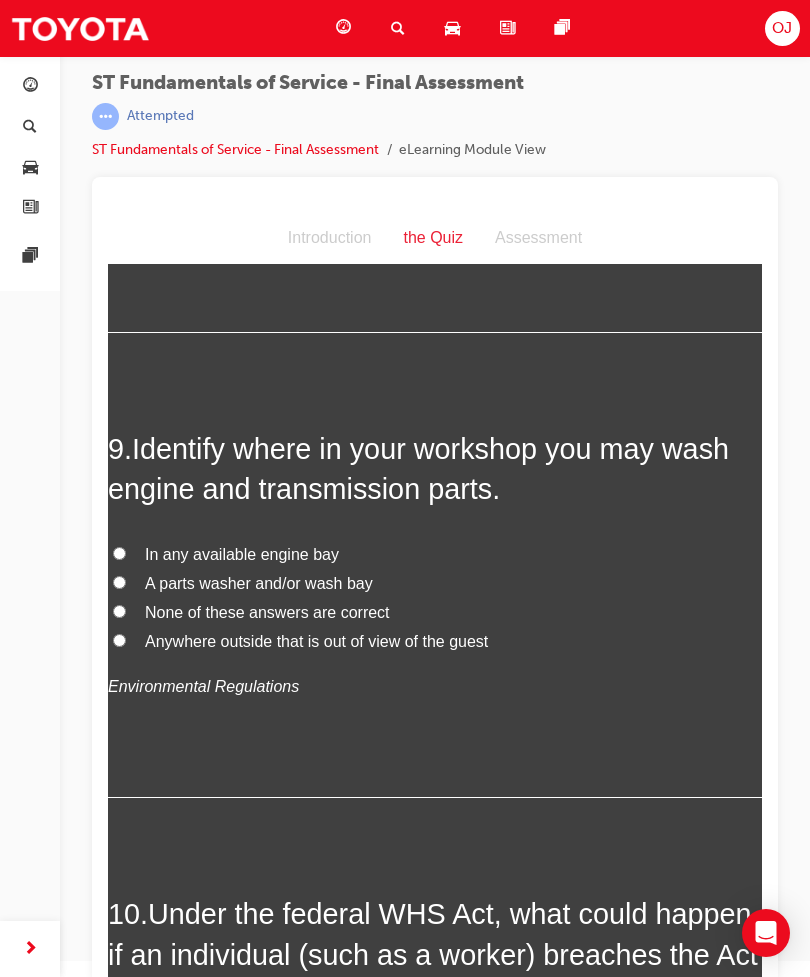 click on "A parts washer and/or wash bay" at bounding box center [259, 583] 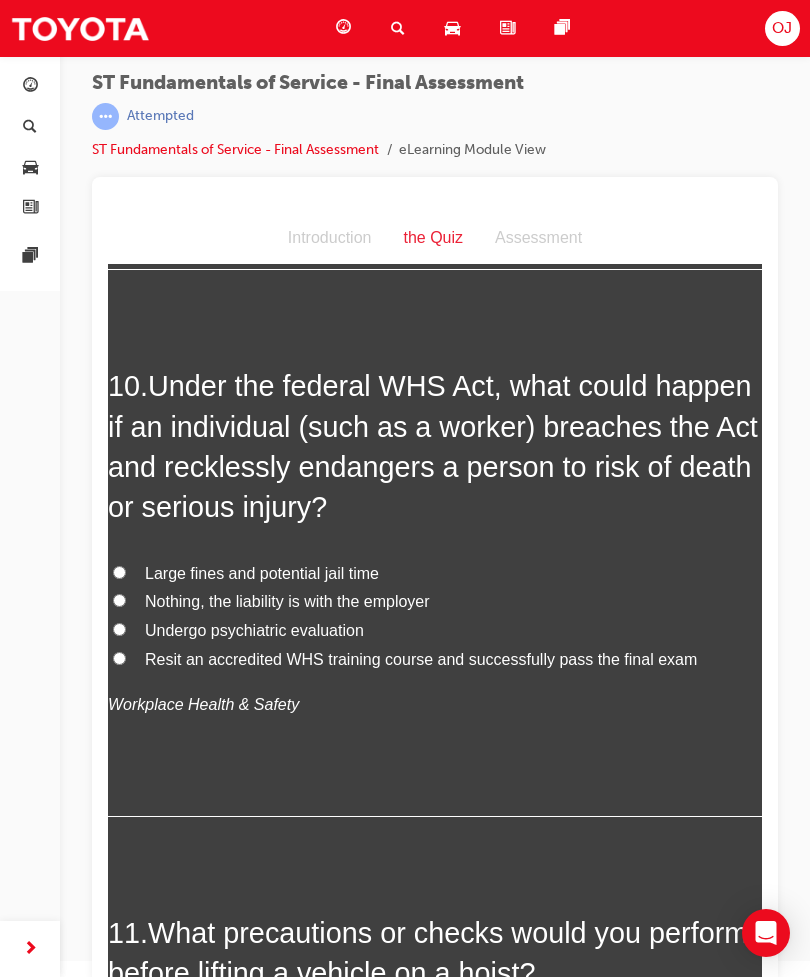 scroll, scrollTop: 4210, scrollLeft: 0, axis: vertical 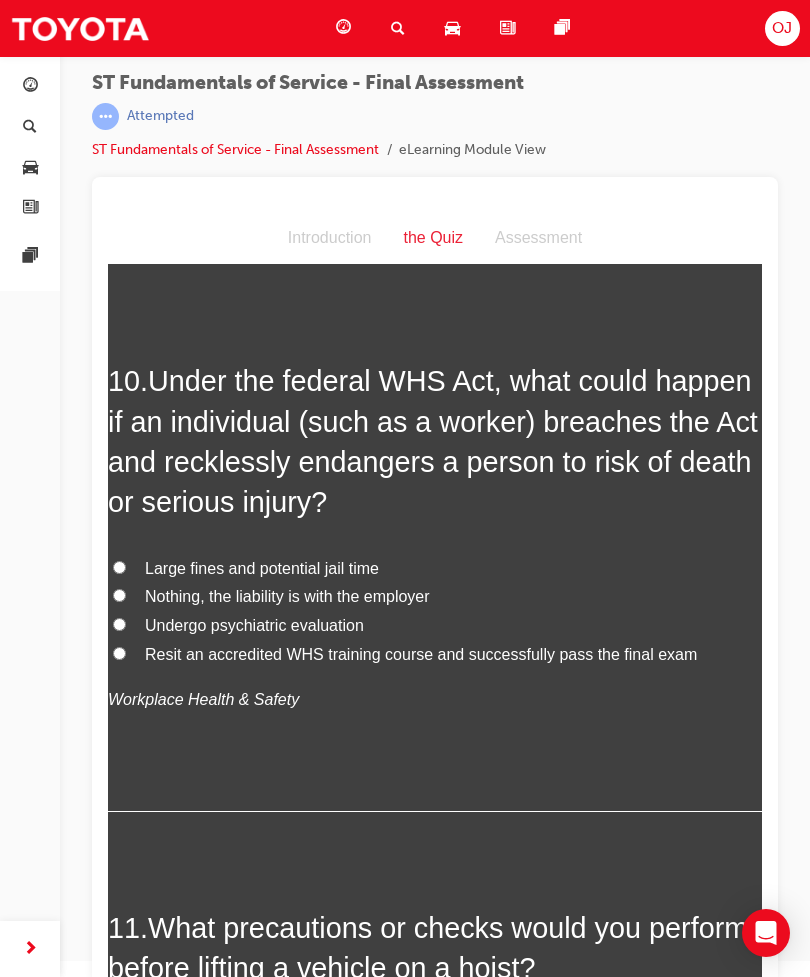 click on "Undergo psychiatric evaluation" at bounding box center (435, 626) 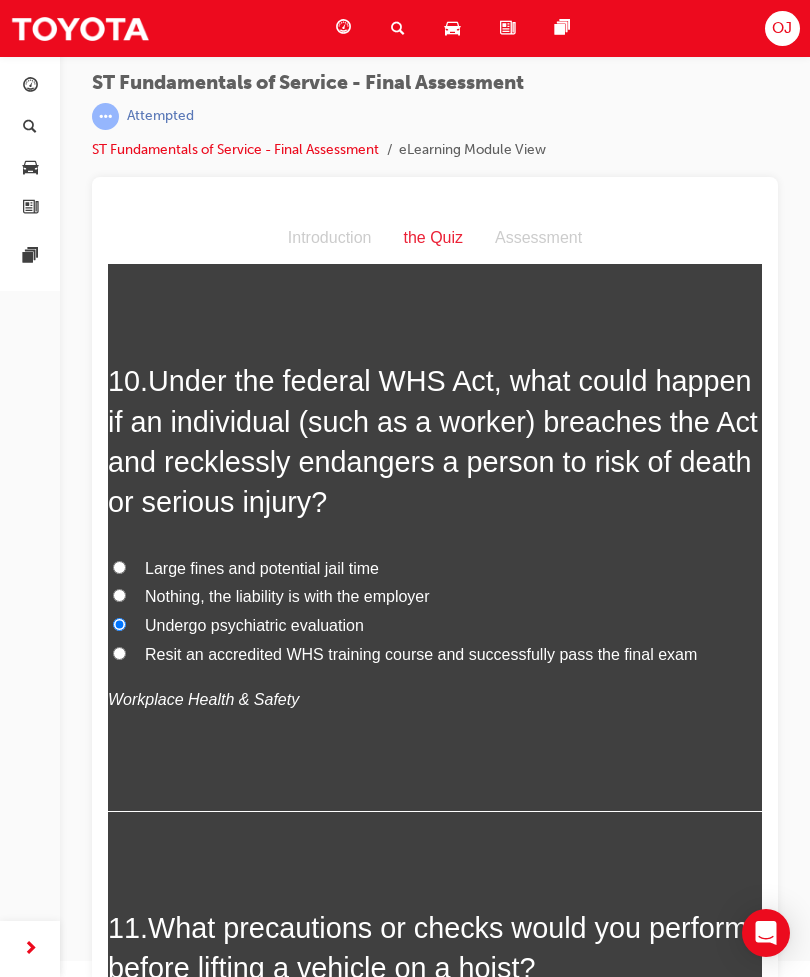 click on "Nothing, the liability is with the employer" at bounding box center (435, 597) 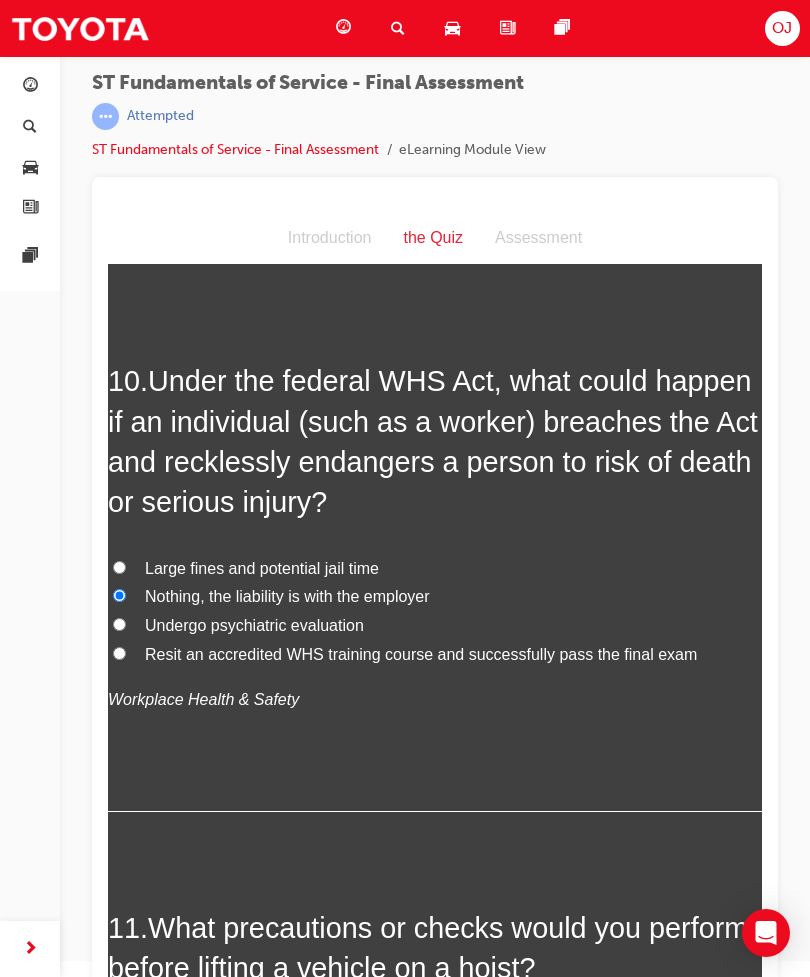 click on "Large fines and potential jail time" at bounding box center [435, 569] 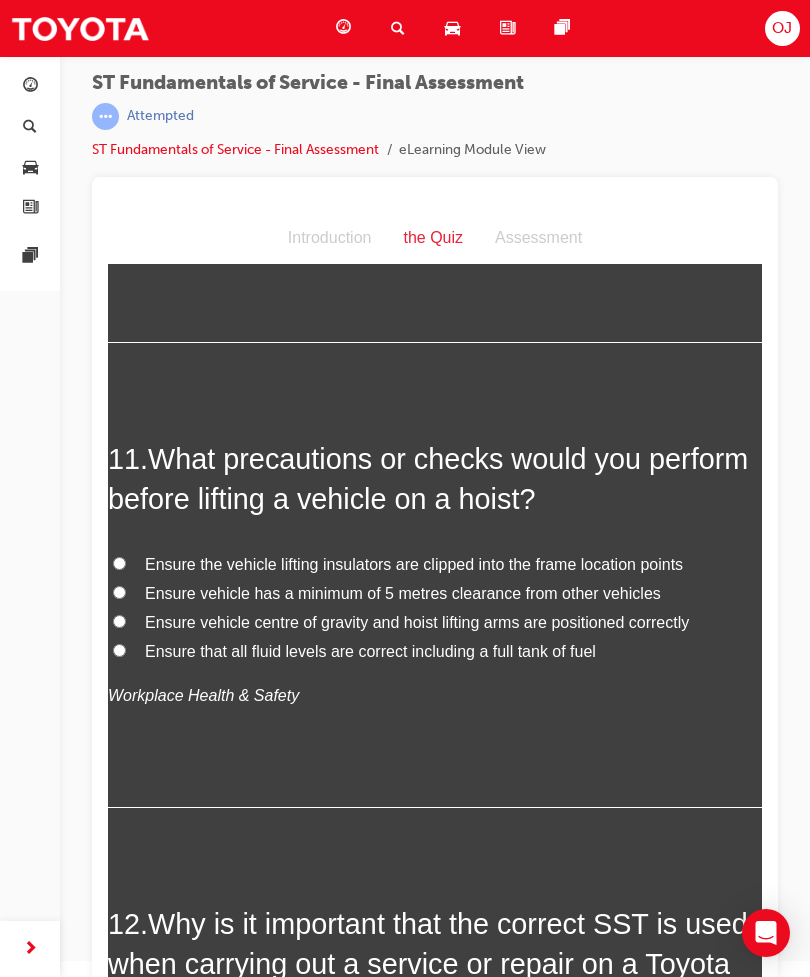 scroll, scrollTop: 4682, scrollLeft: 0, axis: vertical 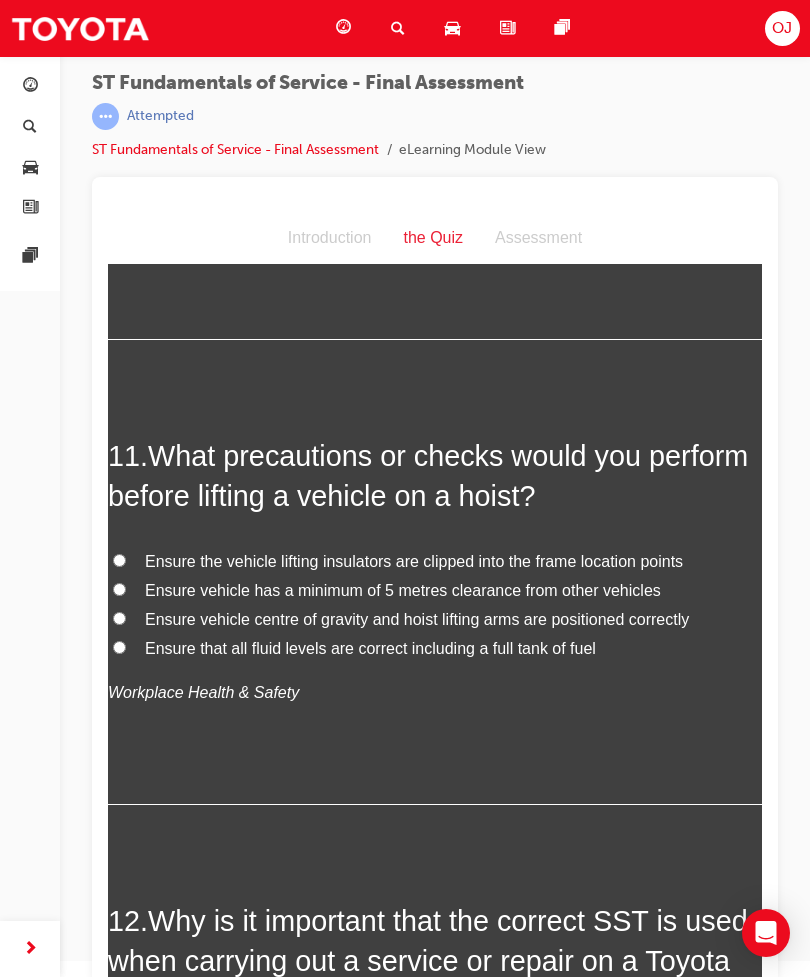 click on "Ensure the vehicle lifting insulators are clipped into the frame location points" at bounding box center (414, 561) 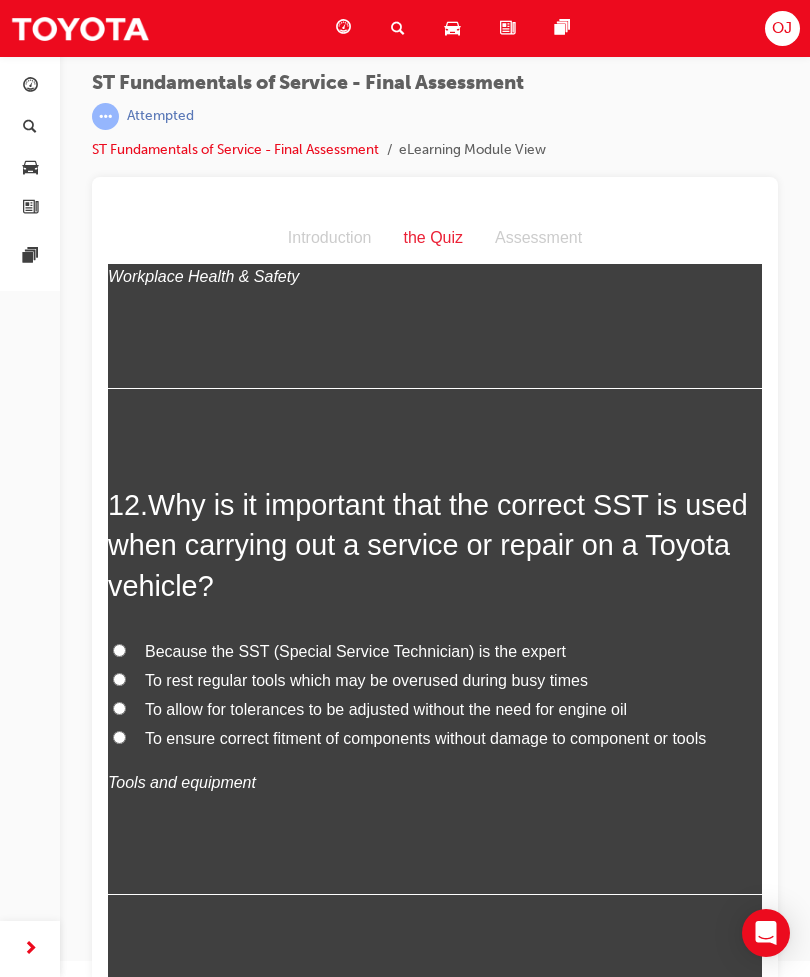 scroll, scrollTop: 5099, scrollLeft: 0, axis: vertical 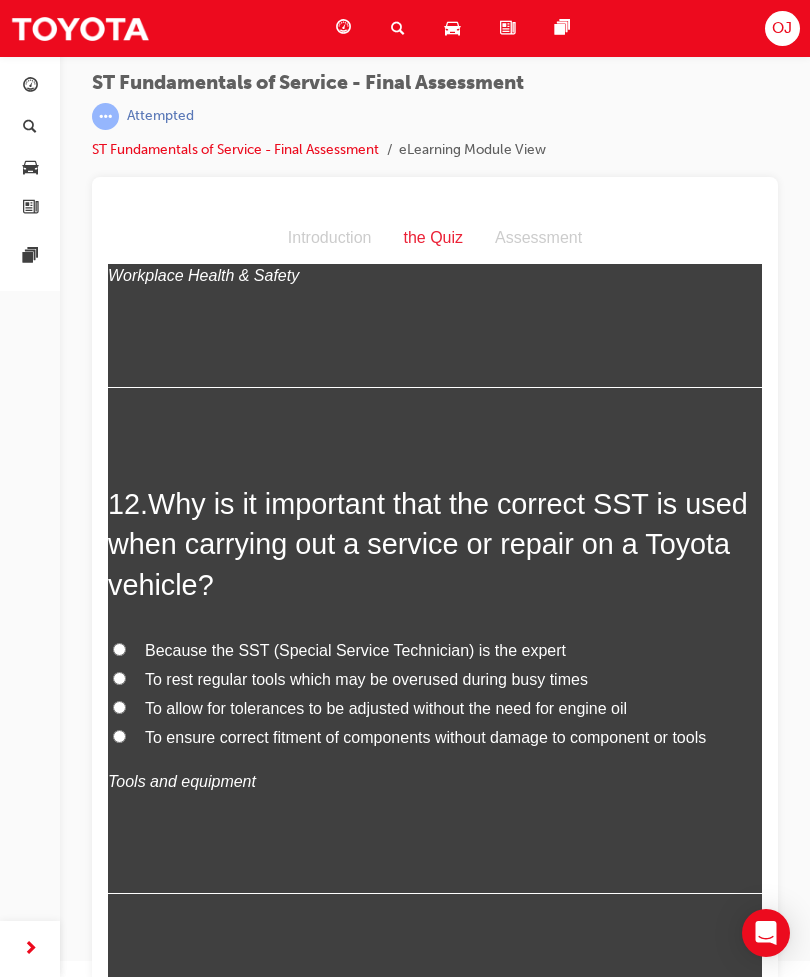 click on "12 . Why is it important that the correct SST is used when carrying out a service or repair on a Toyota vehicle? Because the SST (Special Service Technician) is the expert To rest regular tools which may be overused during busy times To allow for tolerances to be adjusted without the need for engine oil To ensure correct fitment of components without damage to component or tools
Tools and equipment" at bounding box center (435, 689) 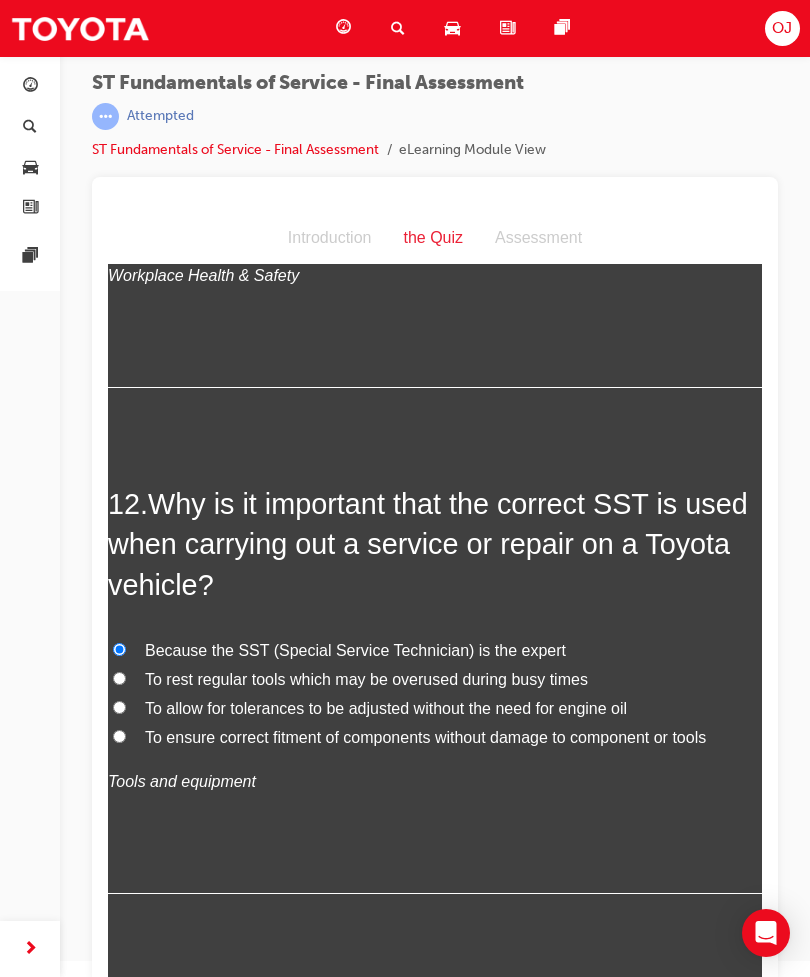 click on "To ensure correct fitment of components without damage to component or tools" at bounding box center (425, 737) 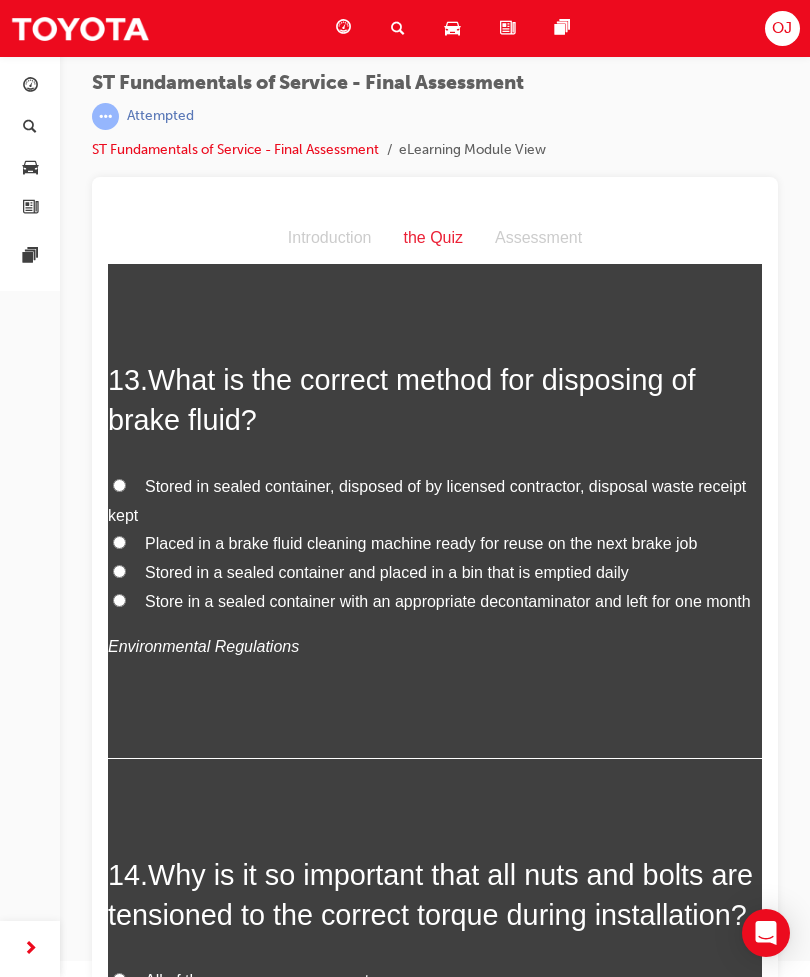 scroll, scrollTop: 5707, scrollLeft: 0, axis: vertical 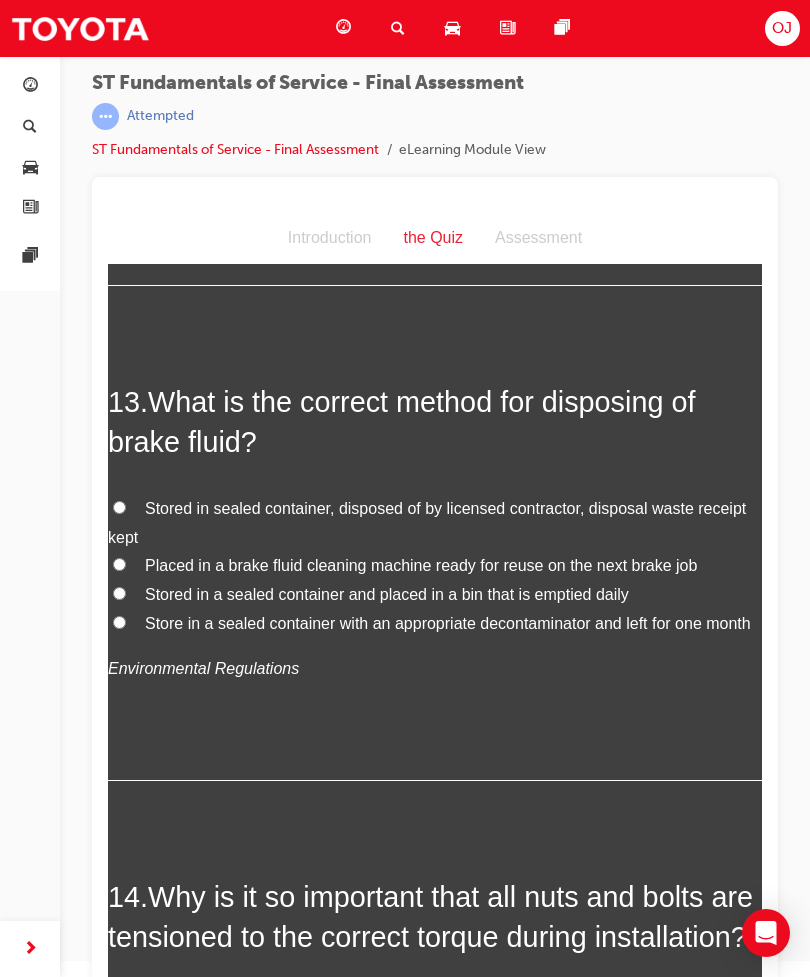 click on "Stored in sealed container, disposed of by licensed contractor, disposal waste receipt kept" at bounding box center (427, 523) 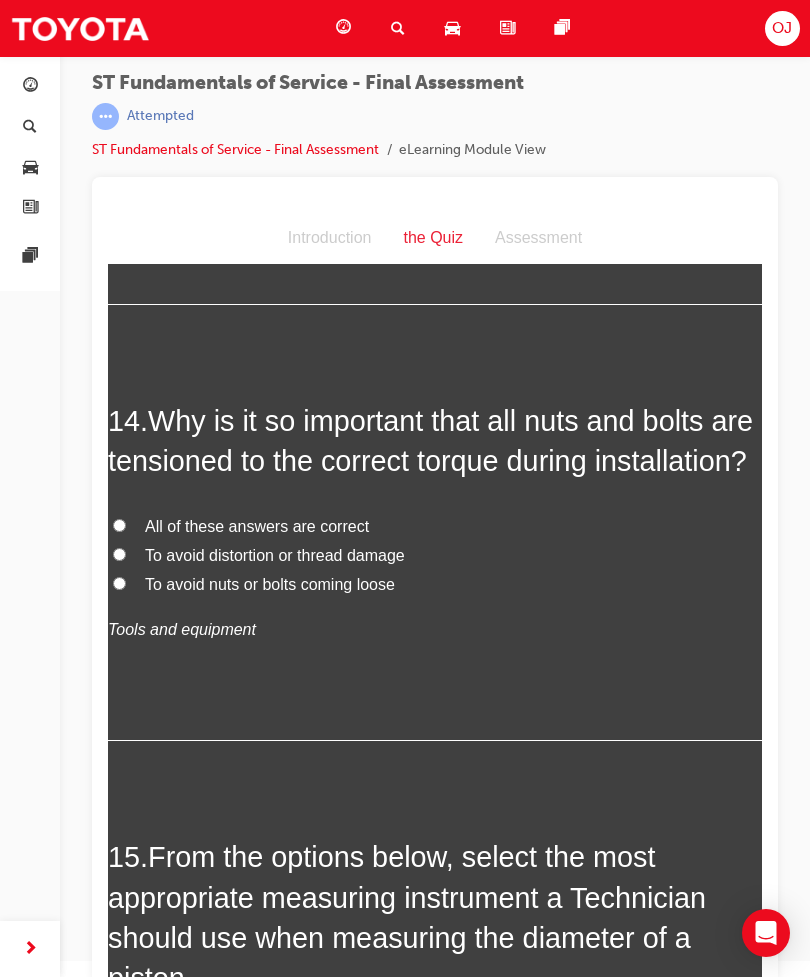 scroll, scrollTop: 6184, scrollLeft: 0, axis: vertical 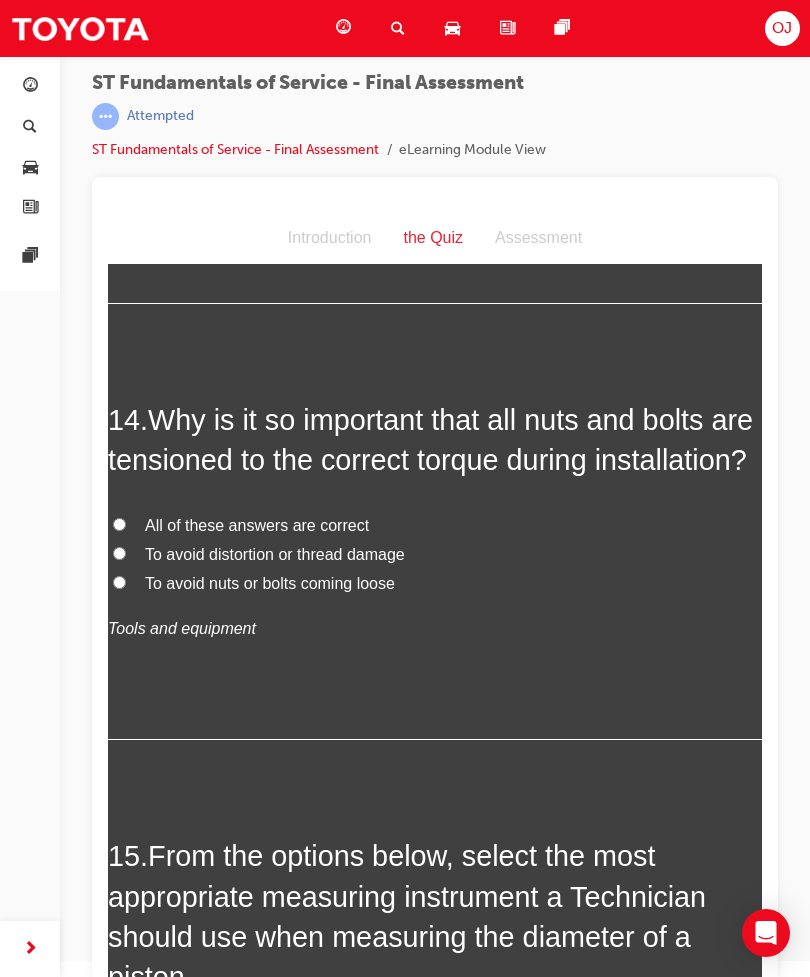 click on "All of these answers are correct" at bounding box center [119, 524] 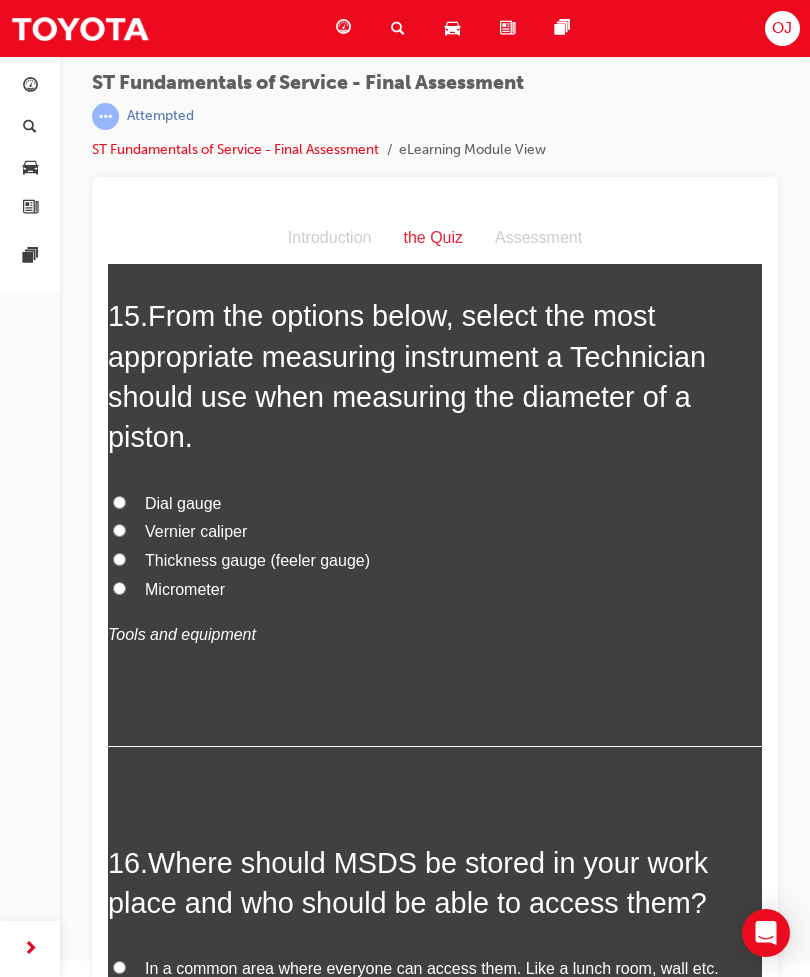 scroll, scrollTop: 6672, scrollLeft: 0, axis: vertical 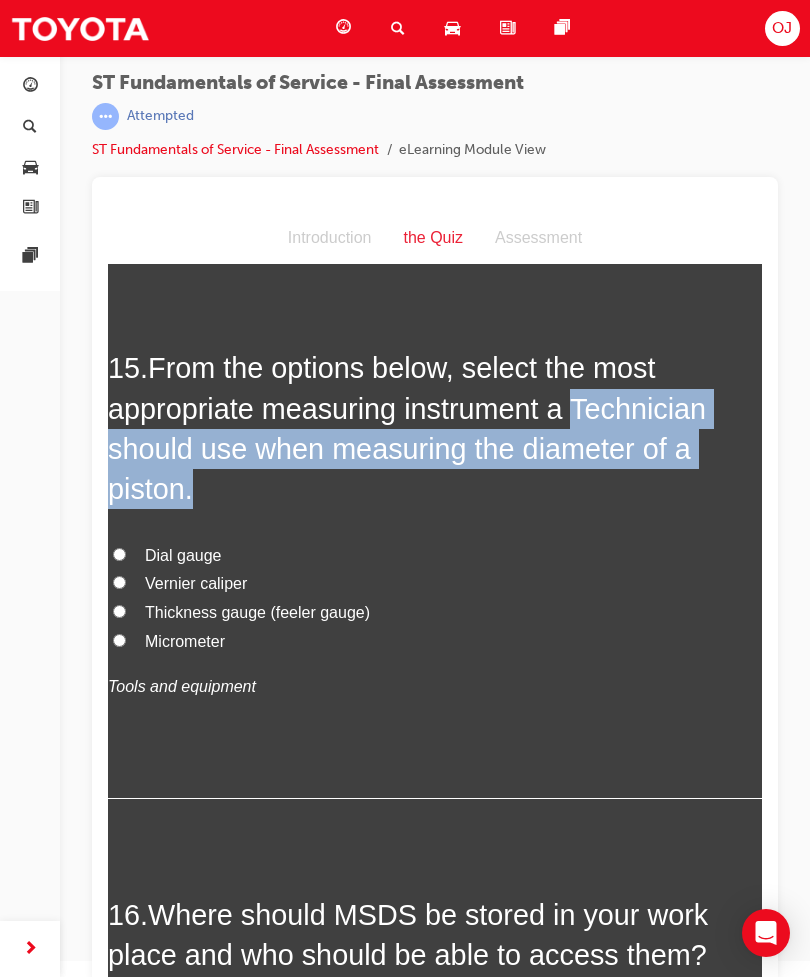 click on "Micrometer" at bounding box center [185, 641] 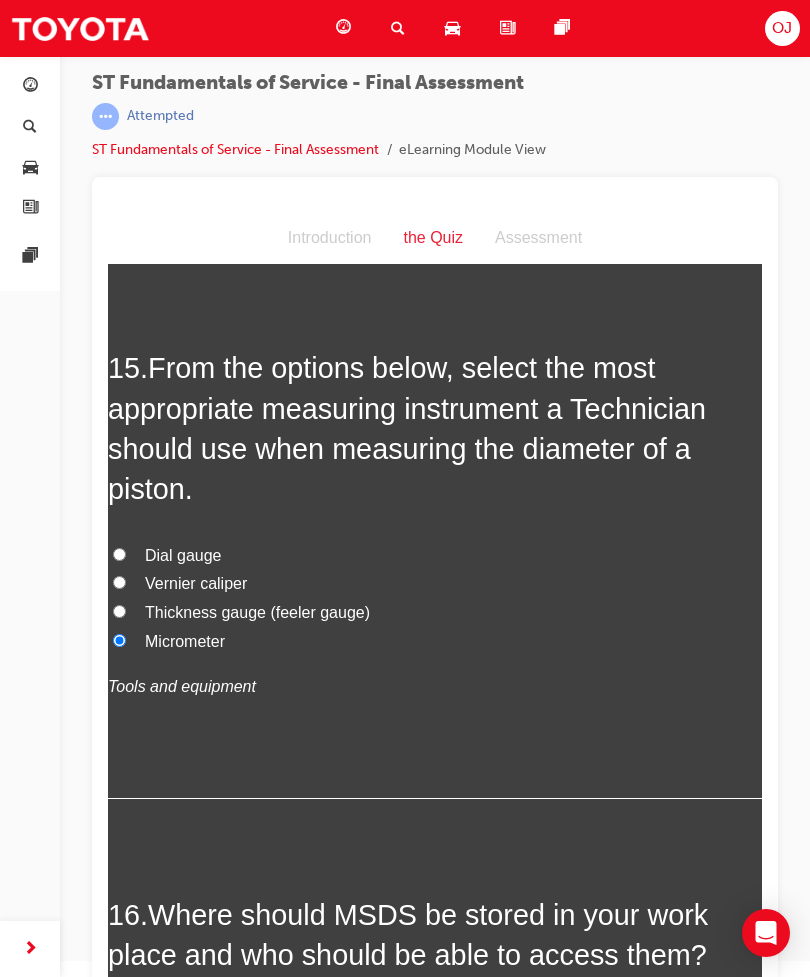 click on "Micrometer" at bounding box center (435, 642) 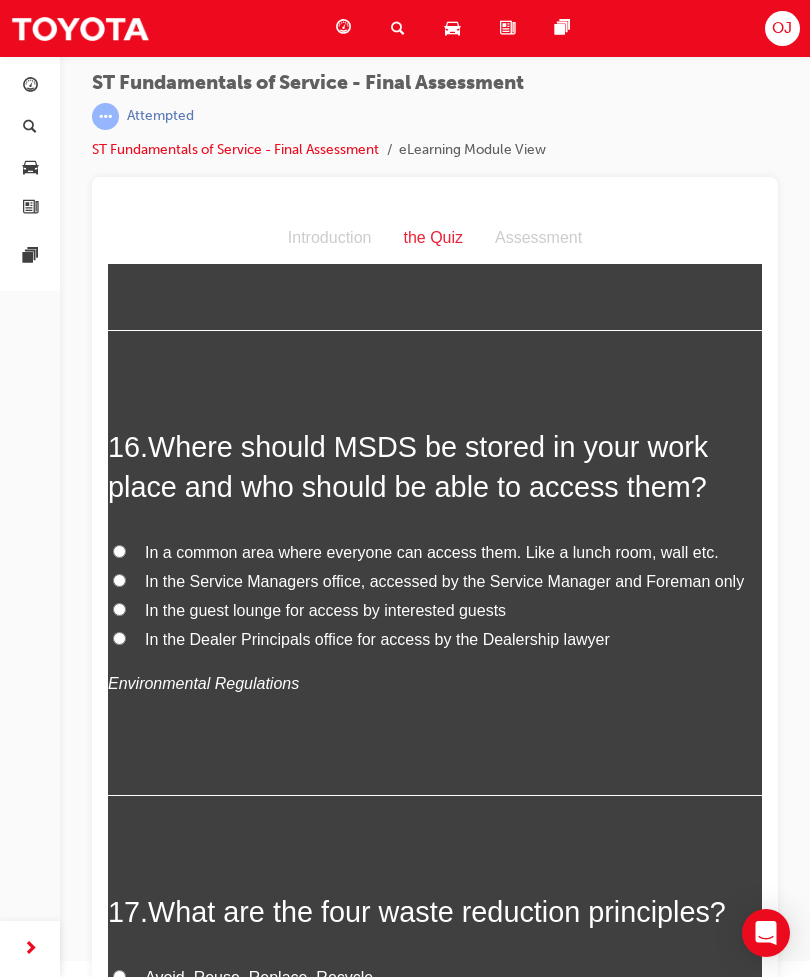 scroll, scrollTop: 7143, scrollLeft: 0, axis: vertical 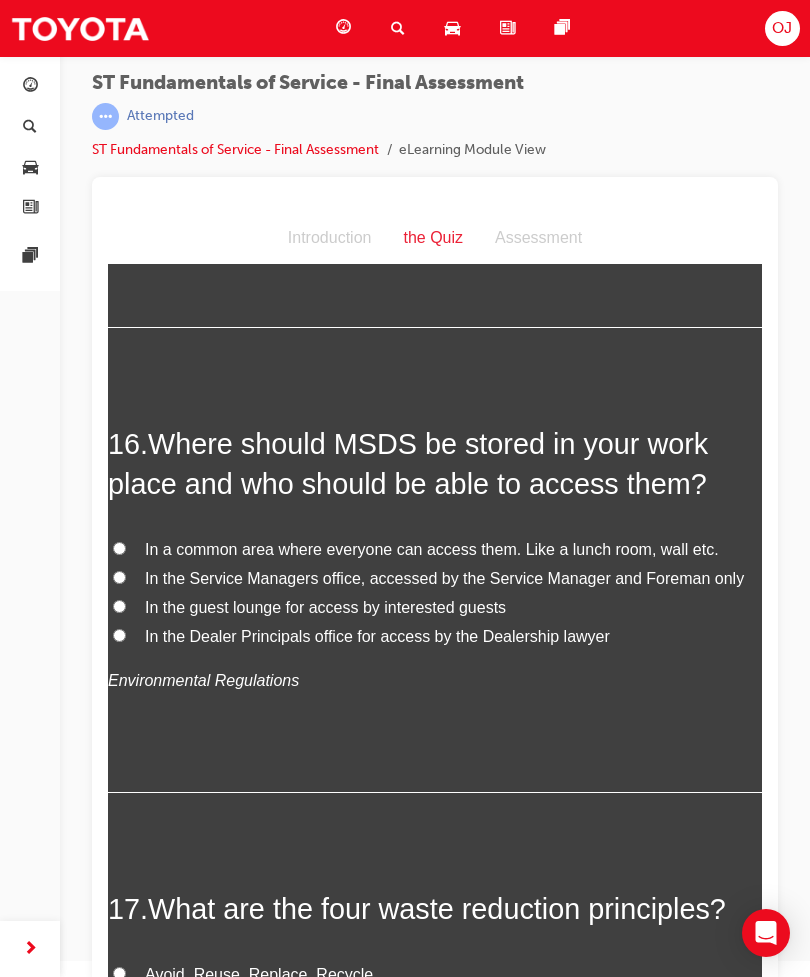 click on "In the Service Managers office, accessed by the Service Manager and Foreman only" at bounding box center (435, 579) 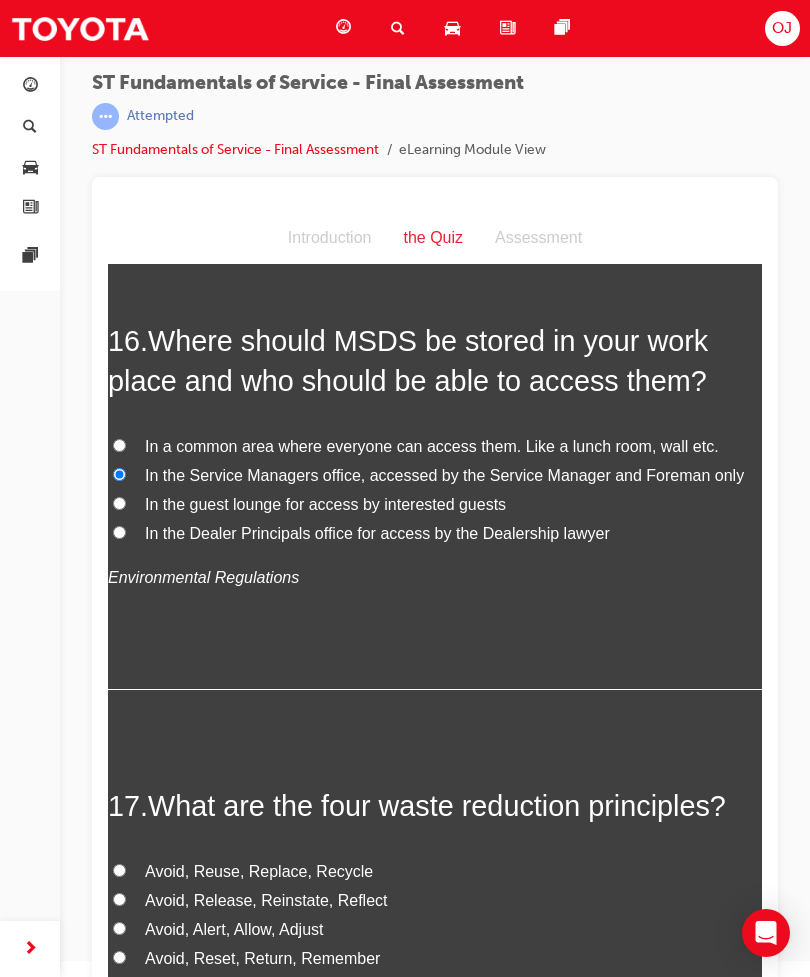 scroll, scrollTop: 7249, scrollLeft: 0, axis: vertical 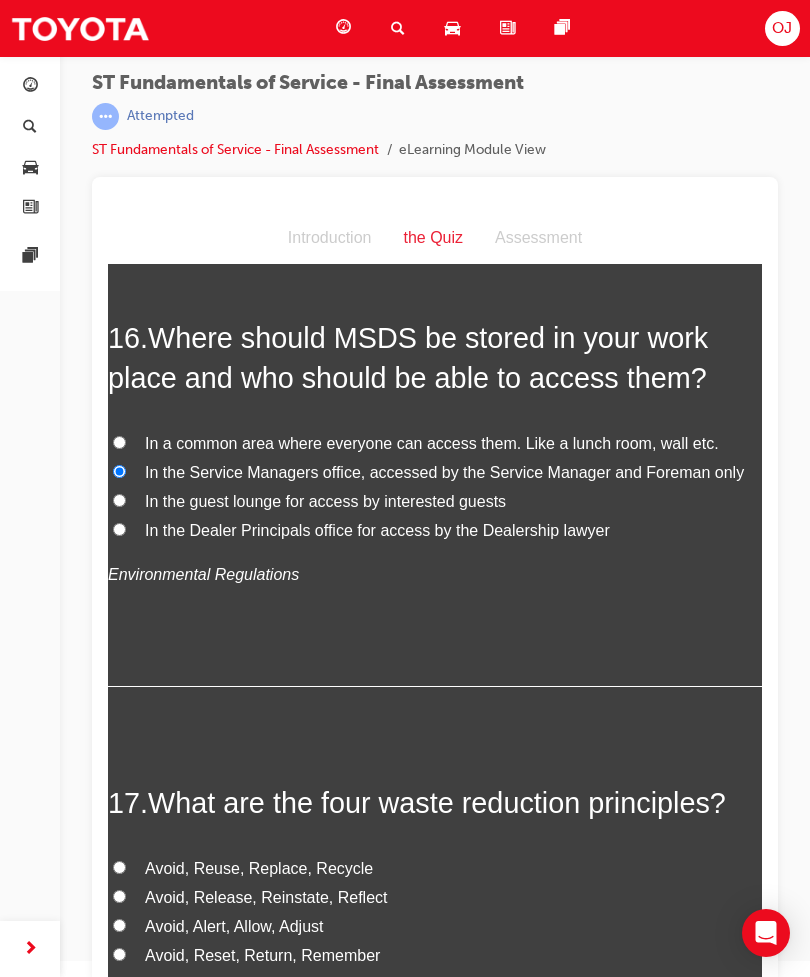 click on "Where should MSDS be stored in your work place and who should be able to access them?" at bounding box center (408, 358) 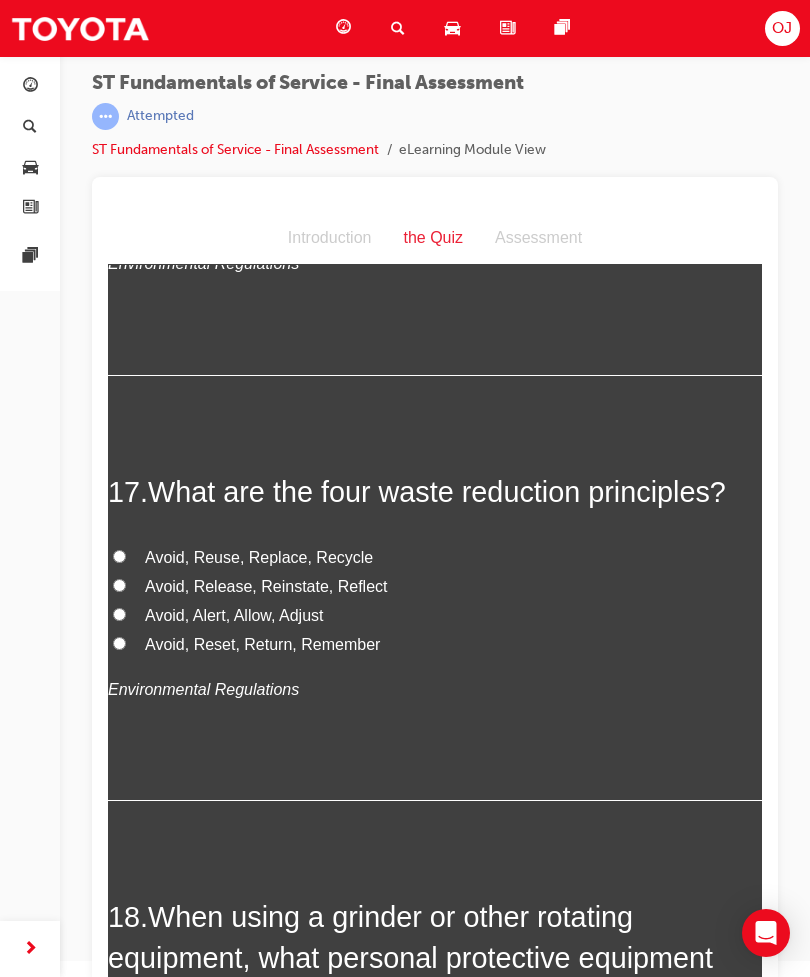 scroll, scrollTop: 7562, scrollLeft: 0, axis: vertical 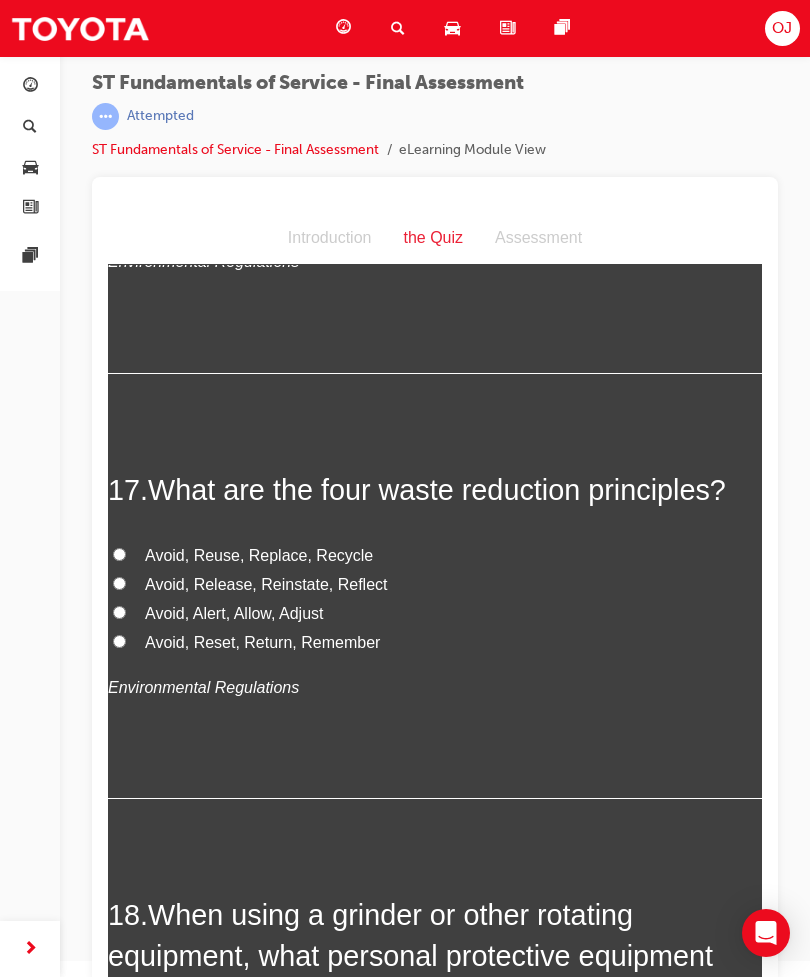 click on "Avoid, Reuse, Replace, Recycle" at bounding box center [435, 556] 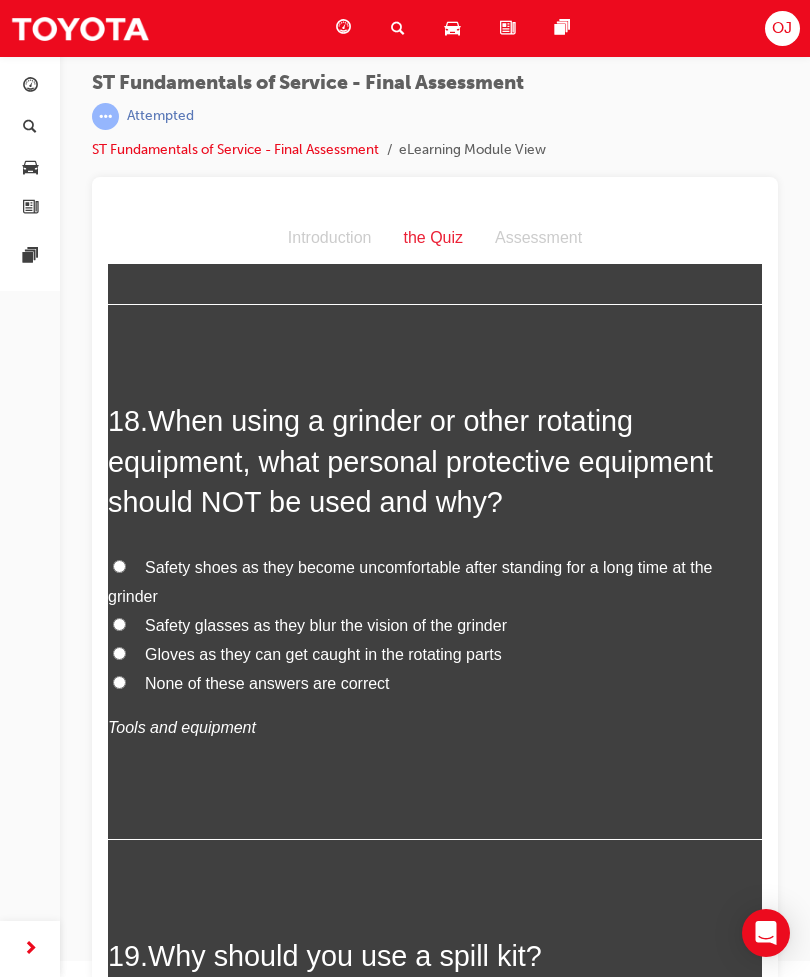 scroll, scrollTop: 8057, scrollLeft: 0, axis: vertical 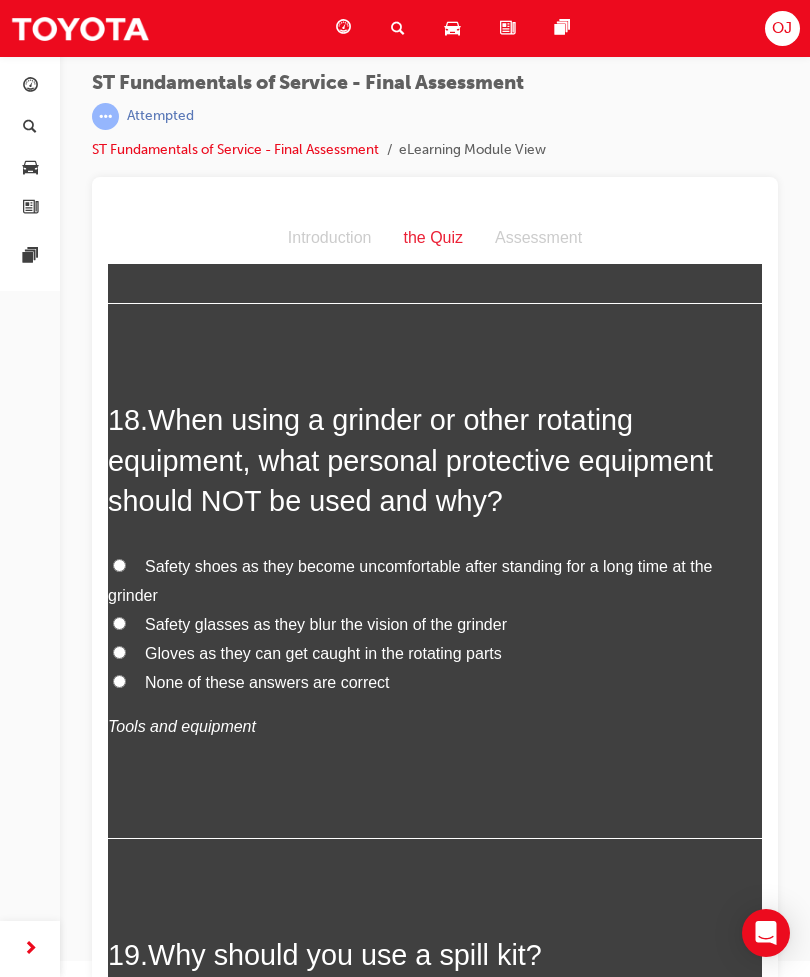 click on "None of these answers are correct" at bounding box center [435, 683] 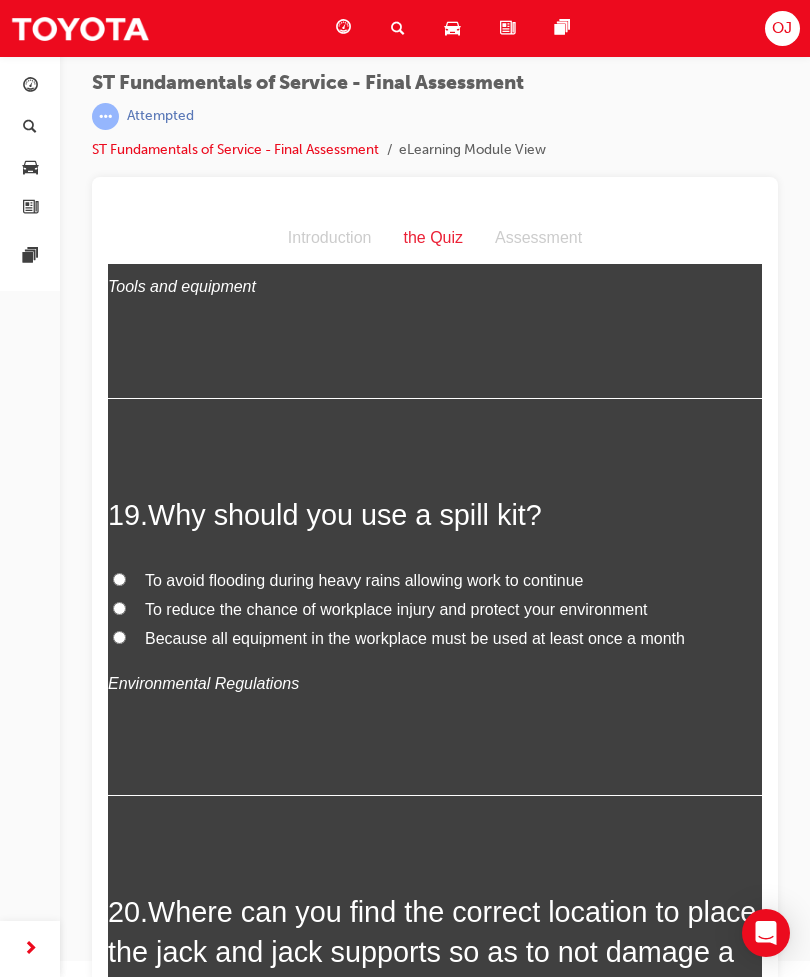 scroll, scrollTop: 8498, scrollLeft: 0, axis: vertical 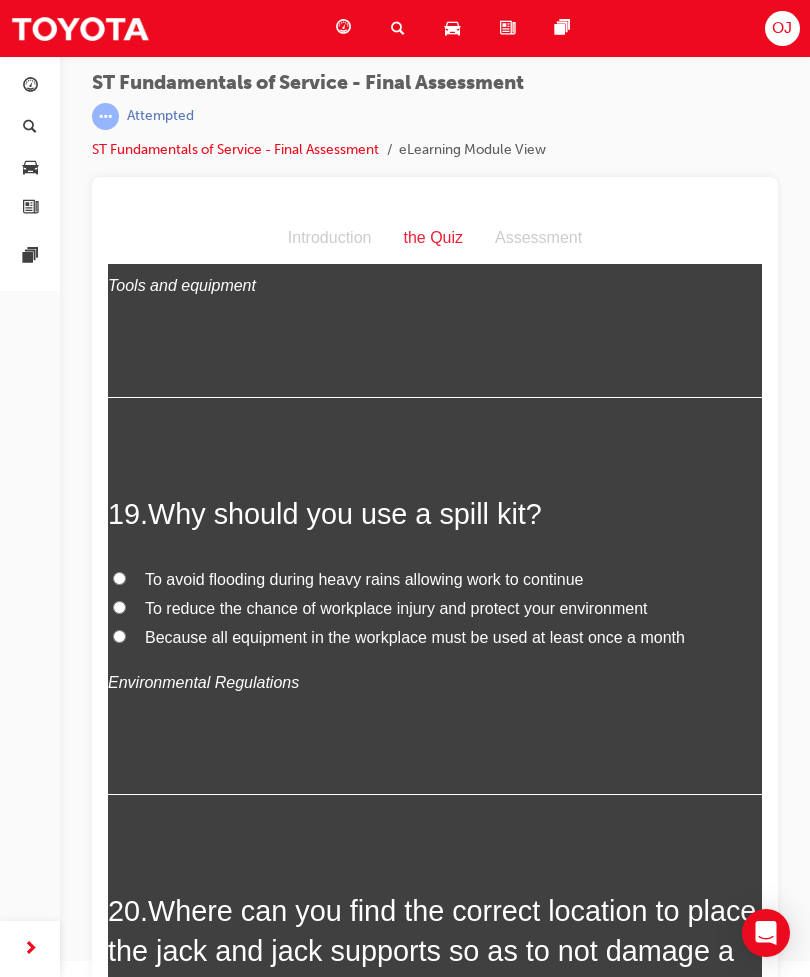 click on "19 . Why should you use a spill kit? To avoid flooding during heavy rains allowing work to continue To reduce the chance of workplace injury and protect your environment Because all equipment in the workplace must be used at least once a month
Environmental Regulations" at bounding box center [435, 644] 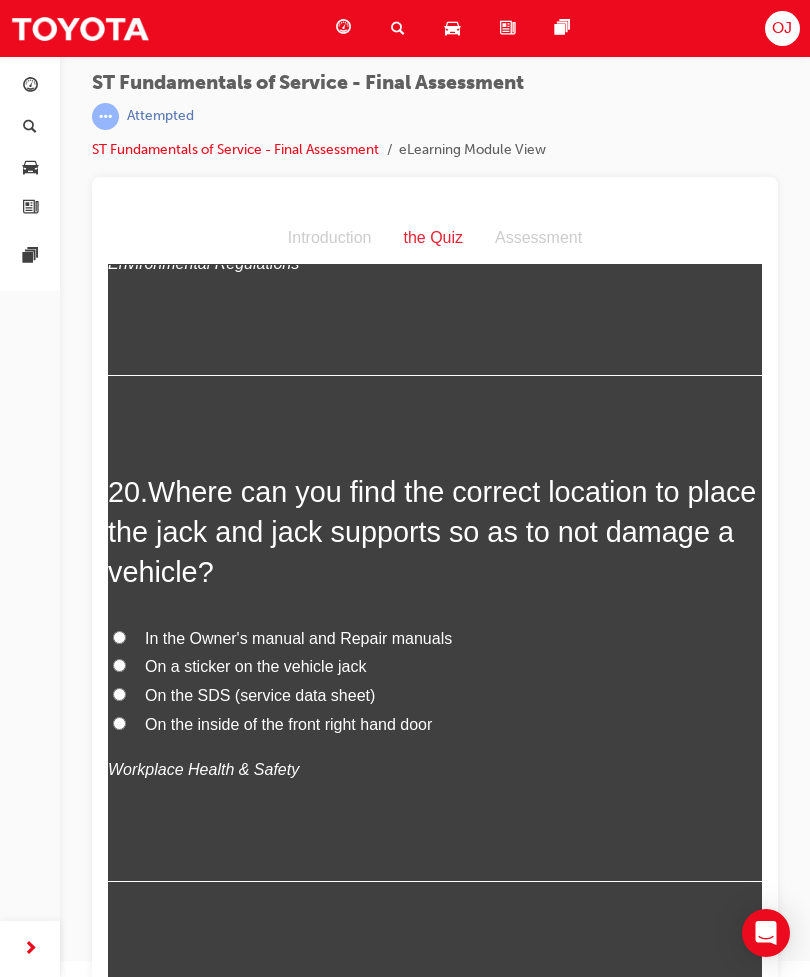 scroll, scrollTop: 8923, scrollLeft: 0, axis: vertical 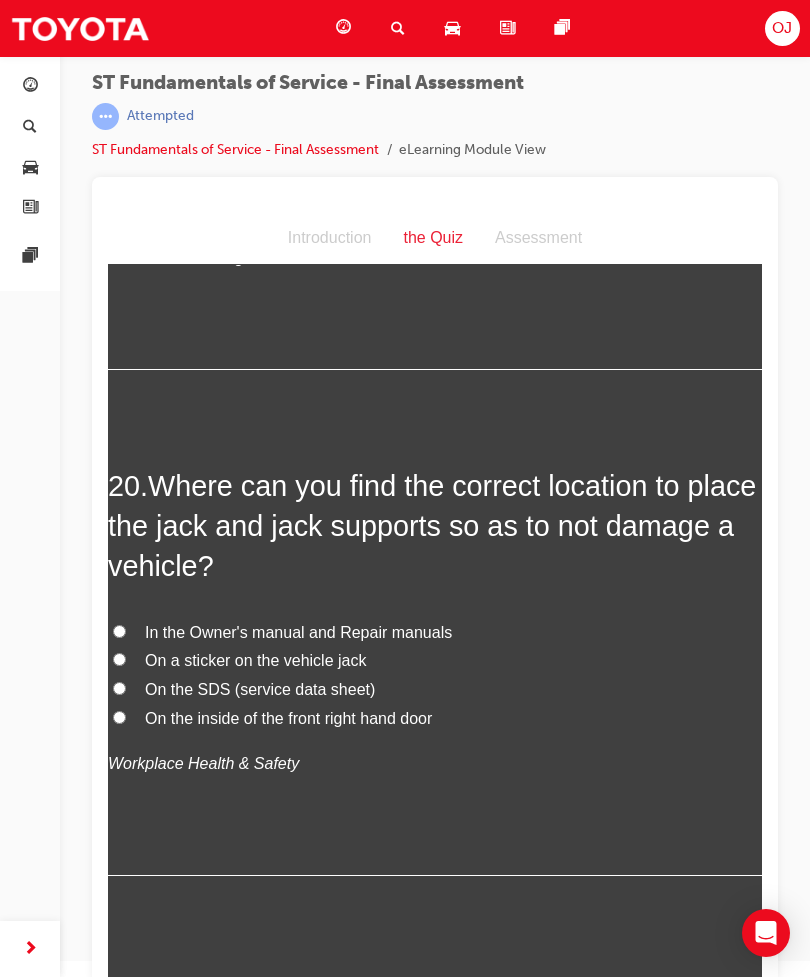 click on "In the Owner's manual and Repair manuals" at bounding box center [435, 633] 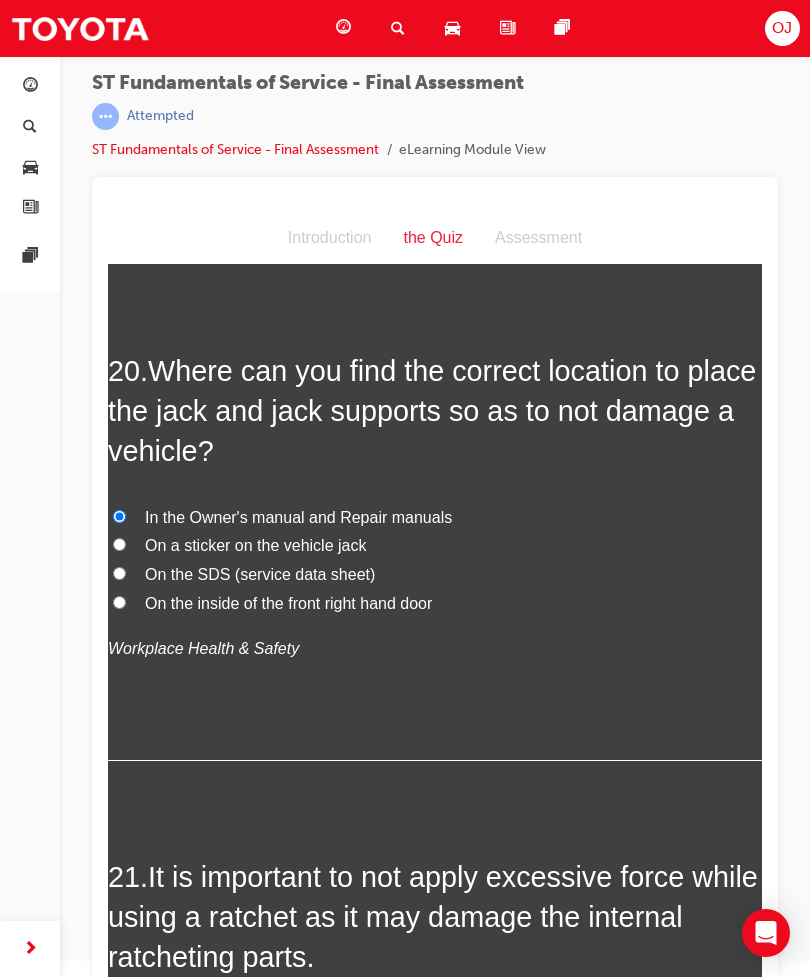 scroll, scrollTop: 9013, scrollLeft: 0, axis: vertical 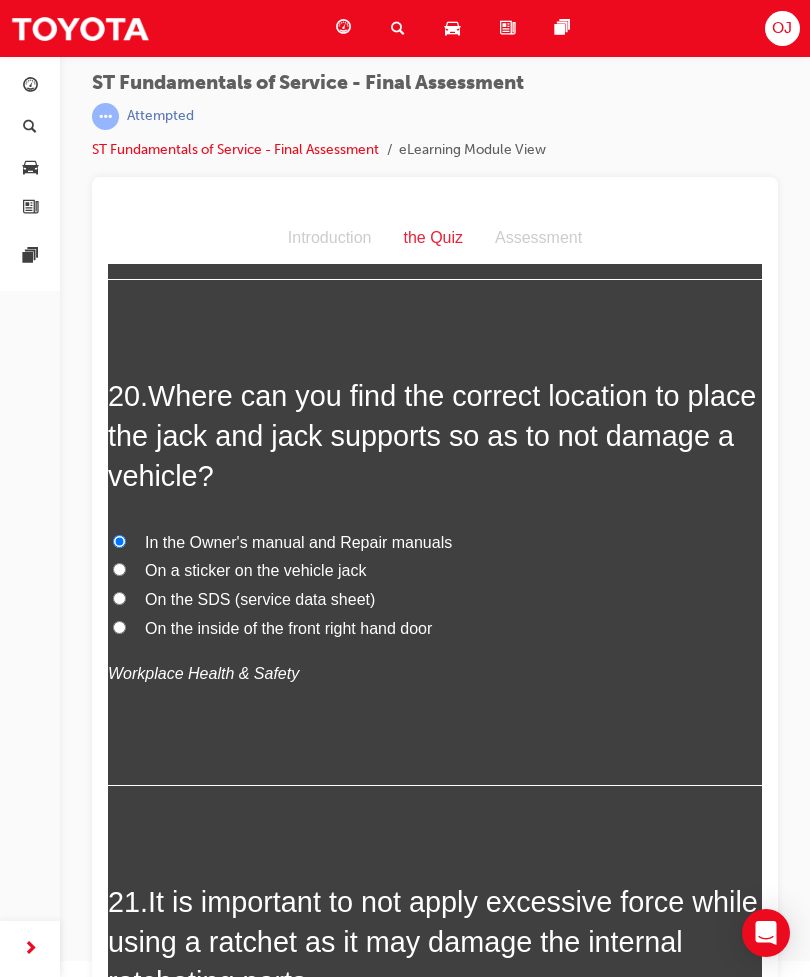 click on "On a sticker on the vehicle jack" at bounding box center [435, 571] 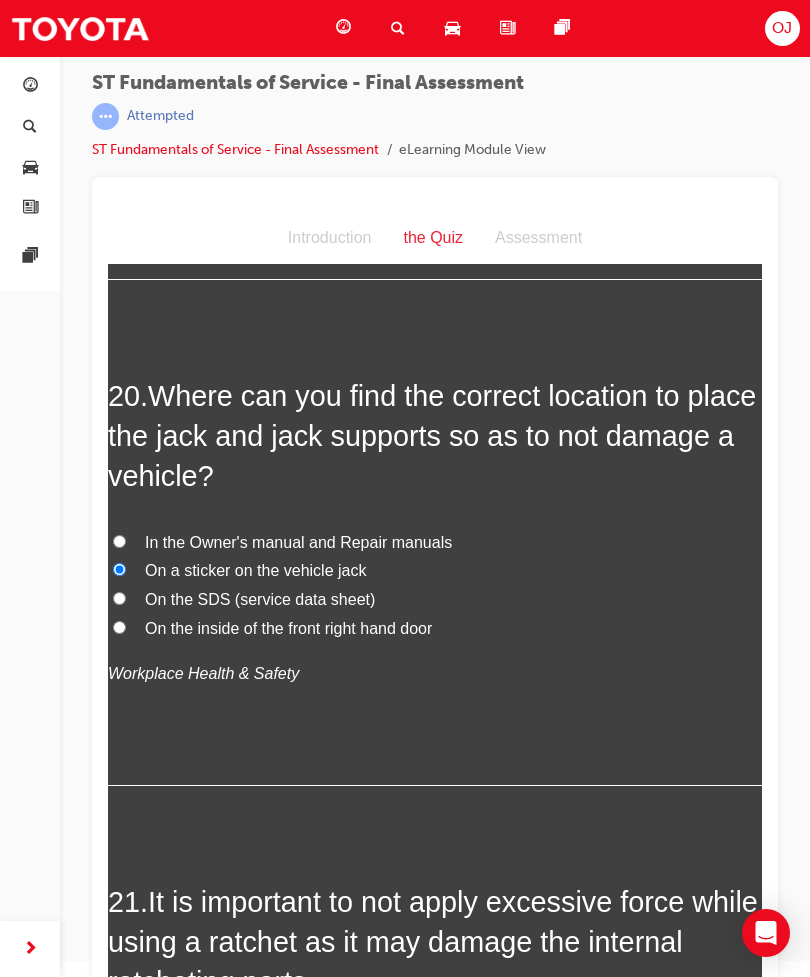 click on "20 . Where can you find the correct location to place the jack and jack supports so as to not damage a vehicle? In the Owner's manual and Repair manuals On a sticker on the vehicle jack On the SDS (service data sheet) On the inside of the front right hand door
Workplace Health & Safety" at bounding box center (435, 581) 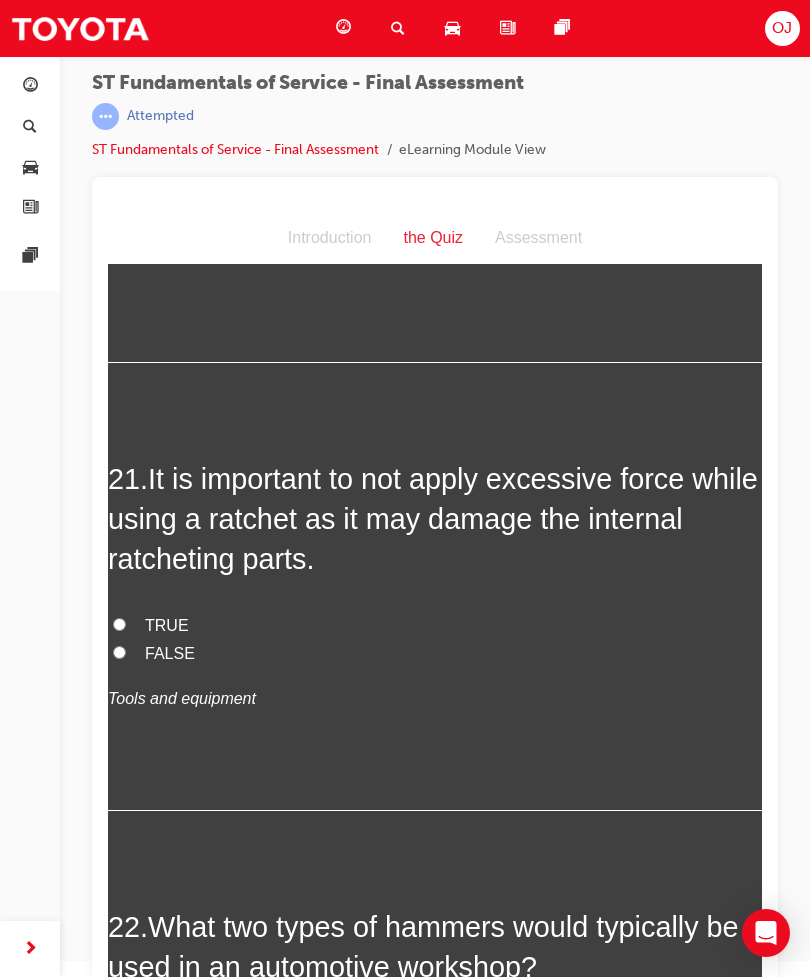 scroll, scrollTop: 9437, scrollLeft: 0, axis: vertical 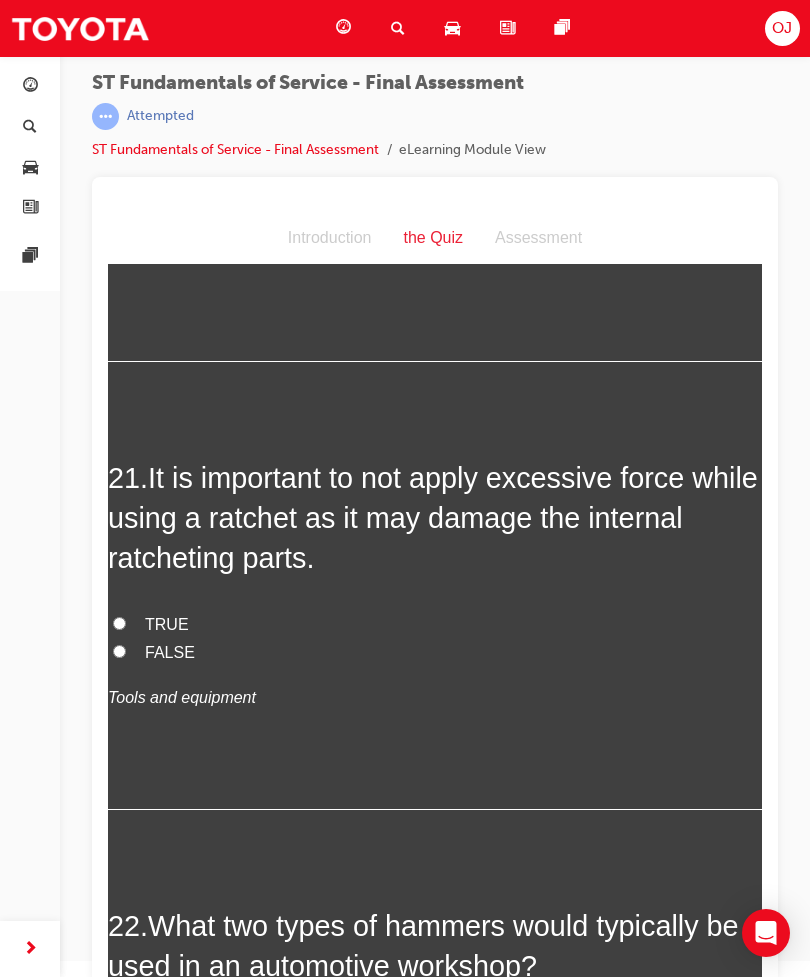 click on "TRUE" at bounding box center (435, 625) 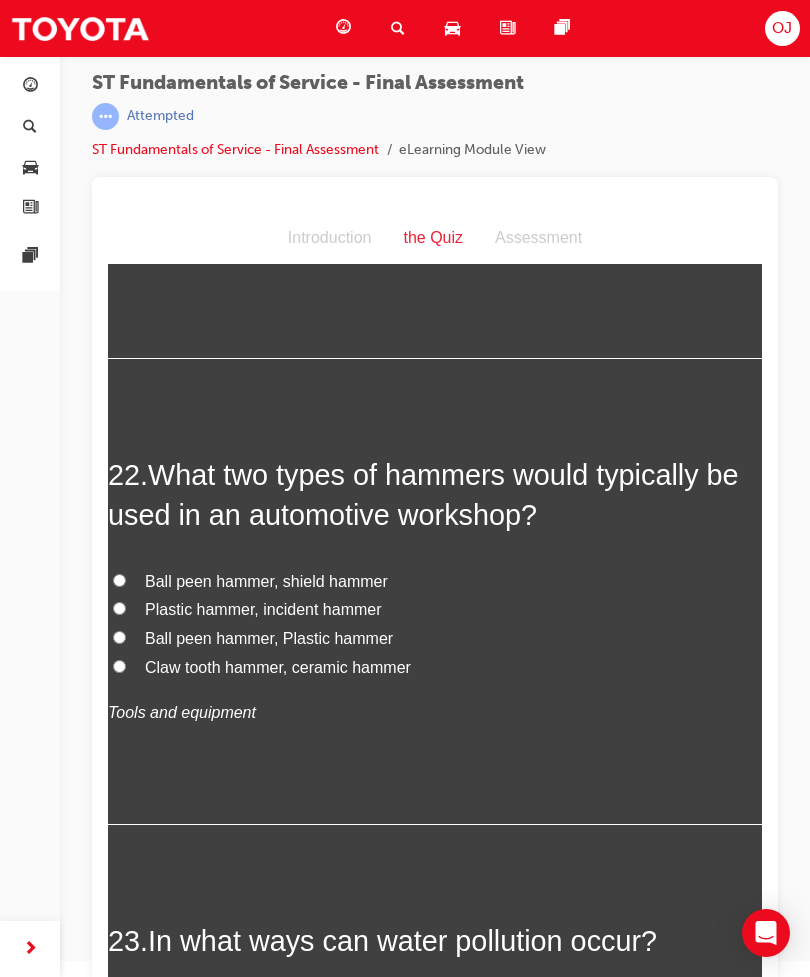 scroll, scrollTop: 9891, scrollLeft: 0, axis: vertical 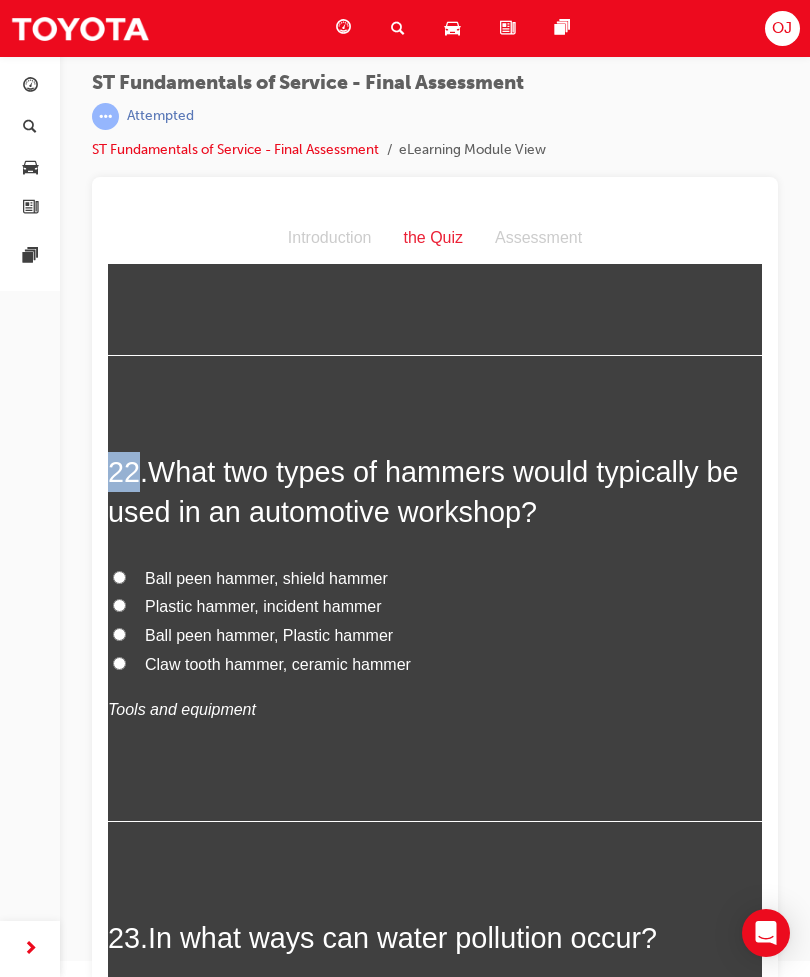 click on "What two types of hammers would typically be used in an automotive workshop?" at bounding box center (423, 492) 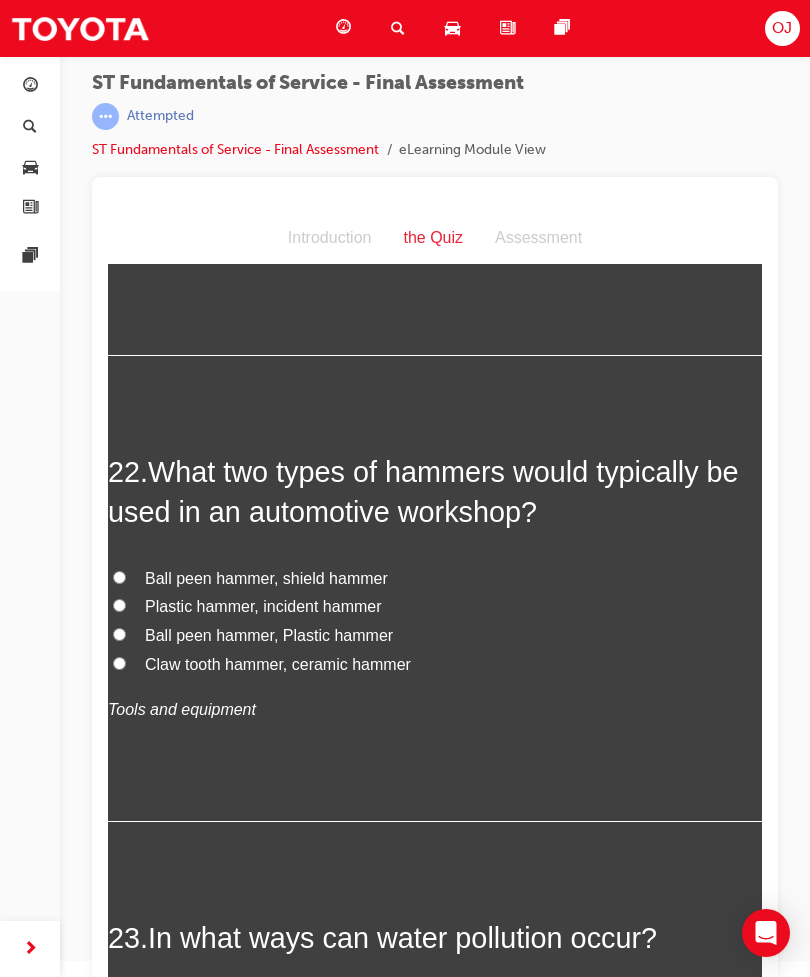 click on "What two types of hammers would typically be used in an automotive workshop?" at bounding box center [423, 492] 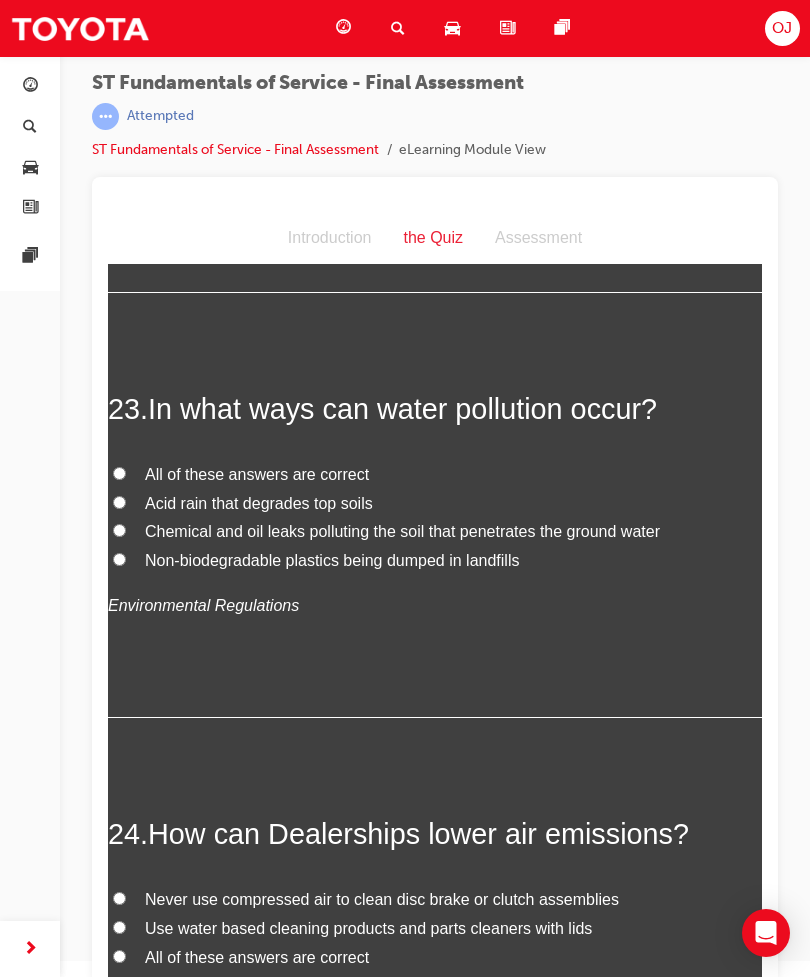 scroll, scrollTop: 10422, scrollLeft: 0, axis: vertical 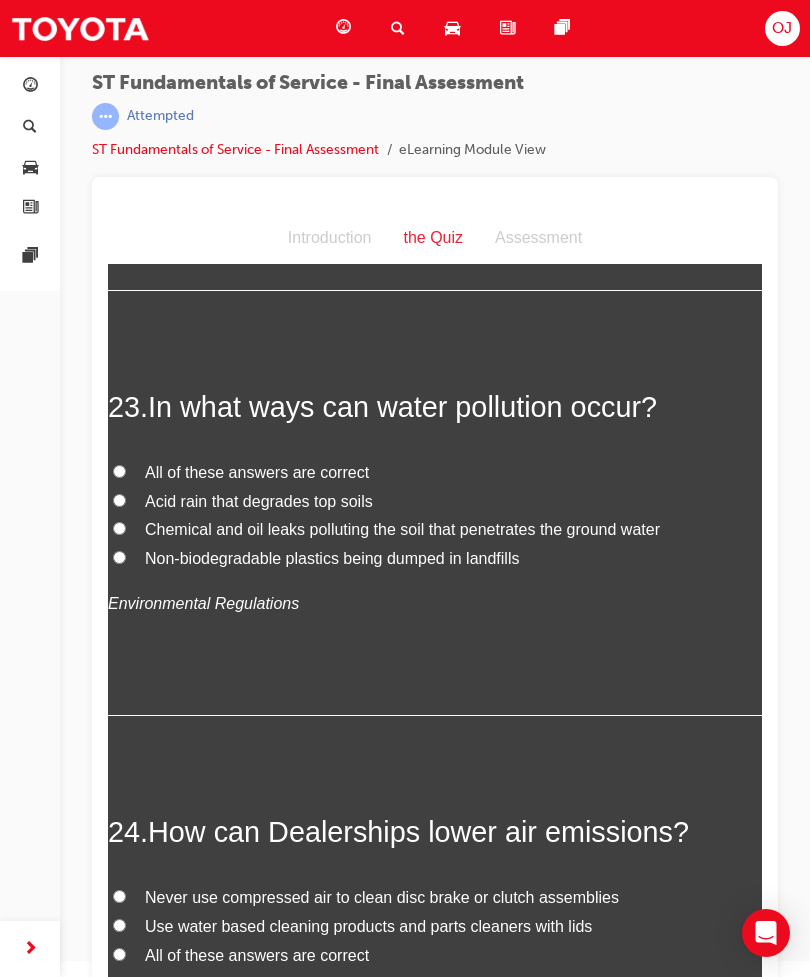 click on "23 . In what ways can water pollution occur? All of these answers are correct Acid rain that degrades top soils Chemical and oil leaks polluting the soil that penetrates the ground water Non-biodegradable plastics being dumped in landfills
Environmental Regulations" at bounding box center (435, 551) 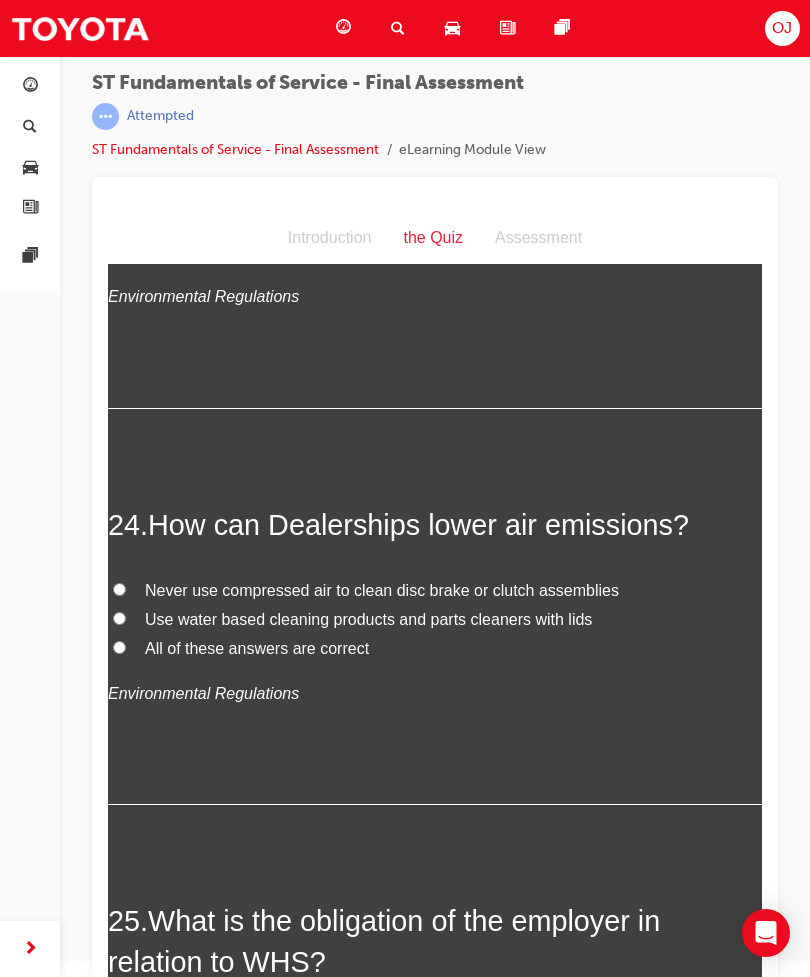 scroll, scrollTop: 10730, scrollLeft: 0, axis: vertical 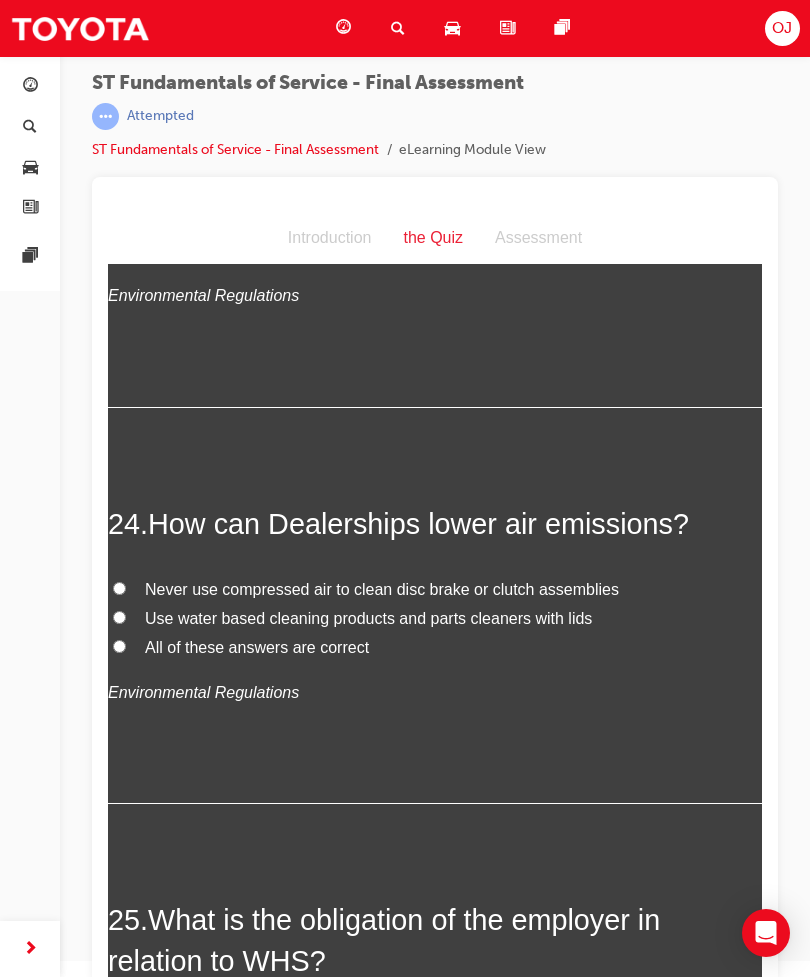 click on "All of these answers are correct" at bounding box center [435, 648] 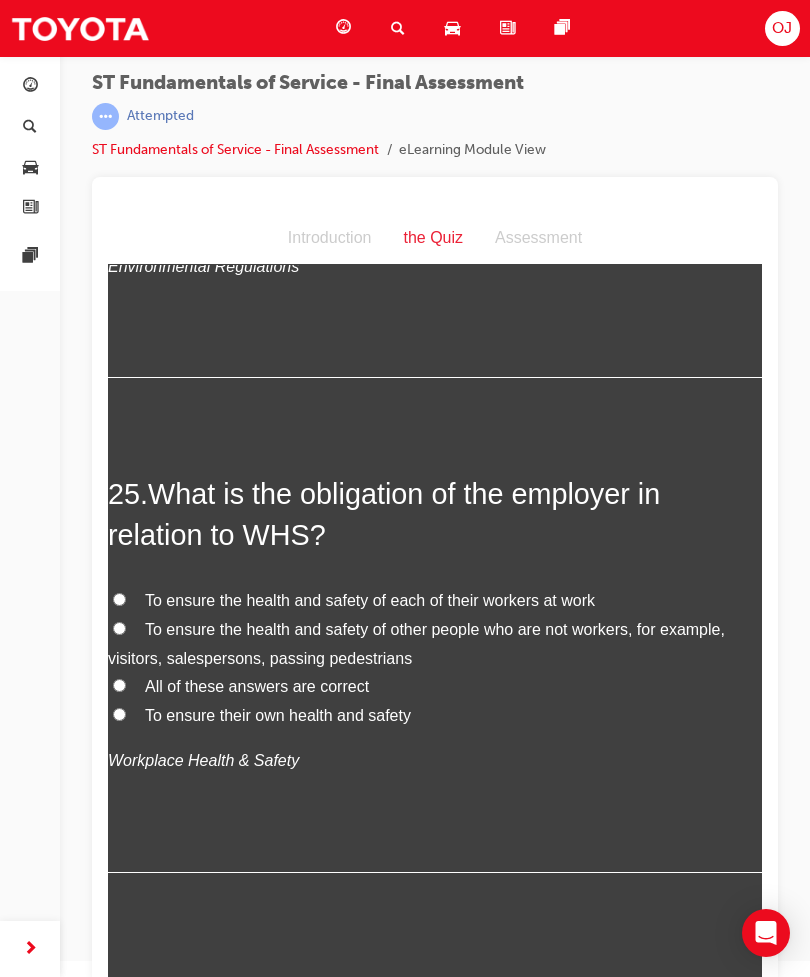 scroll, scrollTop: 11157, scrollLeft: 0, axis: vertical 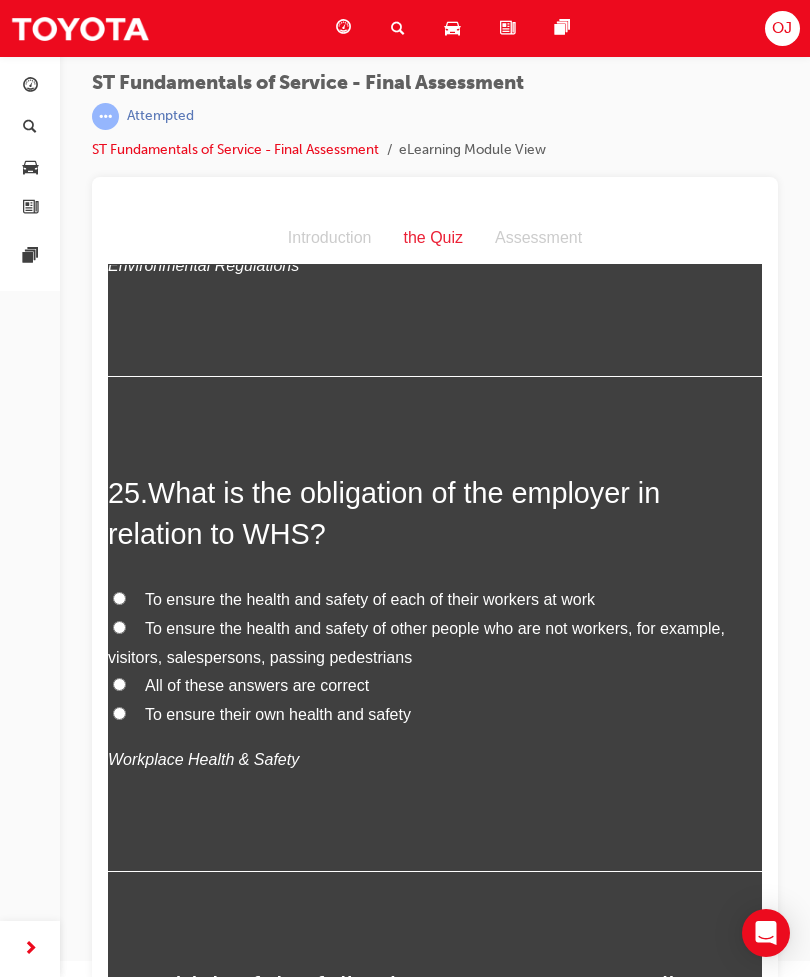 click on "To ensure the health and safety of other people who are not workers, for example, visitors, salespersons, passing pedestrians" at bounding box center [435, 644] 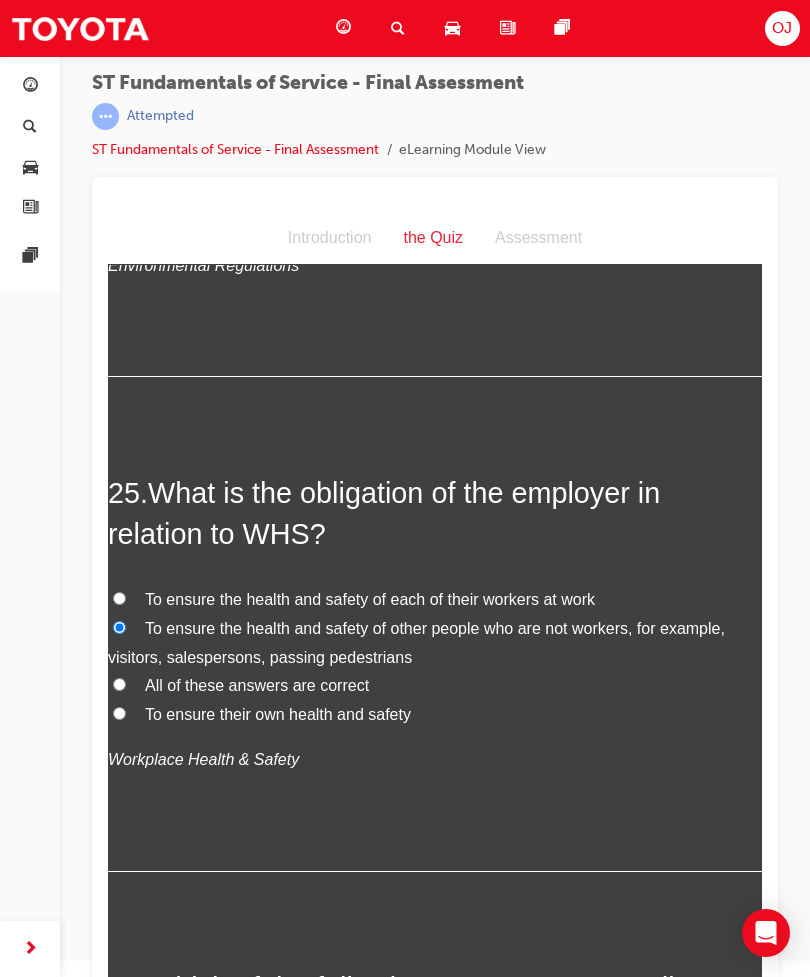 click on "All of these answers are correct" at bounding box center (435, 686) 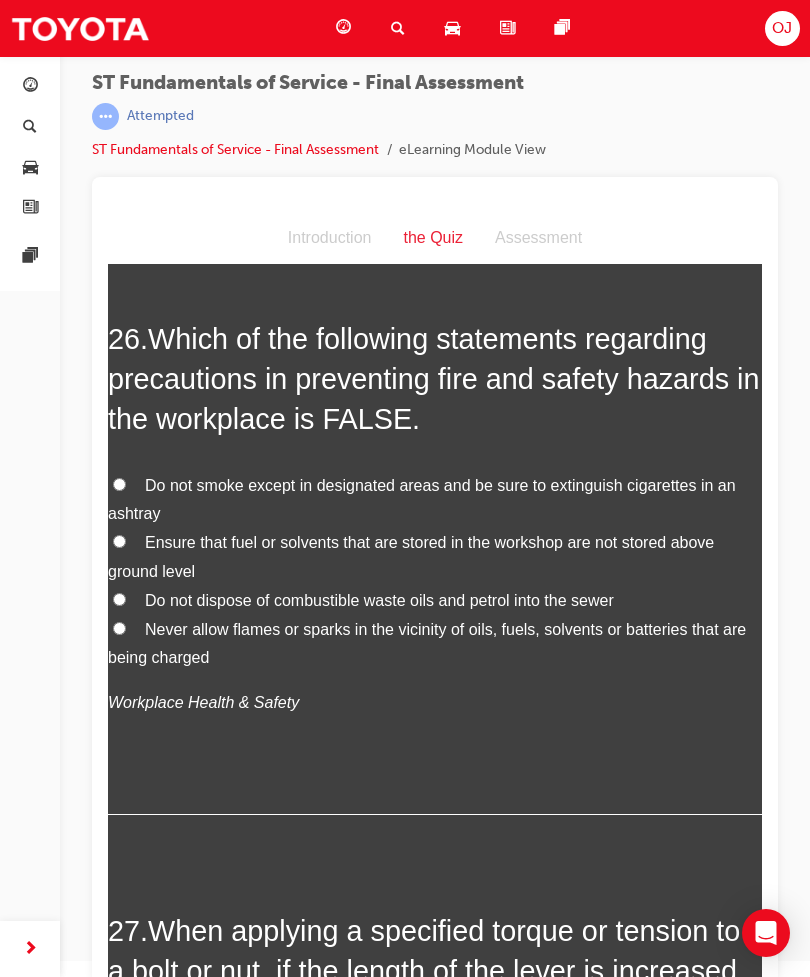 scroll, scrollTop: 11810, scrollLeft: 0, axis: vertical 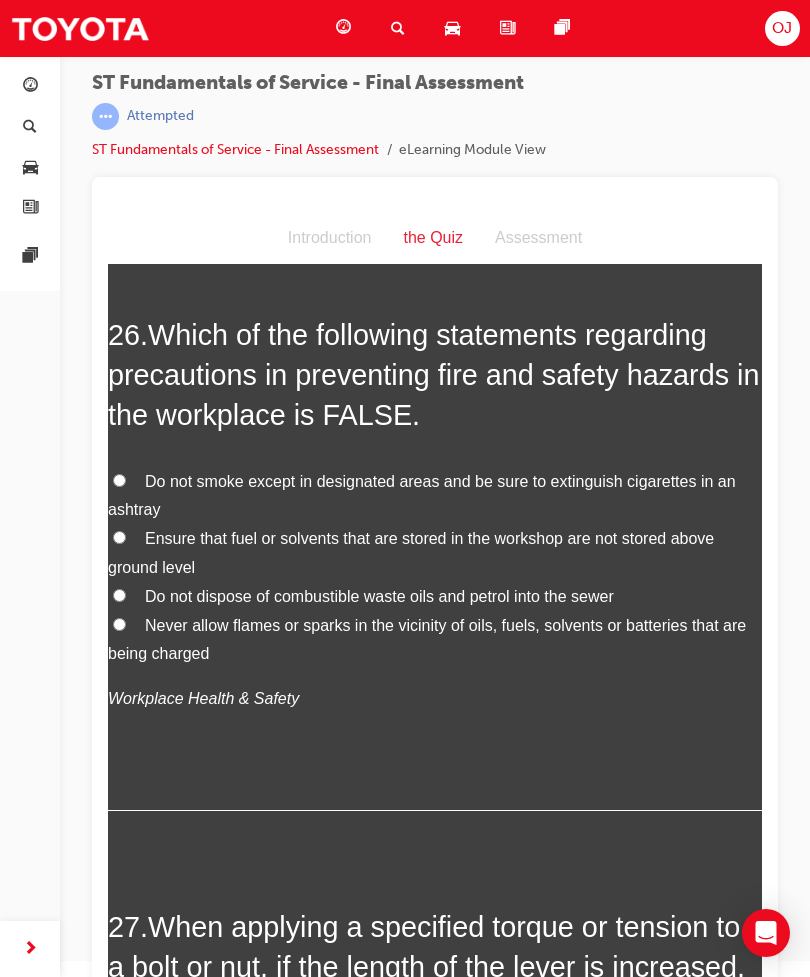 click on "Ensure that fuel or solvents that are stored in the workshop are not stored above ground level" at bounding box center (411, 553) 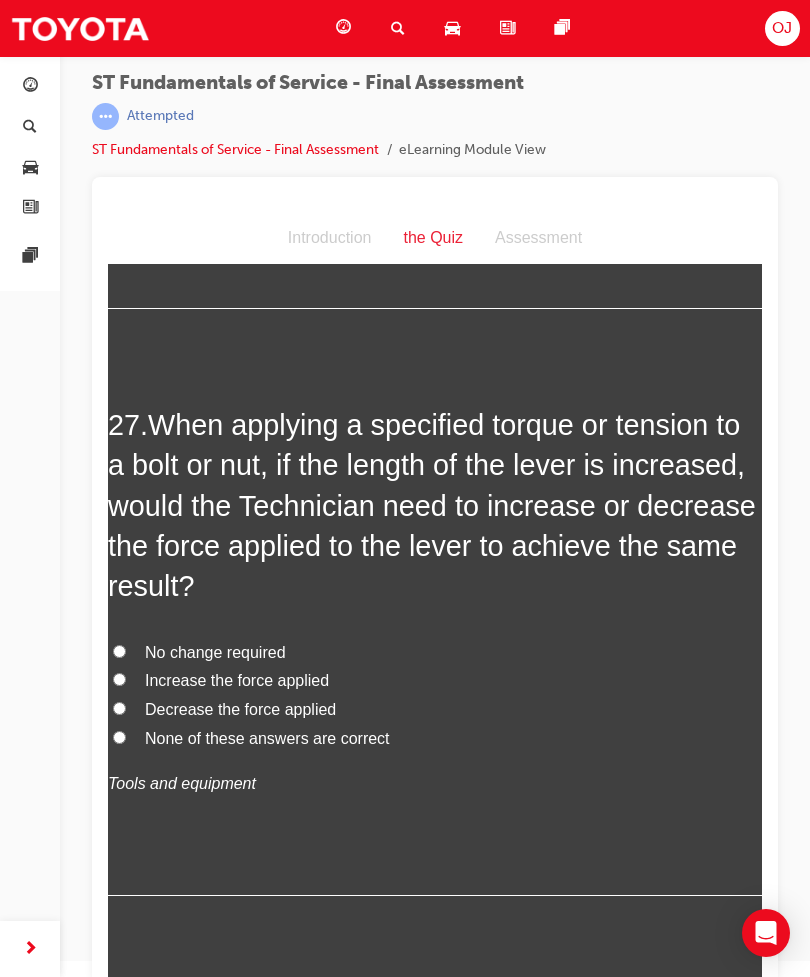 scroll, scrollTop: 12328, scrollLeft: 0, axis: vertical 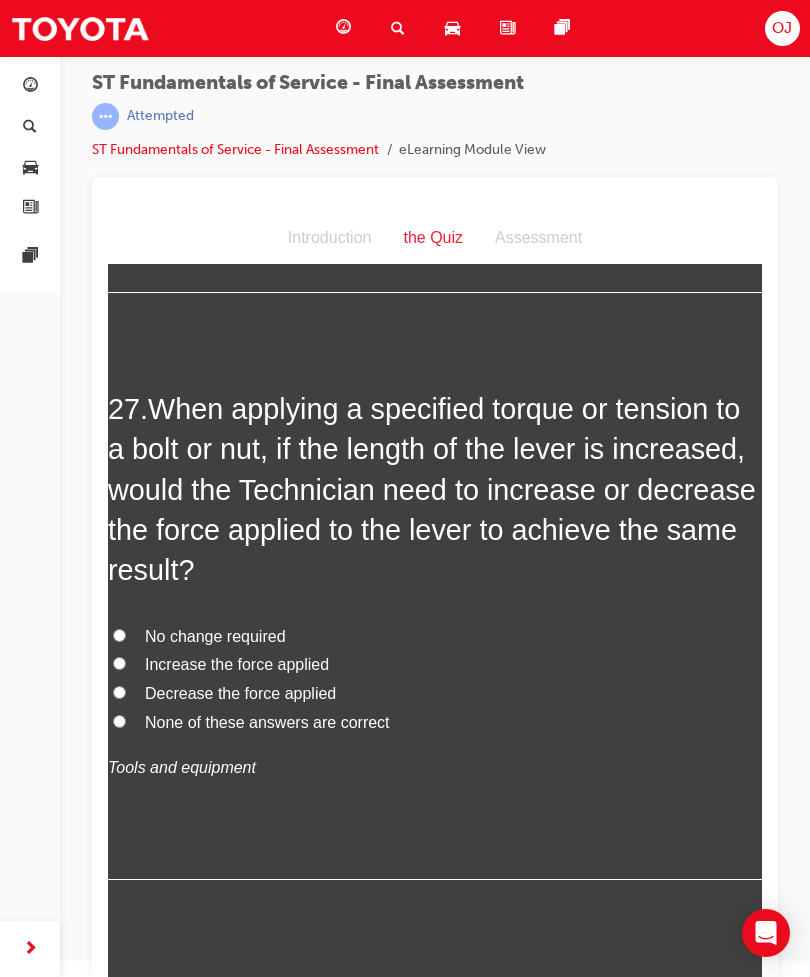 click on "Increase the force applied" at bounding box center [435, 665] 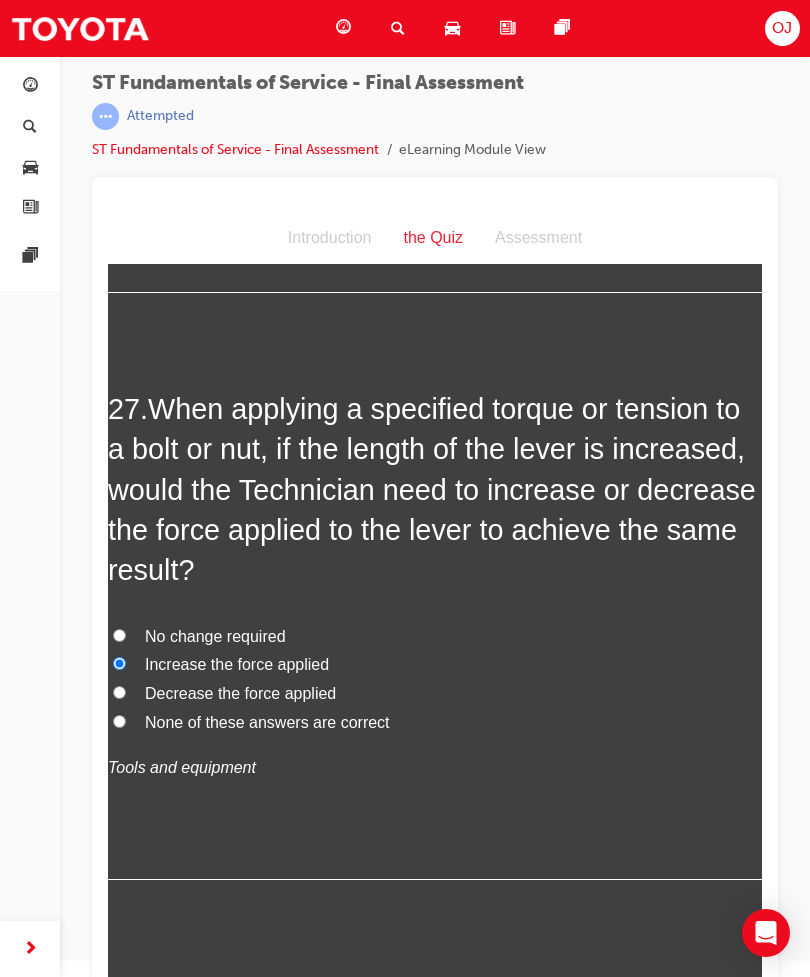 click on "Increase the force applied" at bounding box center (435, 665) 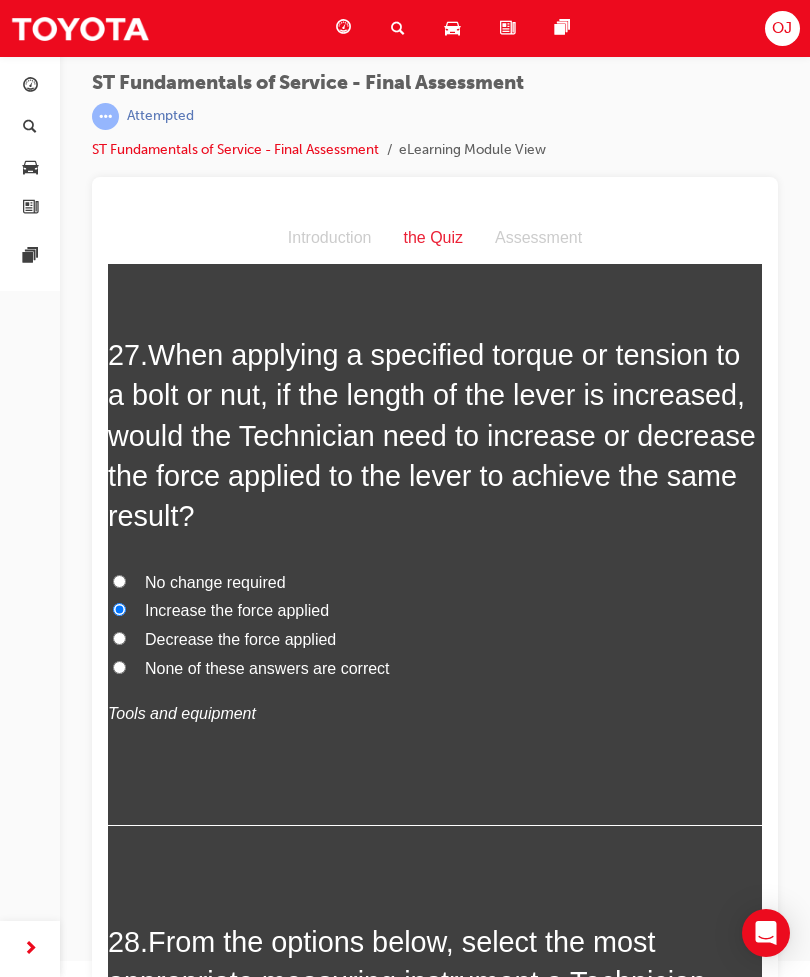 scroll, scrollTop: 12384, scrollLeft: 0, axis: vertical 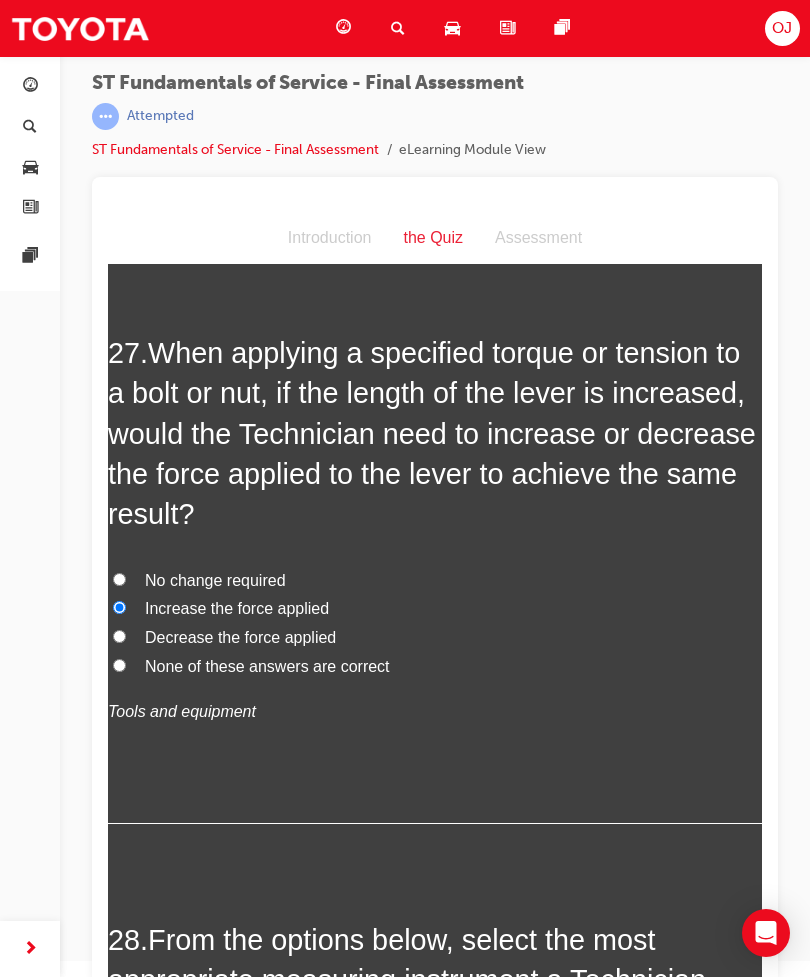 click on "Decrease the force applied" at bounding box center [435, 638] 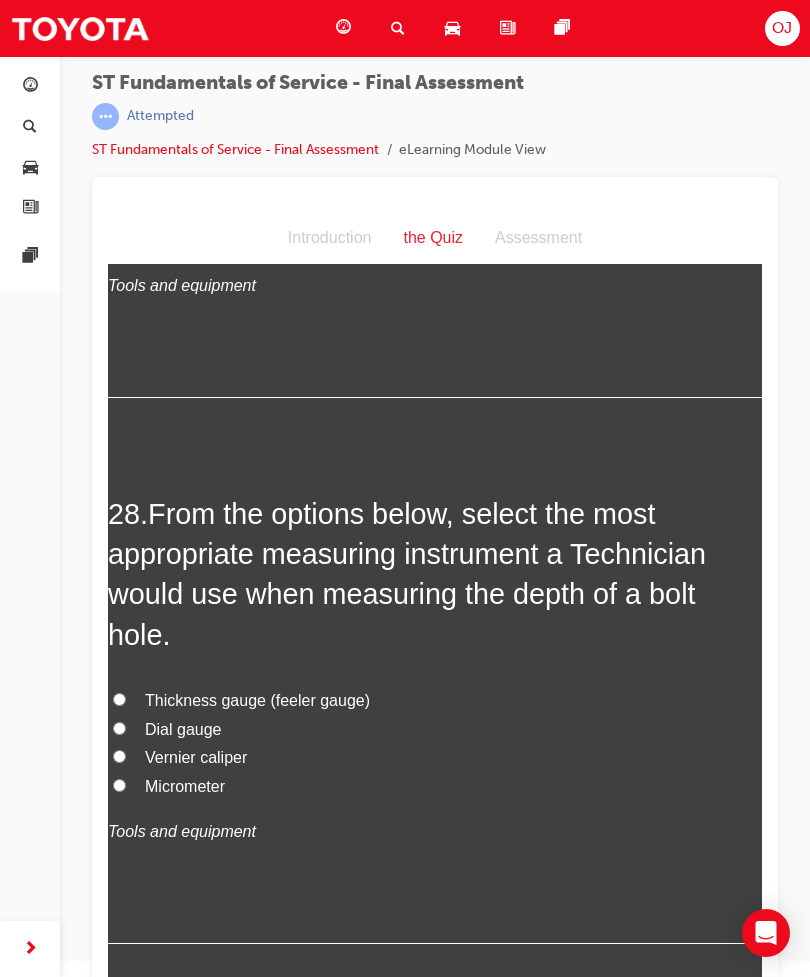 scroll, scrollTop: 12813, scrollLeft: 0, axis: vertical 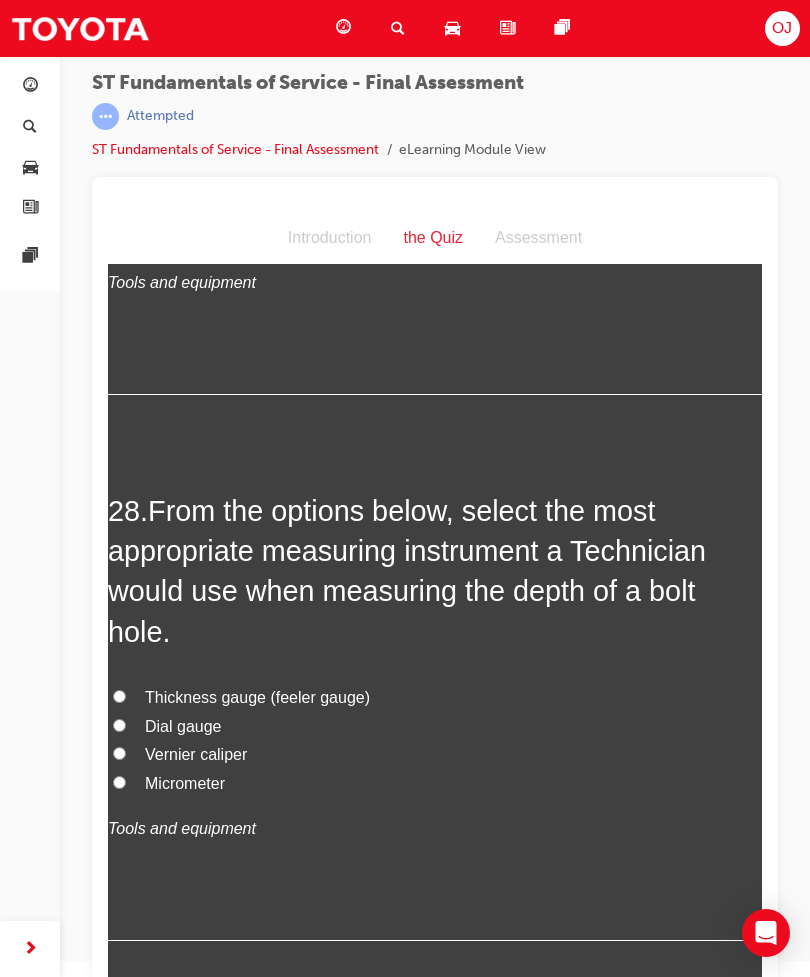 click on "From the options below, select the most appropriate measuring instrument a Technician would use when measuring the depth of a bolt hole." at bounding box center [407, 571] 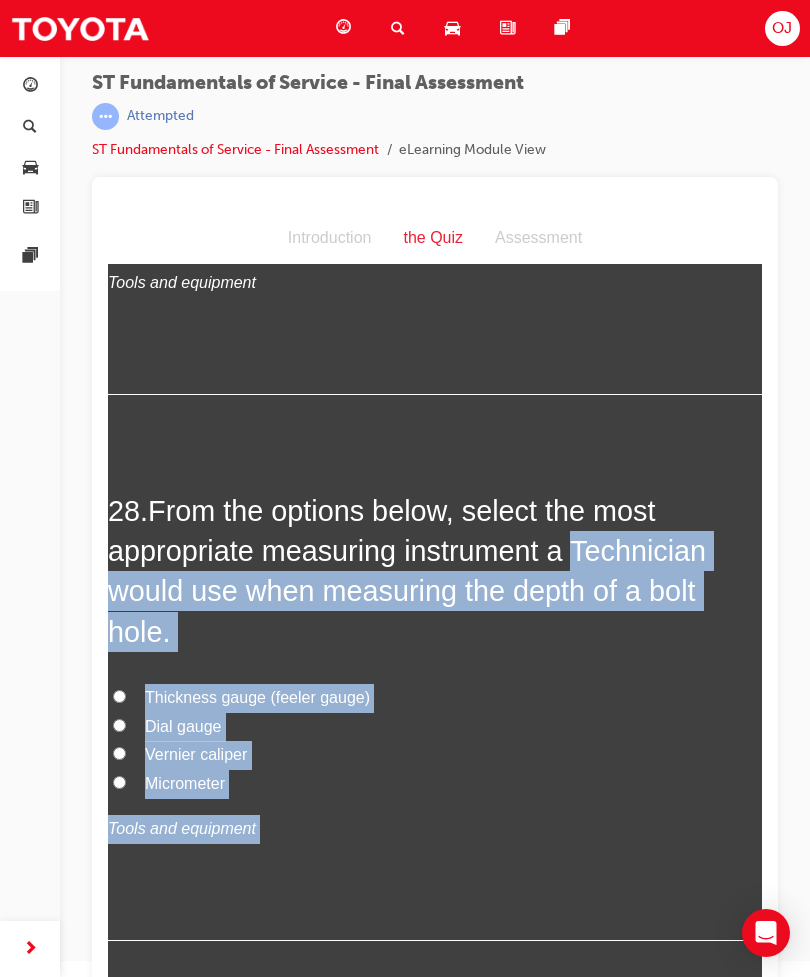 click on "From the options below, select the most appropriate measuring instrument a Technician would use when measuring the depth of a bolt hole." at bounding box center (407, 571) 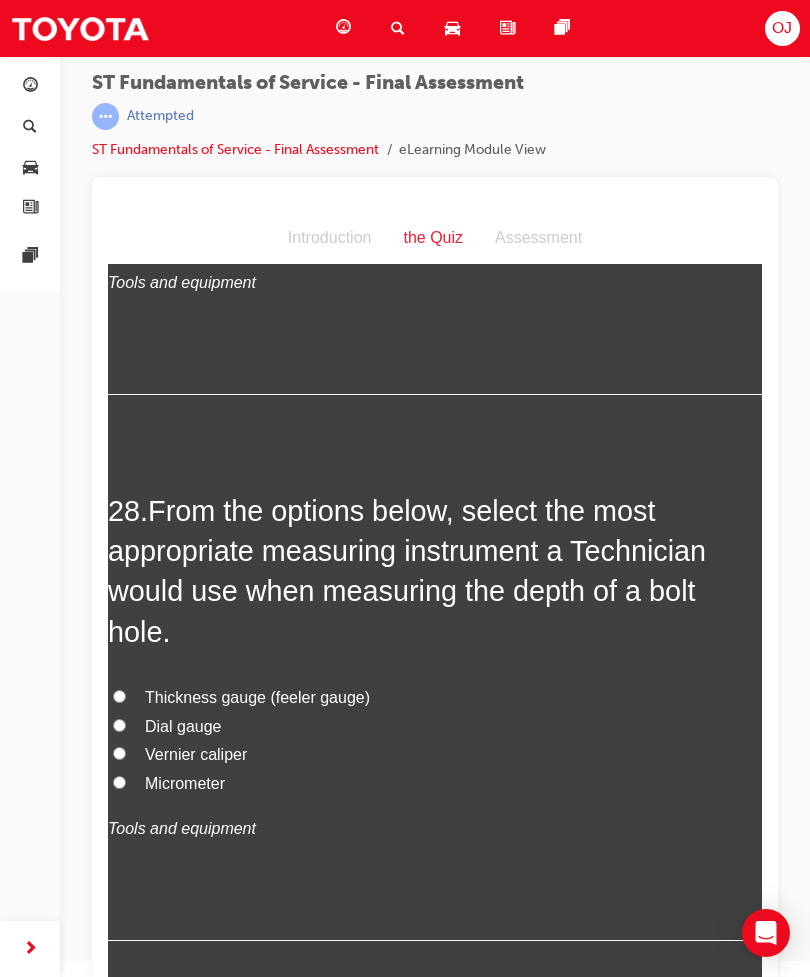 click on "1 . What is the purpose of the incident report form? To ensure the person responsible for the incident is dismissed To gather information to report to the media To correctly detail all information that has occurred during an incident in the workplace To collate incident data for the WHS authorities records for analysis and data mining
Workplace Health & Safety 2 . What two things should you do with measuring instruments before using them? Clean and calibrate Practice and undergo a test Disassemble, inspect and reassemble Check brand and colour
Tools and equipment 3 . Plastic region type bolts are used to: Provide a more uniform clamping force on critical components Allow technicians to reduce repair times Reduce the torque applied to the bolt Eliminate the requirement to torque the bolt
Tools and equipment 4 . What handling precautions should be observed when using hand tools? Never use hand tools where an impact wrench will fit Always wear fire proof, acid resistant gloves when using hand tools" at bounding box center [435, -4303] 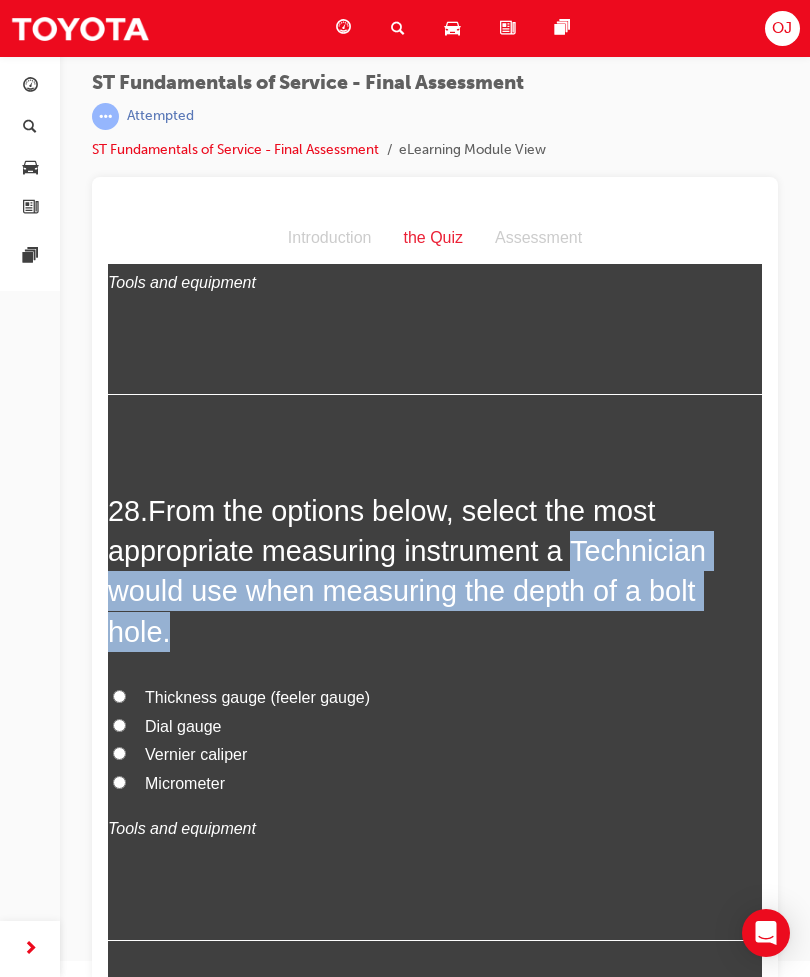 click on "Micrometer" at bounding box center (185, 783) 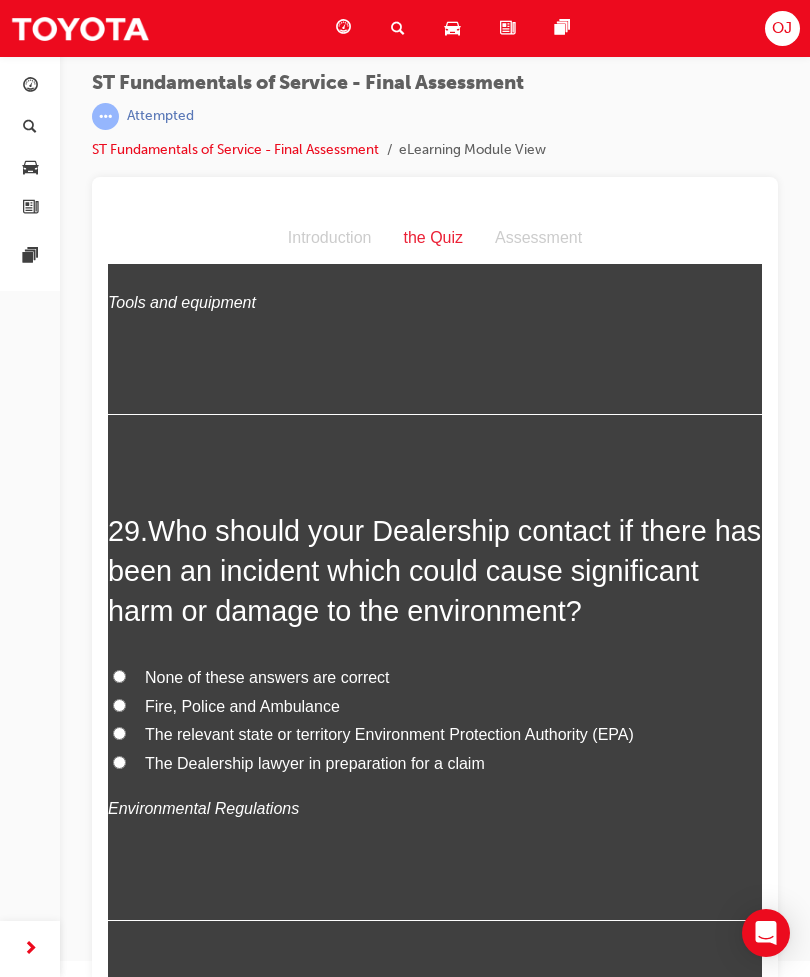 scroll, scrollTop: 13340, scrollLeft: 0, axis: vertical 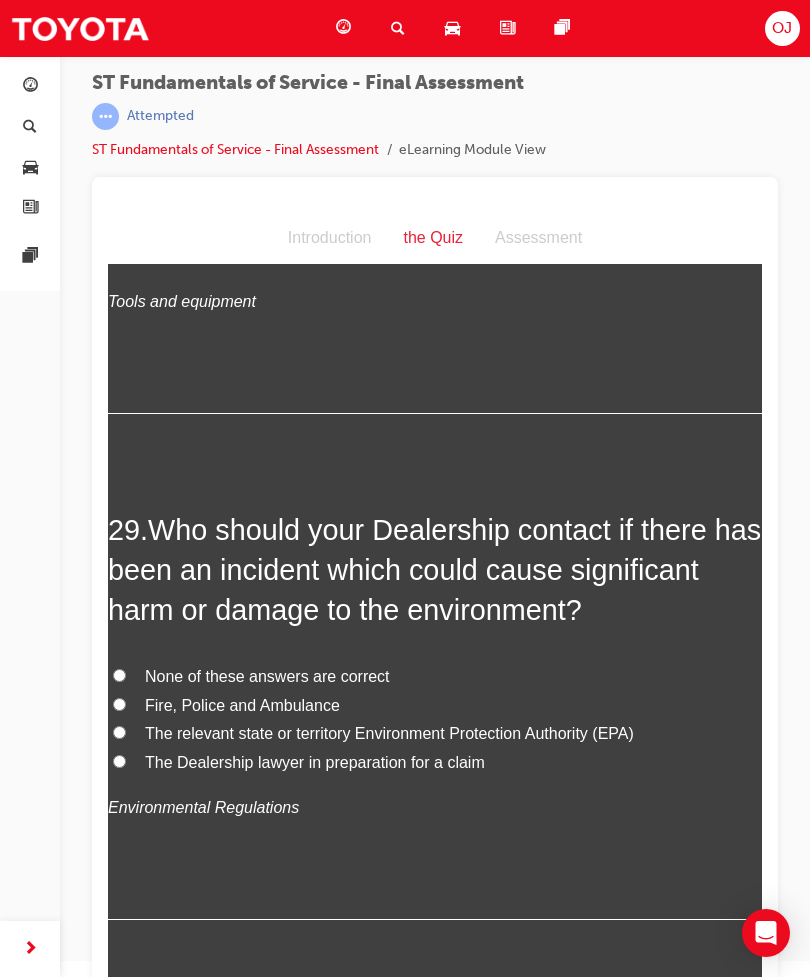click on "The Dealership lawyer in preparation for a claim" at bounding box center [435, 763] 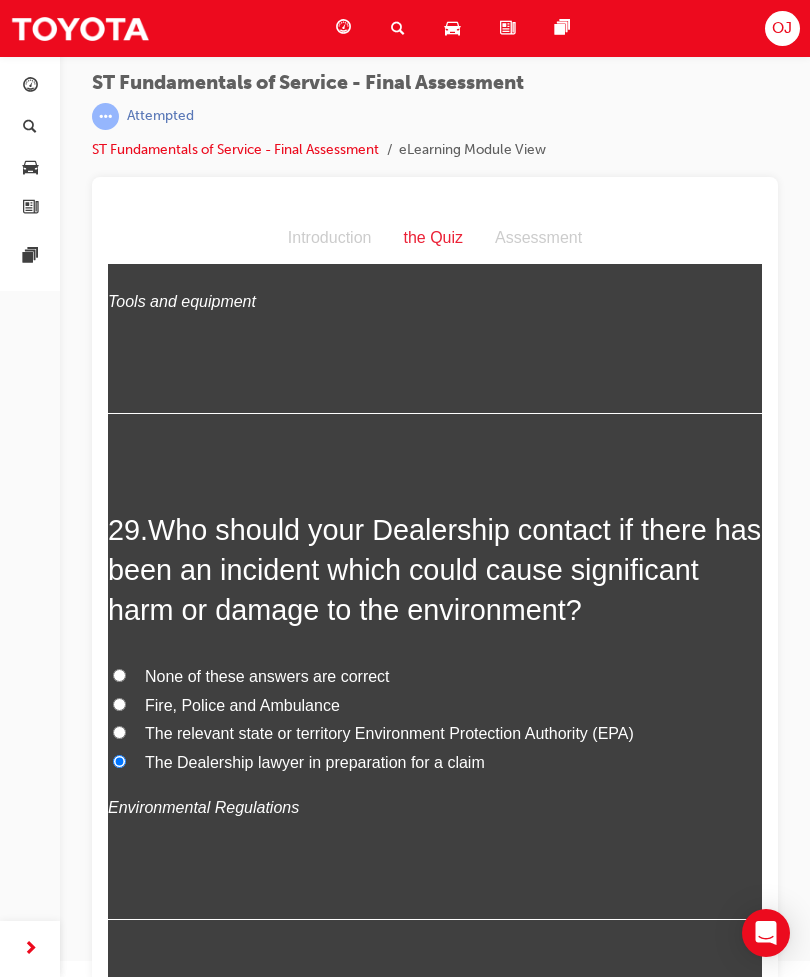 click on "The relevant state or territory Environment Protection Authority (EPA)" at bounding box center [389, 733] 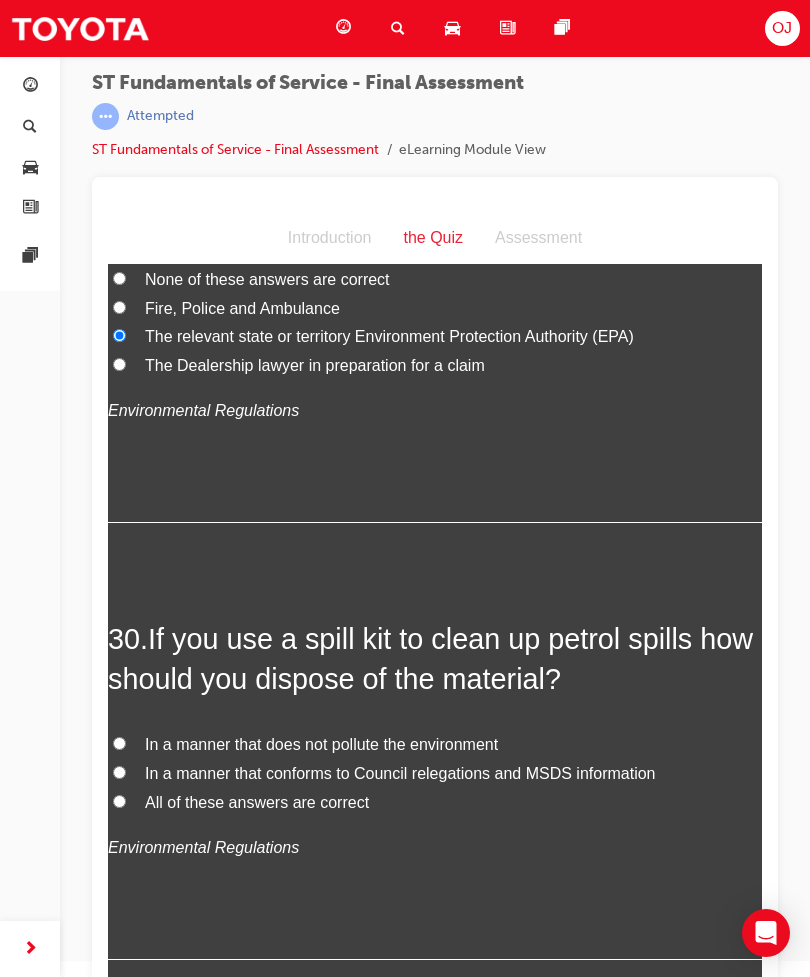 scroll, scrollTop: 13738, scrollLeft: 0, axis: vertical 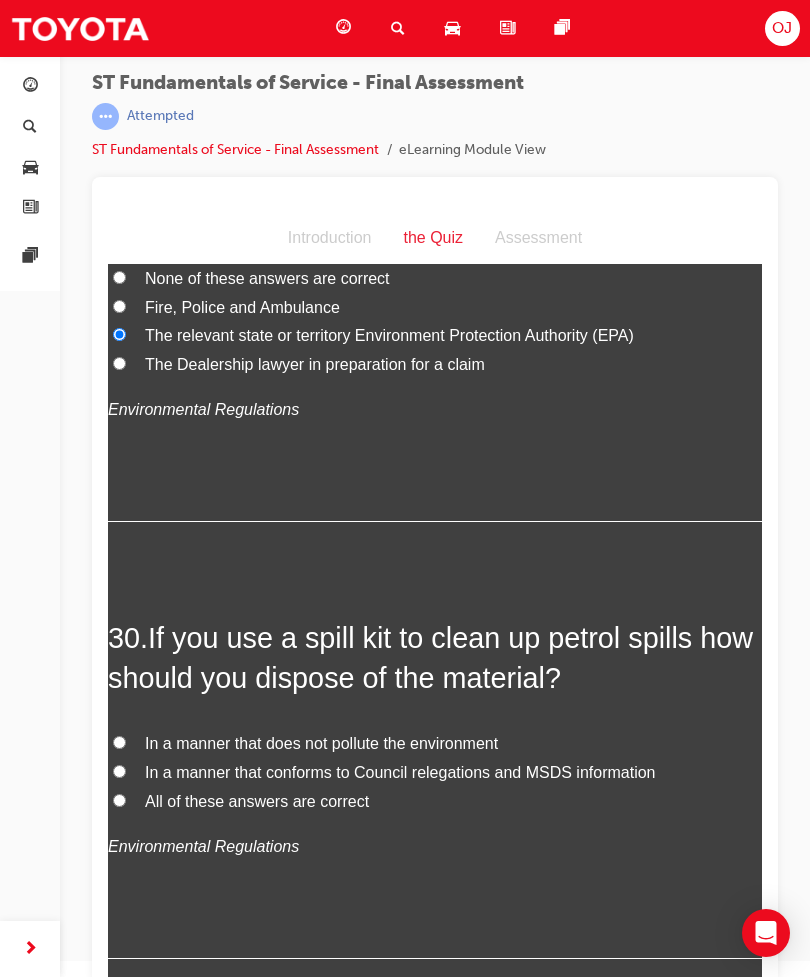 click on "All of these answers are correct" at bounding box center [257, 801] 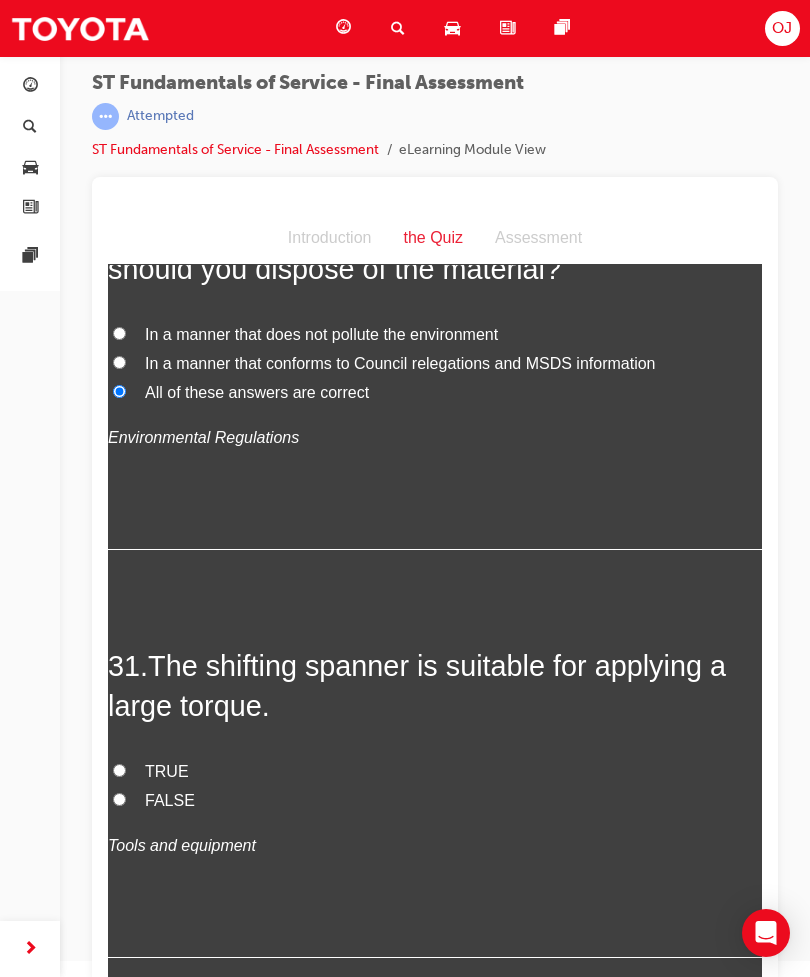 scroll, scrollTop: 14151, scrollLeft: 0, axis: vertical 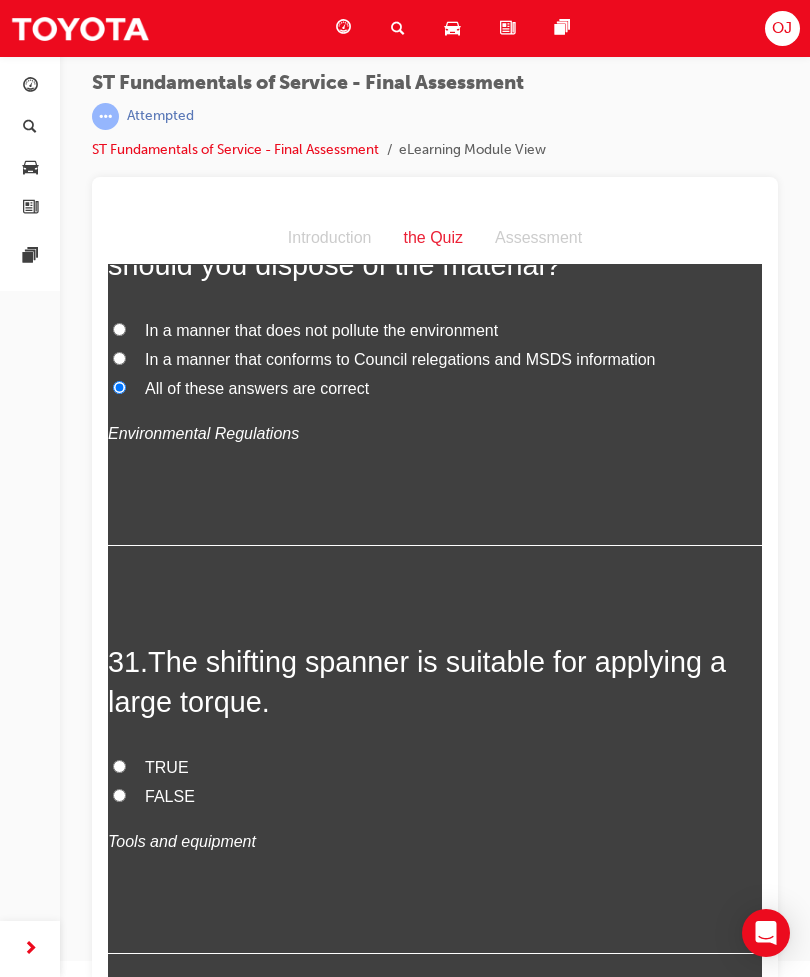 click on "FALSE" at bounding box center (170, 796) 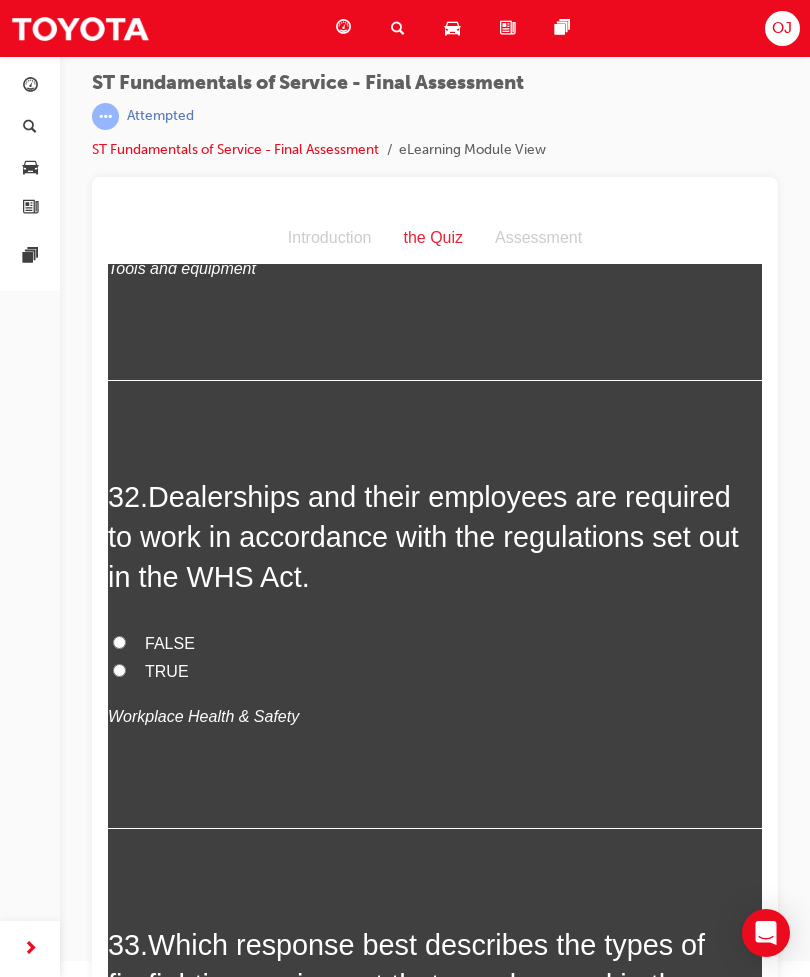 scroll, scrollTop: 14735, scrollLeft: 0, axis: vertical 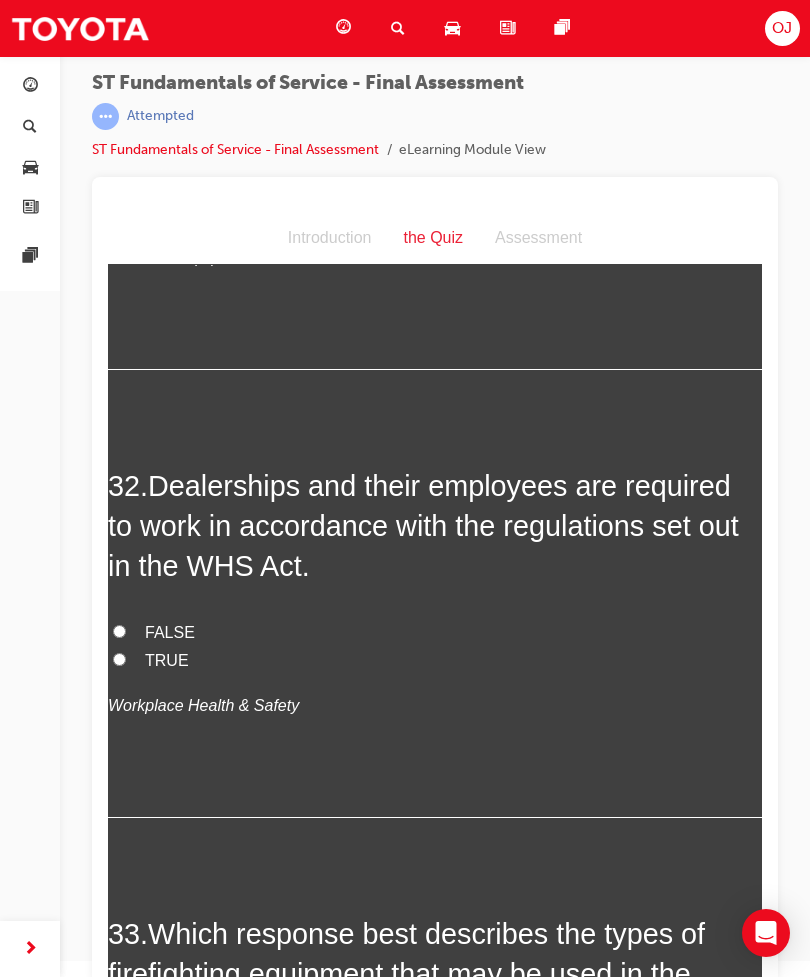 click on "TRUE" at bounding box center (435, 661) 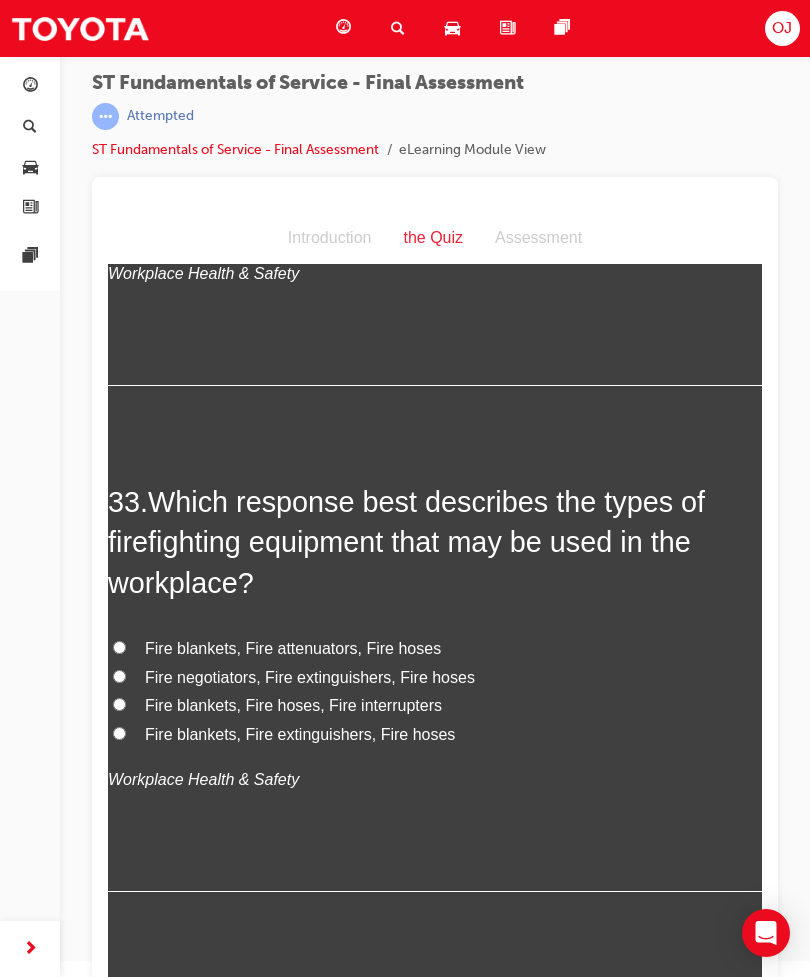scroll, scrollTop: 15168, scrollLeft: 0, axis: vertical 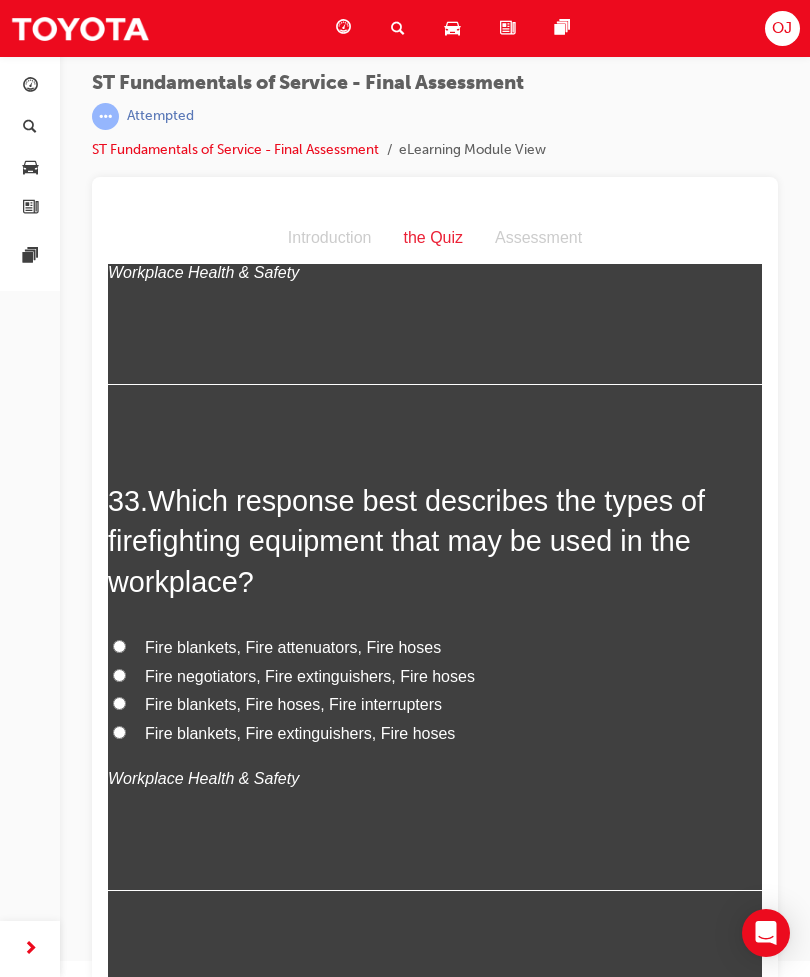 click on "Fire blankets, Fire extinguishers, Fire hoses" at bounding box center [300, 733] 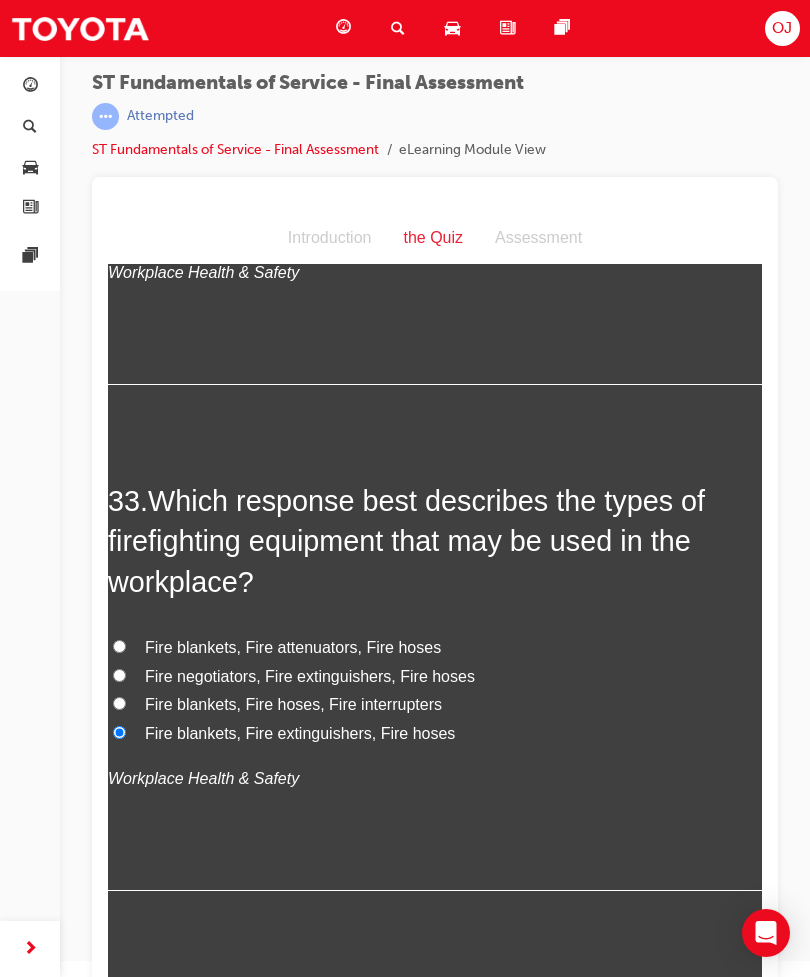 click on "Dashboard Search Learning Product Hub News Pages OJ" at bounding box center (405, 28) 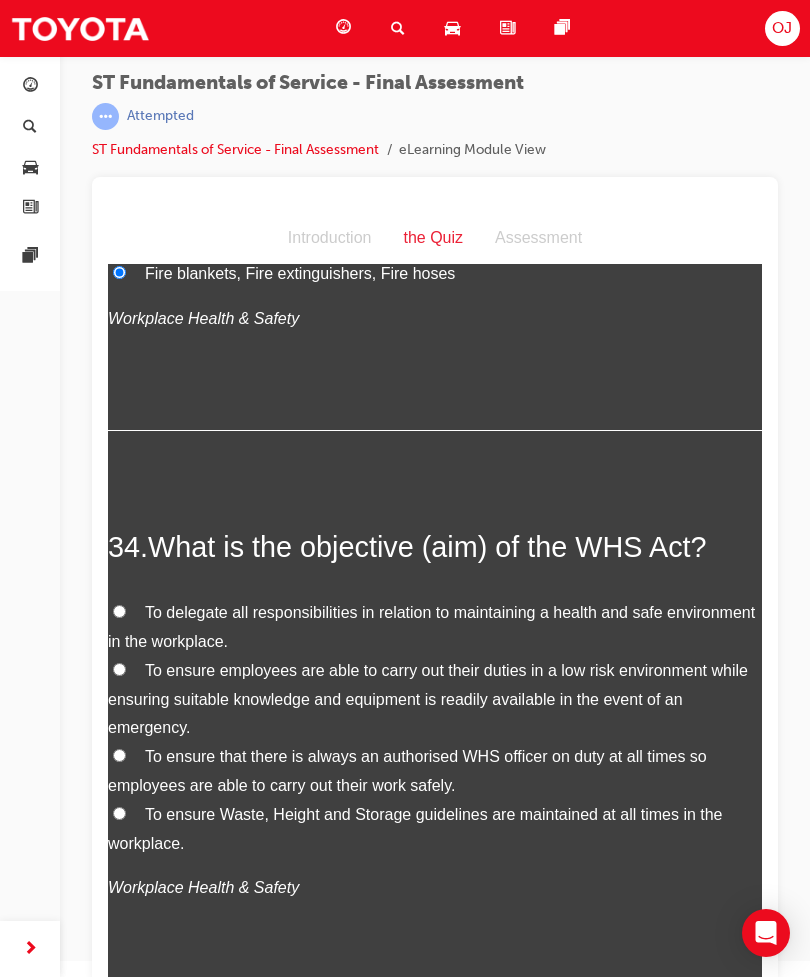 scroll, scrollTop: 15627, scrollLeft: 0, axis: vertical 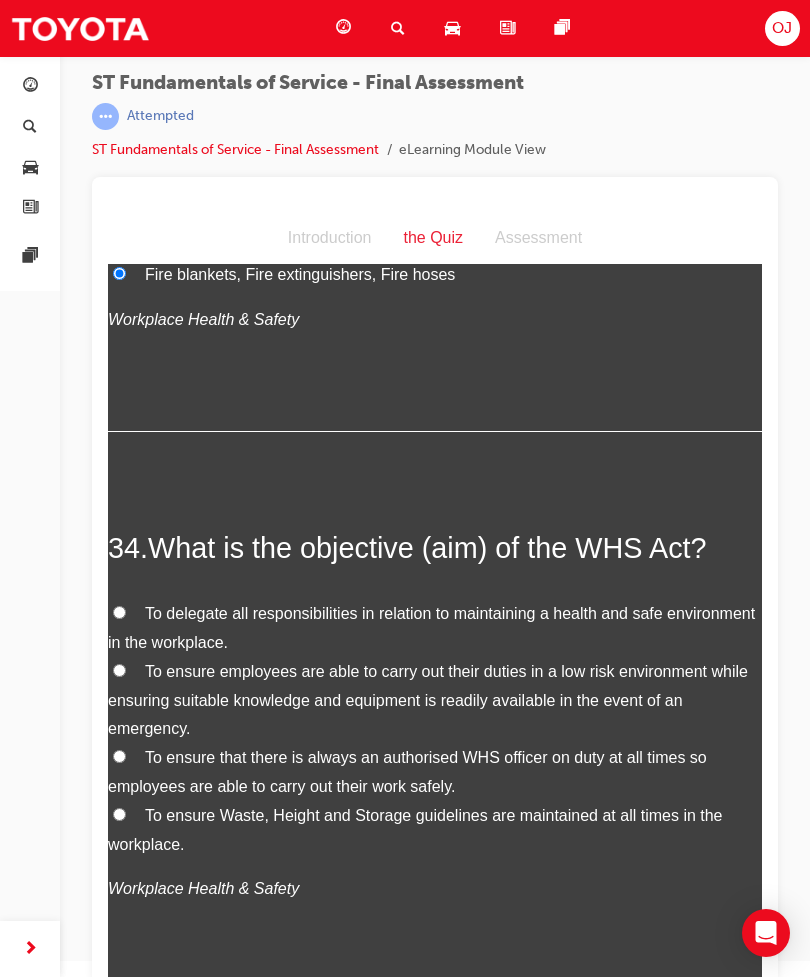 click on "To delegate all responsibilities in relation to maintaining a health and safe environment in the workplace." at bounding box center [435, 629] 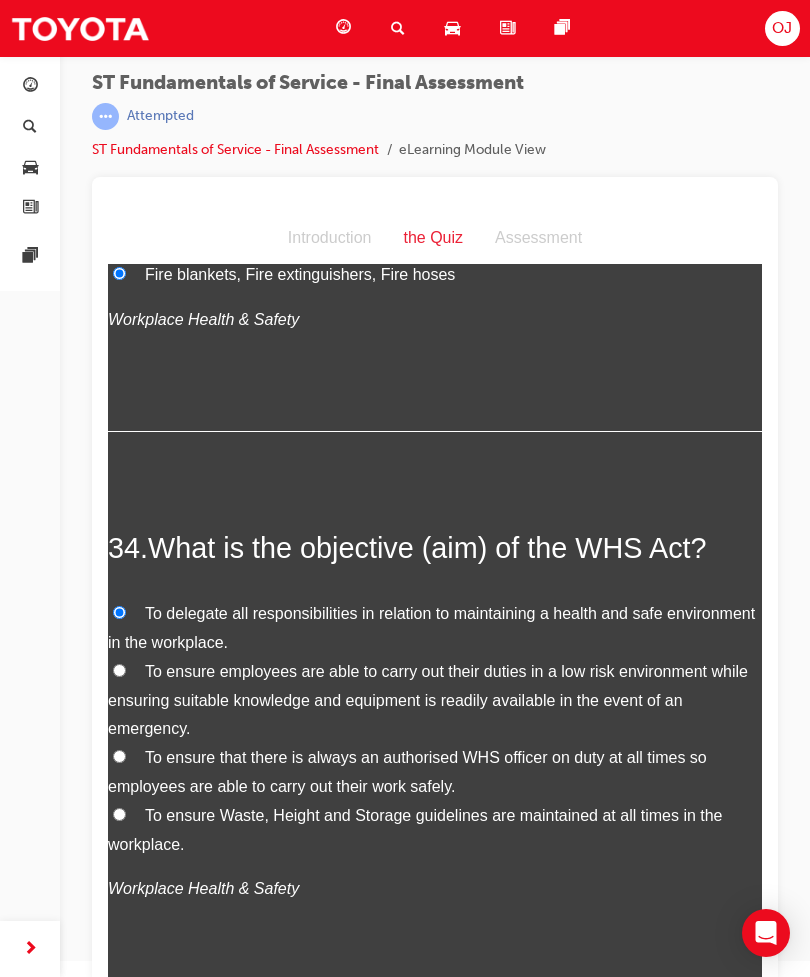 click on "Submit Answers" at bounding box center [433, 1125] 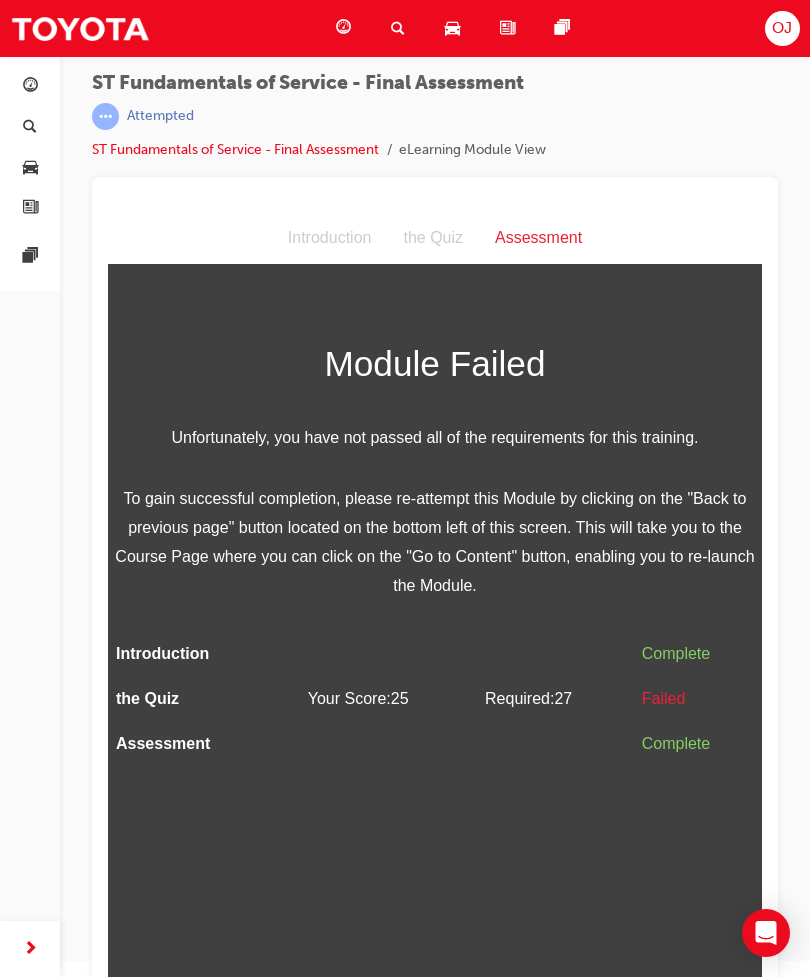 scroll, scrollTop: 0, scrollLeft: 0, axis: both 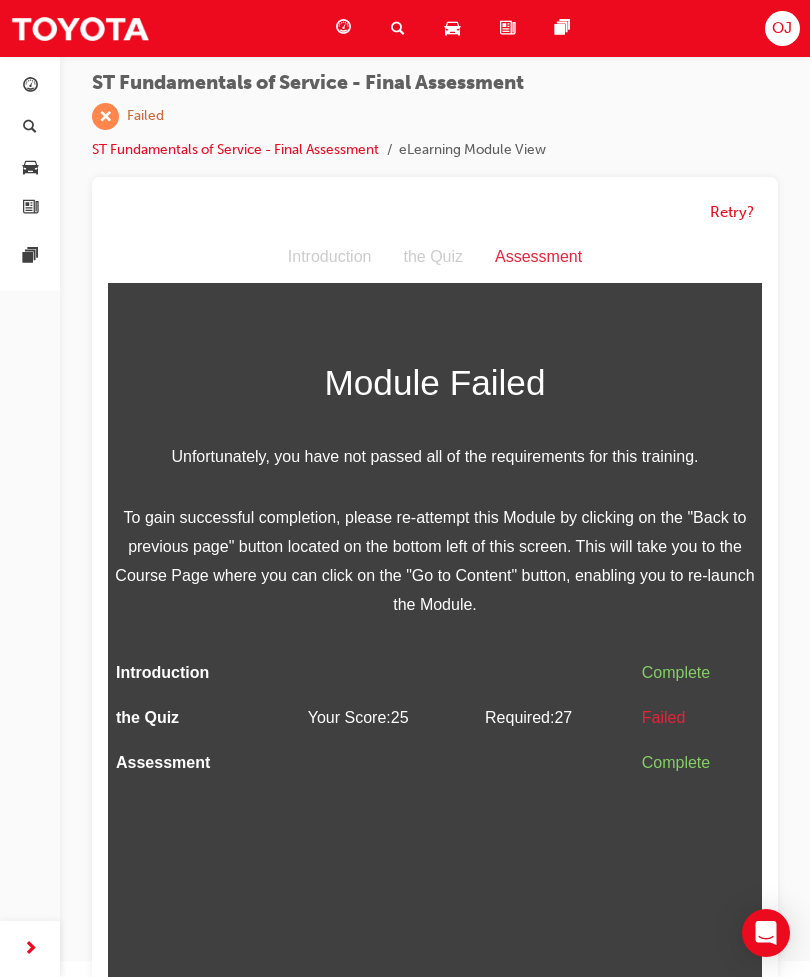 click on "Retry?" at bounding box center (732, 212) 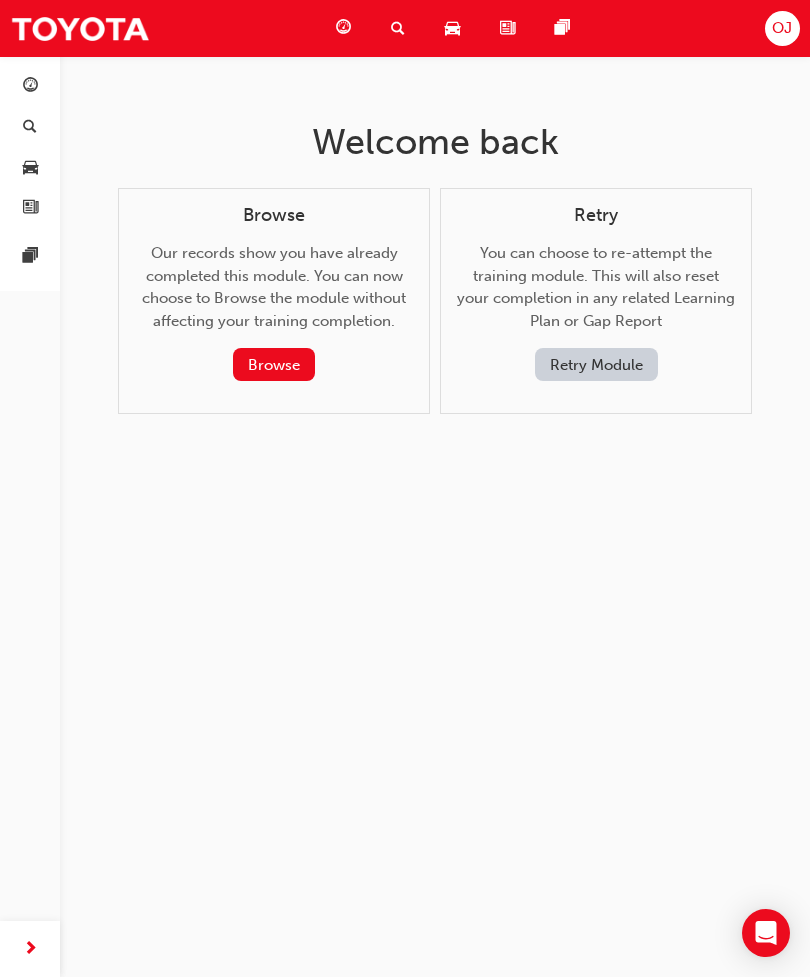 scroll, scrollTop: 0, scrollLeft: 0, axis: both 